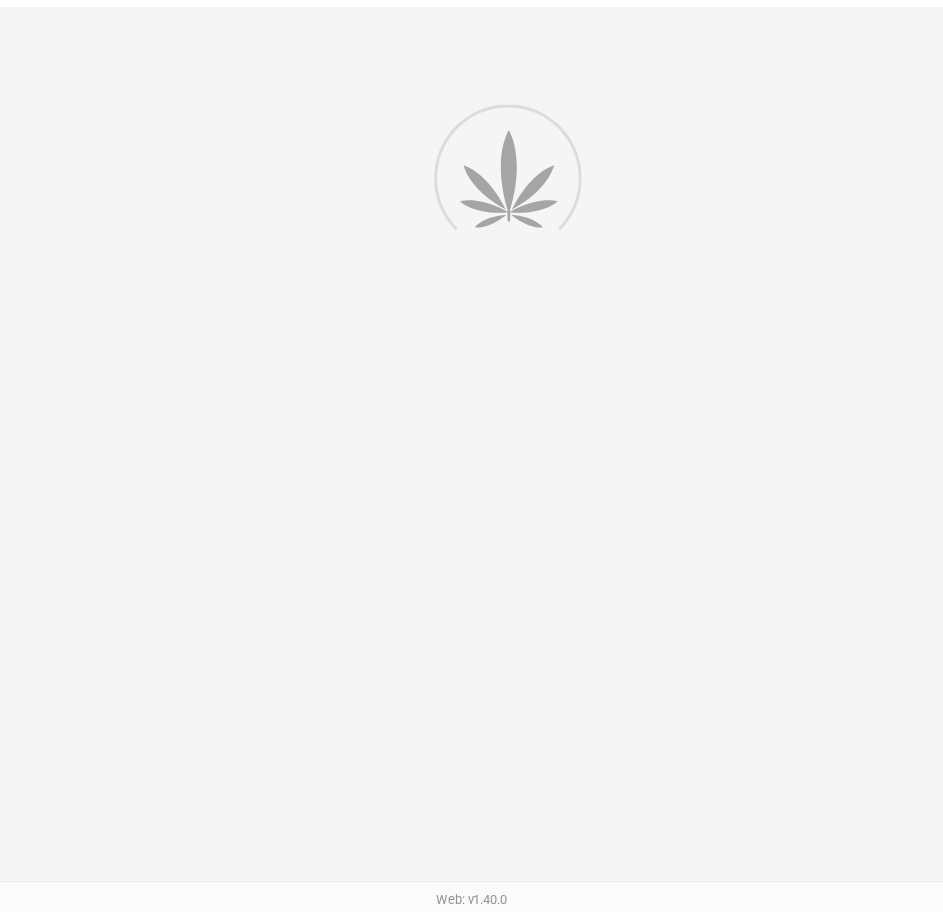 scroll, scrollTop: 0, scrollLeft: 0, axis: both 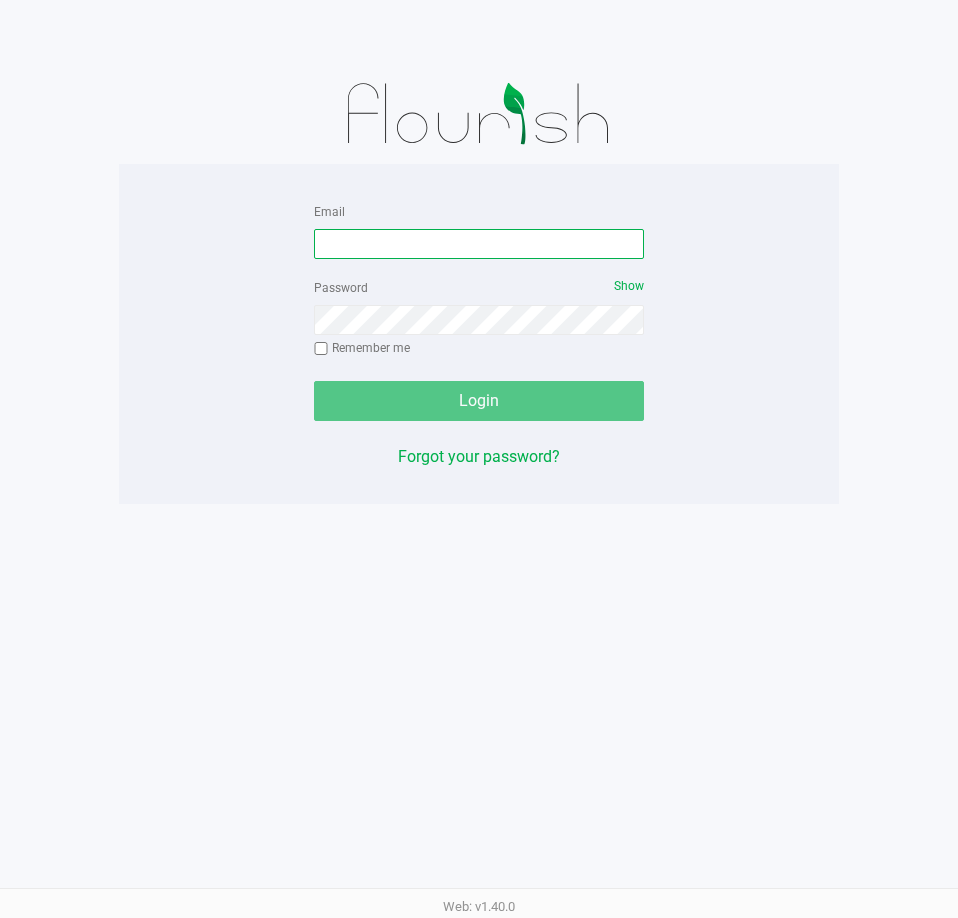 click on "Email" at bounding box center (479, 244) 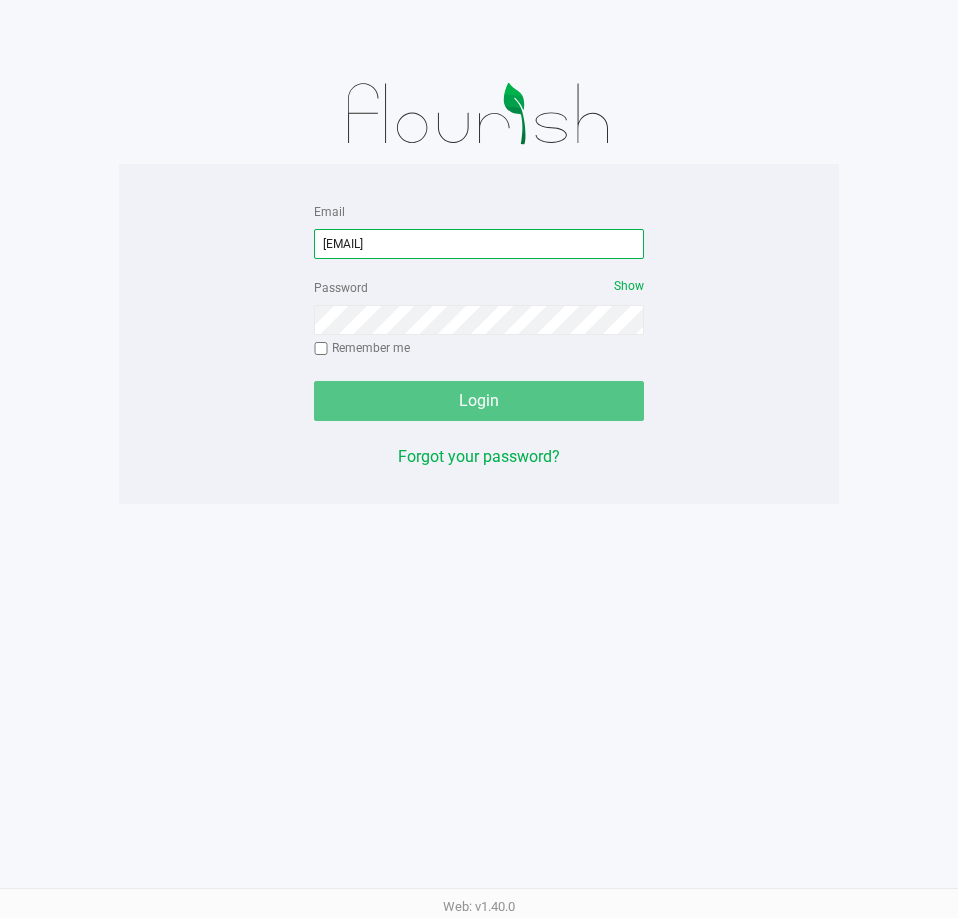 type on "[EMAIL]" 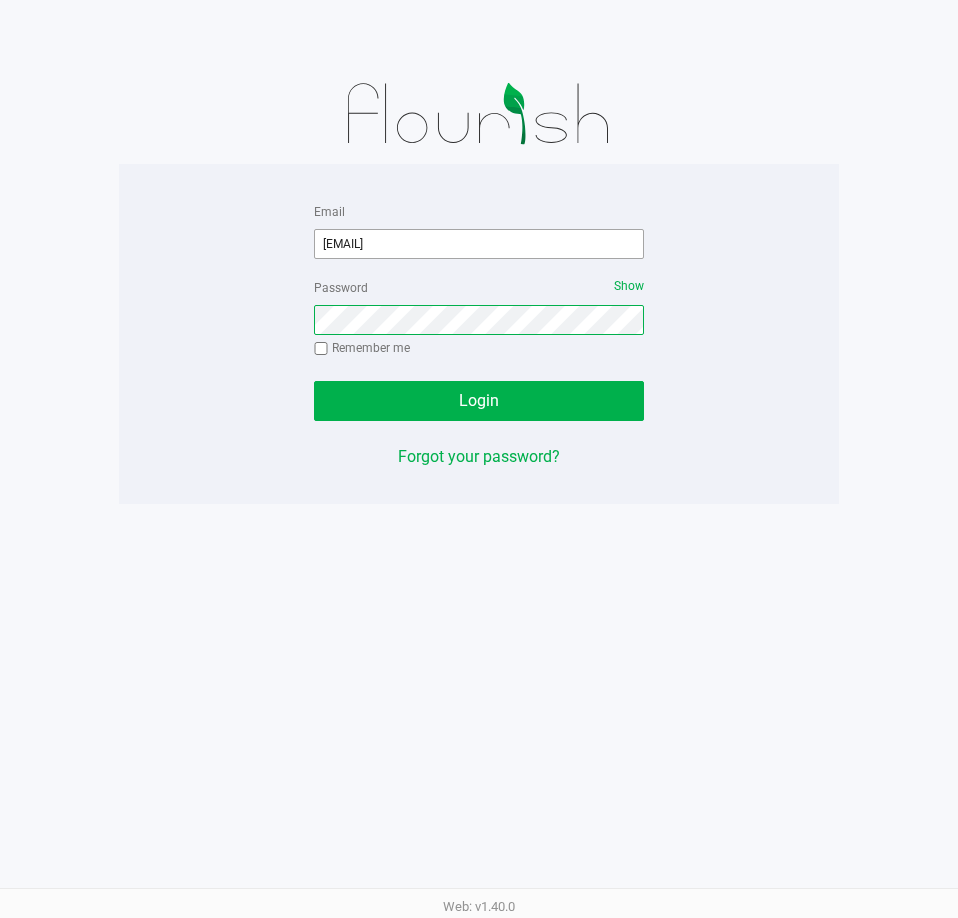 click on "Login" 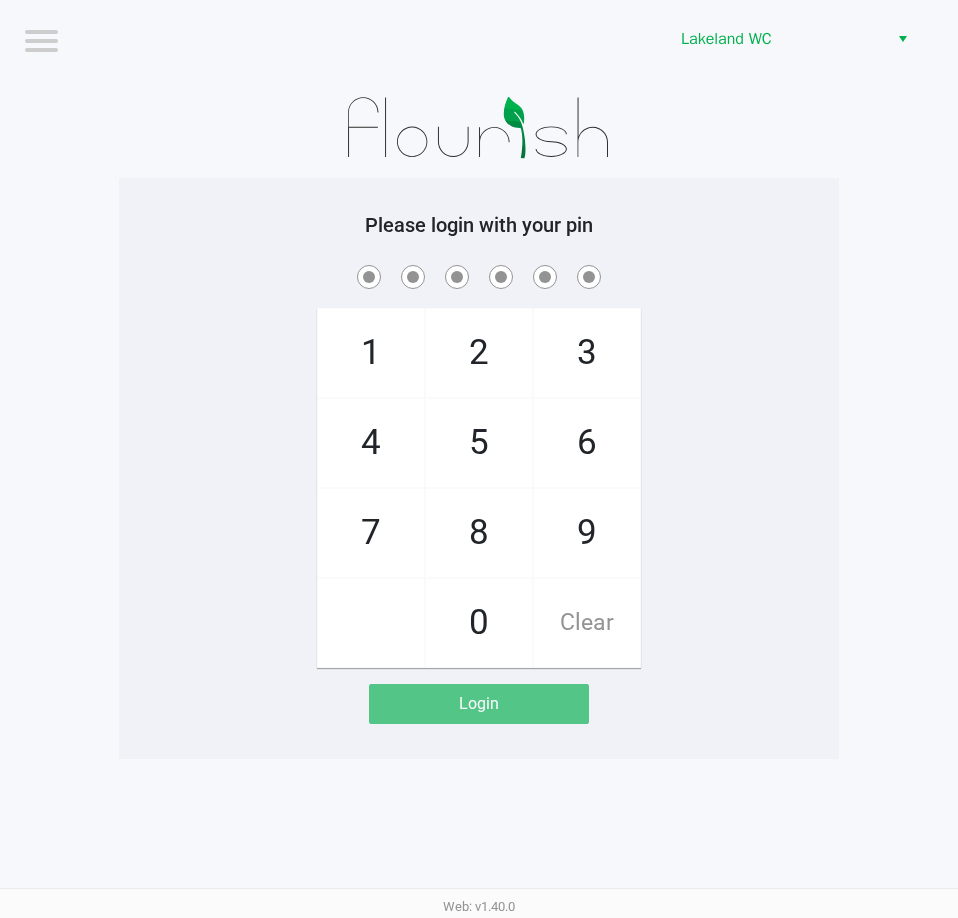 click on "1   4   7       2   5   8   0   3   6   9   Clear" 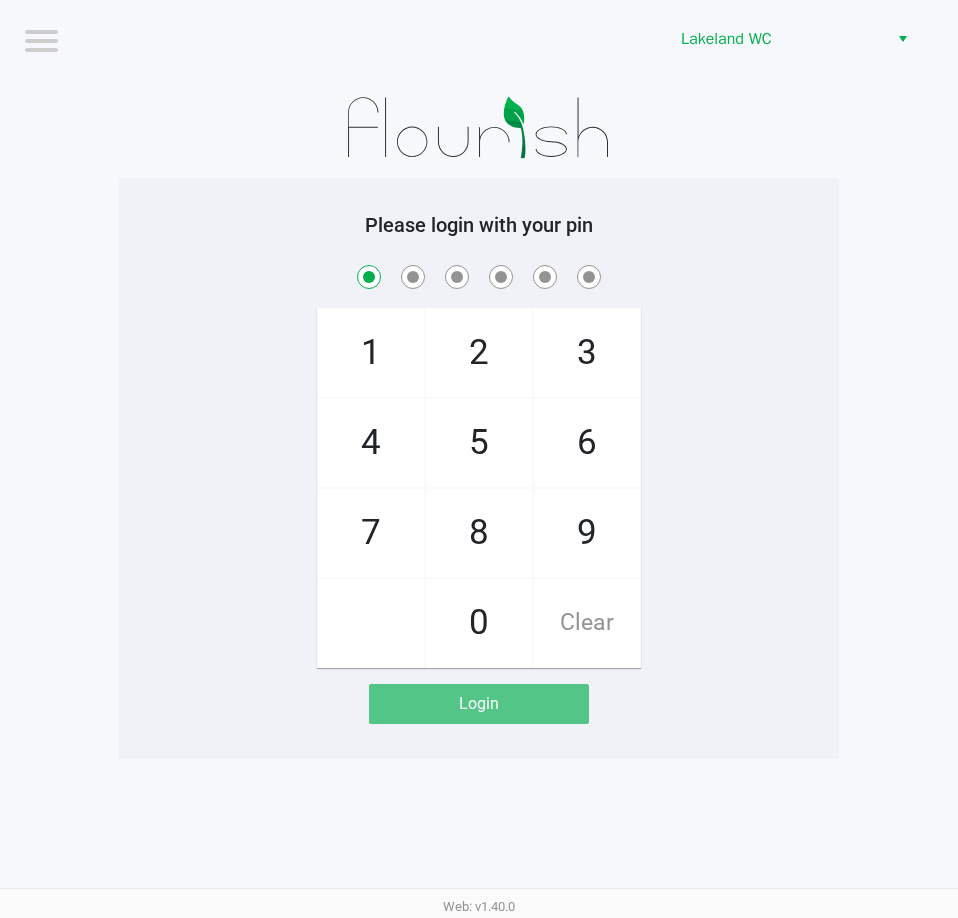 checkbox on "true" 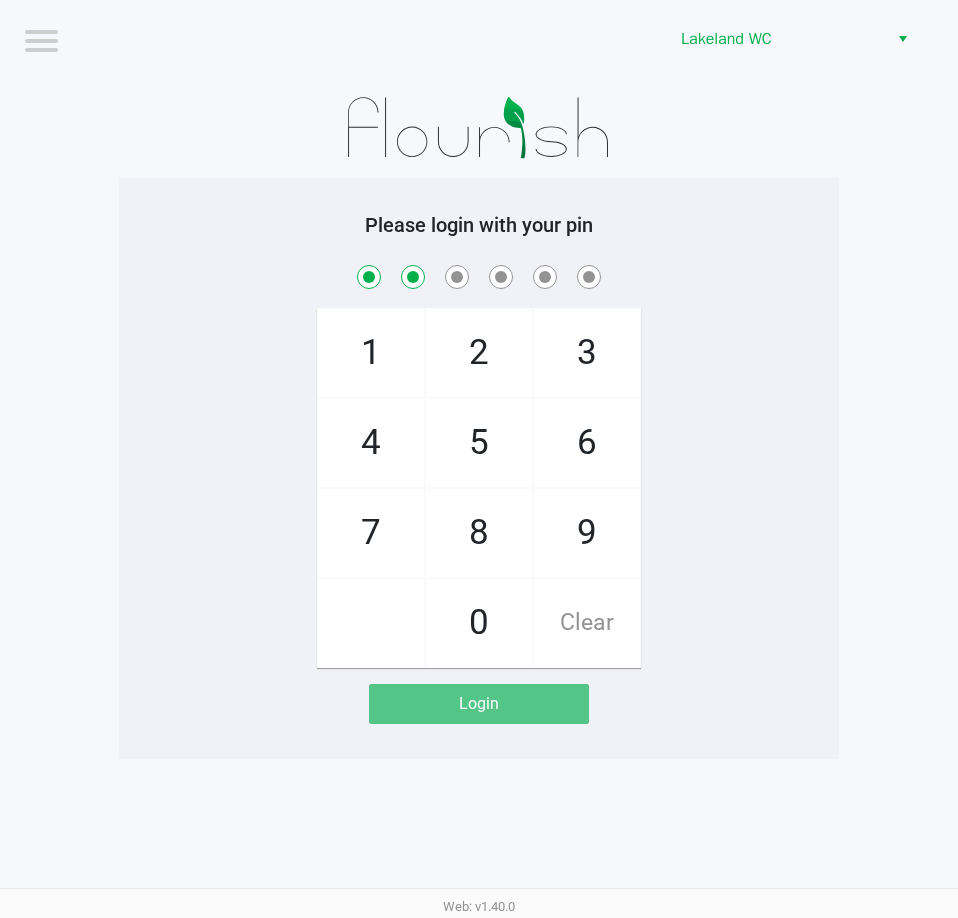 checkbox on "true" 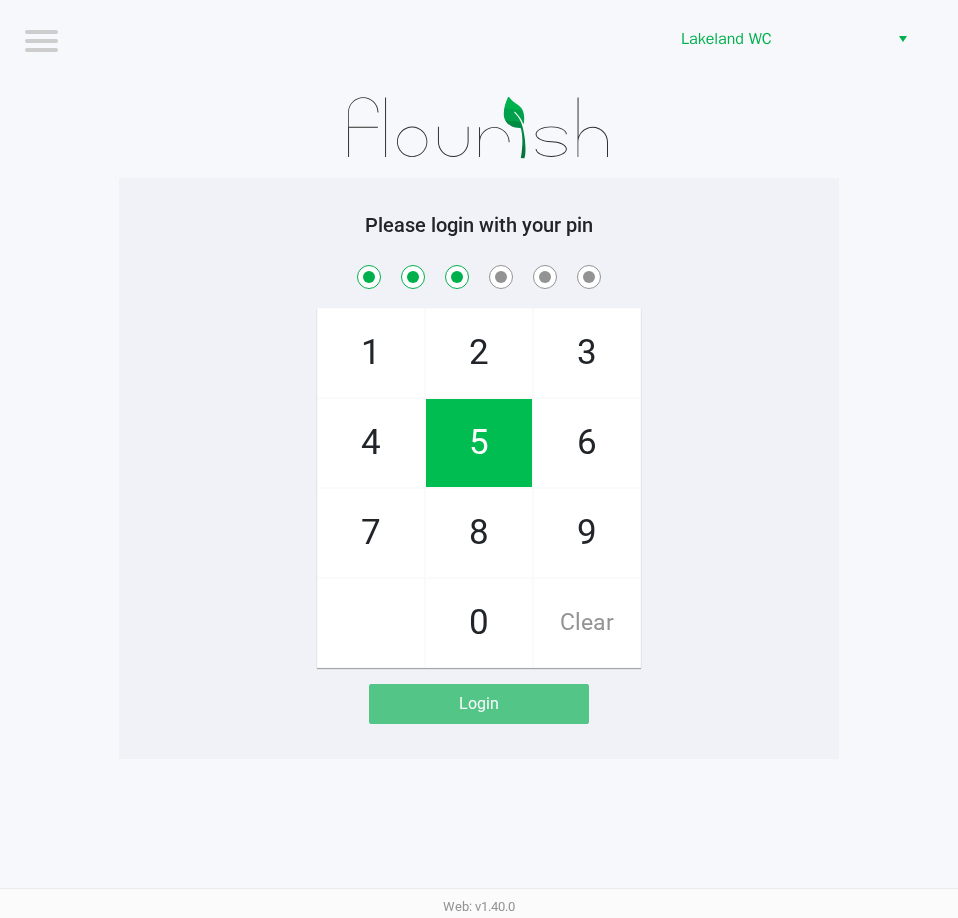 checkbox on "true" 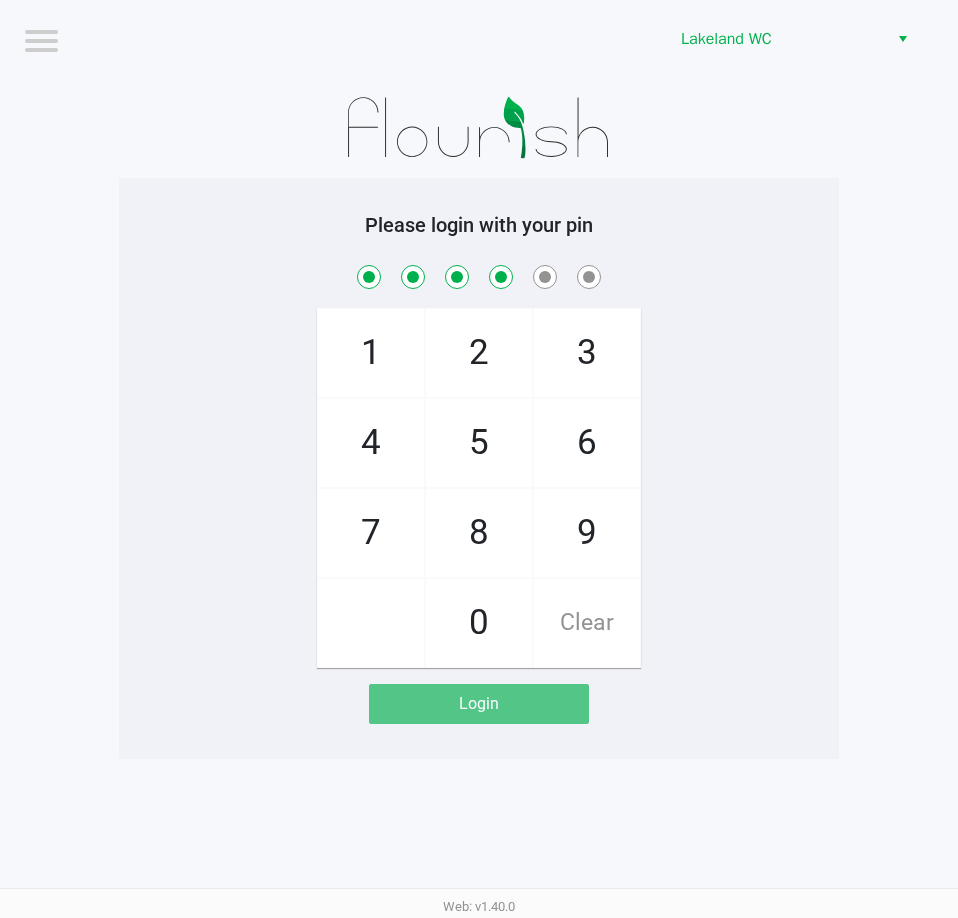 checkbox on "true" 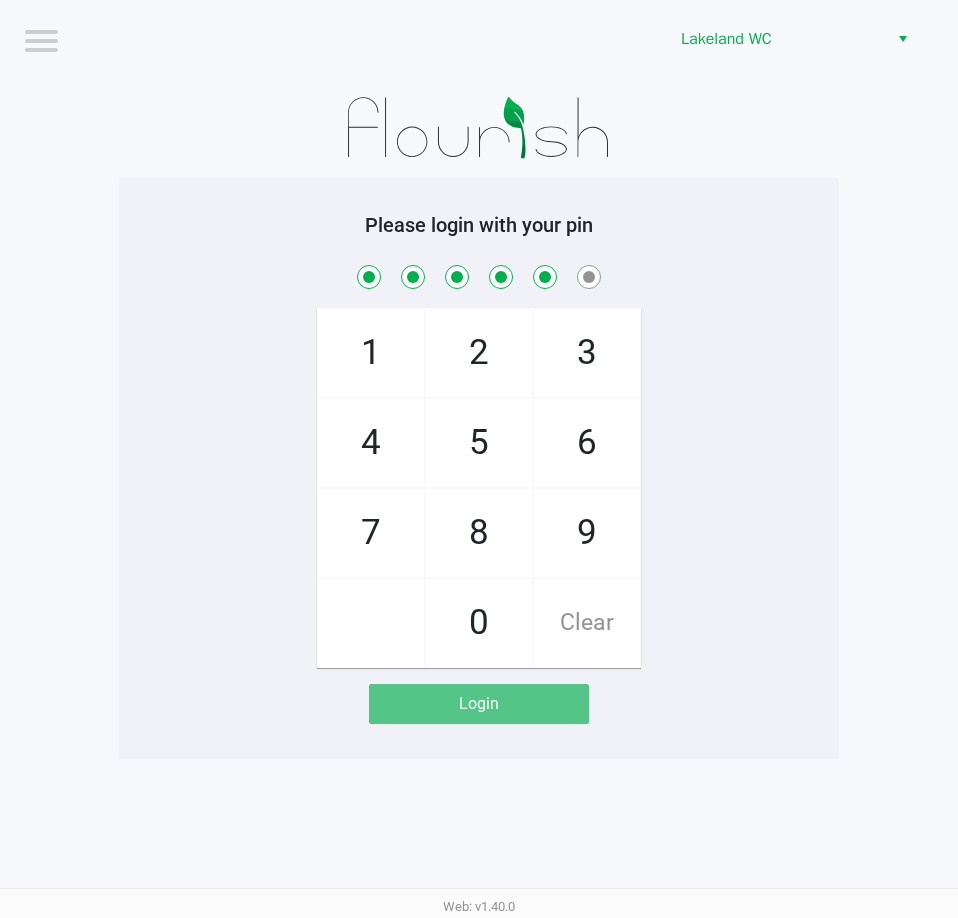 checkbox on "true" 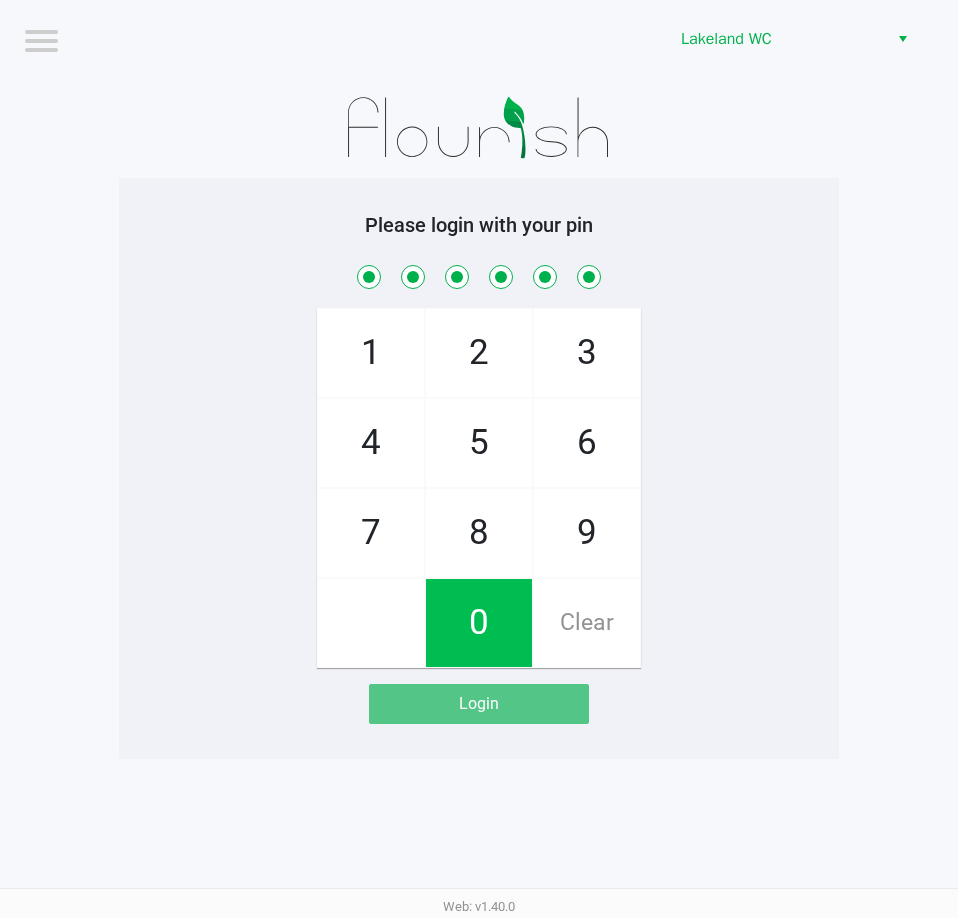 checkbox on "true" 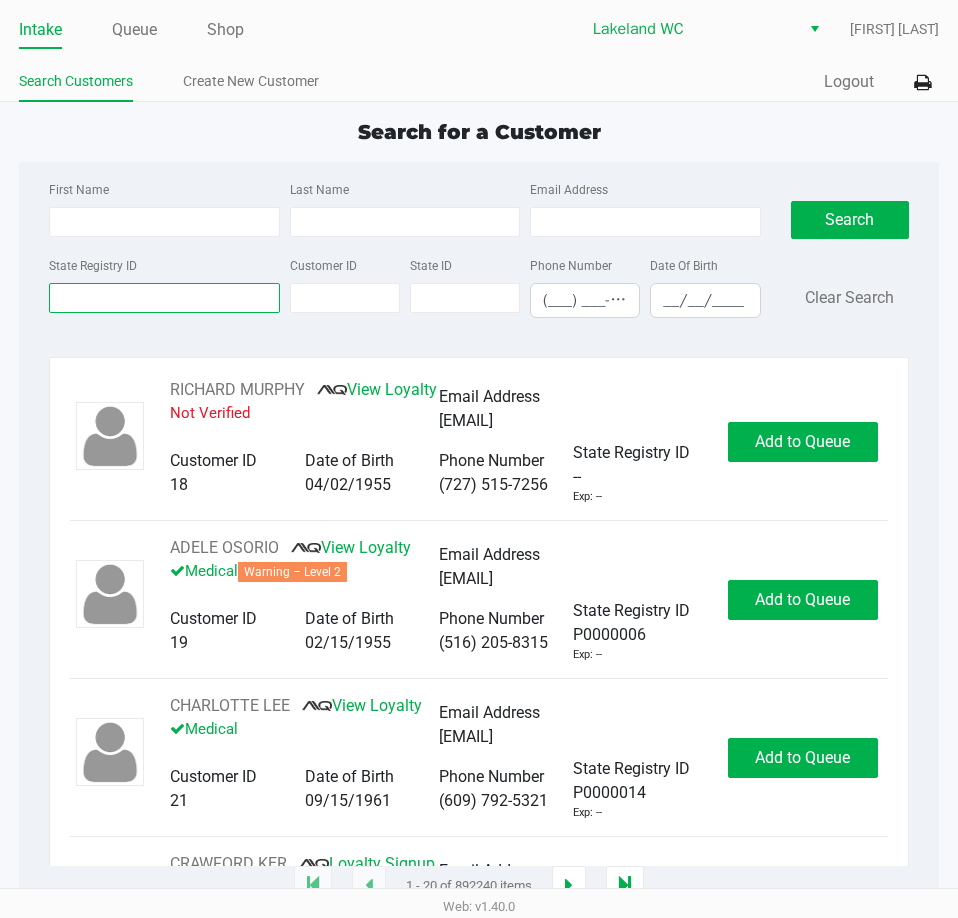 click on "State Registry ID" at bounding box center (164, 298) 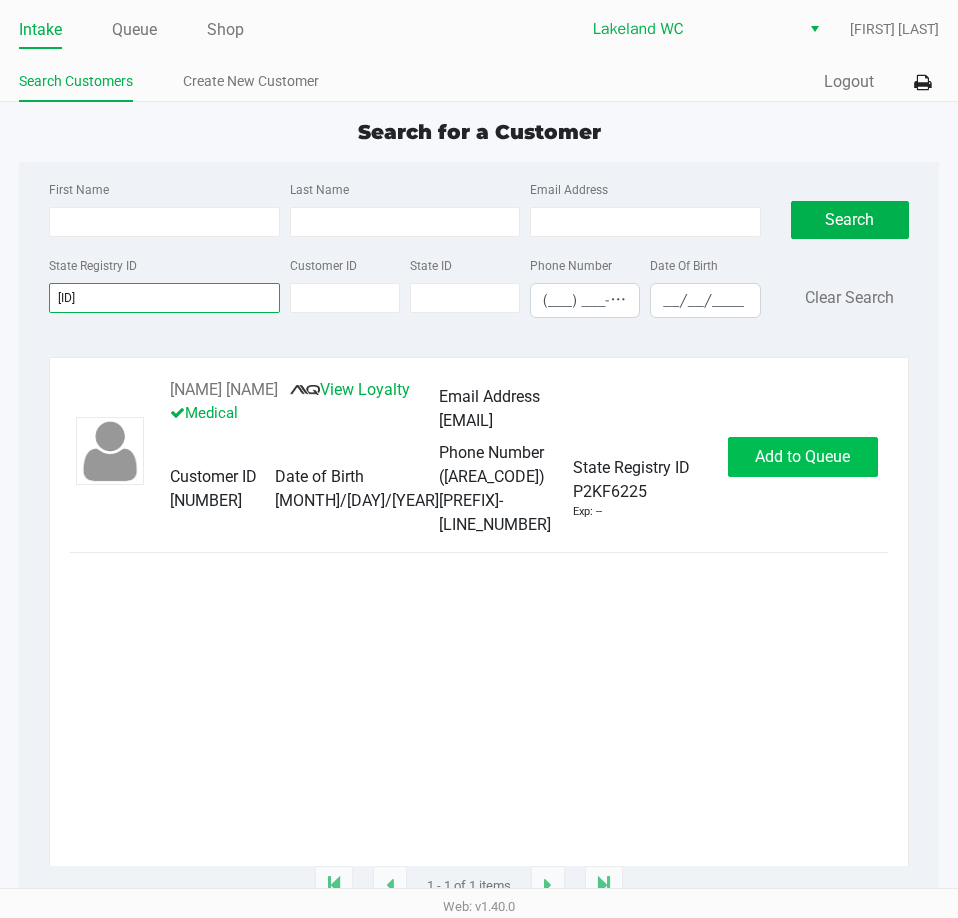 type on "[ID]" 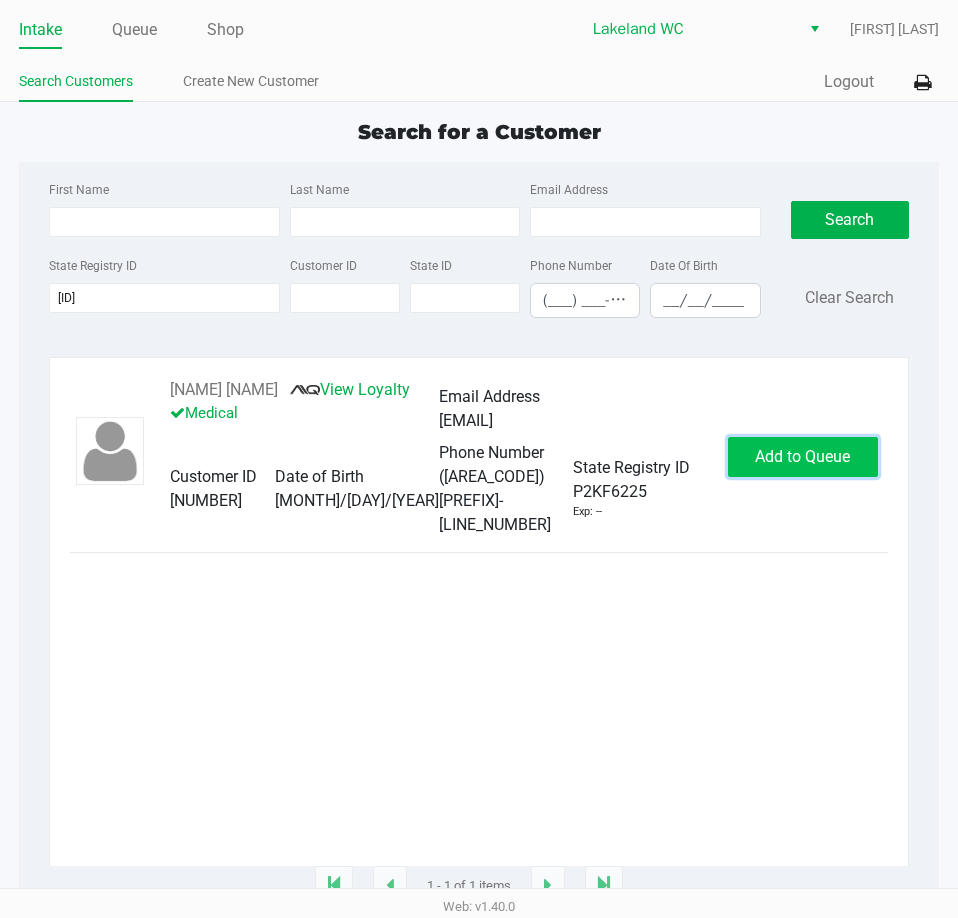 click on "Add to Queue" 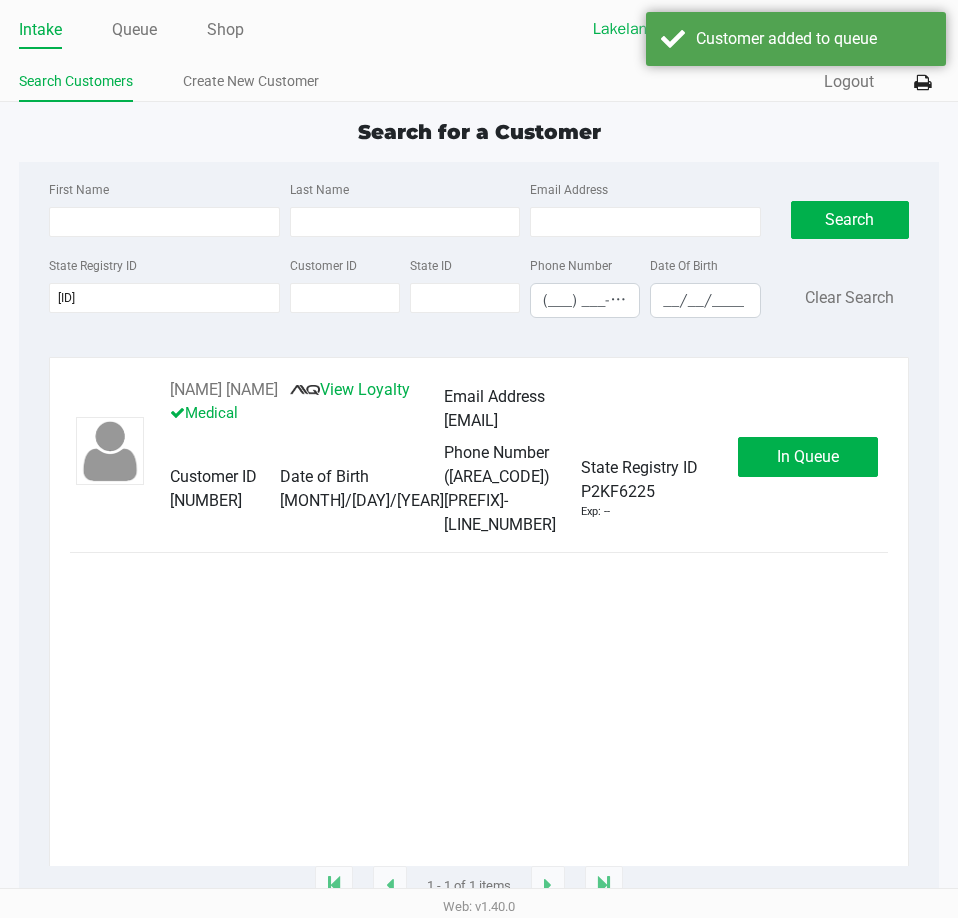 drag, startPoint x: 347, startPoint y: 716, endPoint x: 341, endPoint y: 512, distance: 204.08821 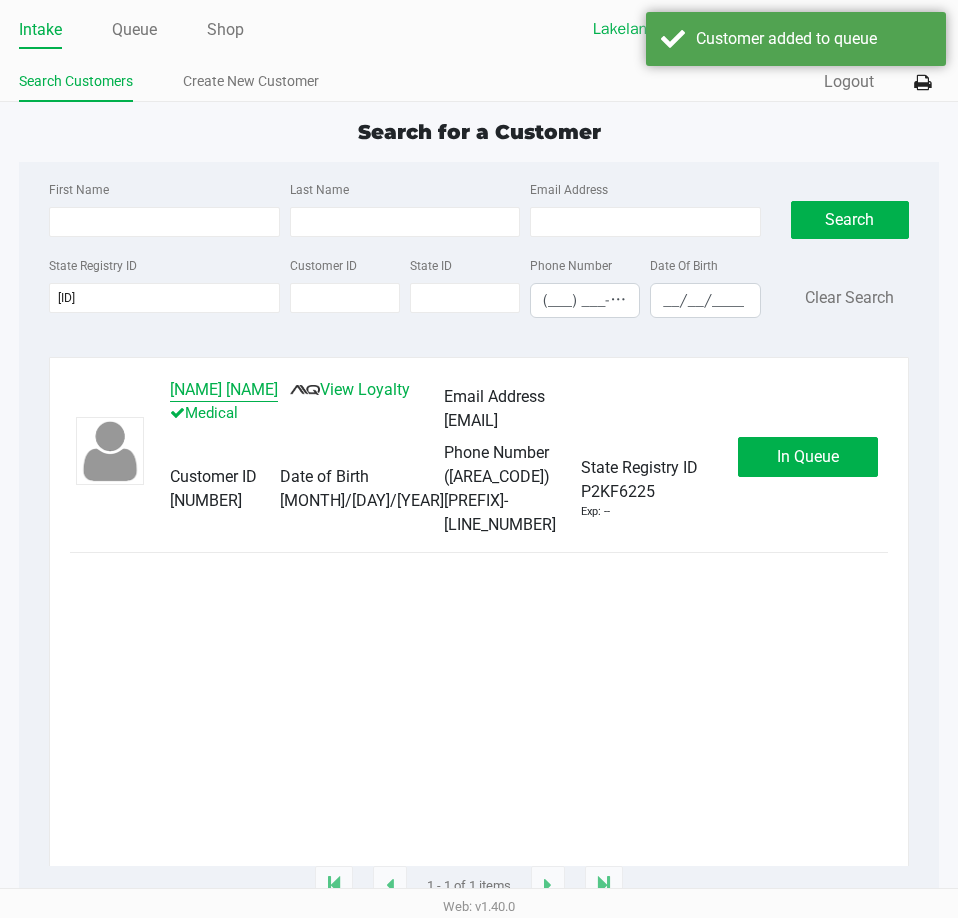 drag, startPoint x: 288, startPoint y: 385, endPoint x: 243, endPoint y: 744, distance: 361.80936 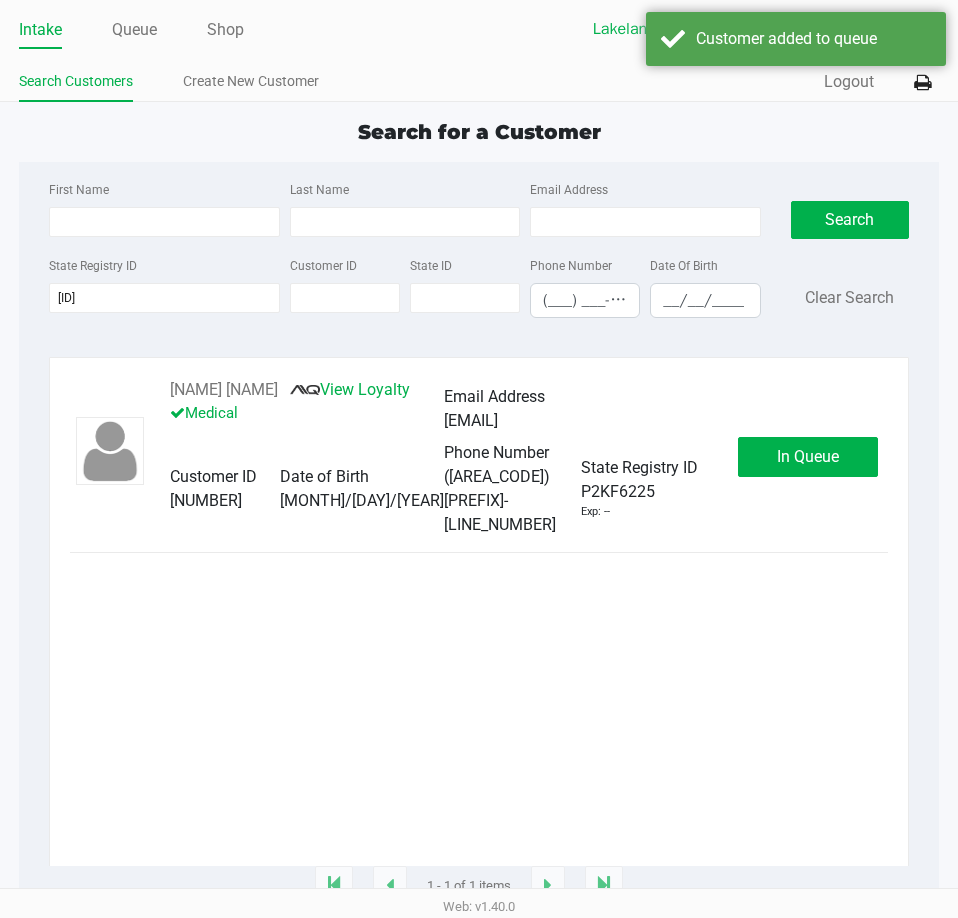 drag, startPoint x: 244, startPoint y: 736, endPoint x: 251, endPoint y: 560, distance: 176.13914 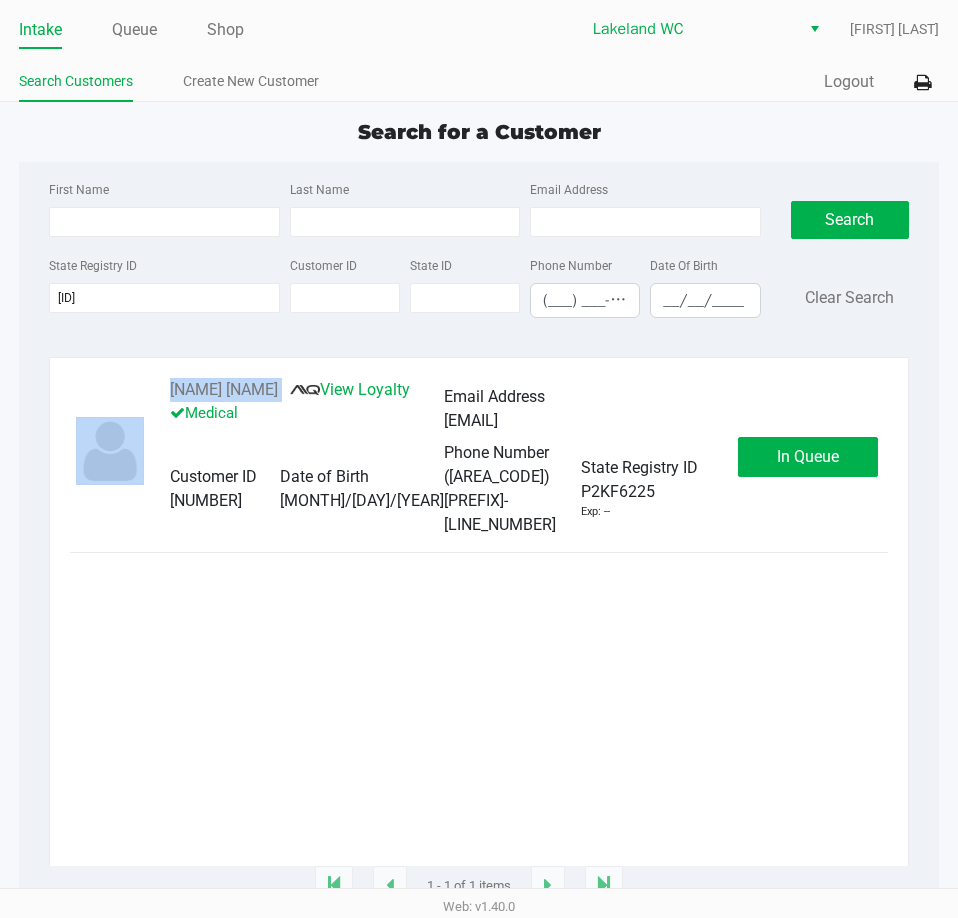 drag, startPoint x: 298, startPoint y: 388, endPoint x: 180, endPoint y: 401, distance: 118.71394 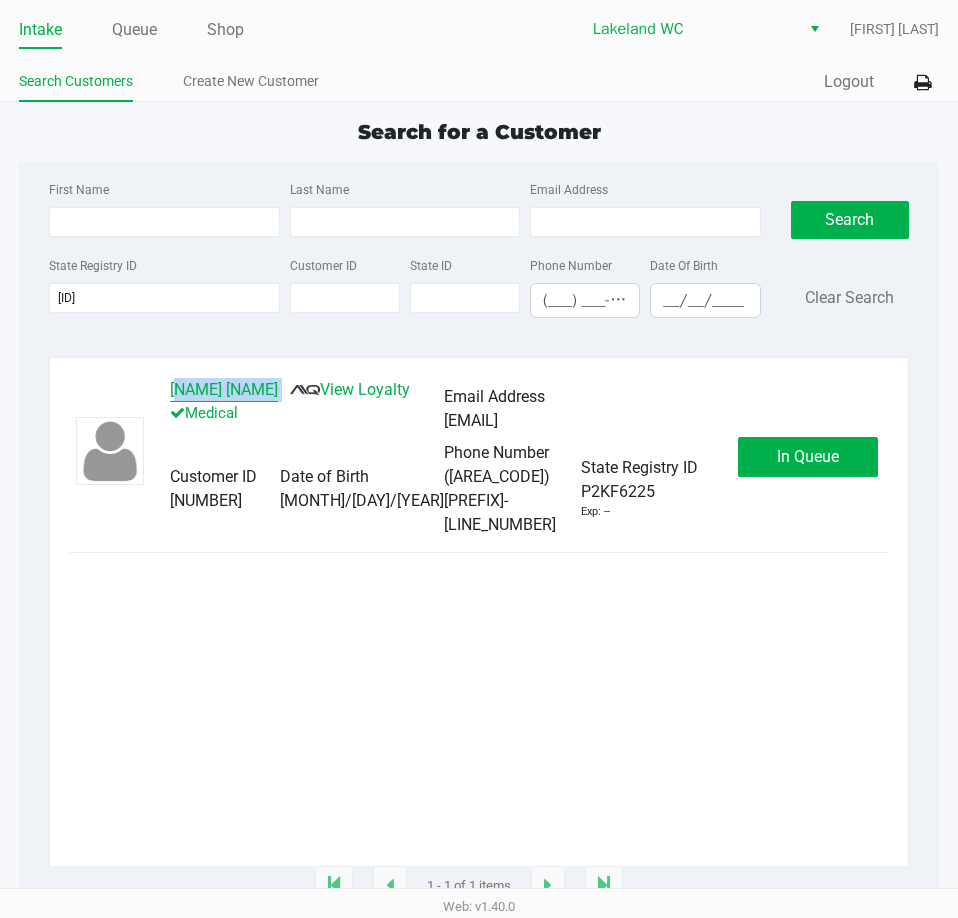 copy on "AMANDA OZUNA" 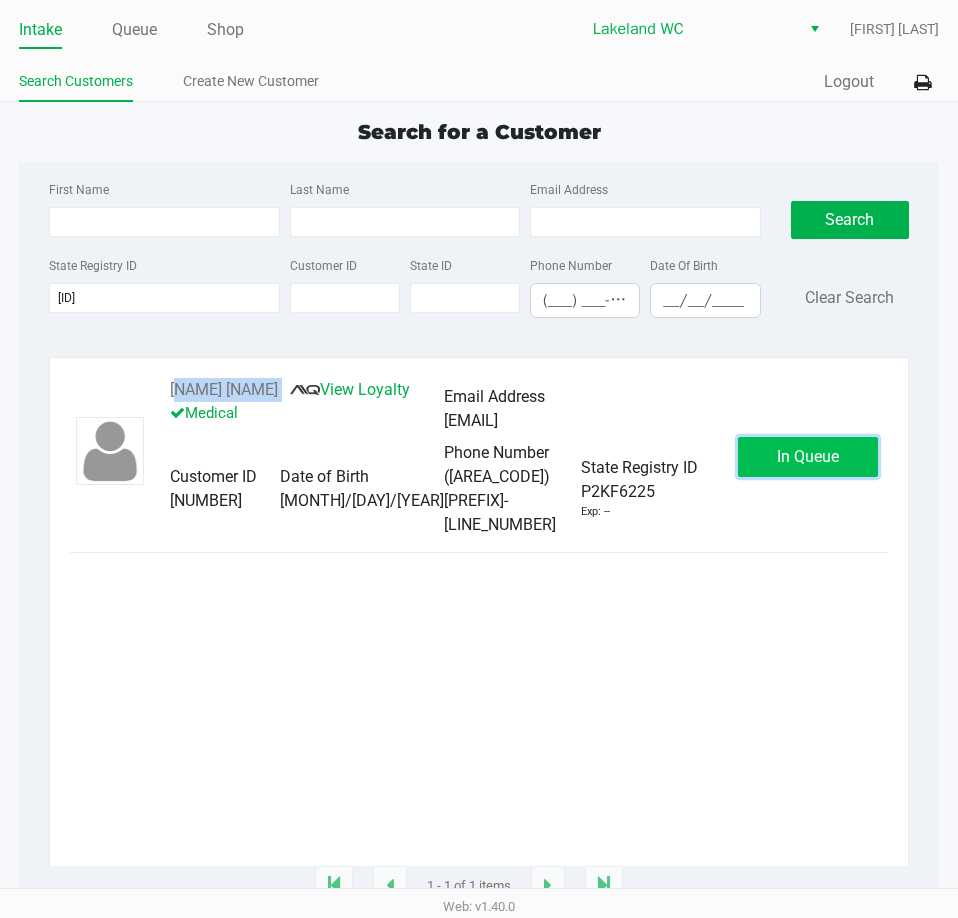 click on "In Queue" 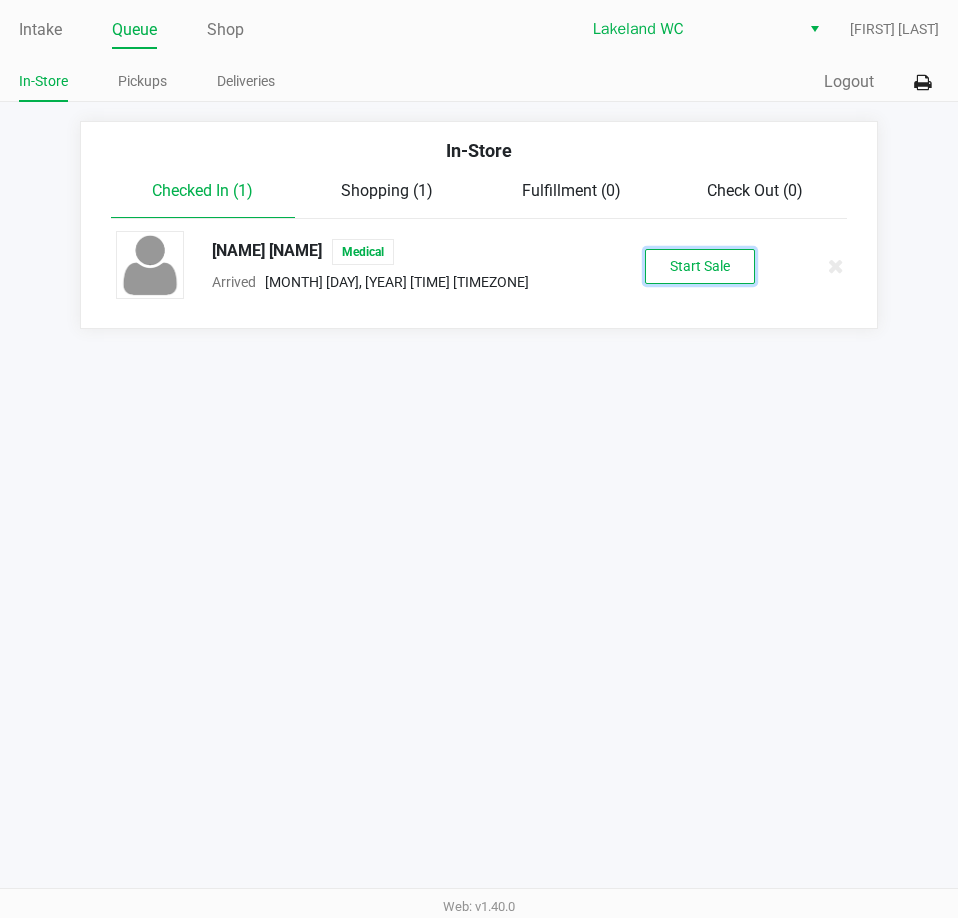 click on "Start Sale" 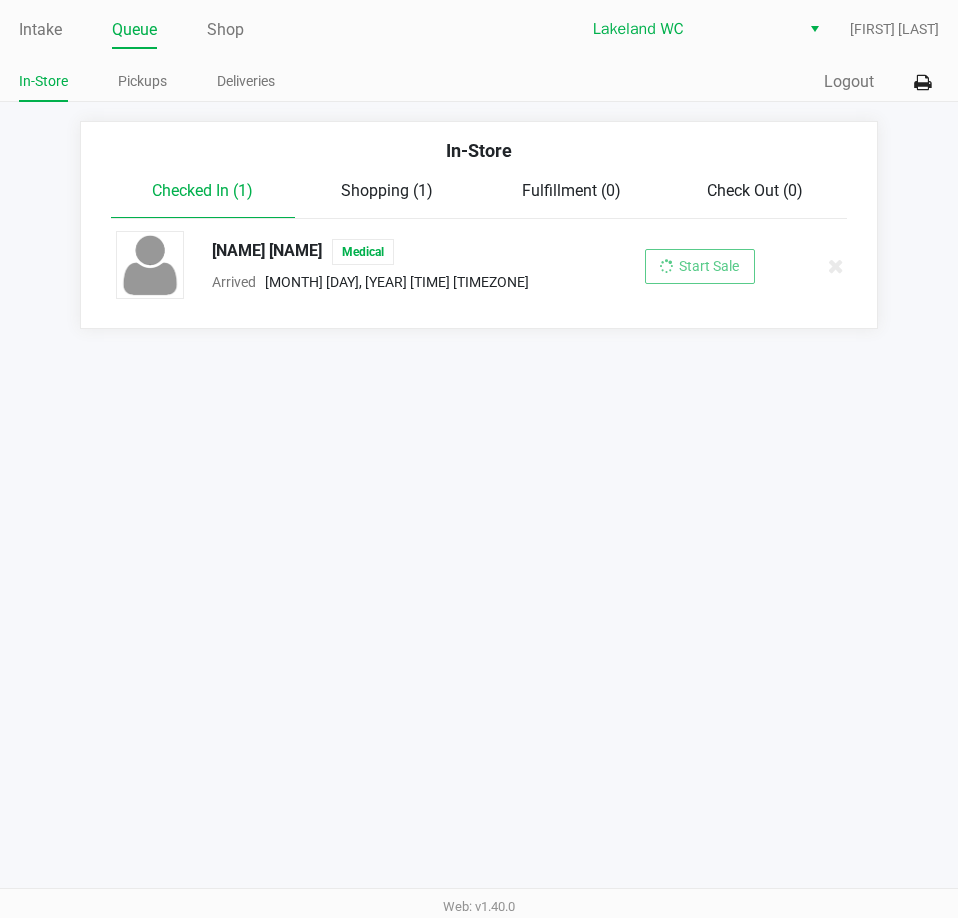drag, startPoint x: 612, startPoint y: 545, endPoint x: 692, endPoint y: 402, distance: 163.85664 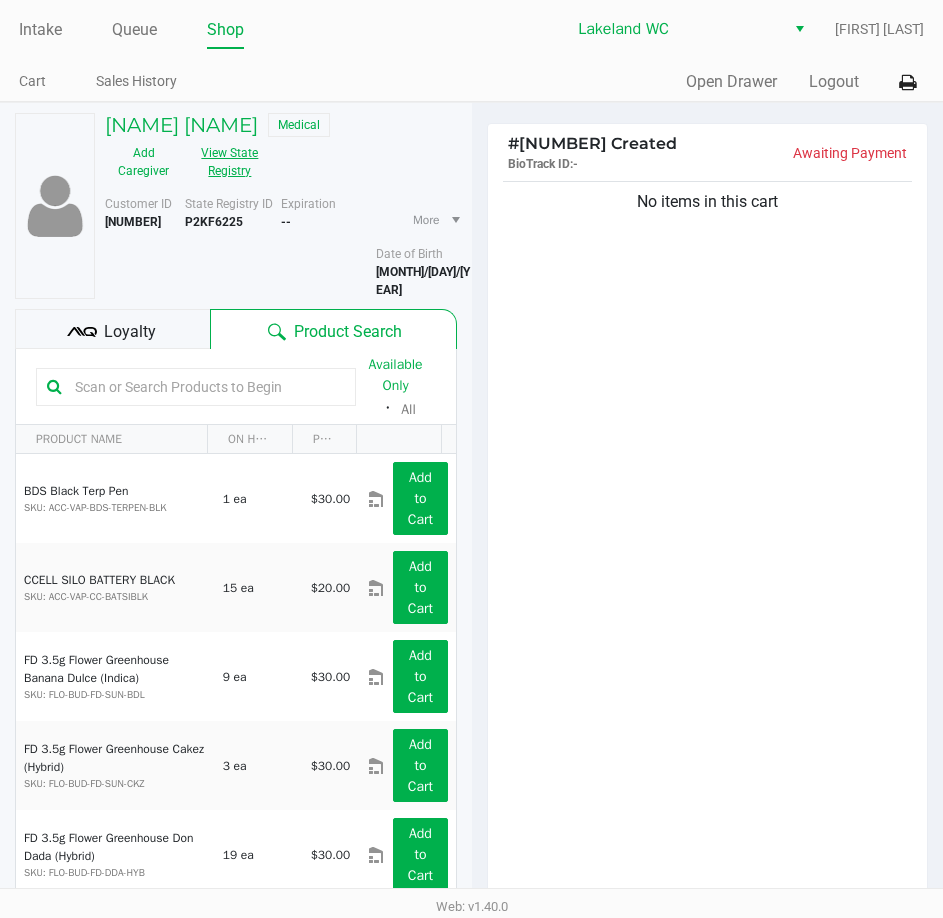 click on "View State Registry" 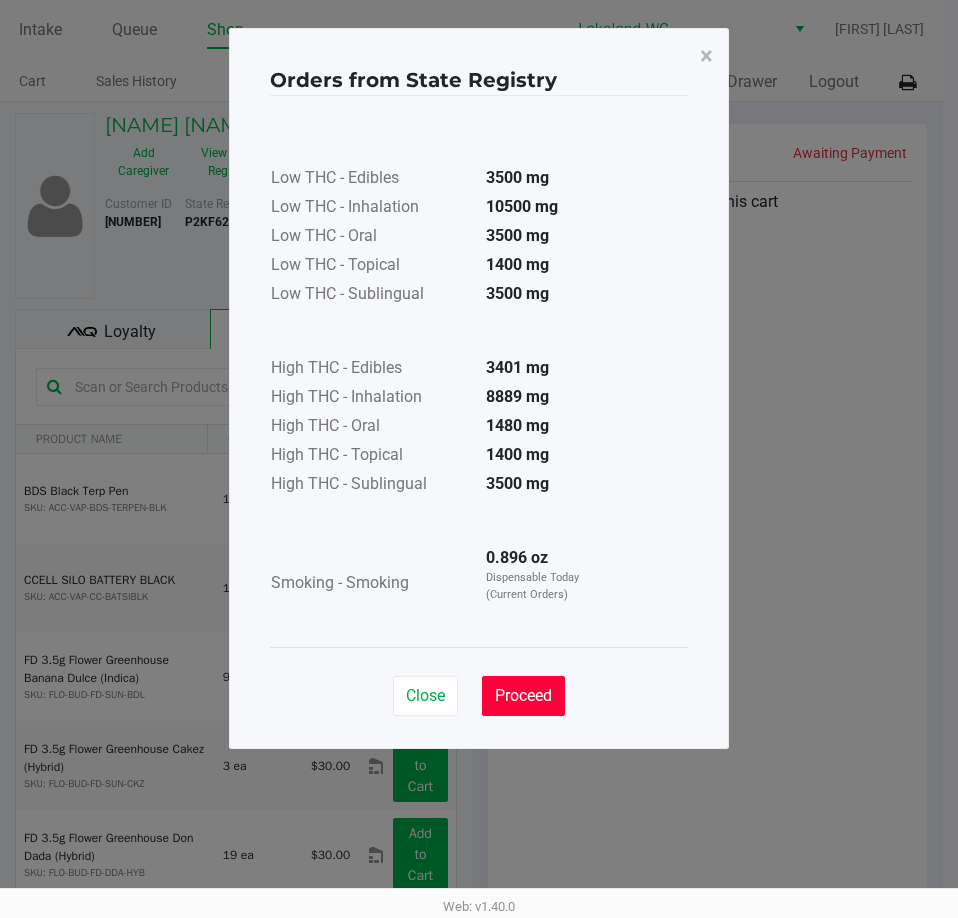 click on "Proceed" 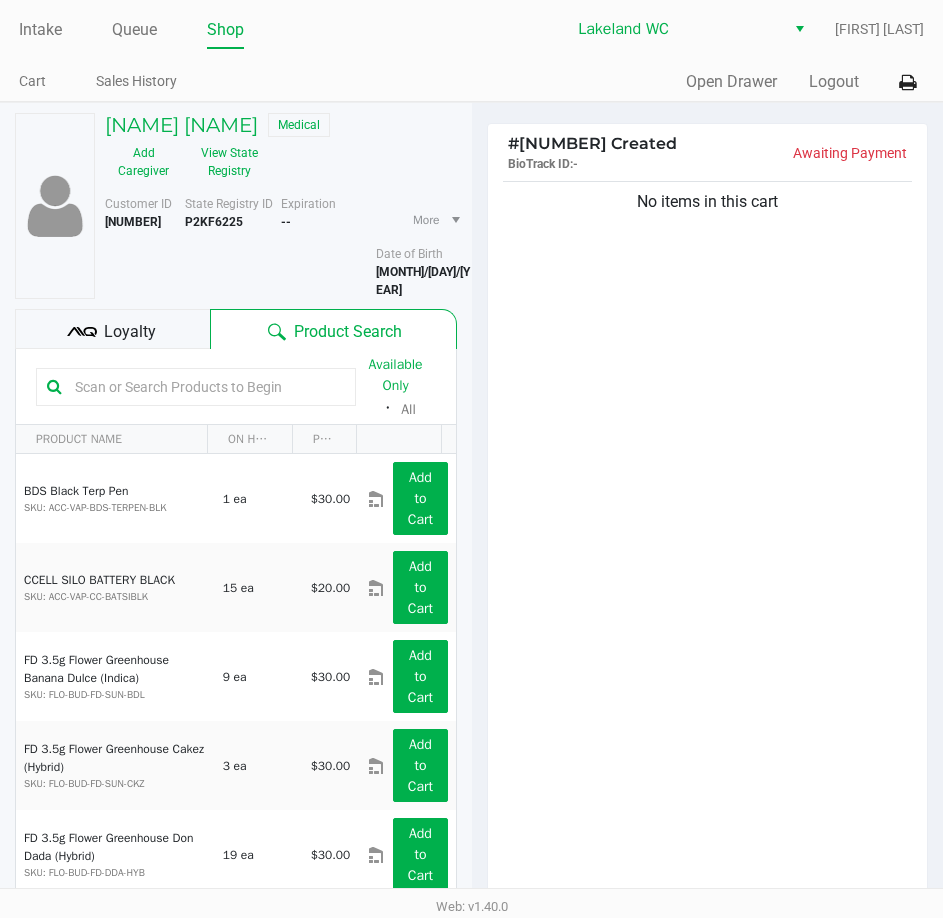 drag, startPoint x: 637, startPoint y: 472, endPoint x: 364, endPoint y: 333, distance: 306.3495 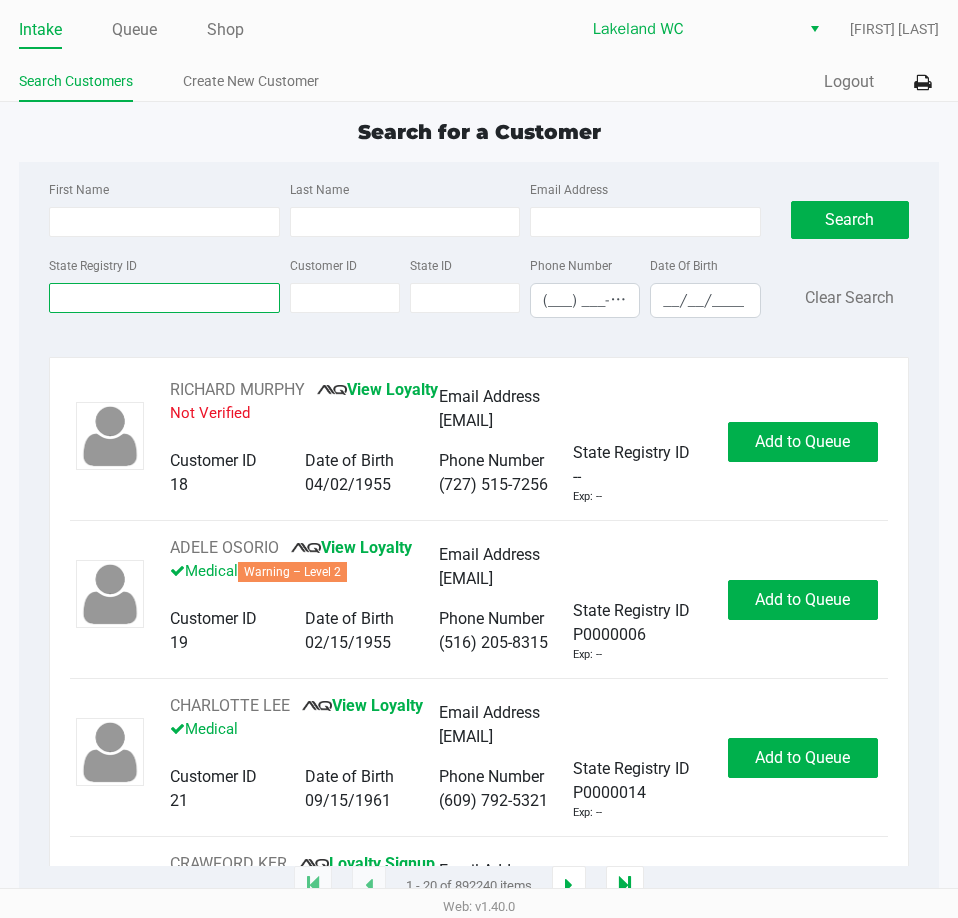 click on "State Registry ID" at bounding box center [164, 298] 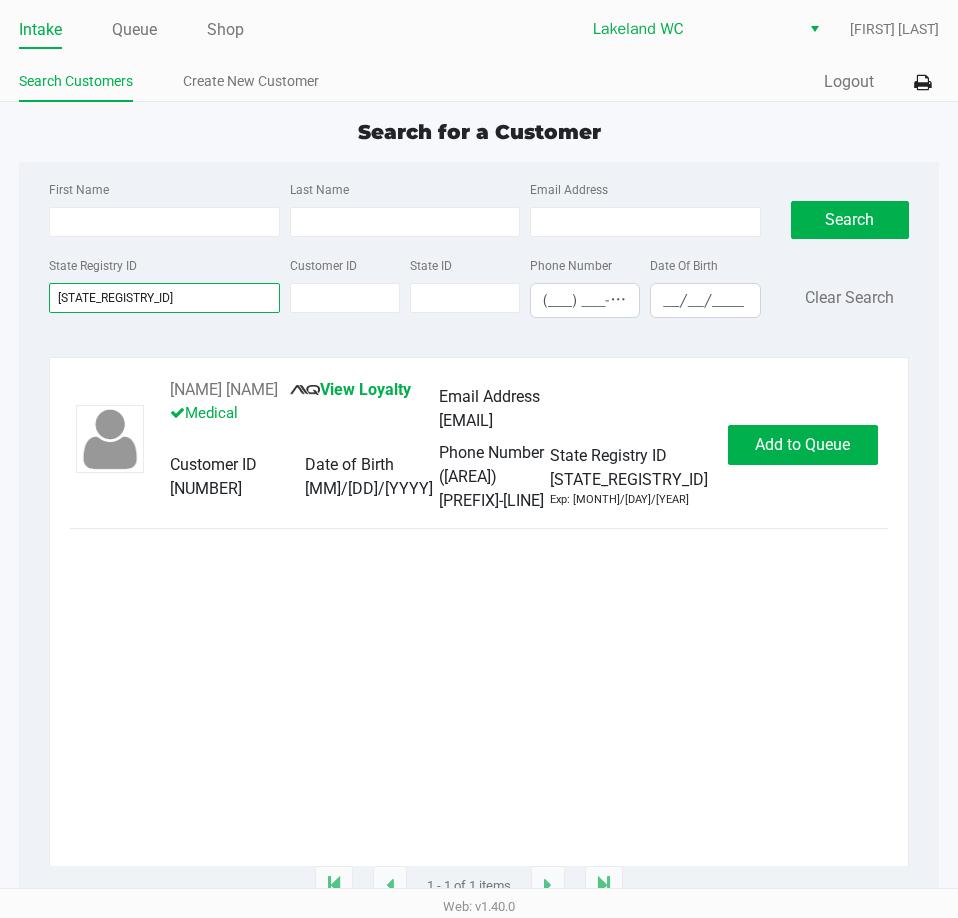 type on "p2fk2305" 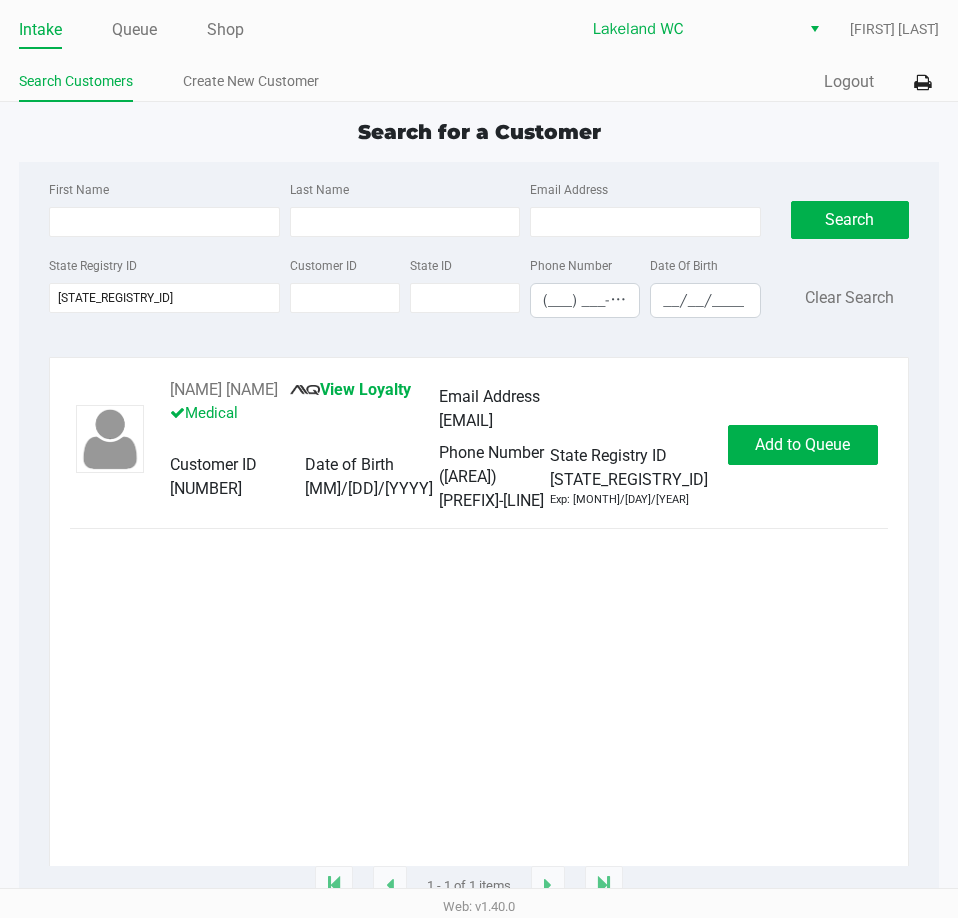 drag, startPoint x: 331, startPoint y: 384, endPoint x: 169, endPoint y: 388, distance: 162.04938 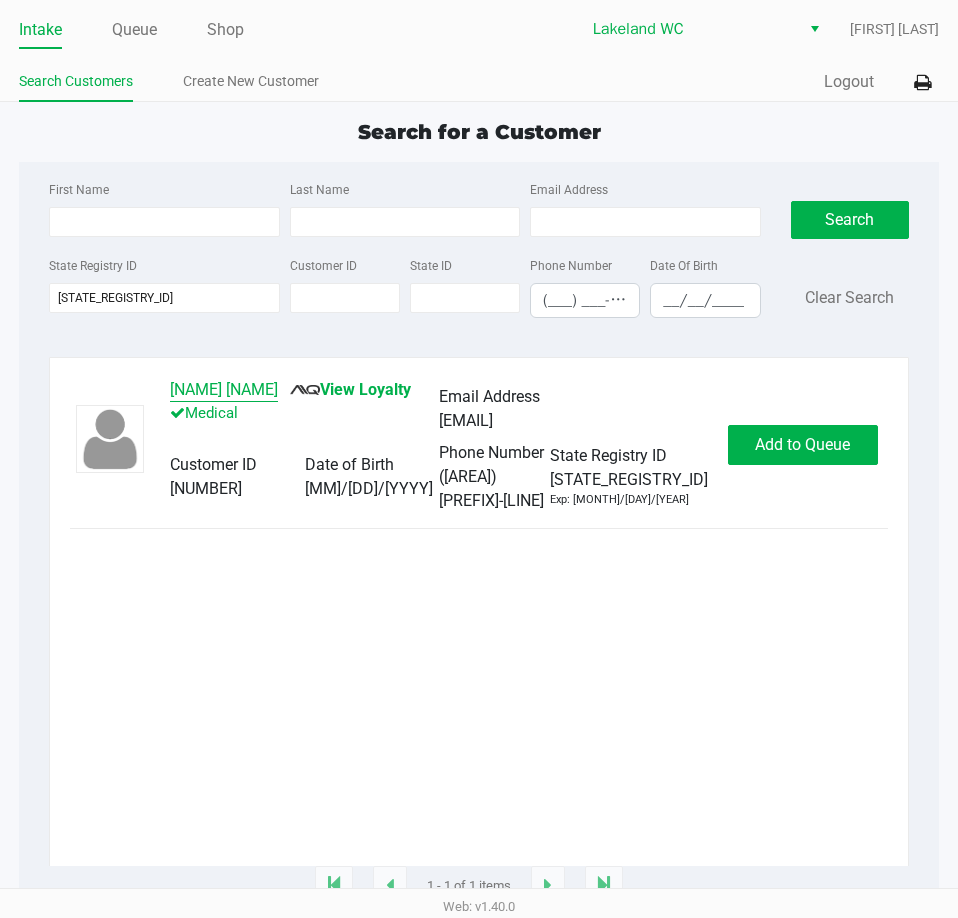 copy on "DOUGLAS ALDERMAN" 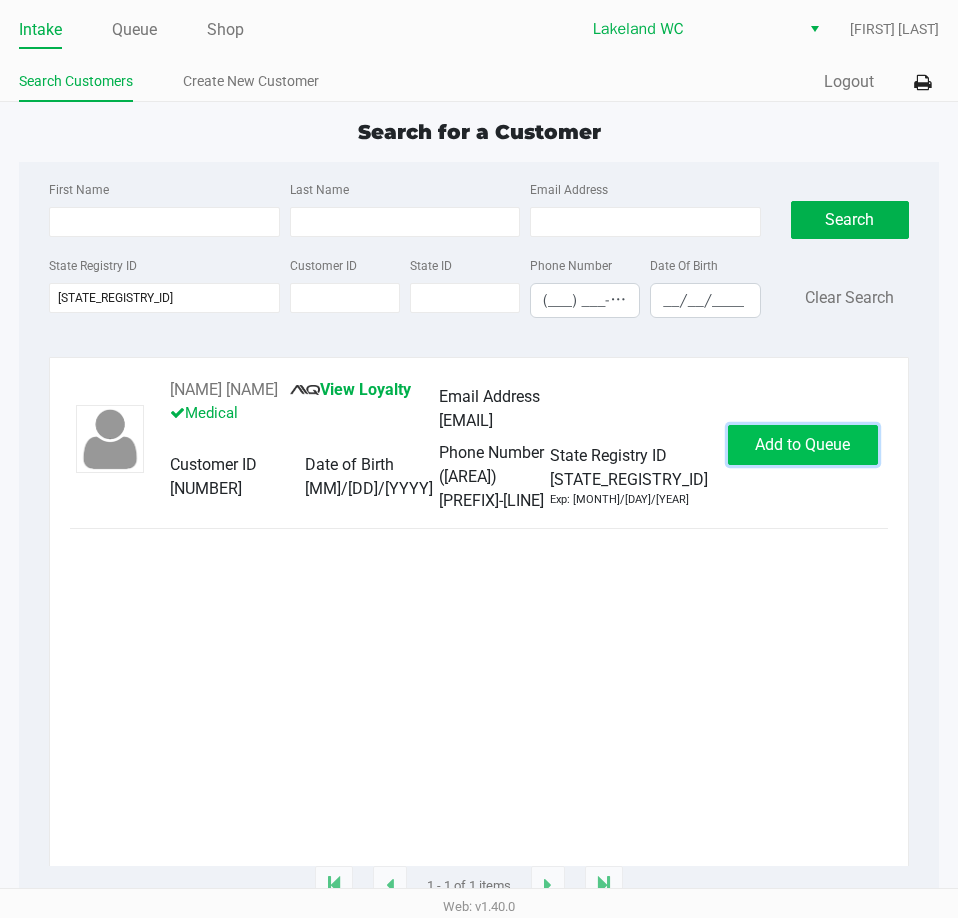 click on "Add to Queue" 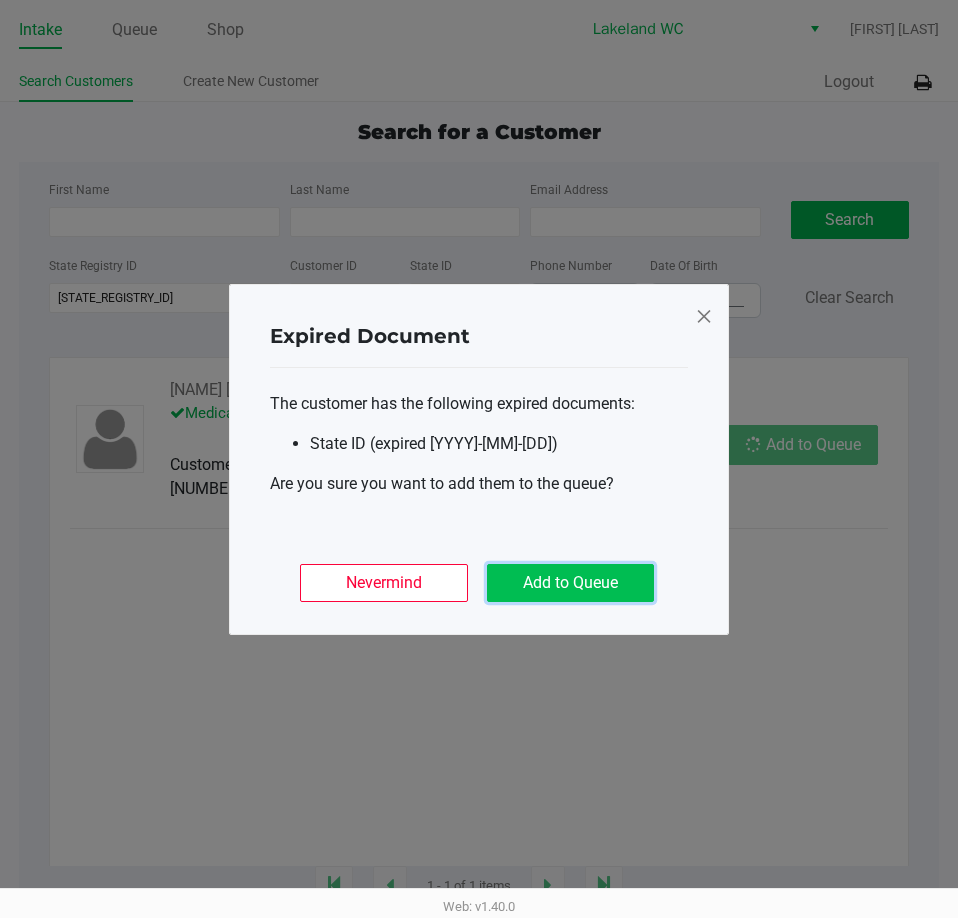 click on "Add to Queue" 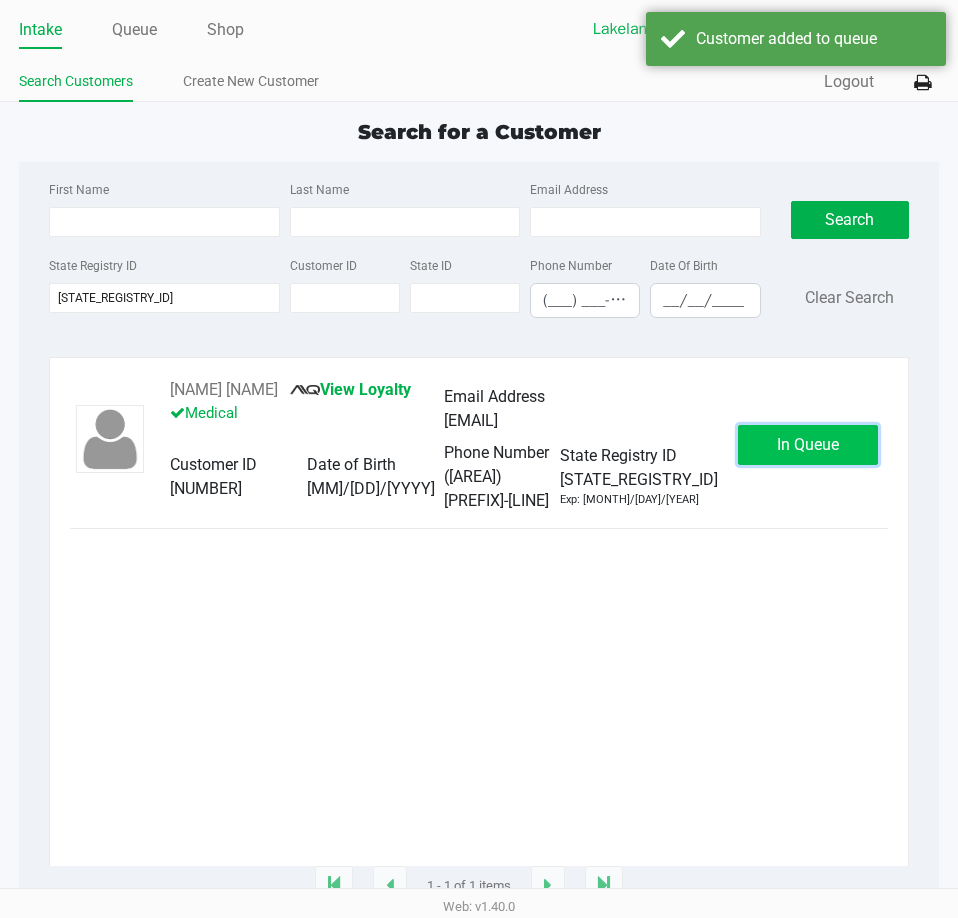 click on "In Queue" 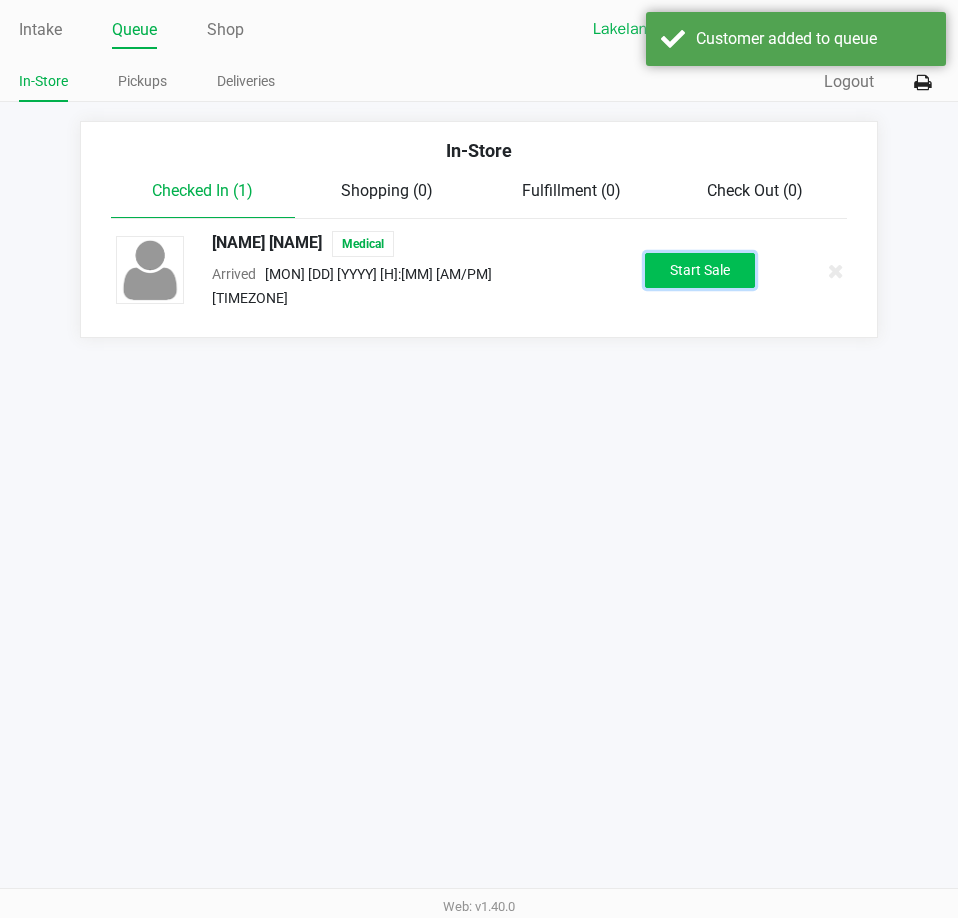 click on "Start Sale" 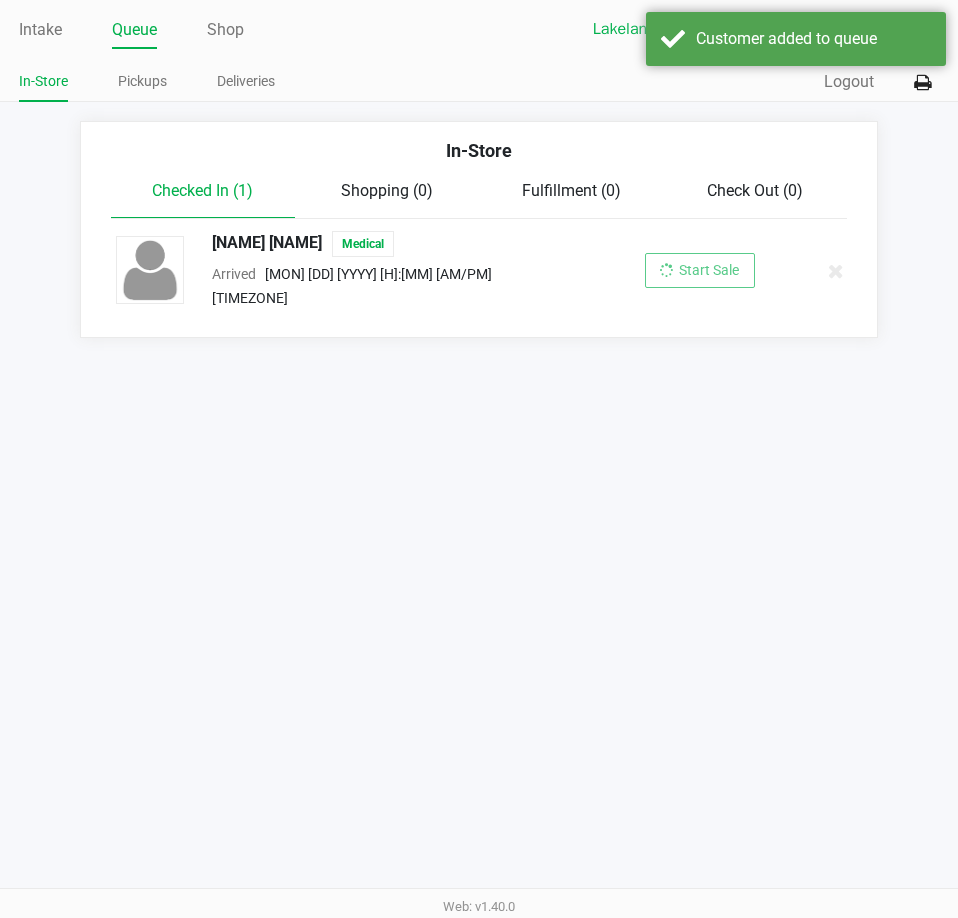 click on "Intake Queue Shop Lakeland WC  Lisette Ramos  In-Store Pickups Deliveries  Quick Sale   Logout   In-Store   Checked In (1)   Shopping (0)   Fulfillment (0)   Check Out (0)   DOUGLAS ALDERMAN   Medical  Arrived      Aug 4, 2025 9:22 AM EDT   Start Sale   Web: v1.40.0" at bounding box center [479, 459] 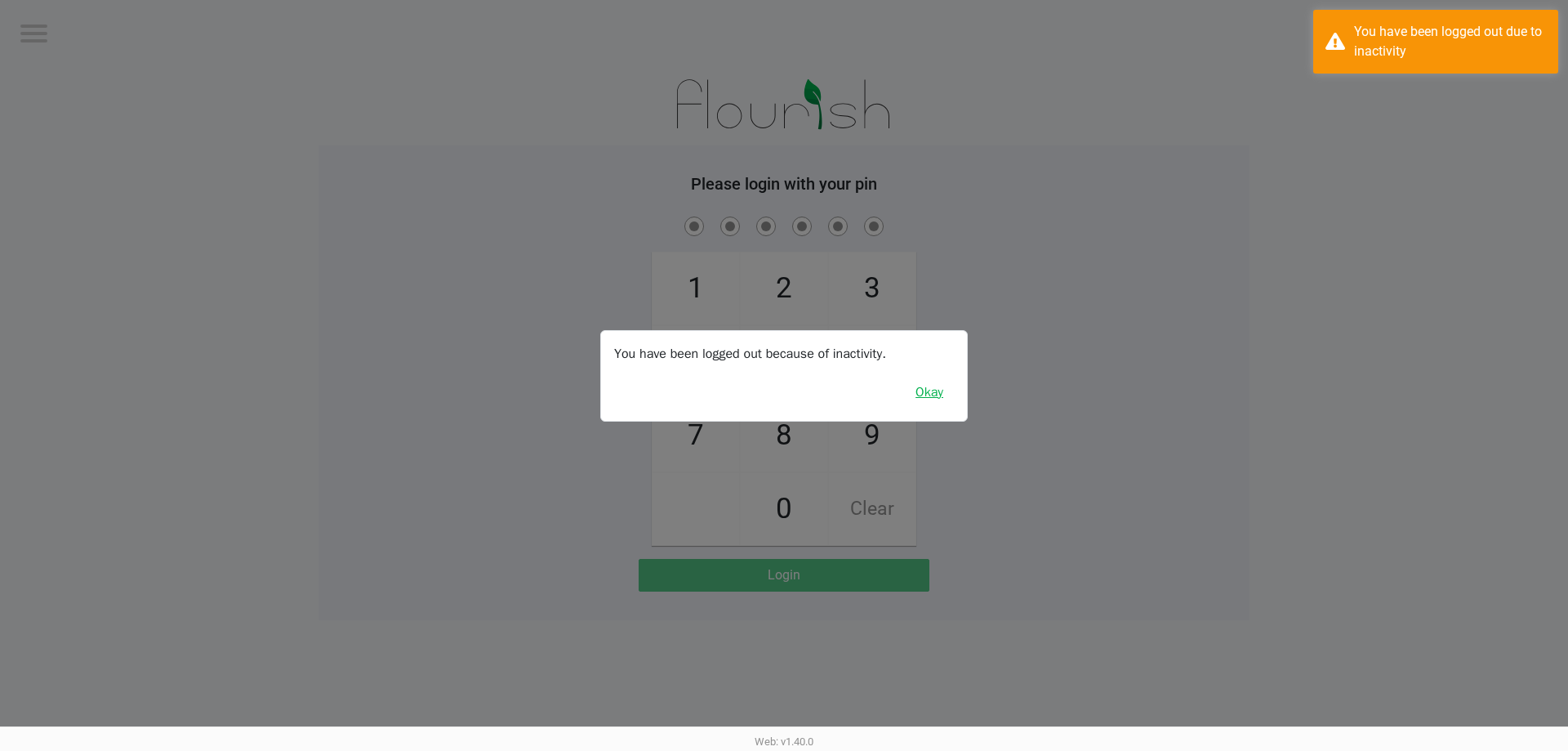 click on "Okay" at bounding box center (929, 392) 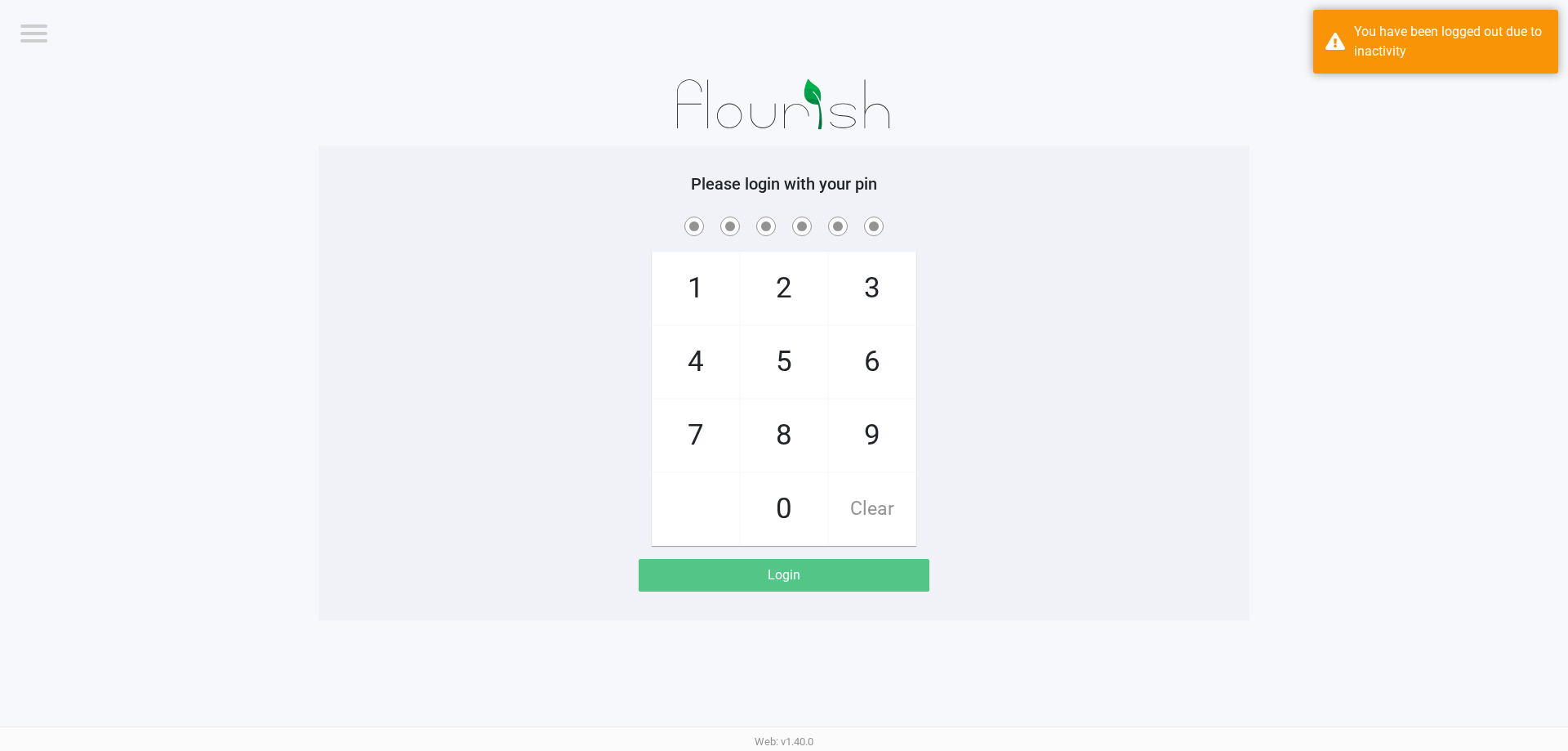 click on "1   4   7       2   5   8   0   3   6   9   Clear" 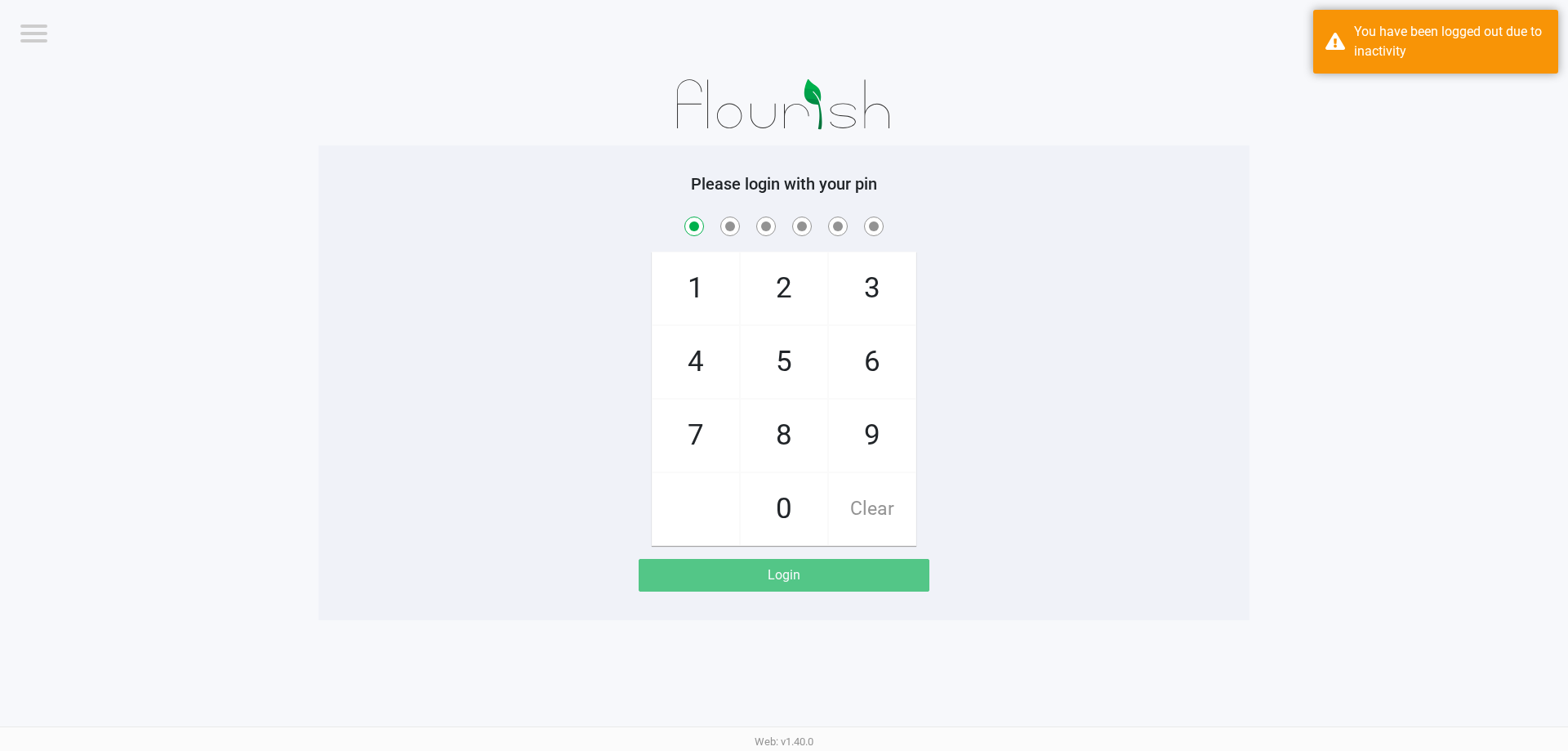 checkbox on "true" 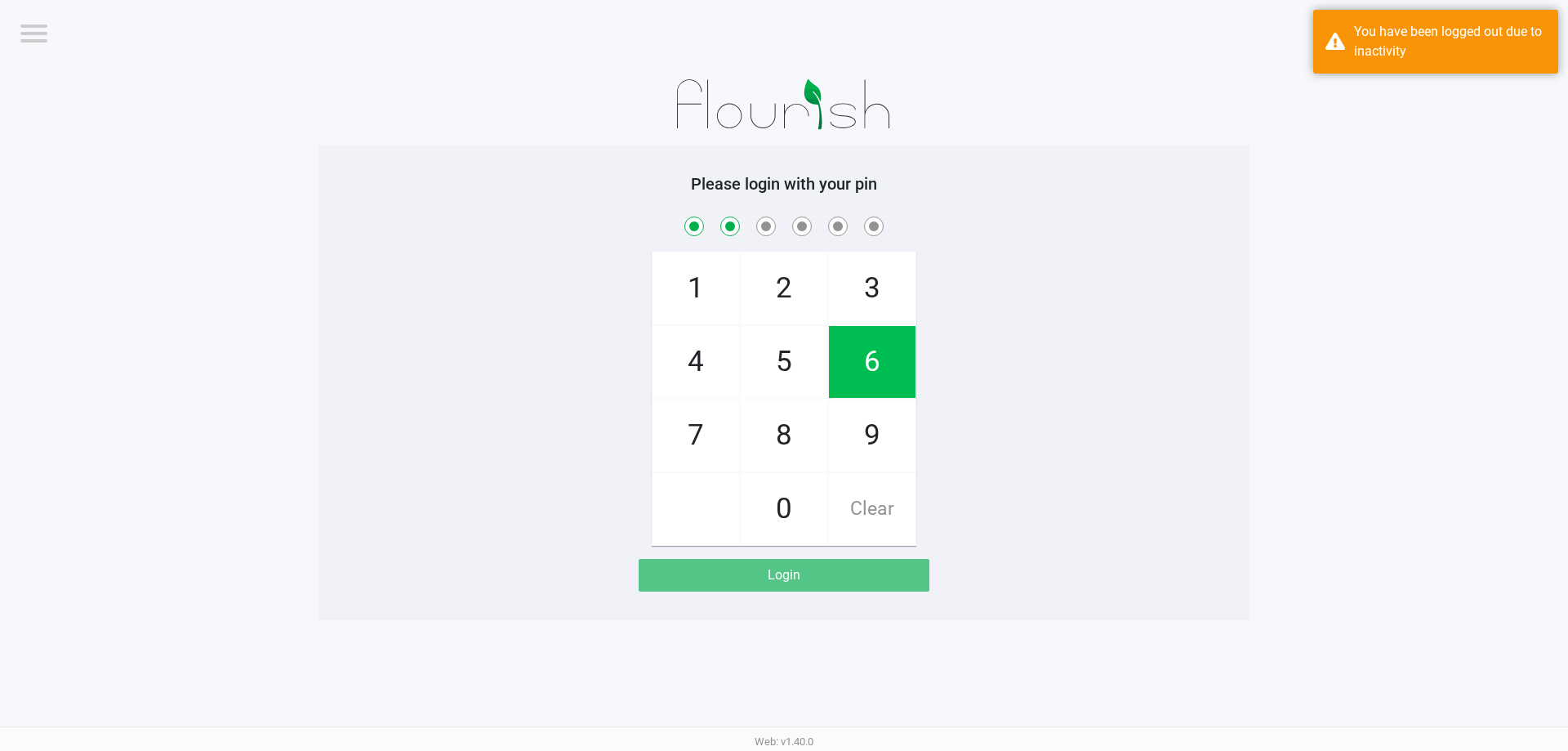 checkbox on "true" 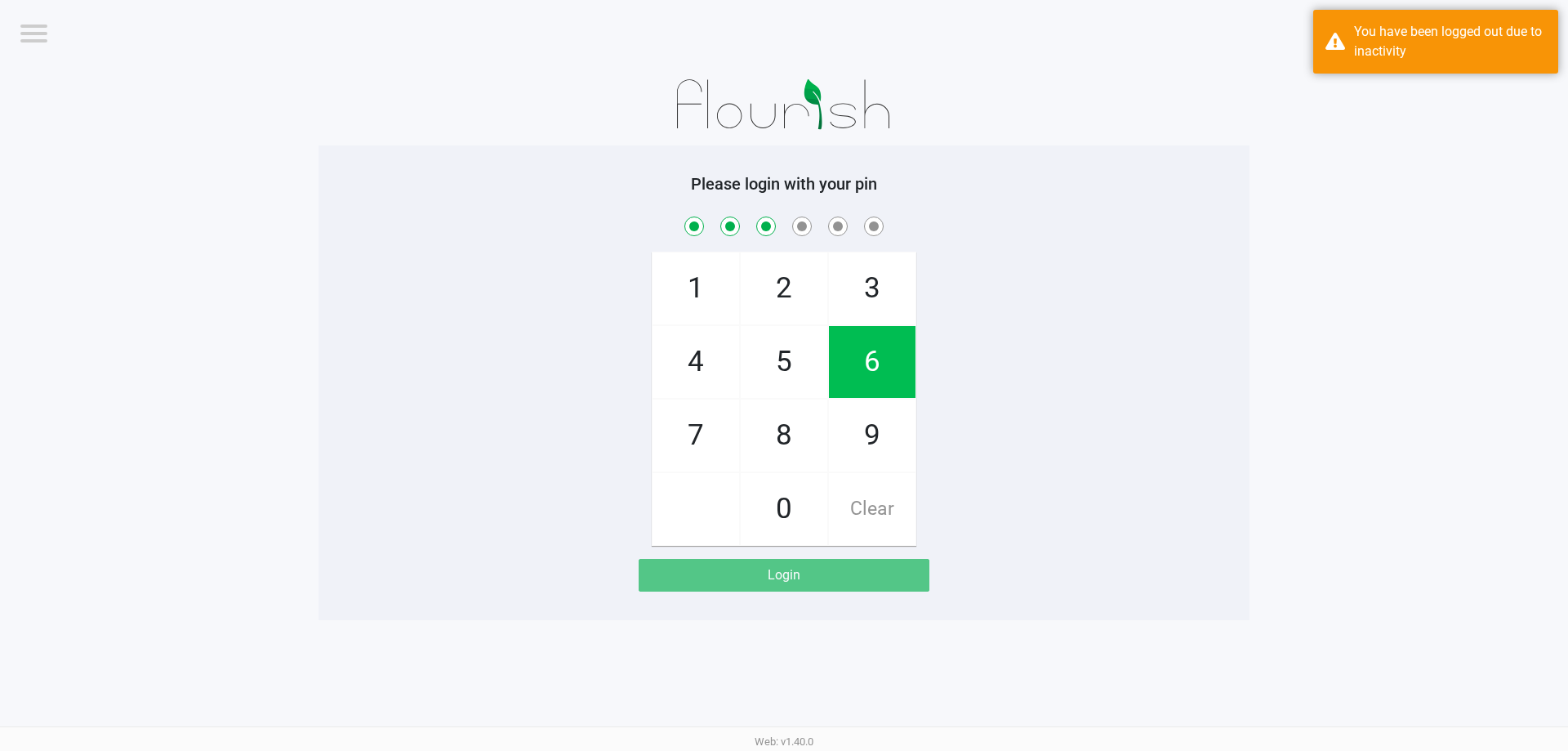 checkbox on "true" 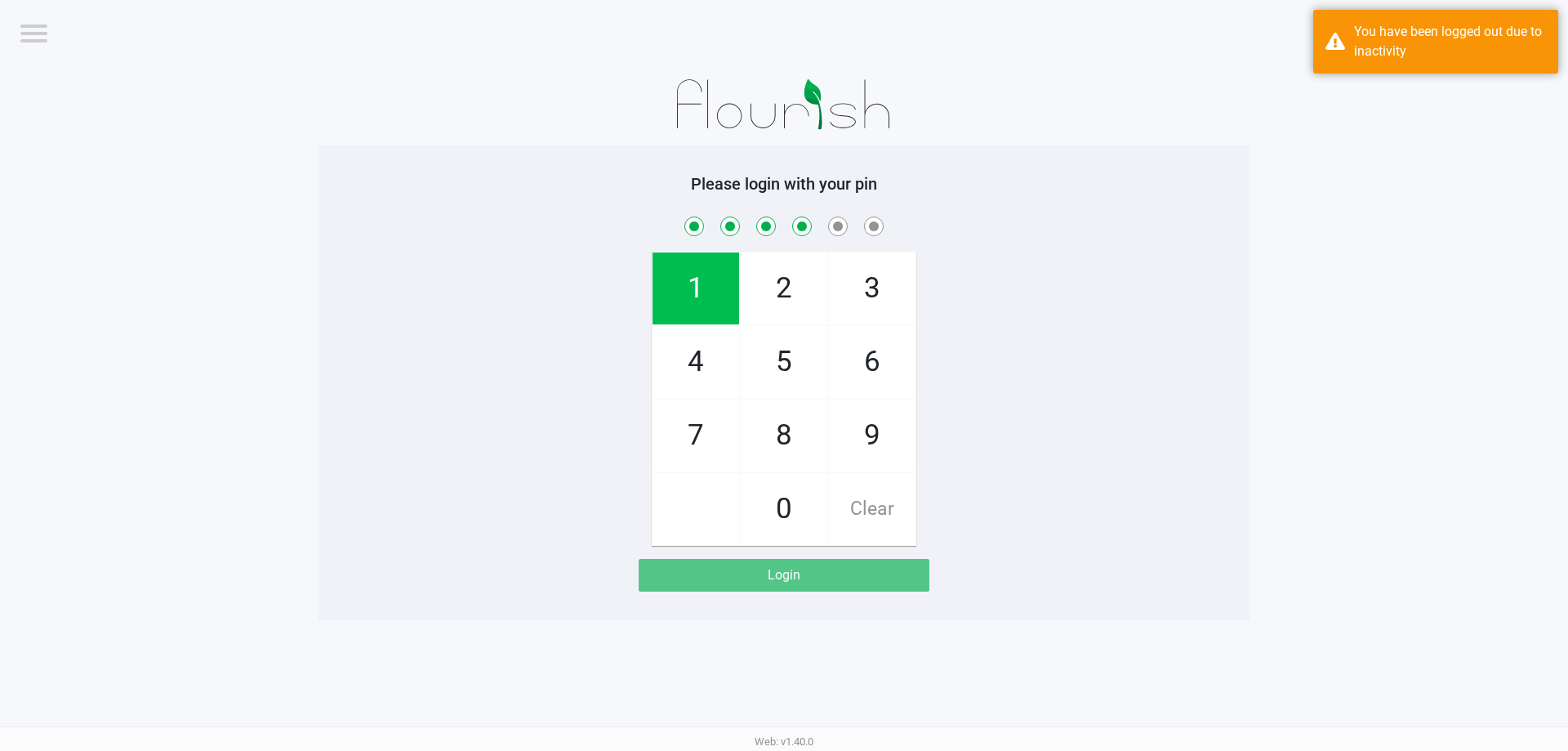 checkbox on "true" 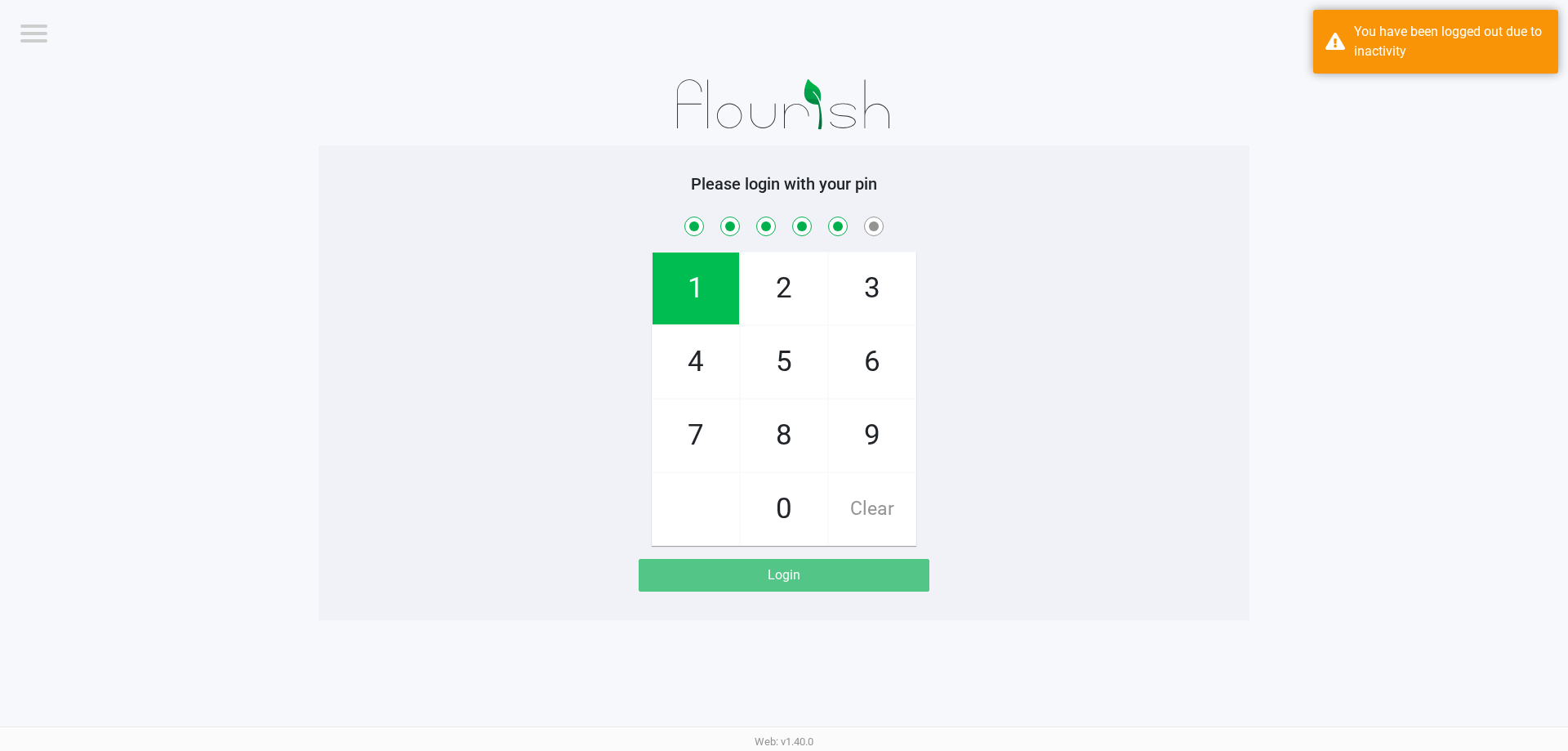 checkbox on "true" 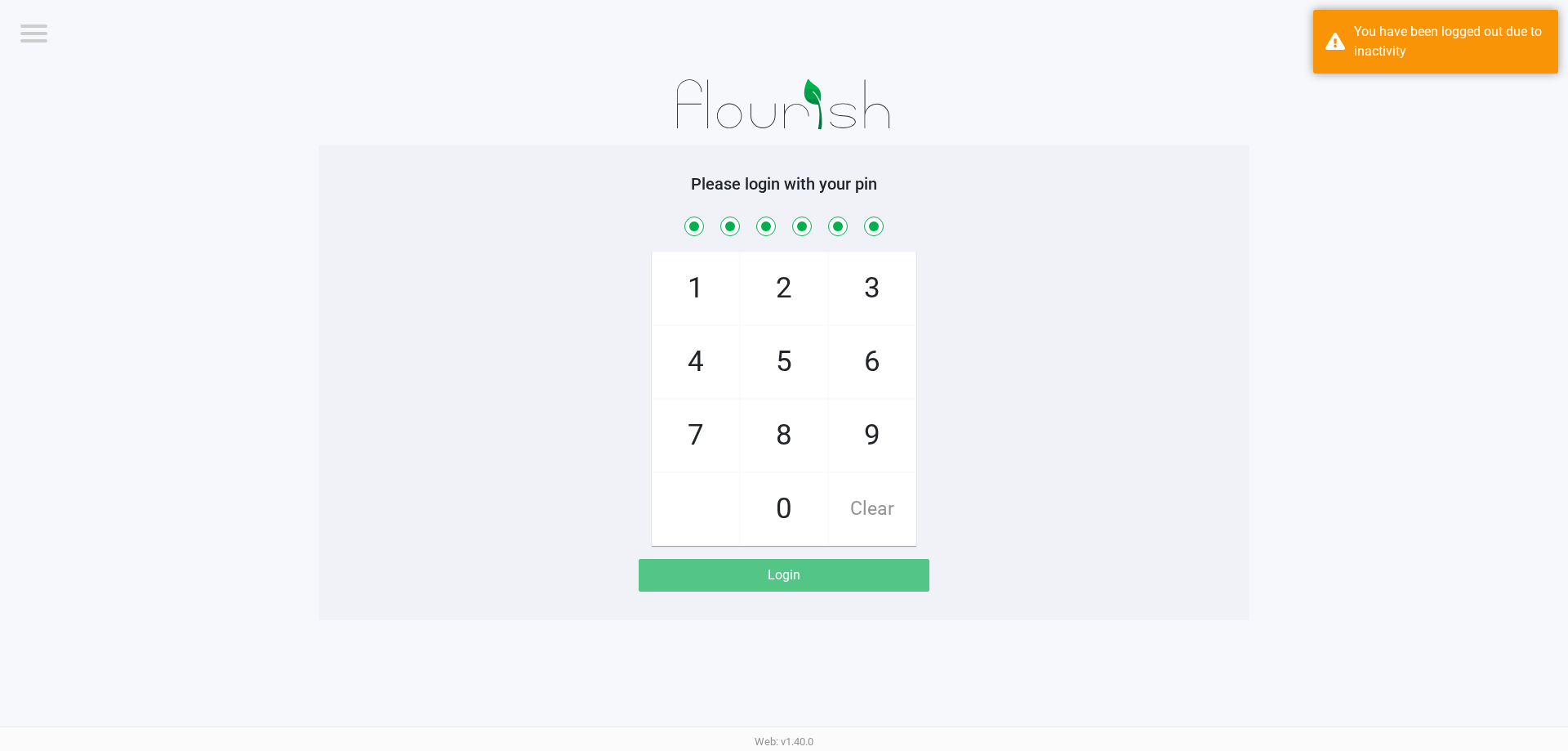 checkbox on "true" 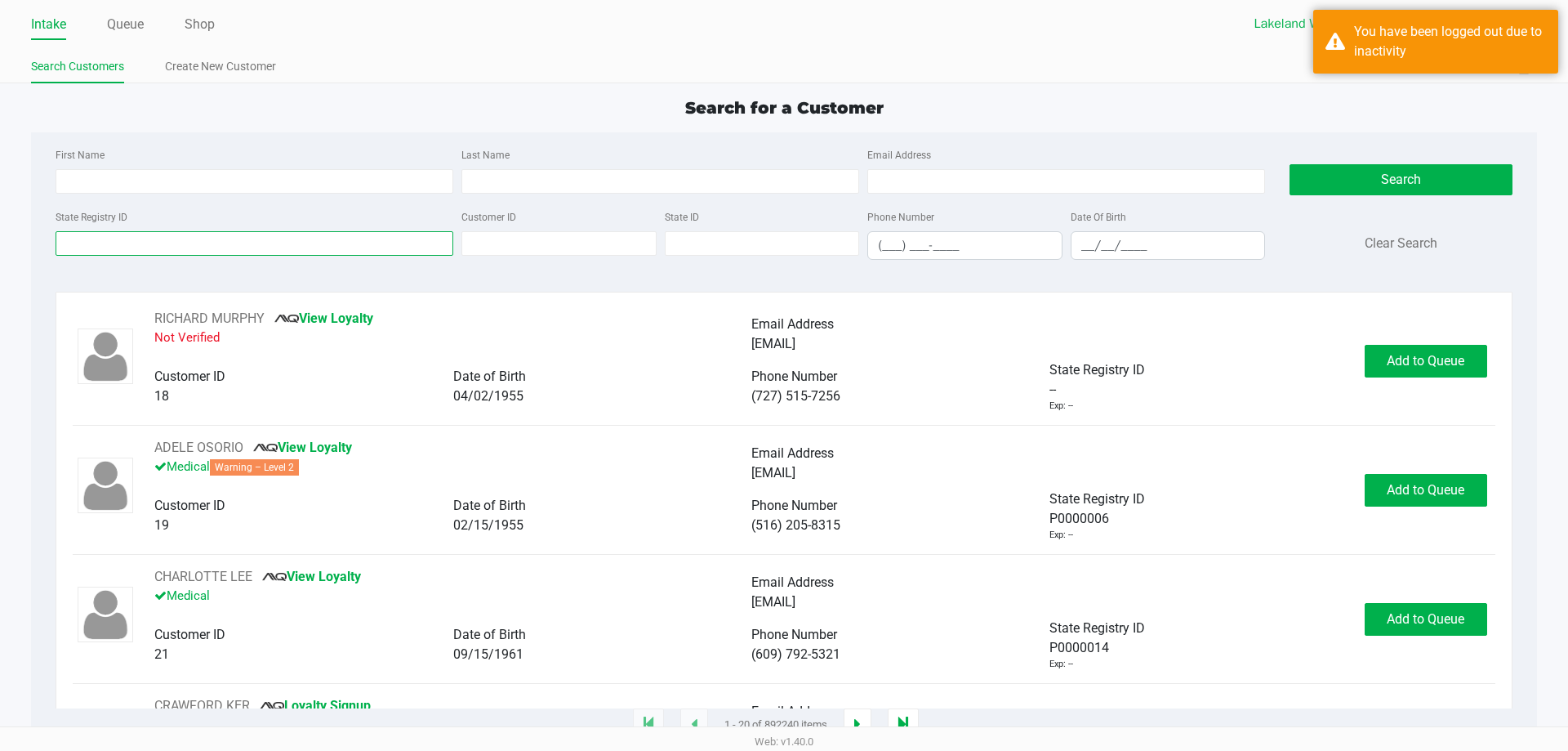 click on "State Registry ID" at bounding box center [254, 244] 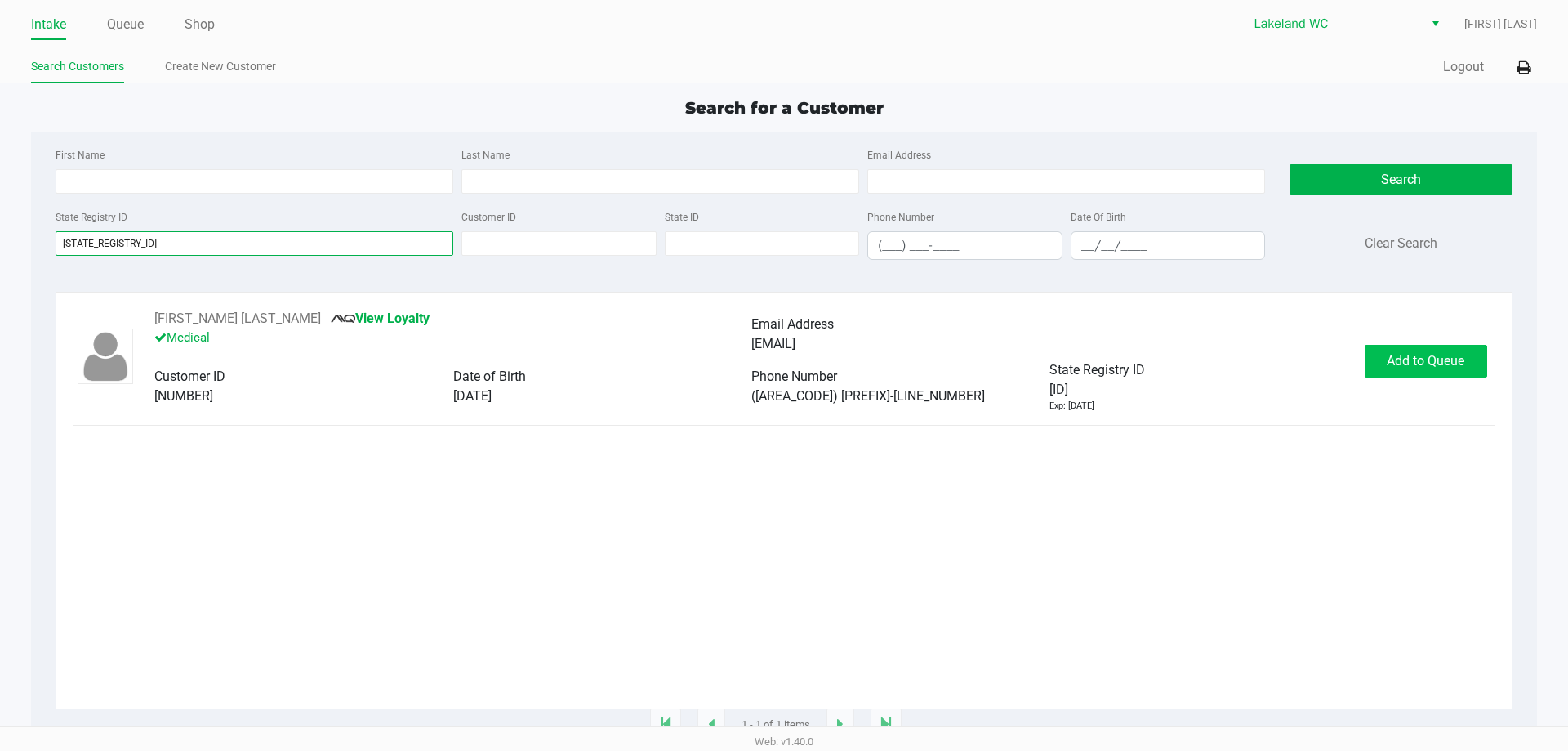 type on "p4fm8238" 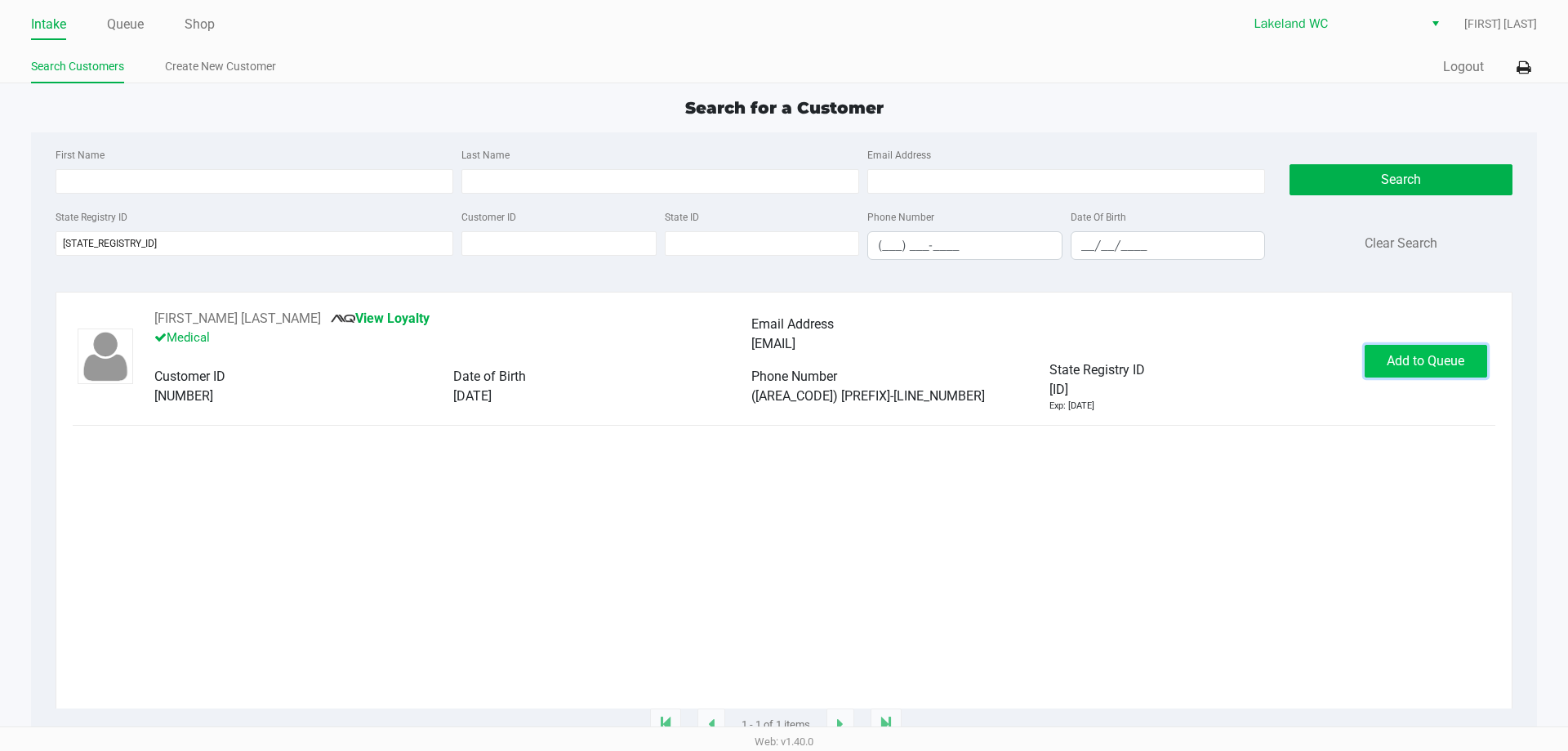 click on "Add to Queue" 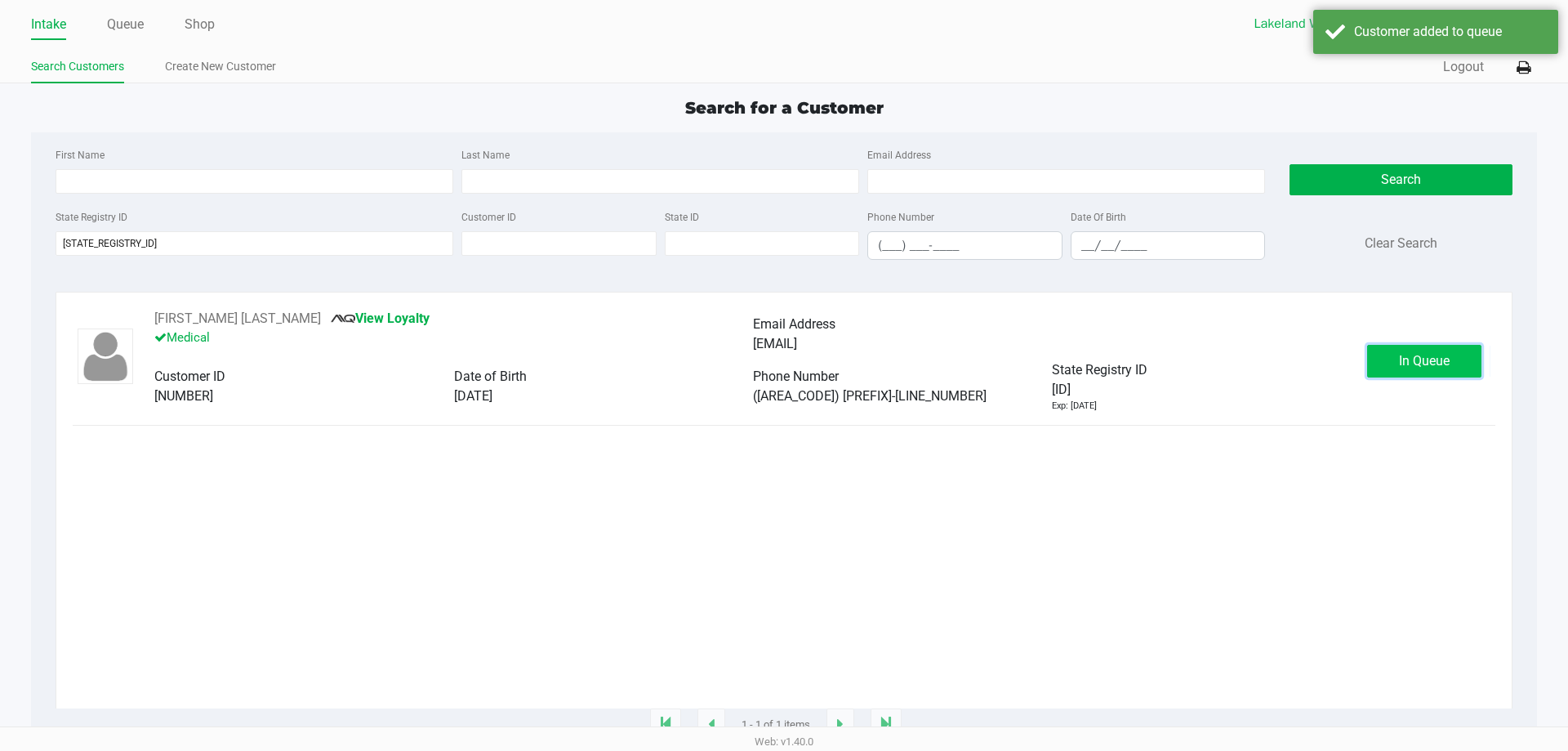 click on "In Queue" 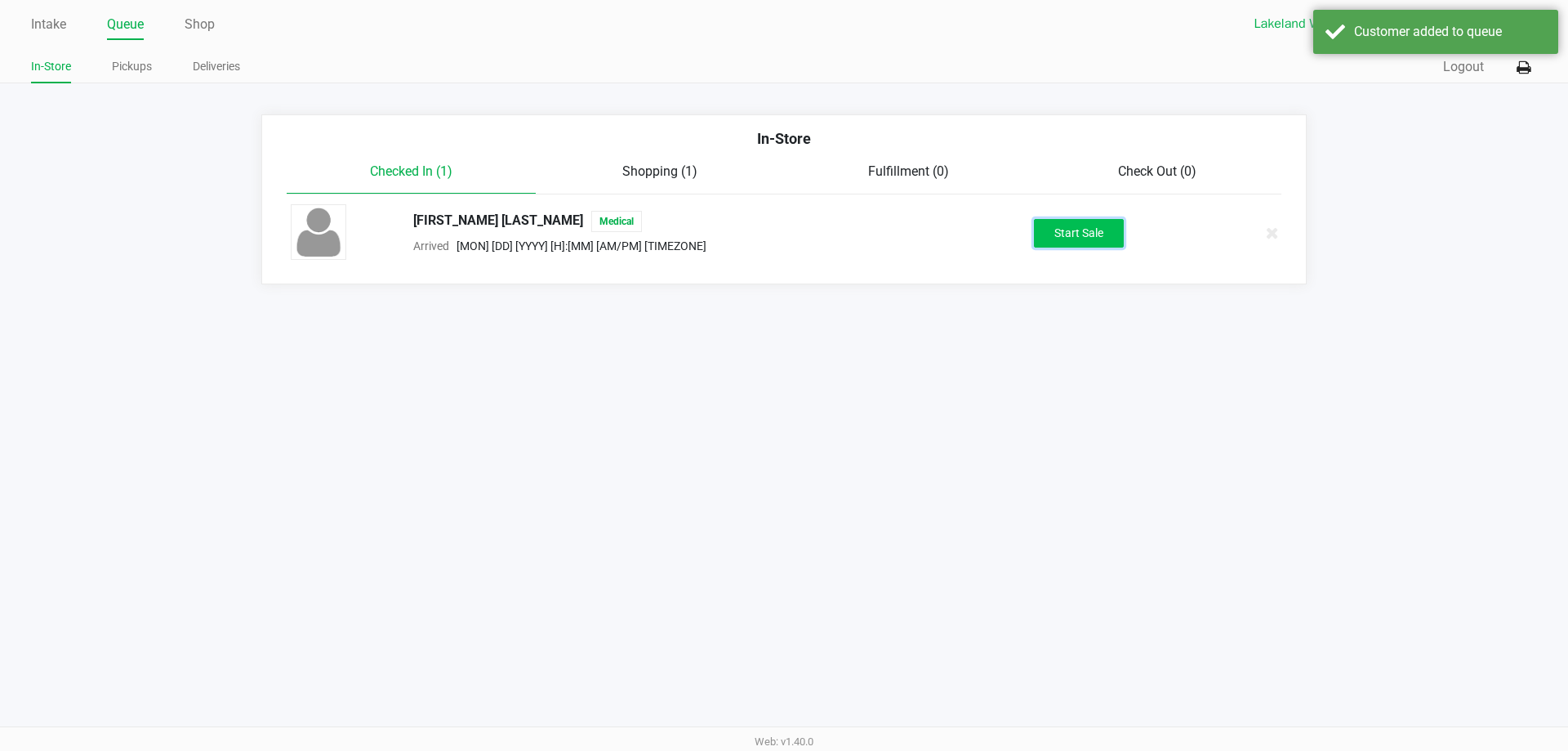click on "Start Sale" 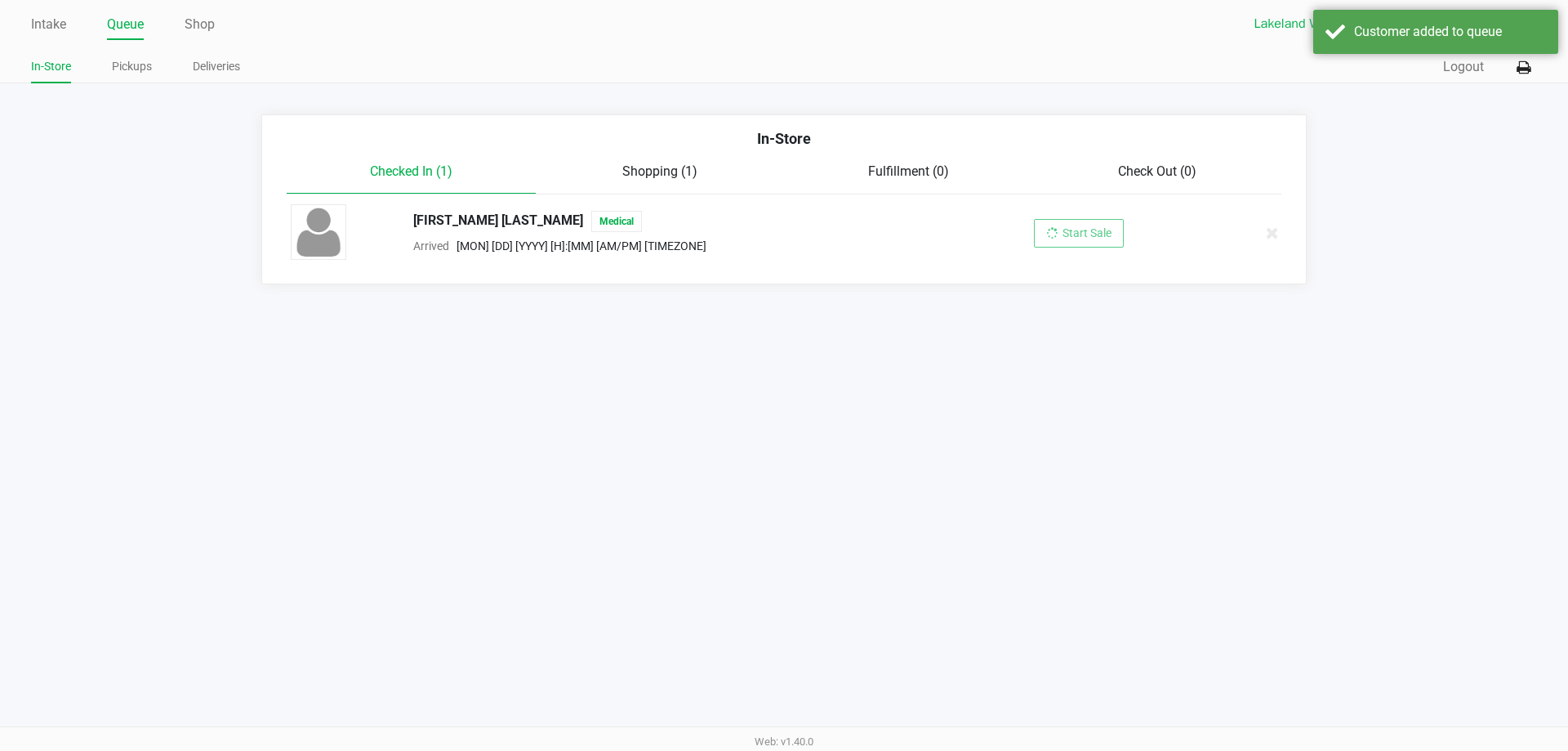 drag, startPoint x: 942, startPoint y: 422, endPoint x: 930, endPoint y: 430, distance: 14.42221 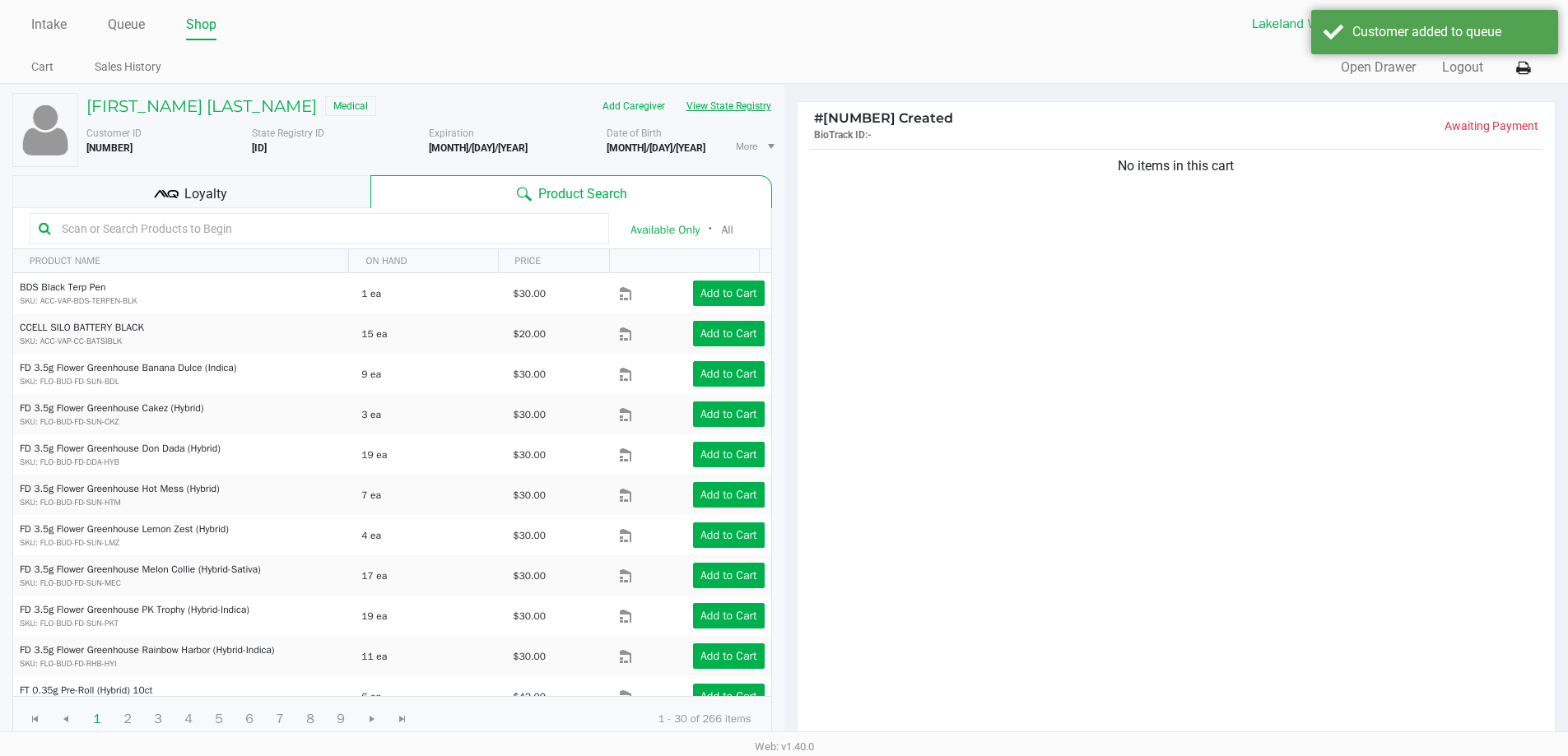 click on "View State Registry" 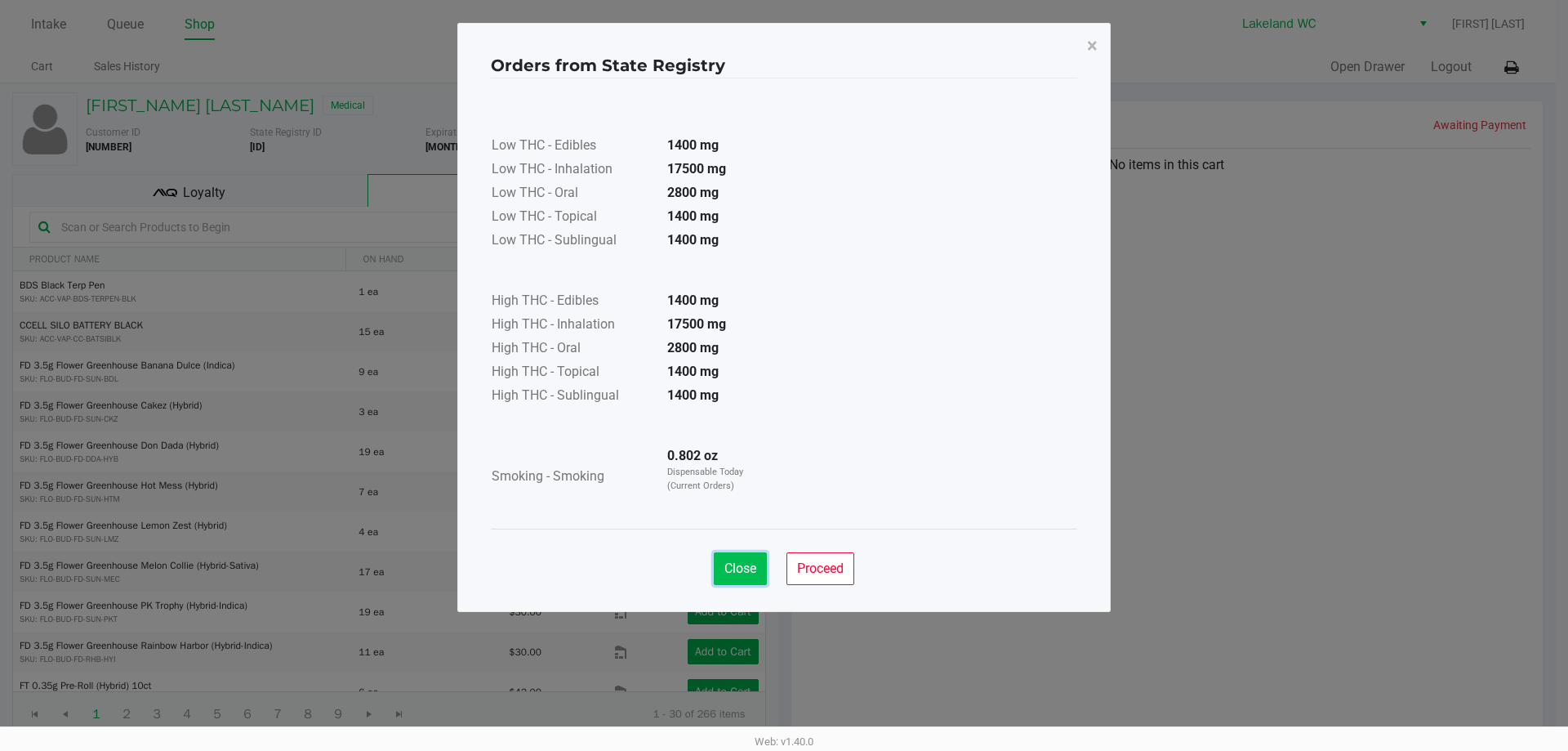 click on "Close" 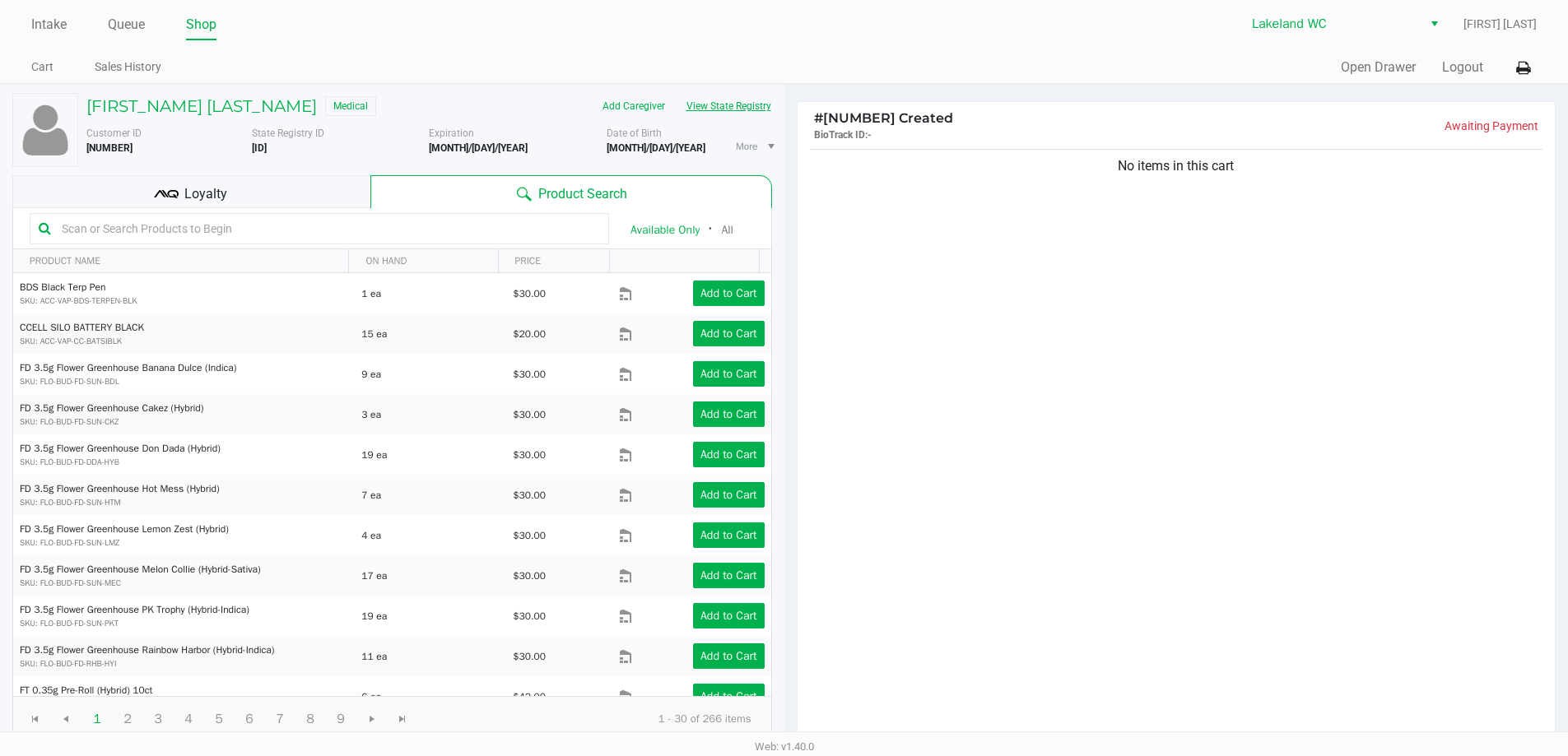 click on "View State Registry" 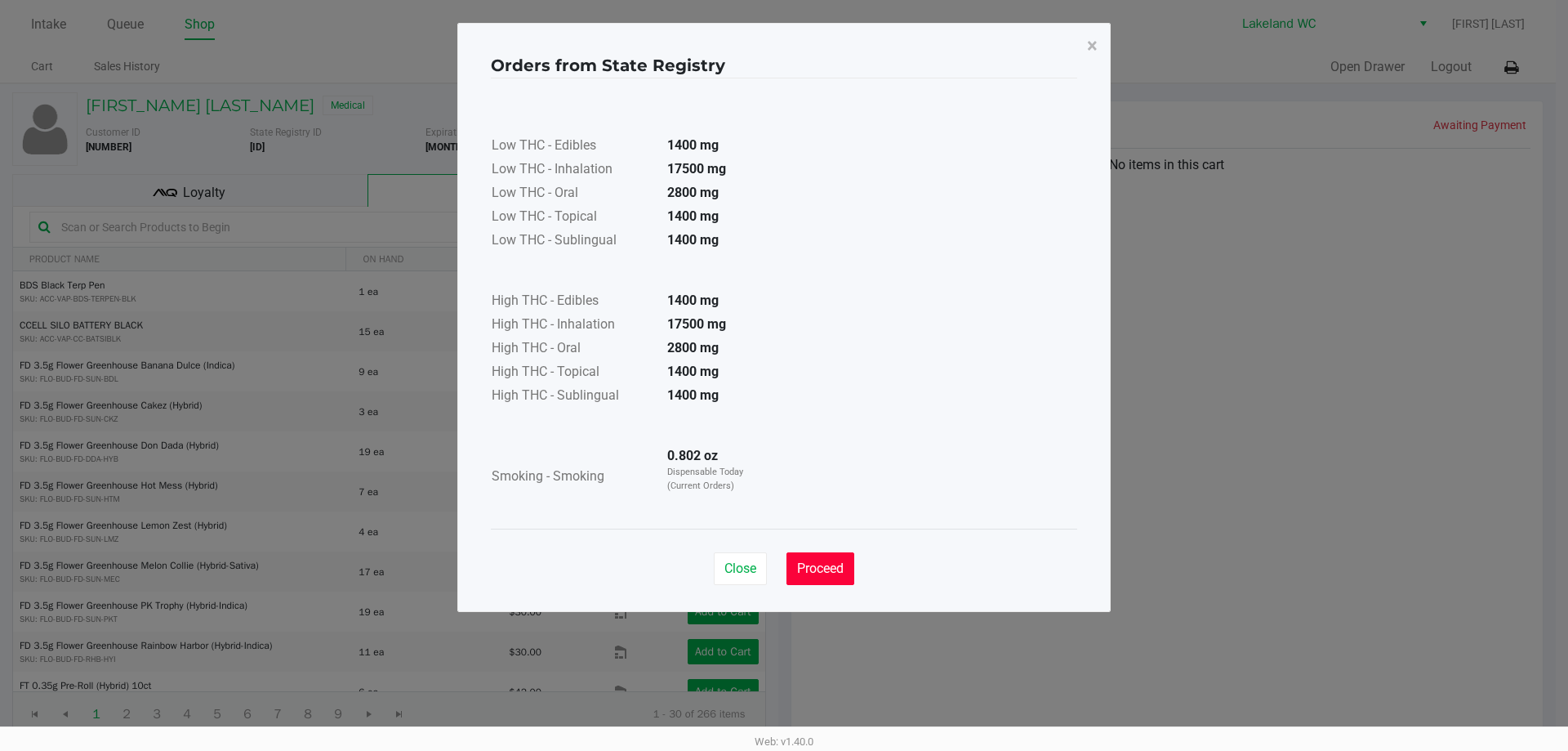 click on "Proceed" 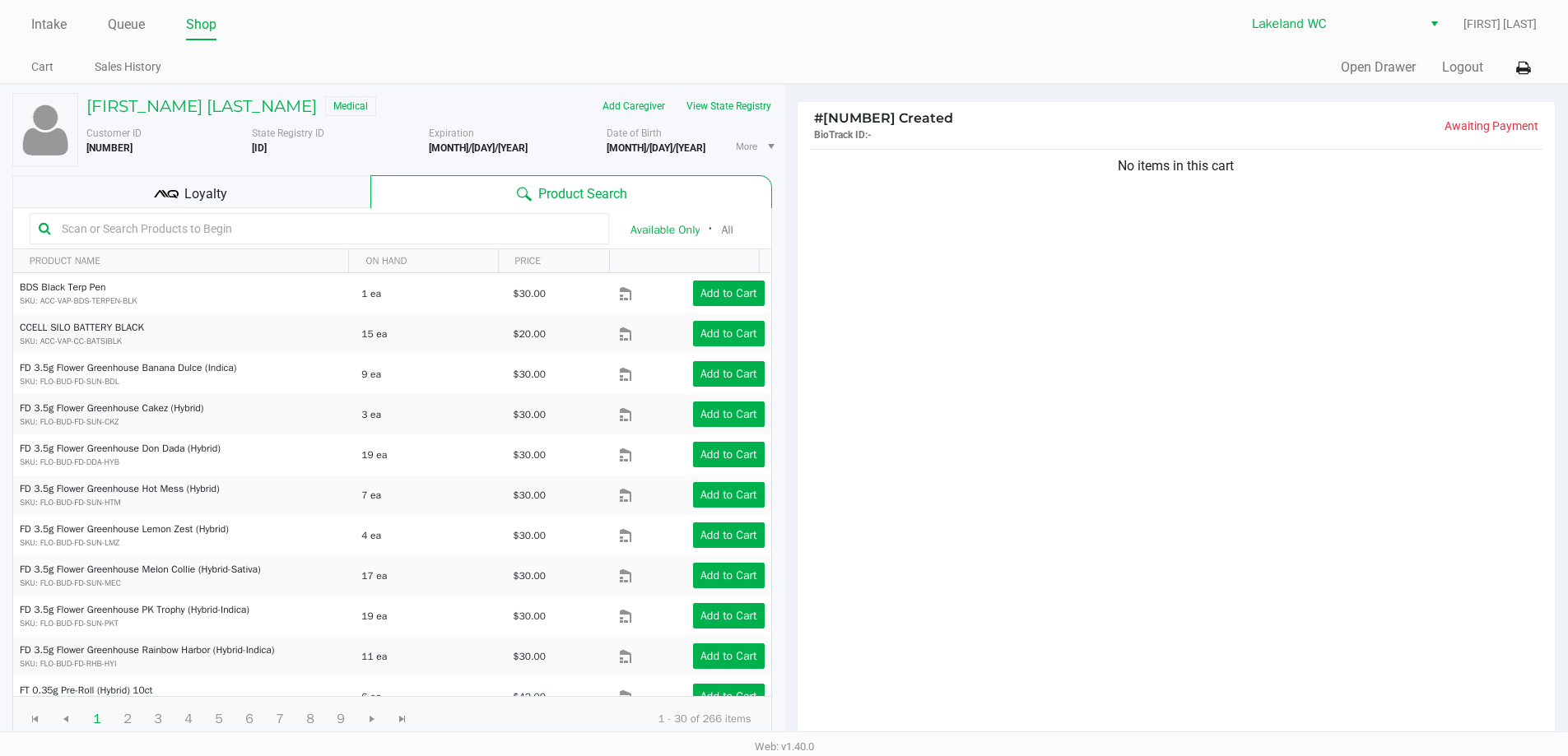 drag, startPoint x: 1004, startPoint y: 550, endPoint x: 443, endPoint y: 692, distance: 578.6925 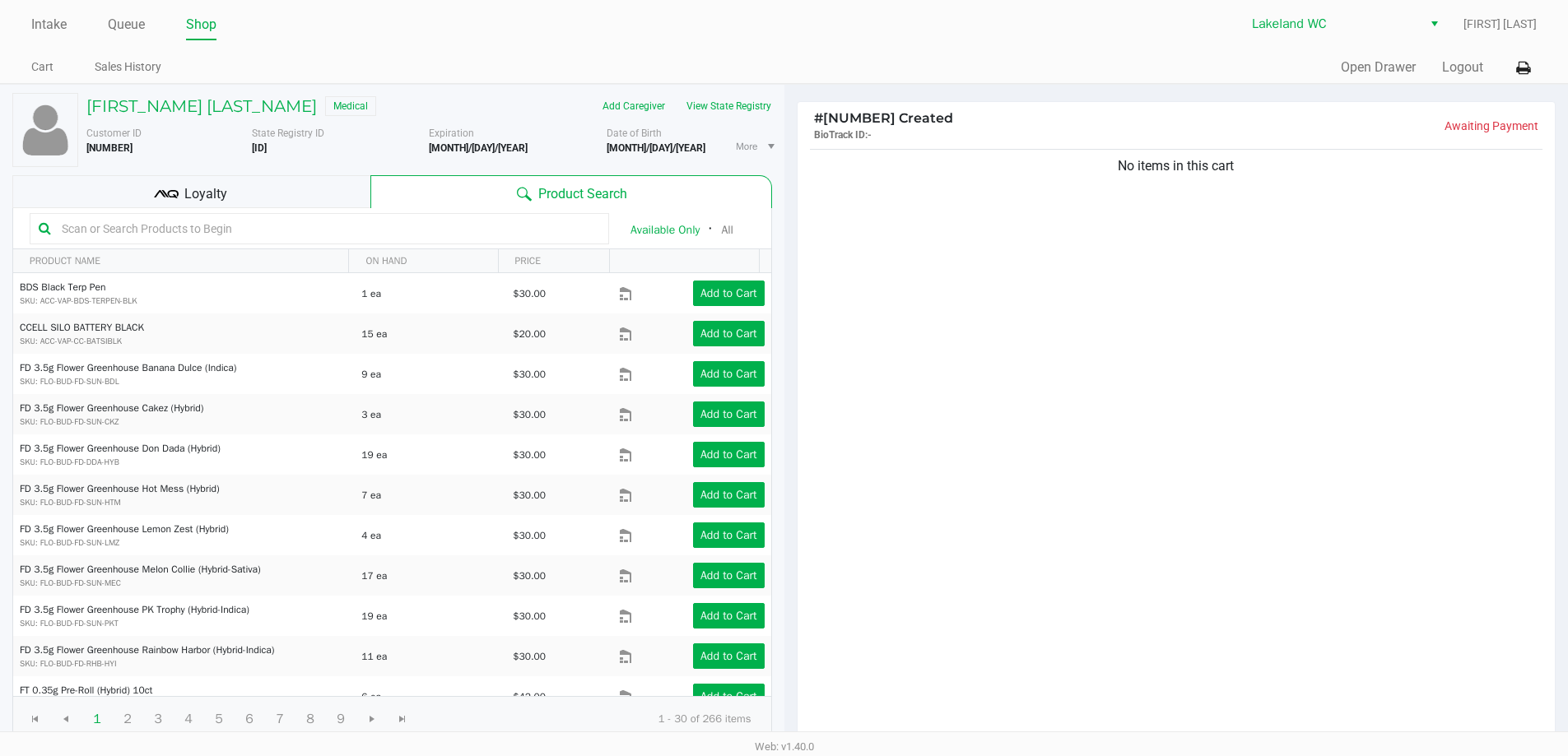 click on "No items in this cart" 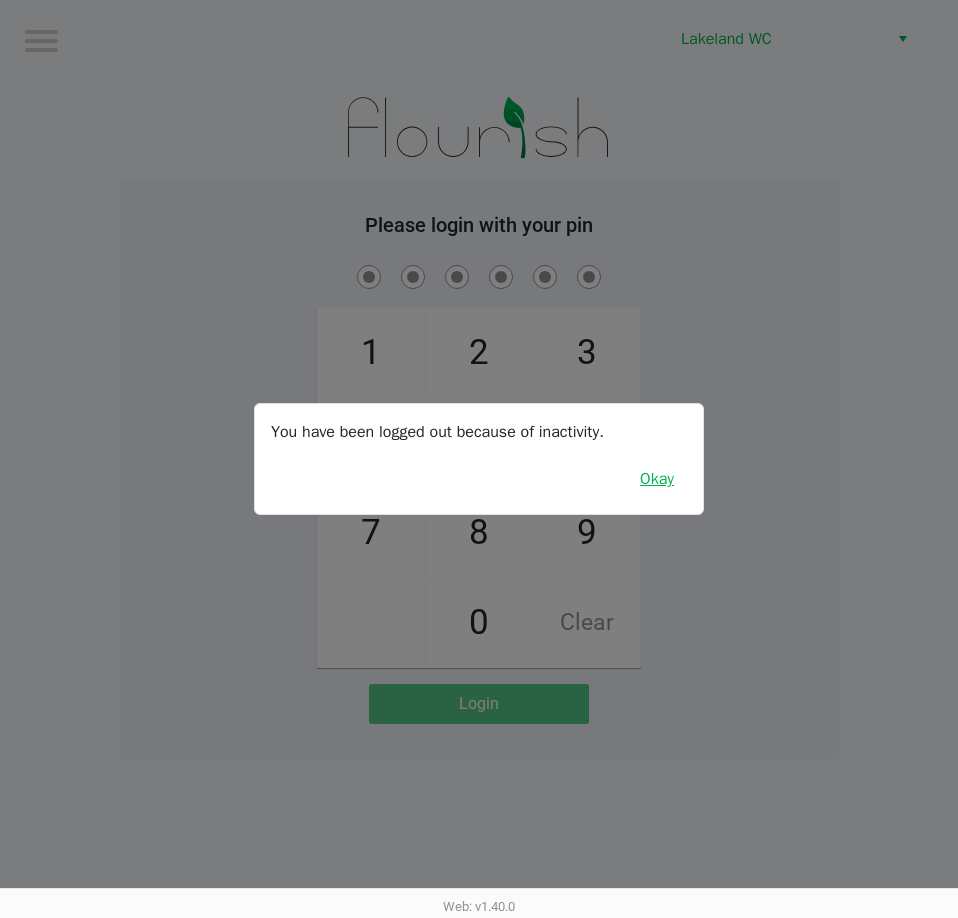 drag, startPoint x: 650, startPoint y: 479, endPoint x: 775, endPoint y: 416, distance: 139.97858 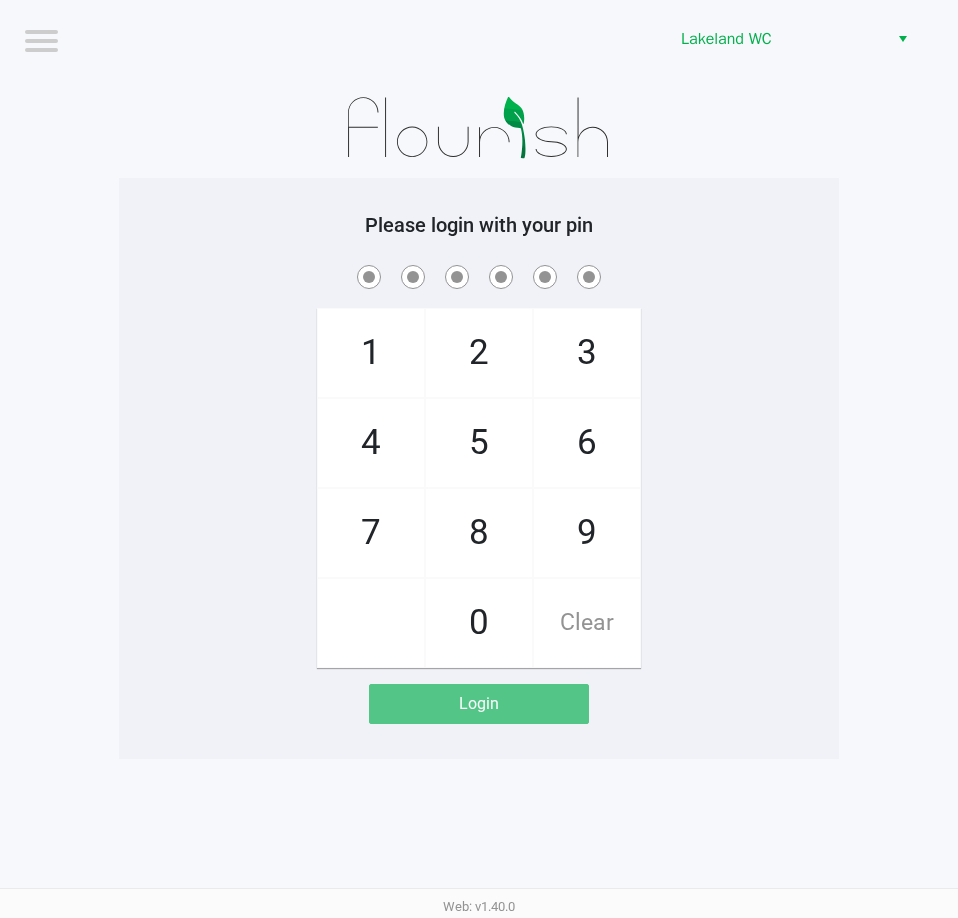 drag, startPoint x: 778, startPoint y: 410, endPoint x: 778, endPoint y: 397, distance: 13 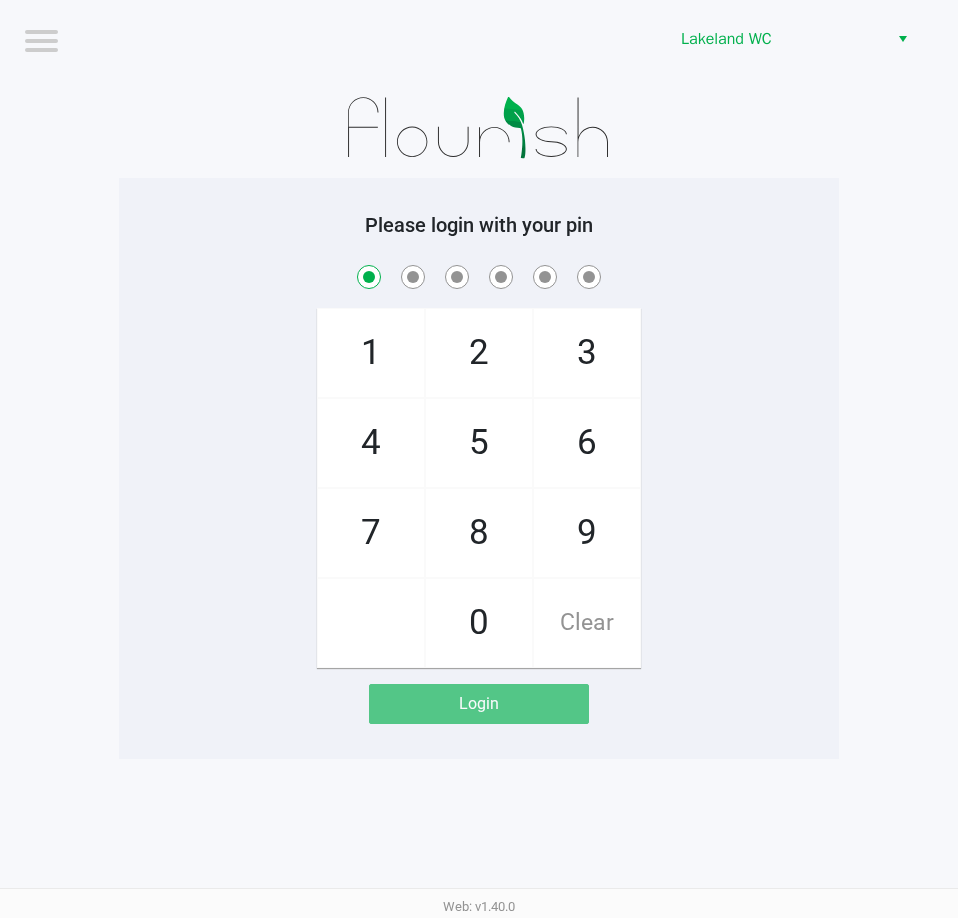 checkbox on "true" 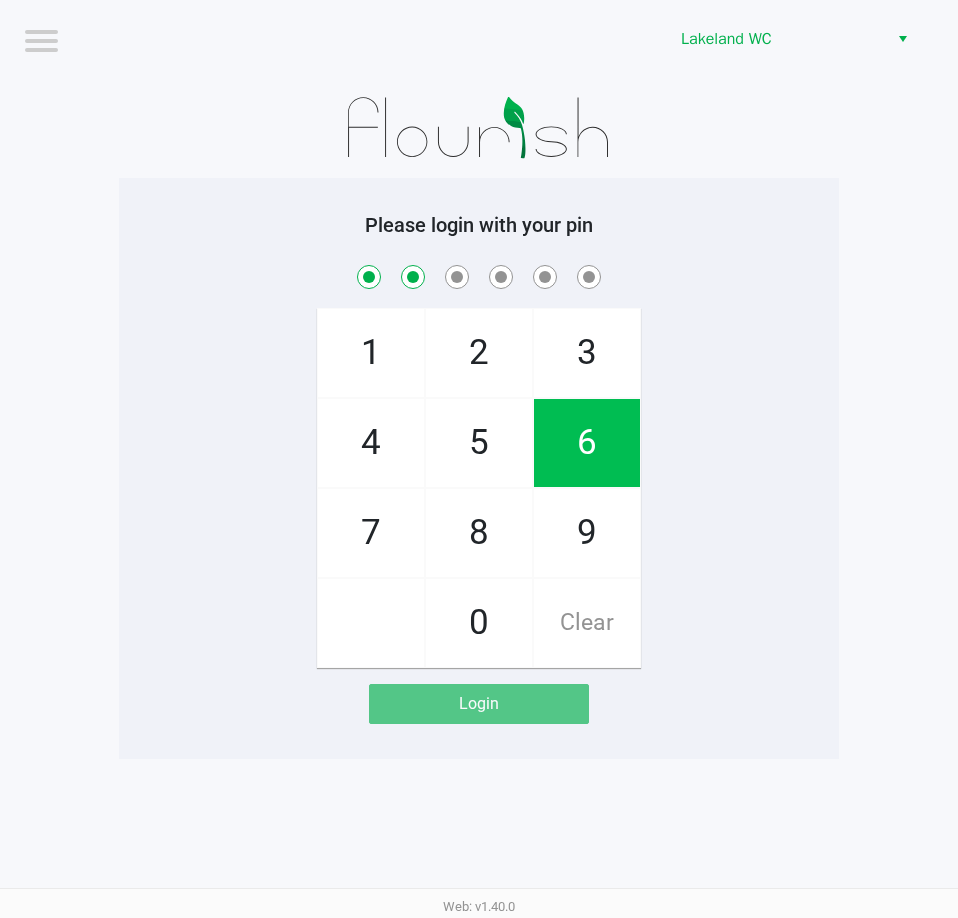 checkbox on "true" 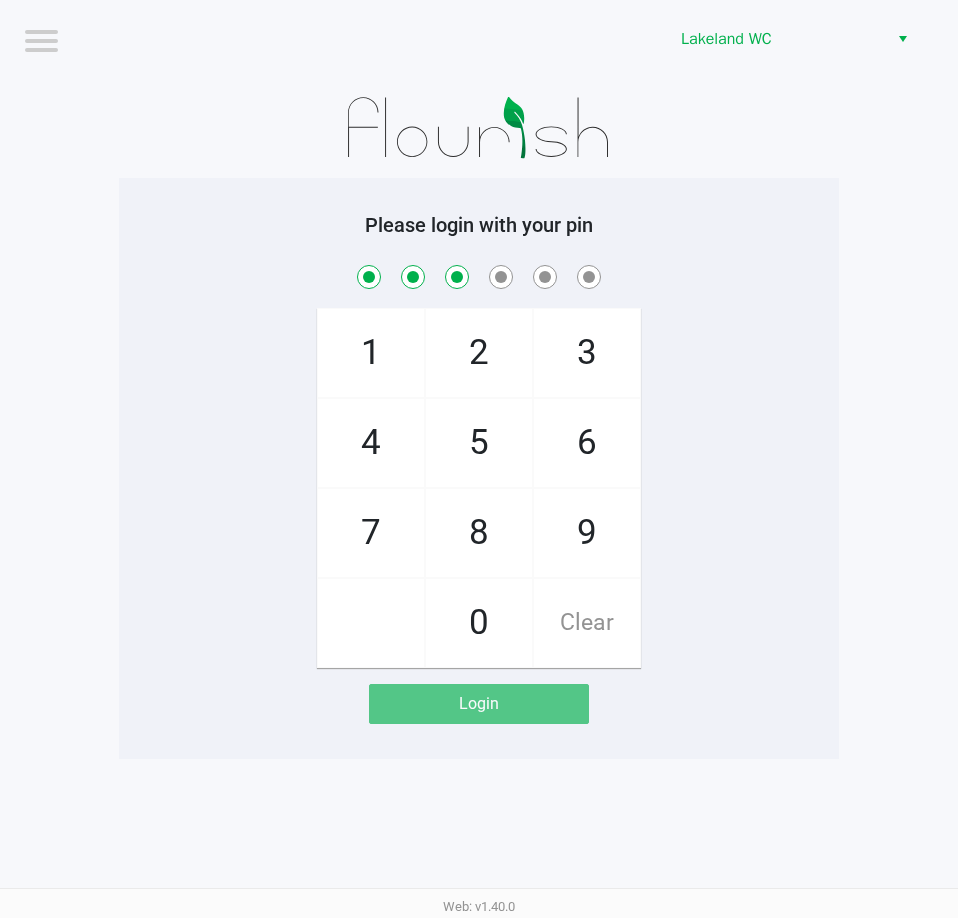 checkbox on "true" 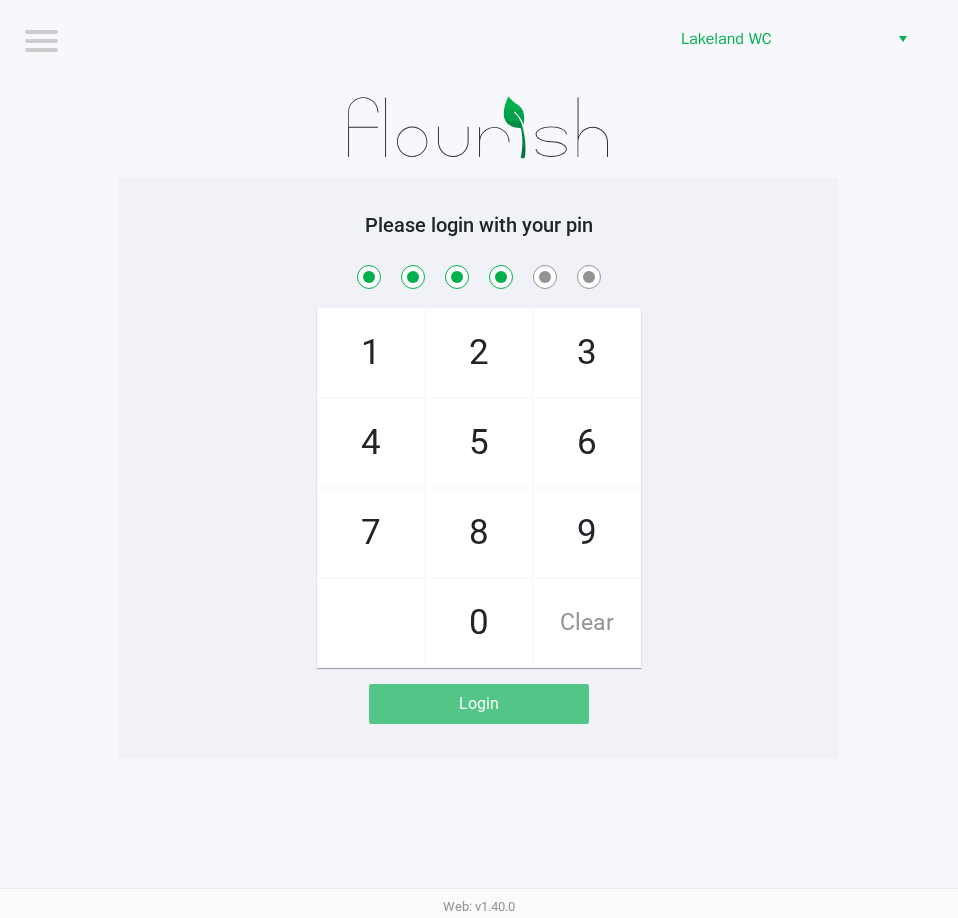 checkbox on "true" 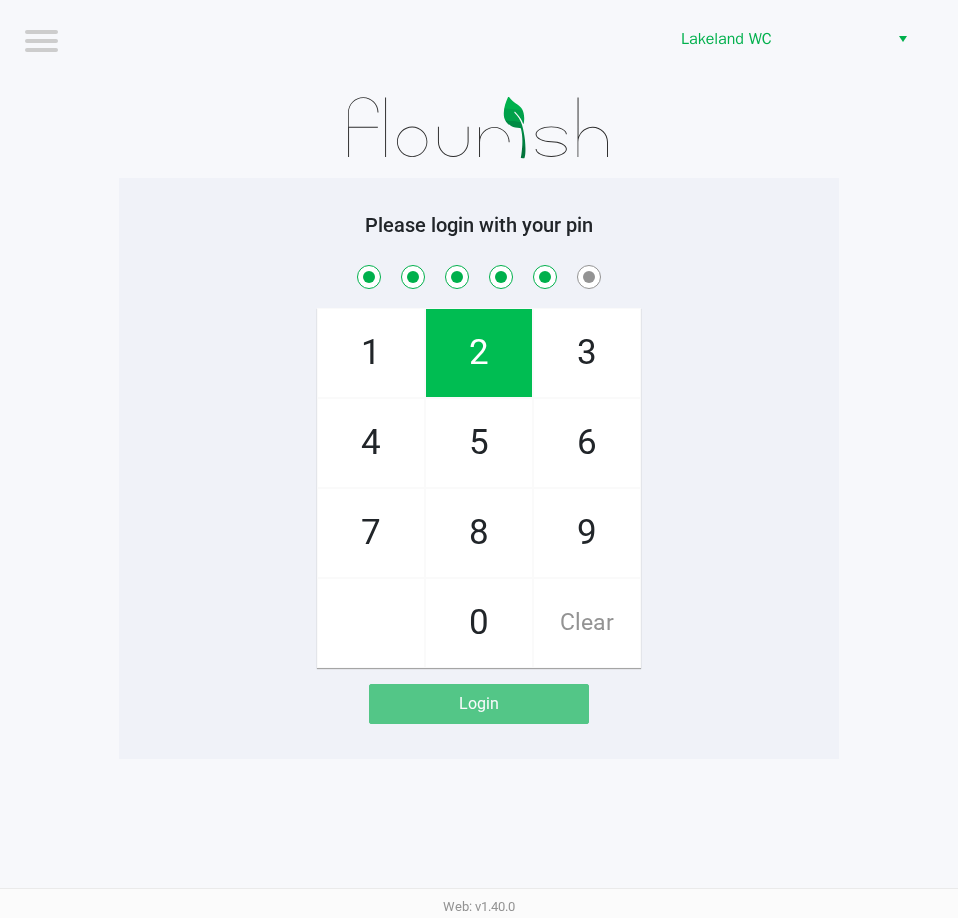 checkbox on "true" 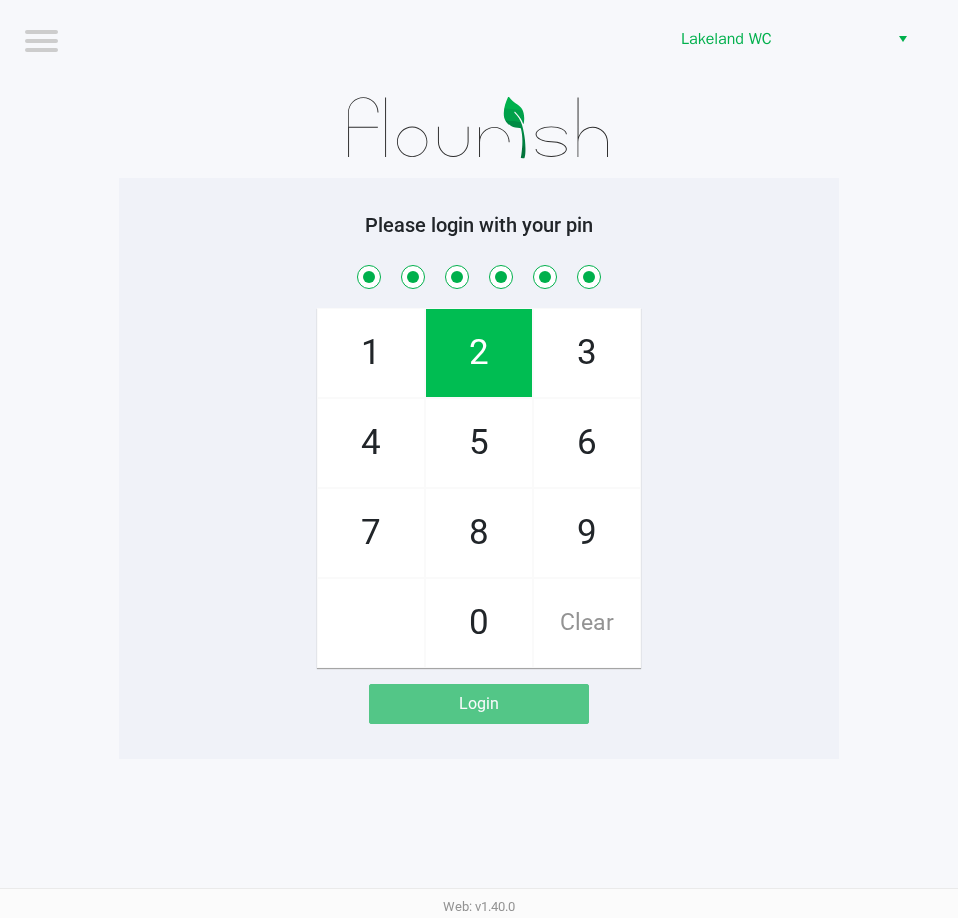 checkbox on "true" 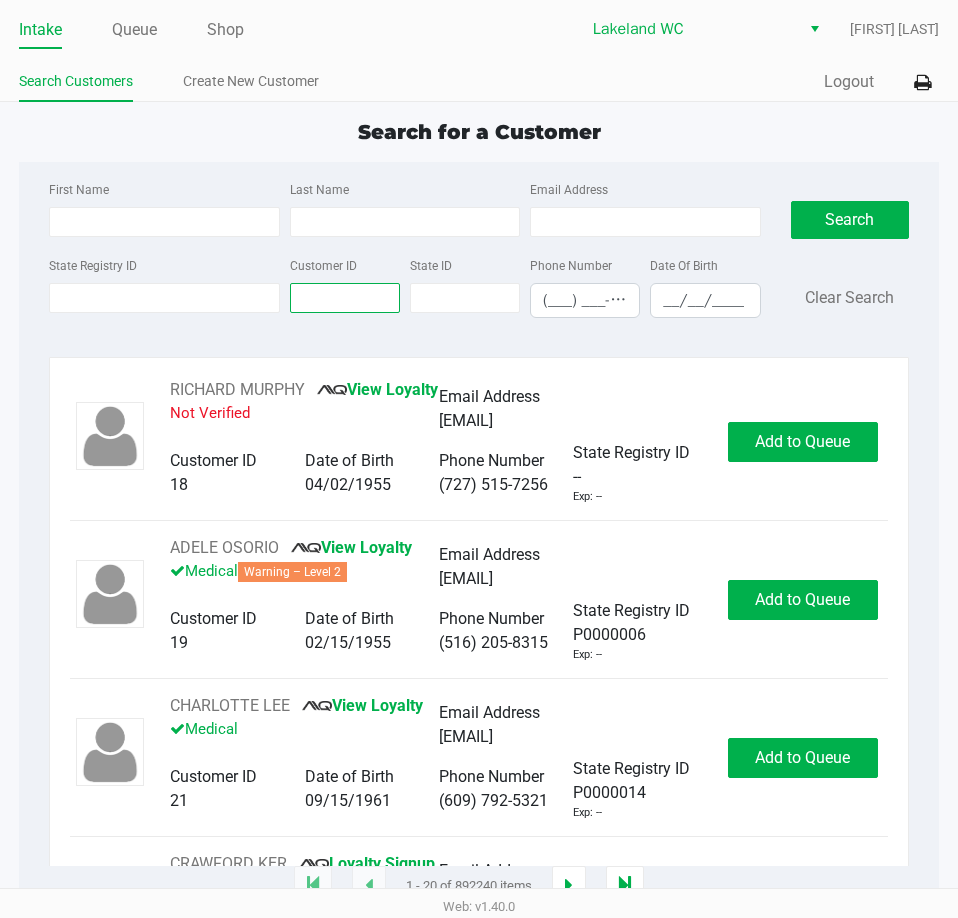 click on "Customer ID" at bounding box center [345, 298] 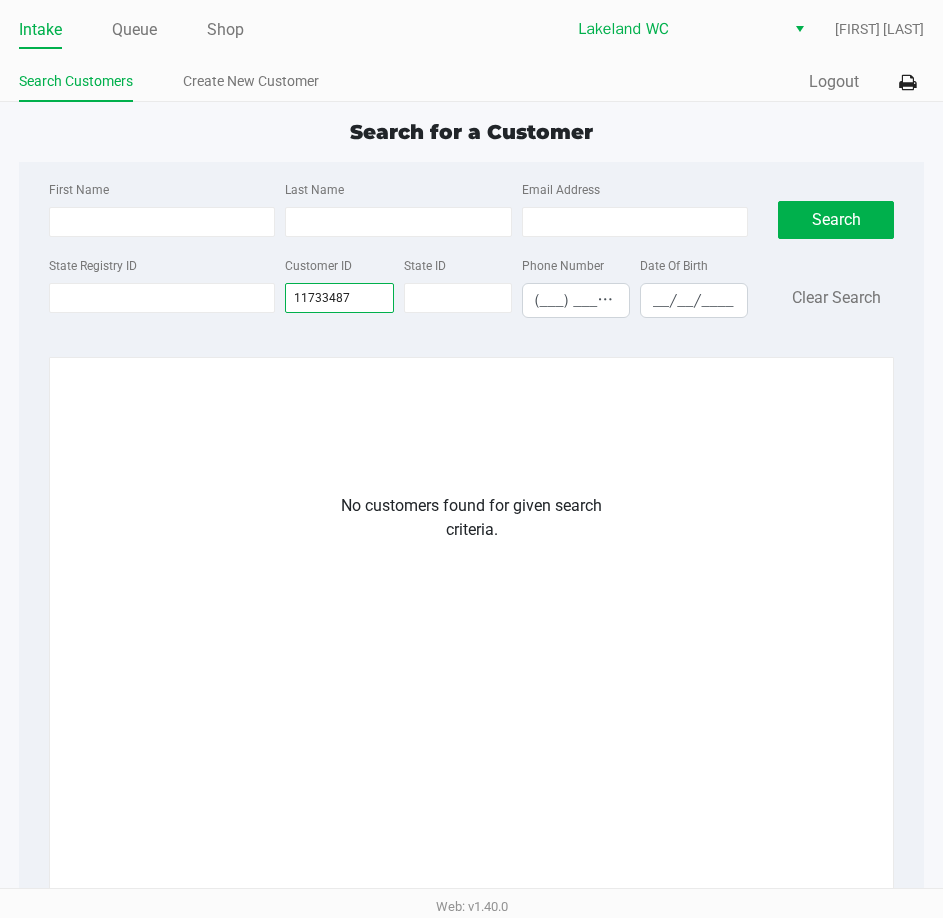 type on "11733487" 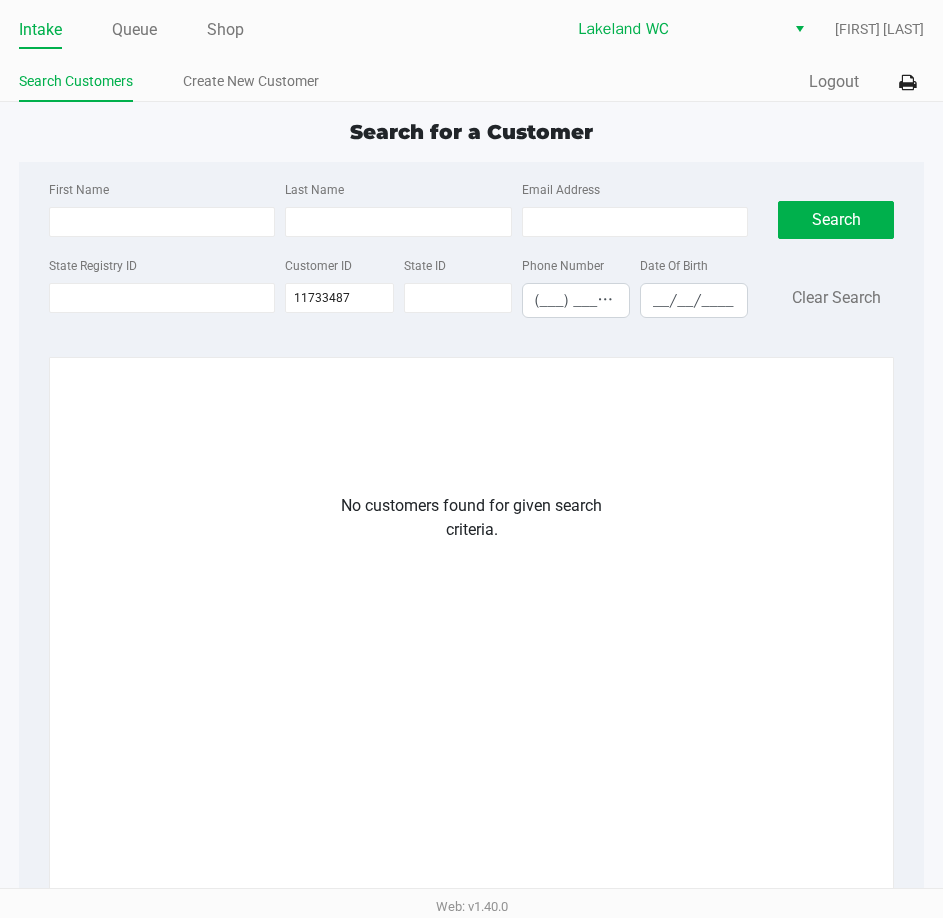 click on "First Name Last Name Email Address State Registry ID Customer ID 11733487 State ID Phone Number (___) ___-____ Date Of Birth __/__/____  Search   Clear Search   No customers found for given search criteria." 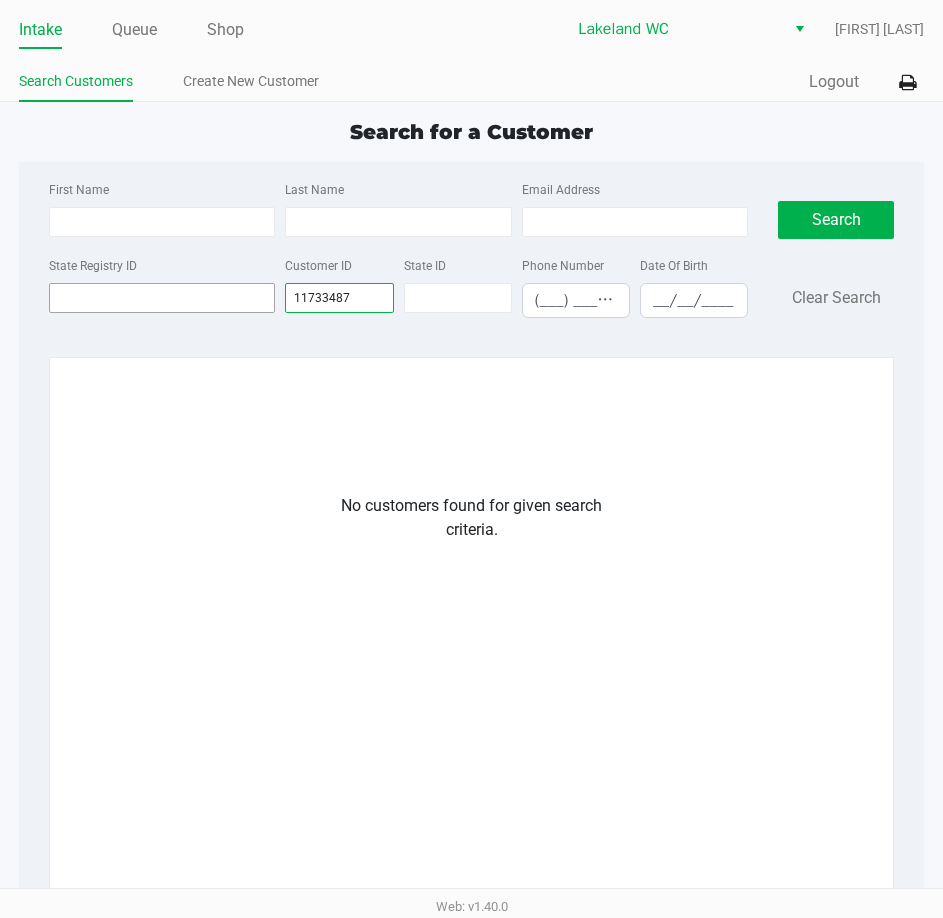 drag, startPoint x: 357, startPoint y: 291, endPoint x: 80, endPoint y: 299, distance: 277.1155 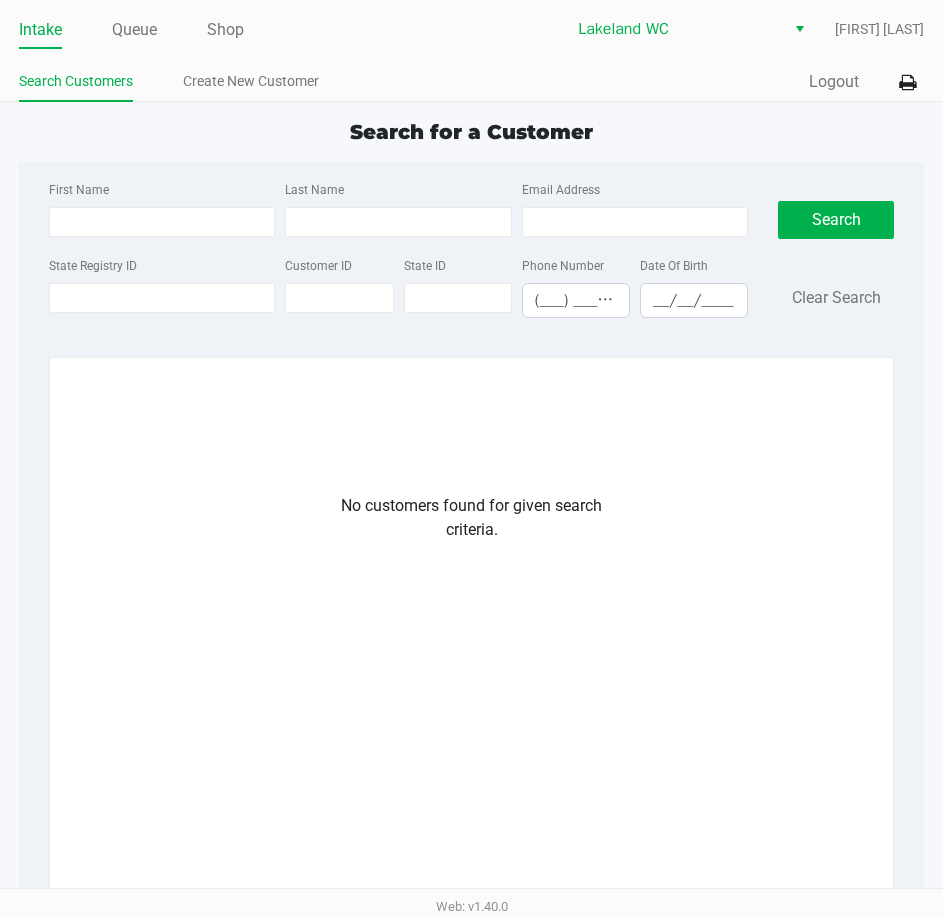 click on "No customers found for given search criteria." 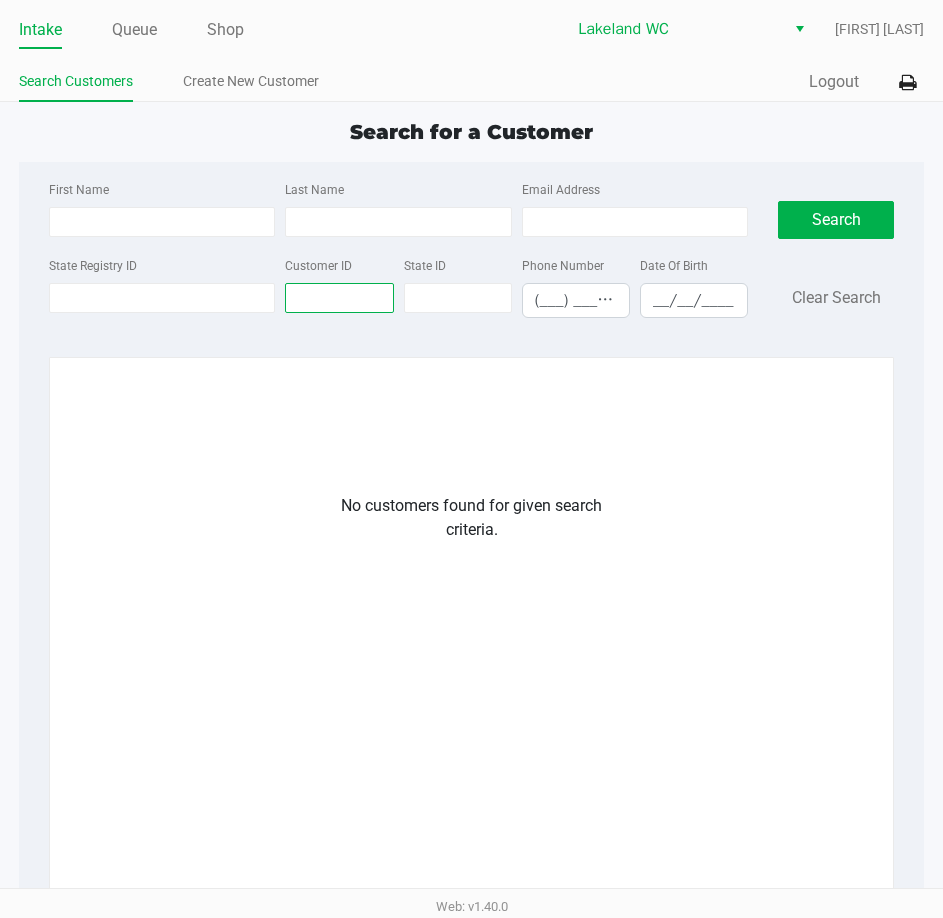 drag, startPoint x: 316, startPoint y: 301, endPoint x: 332, endPoint y: 301, distance: 16 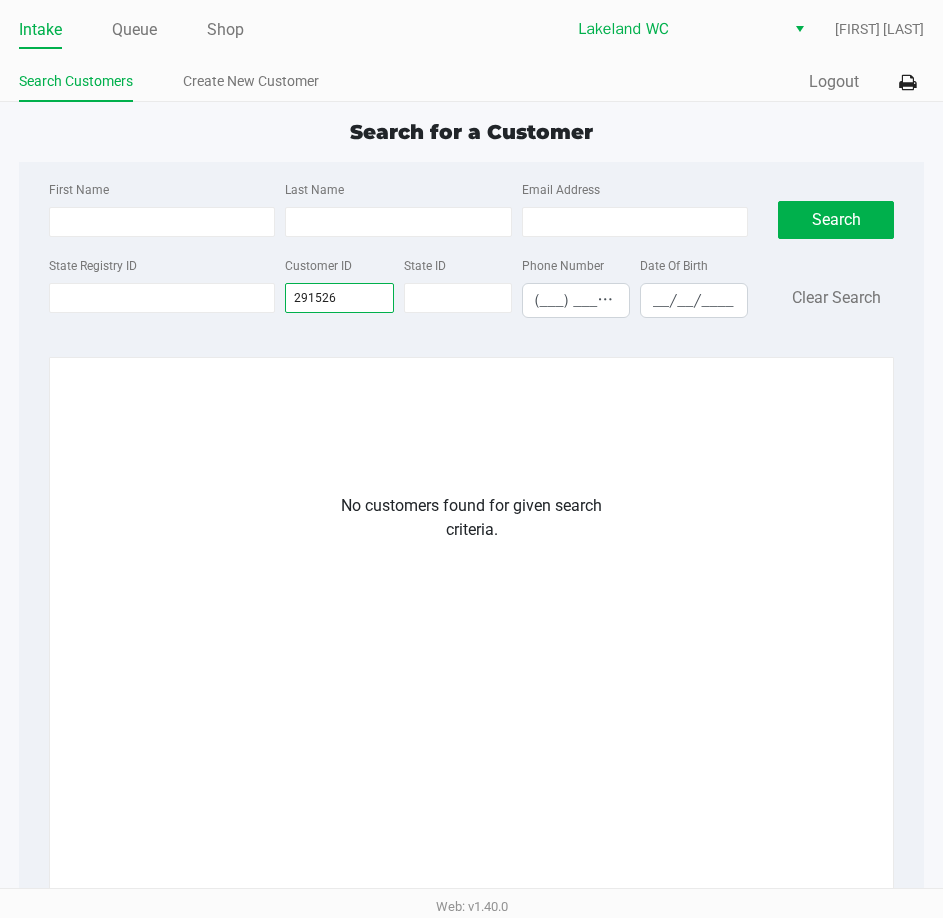 type on "291526" 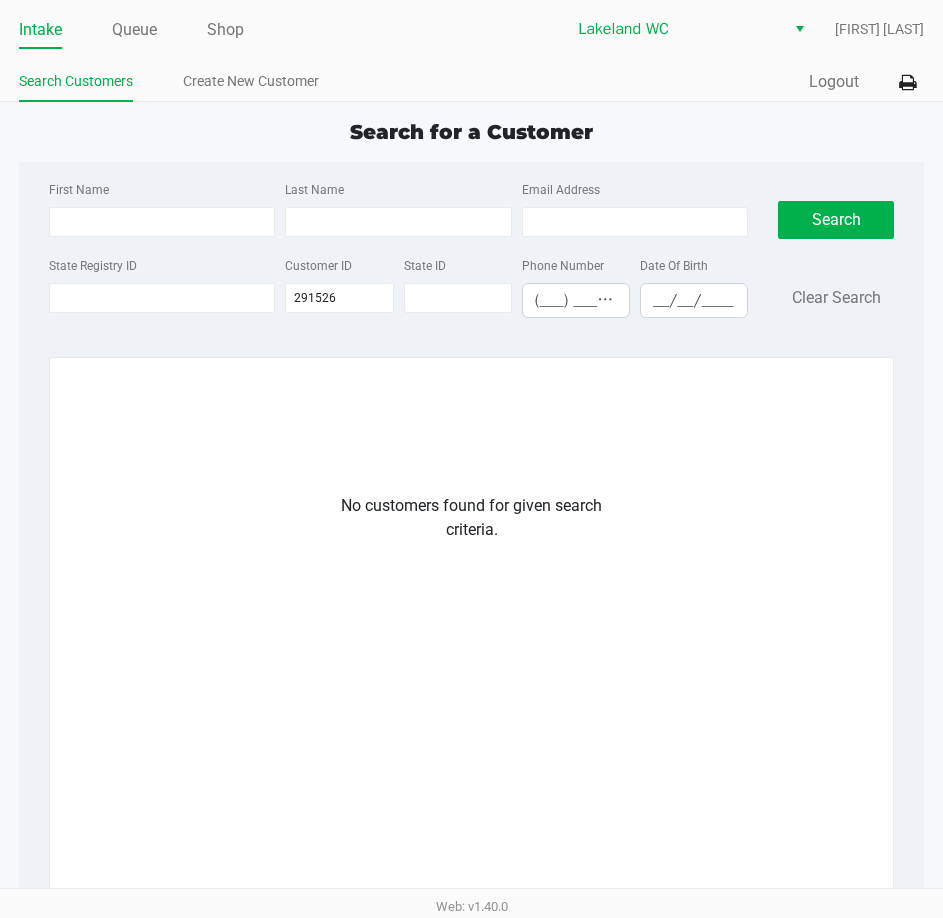 click on "No customers found for given search criteria." 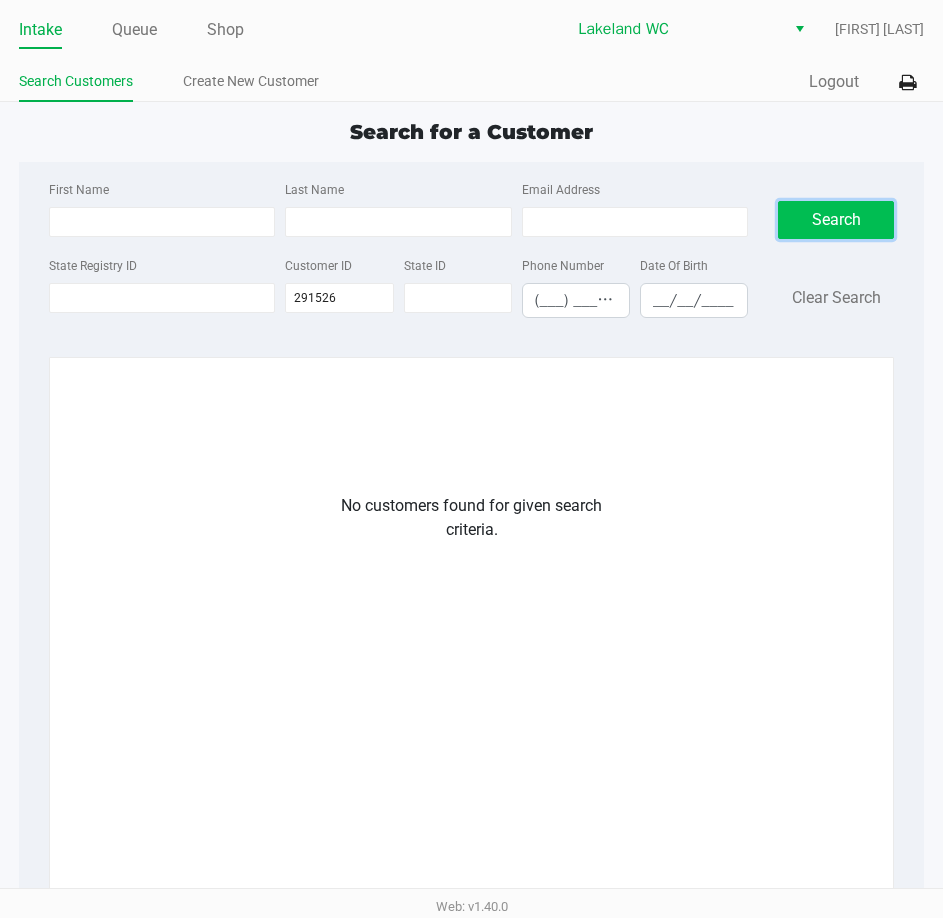 click on "Search" 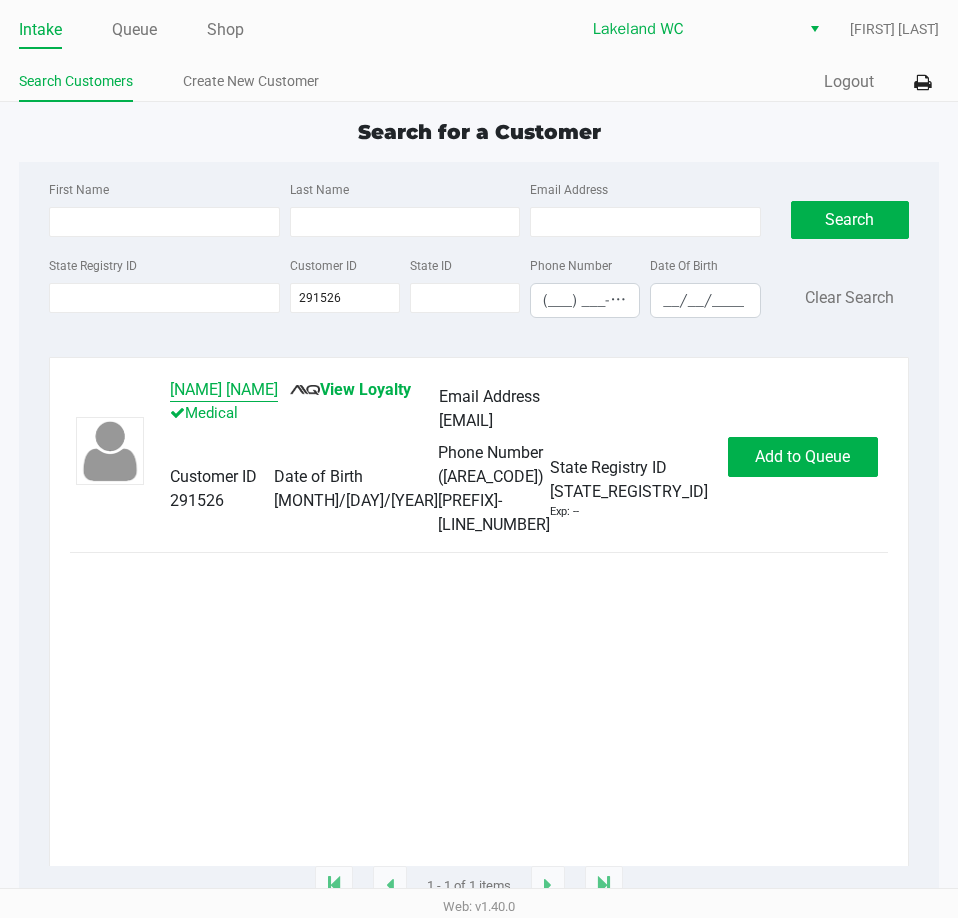click on "KAWVEH NOFALLAH" 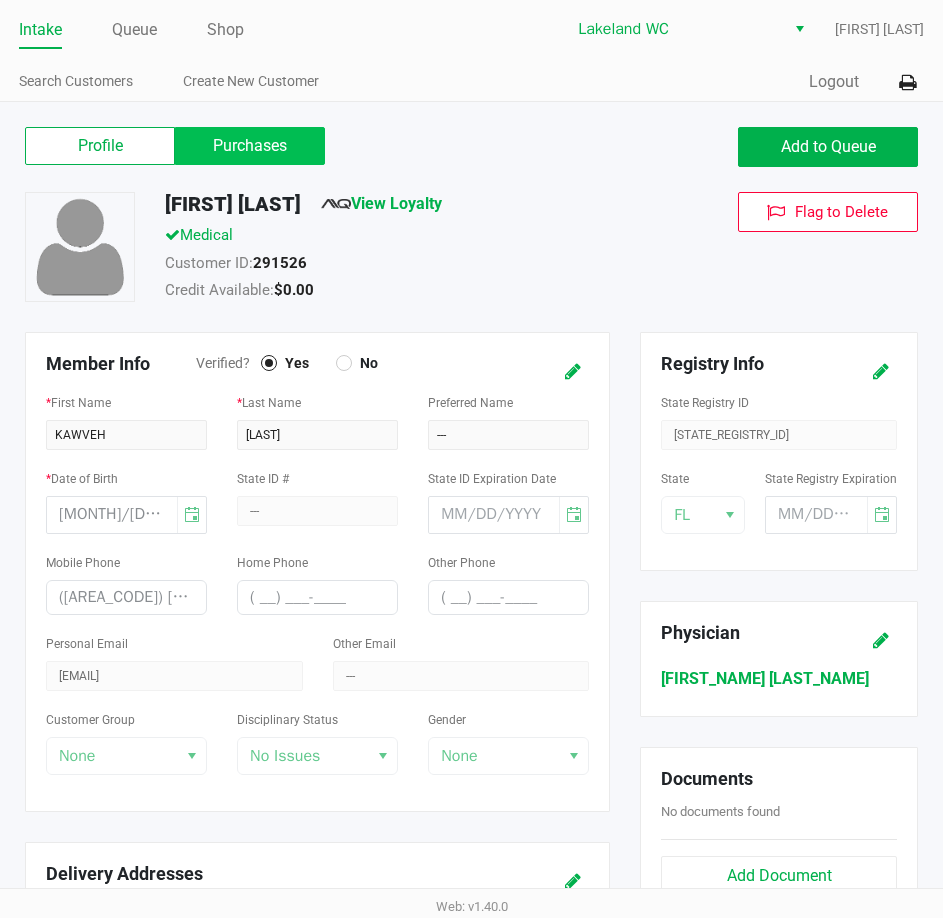 click on "Purchases" 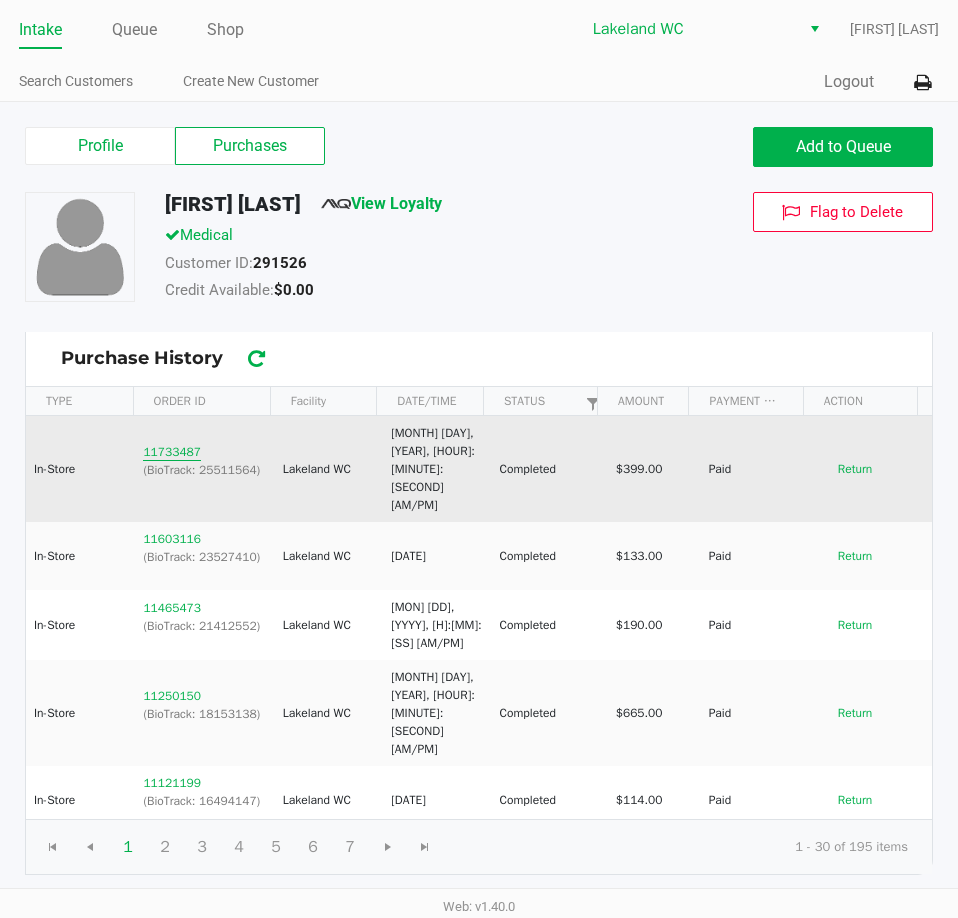 click on "11733487" 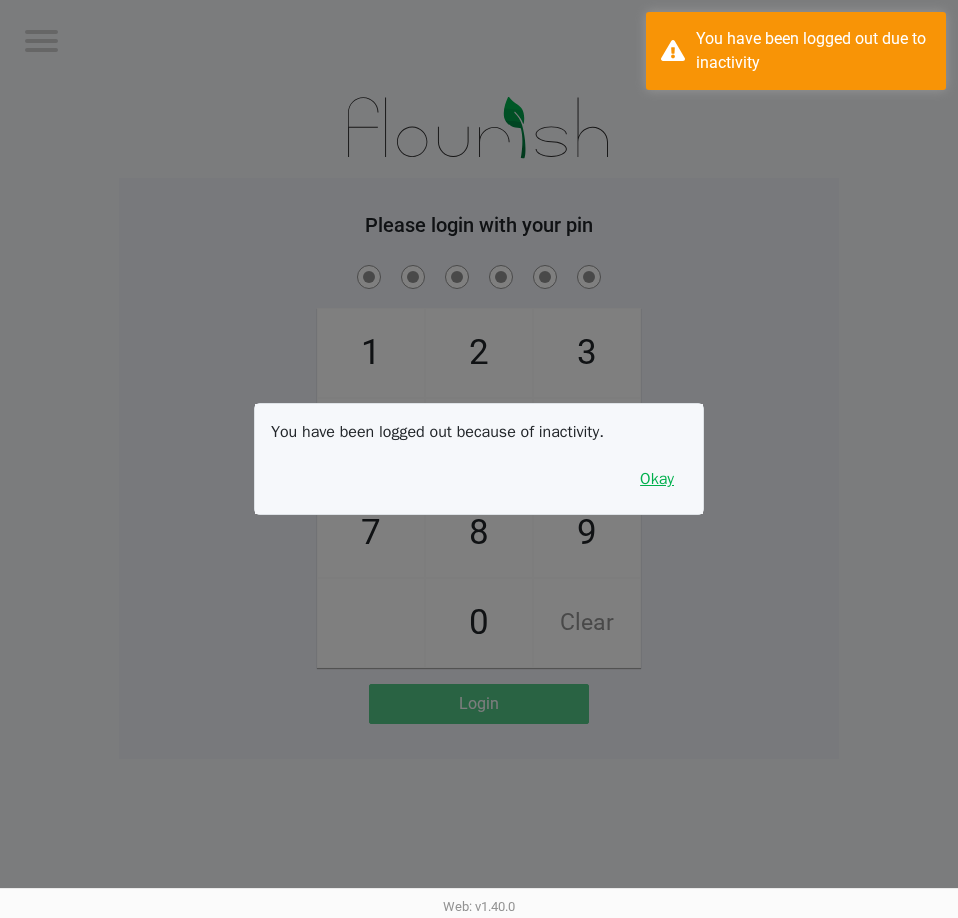 drag, startPoint x: 654, startPoint y: 473, endPoint x: 674, endPoint y: 457, distance: 25.612497 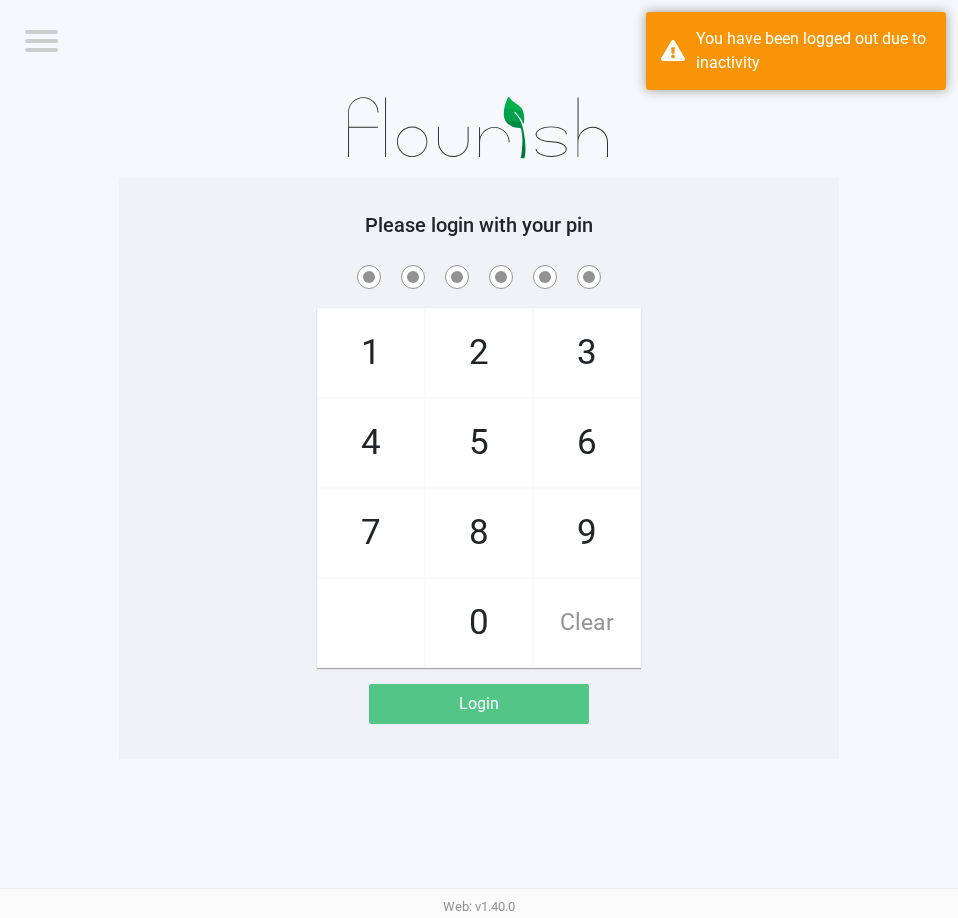 click on "1   4   7       2   5   8   0   3   6   9   Clear" 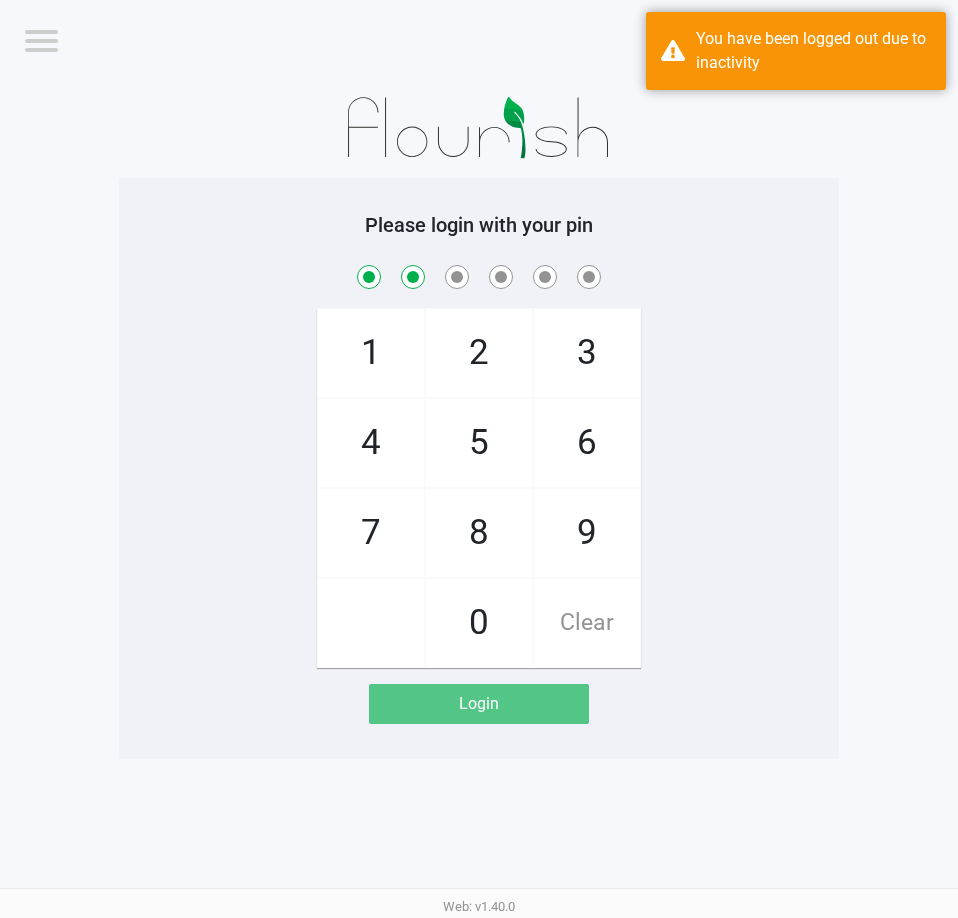 checkbox on "true" 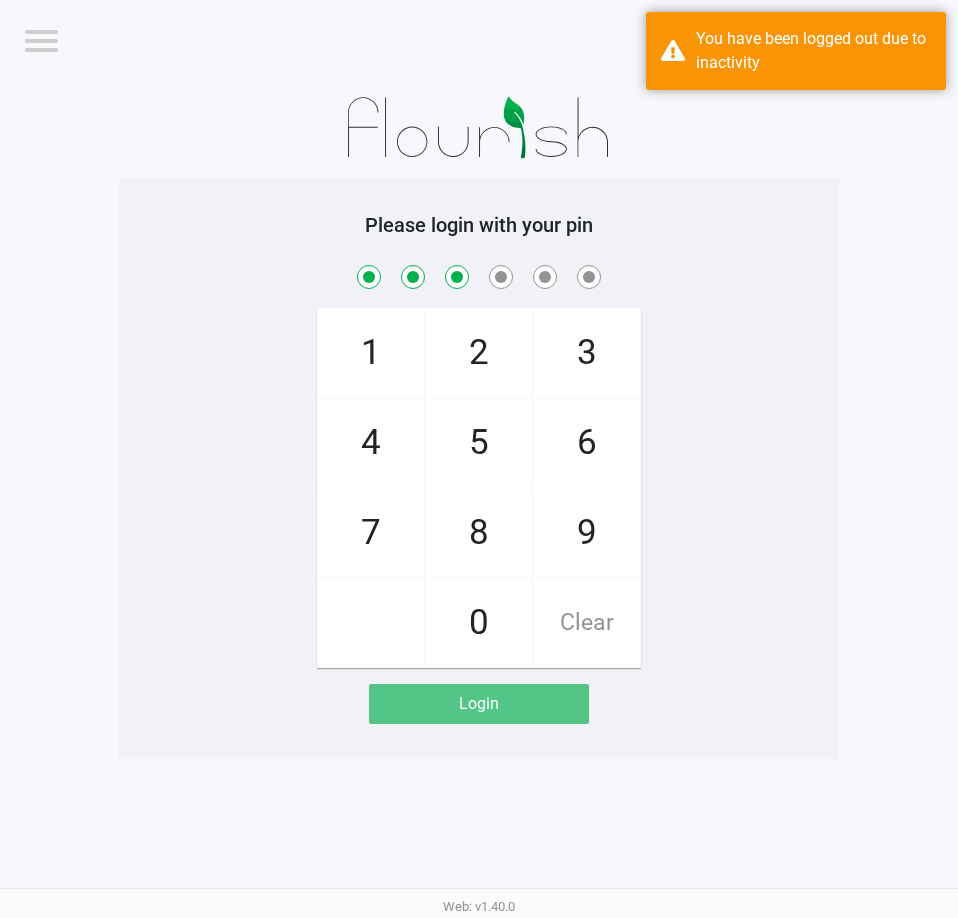 checkbox on "true" 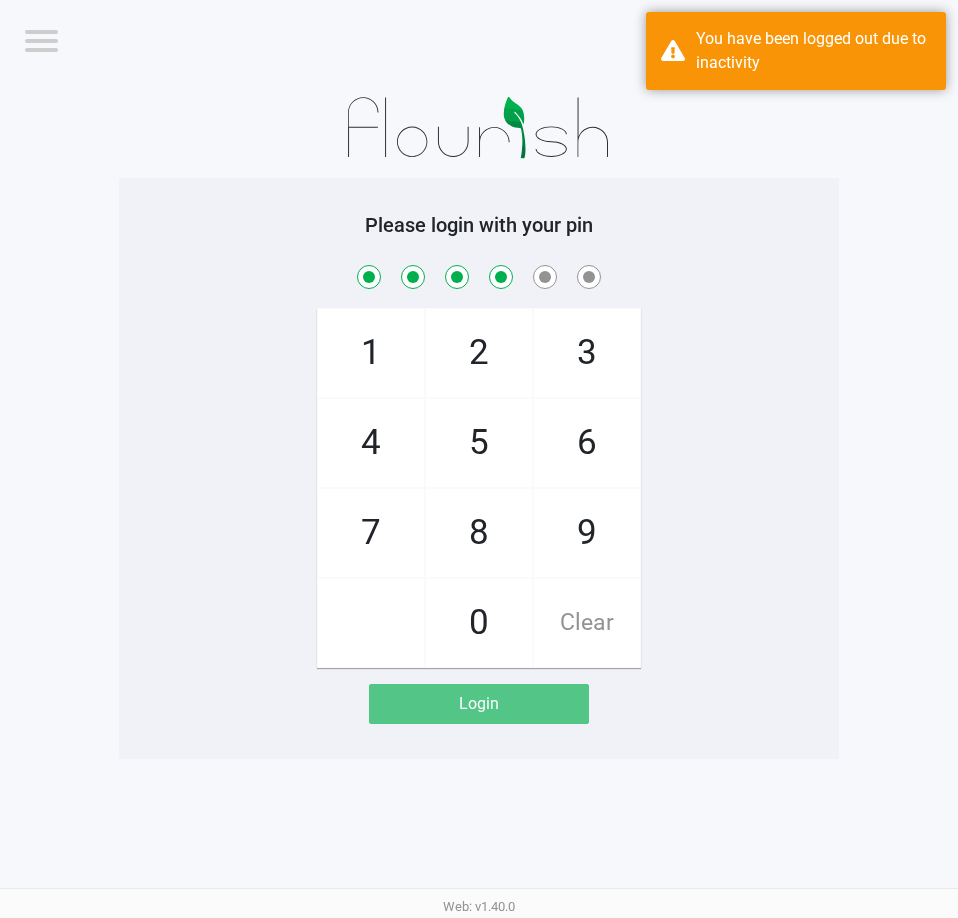 checkbox on "true" 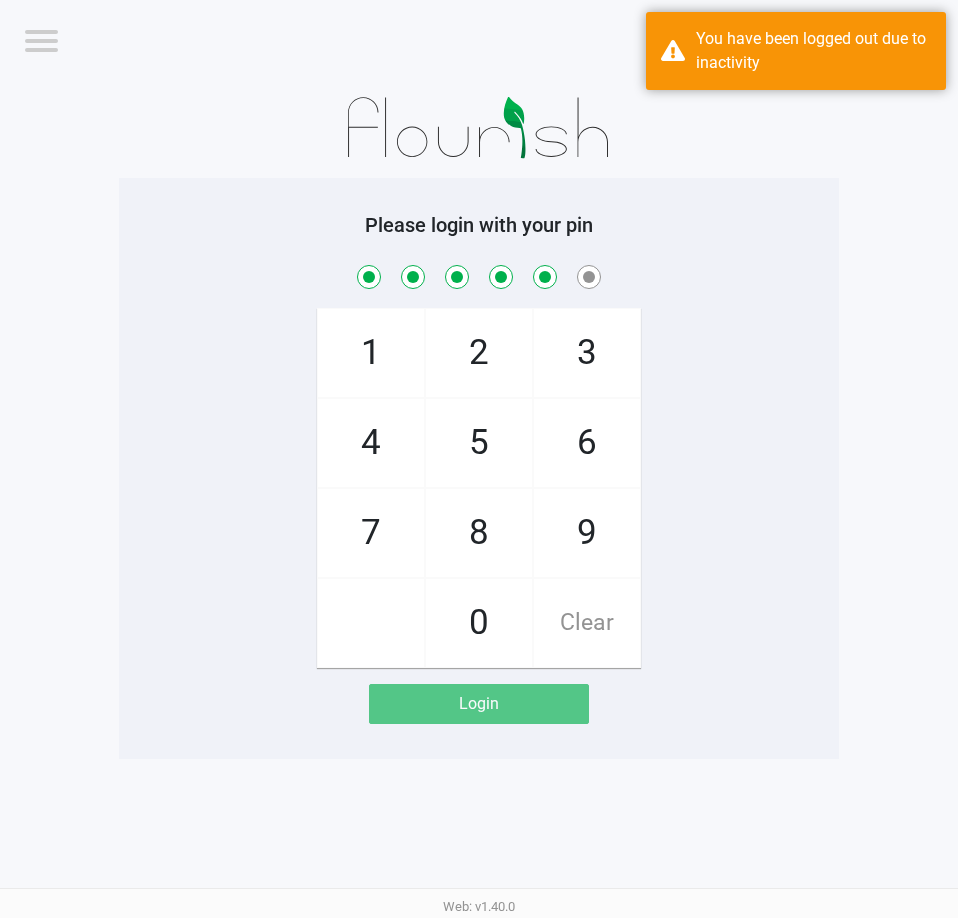 checkbox on "true" 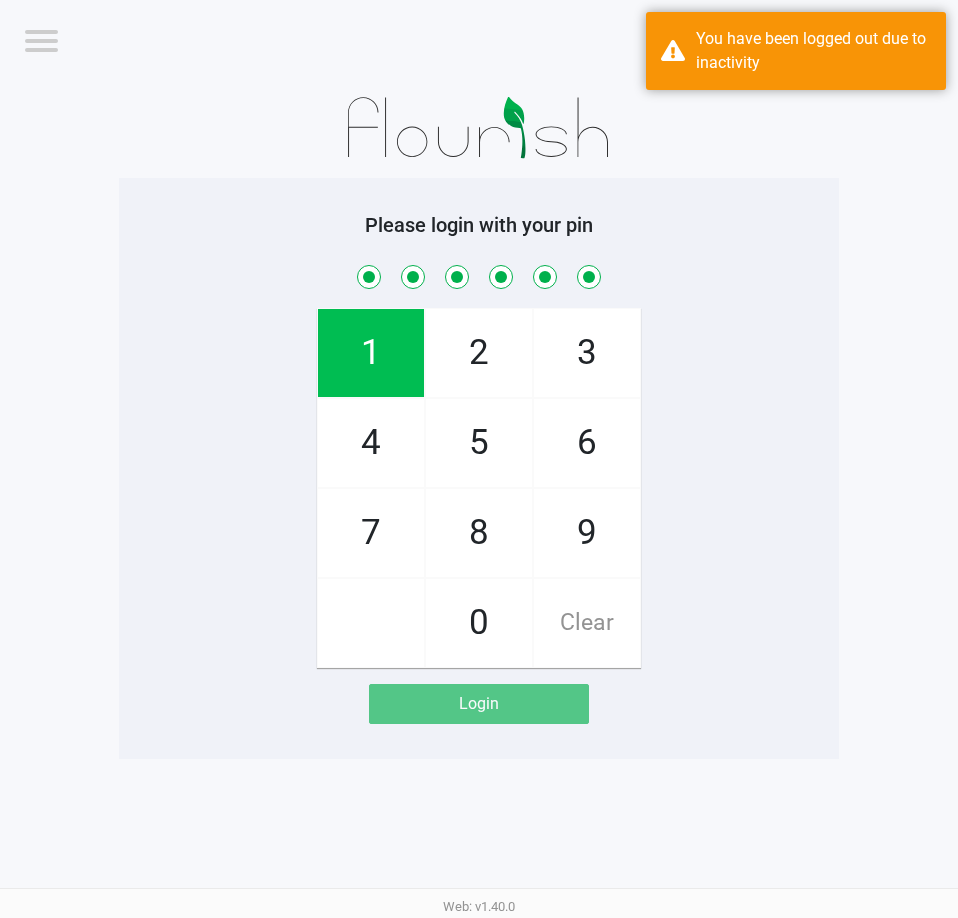 checkbox on "true" 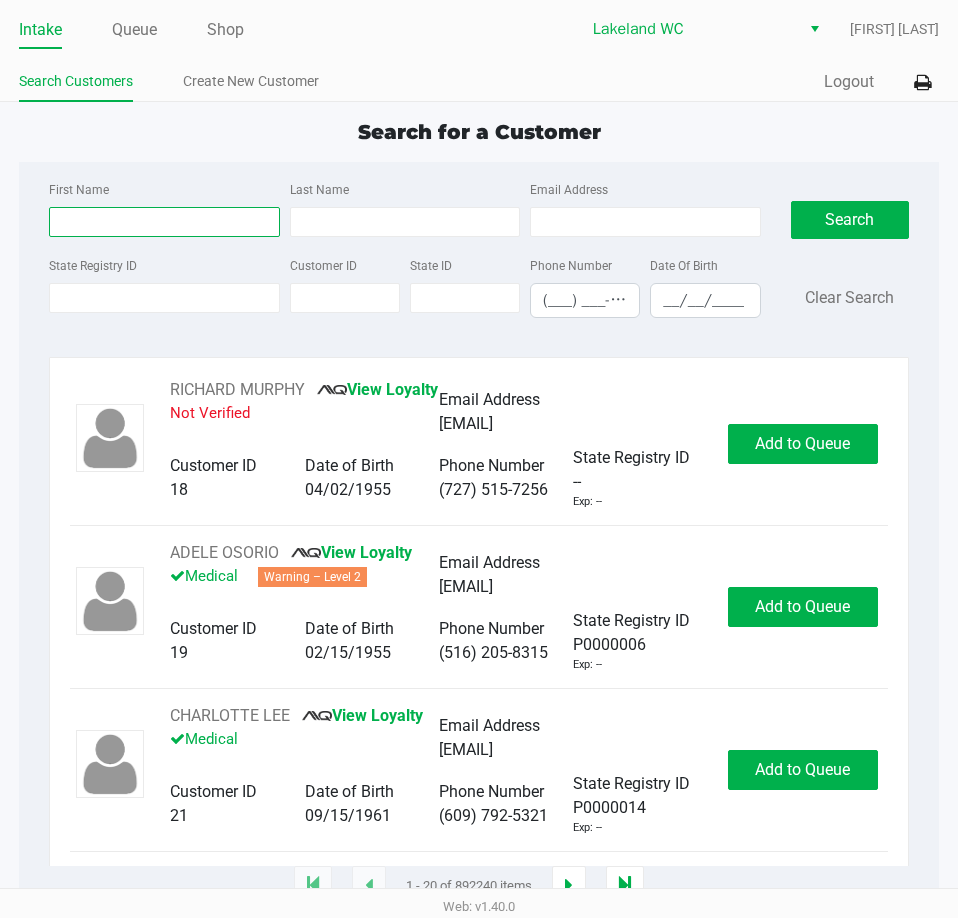 click on "First Name" at bounding box center [164, 222] 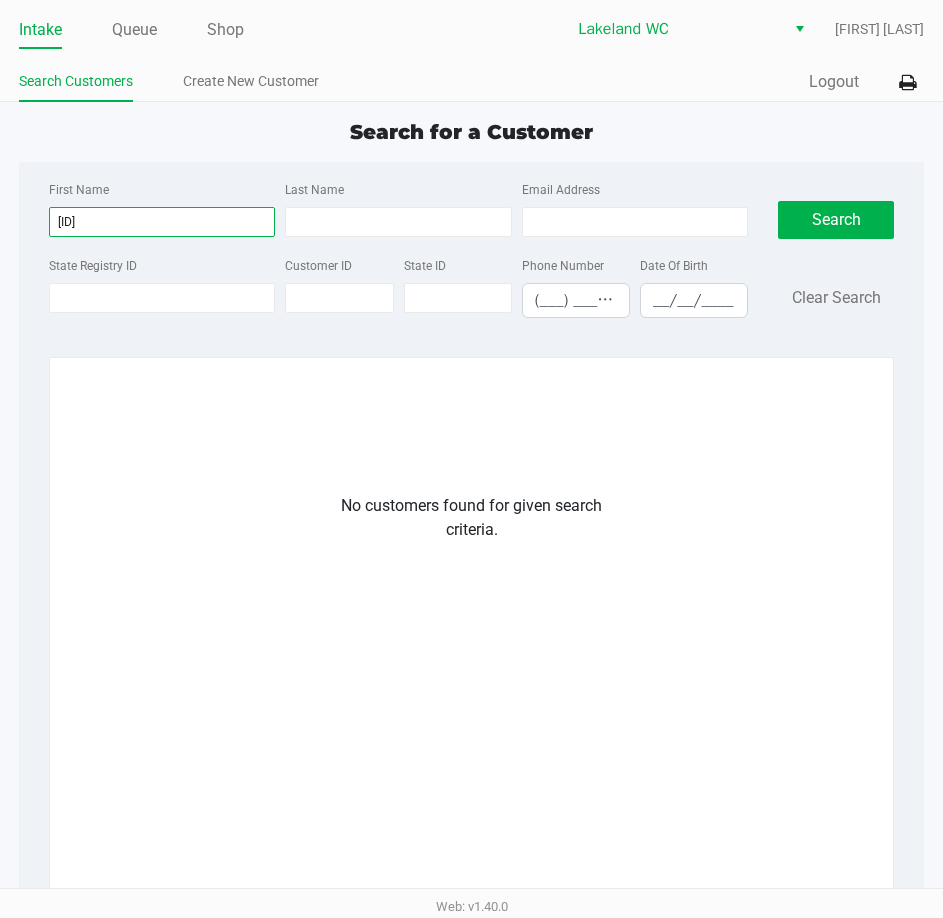 click on "kahve" at bounding box center [162, 222] 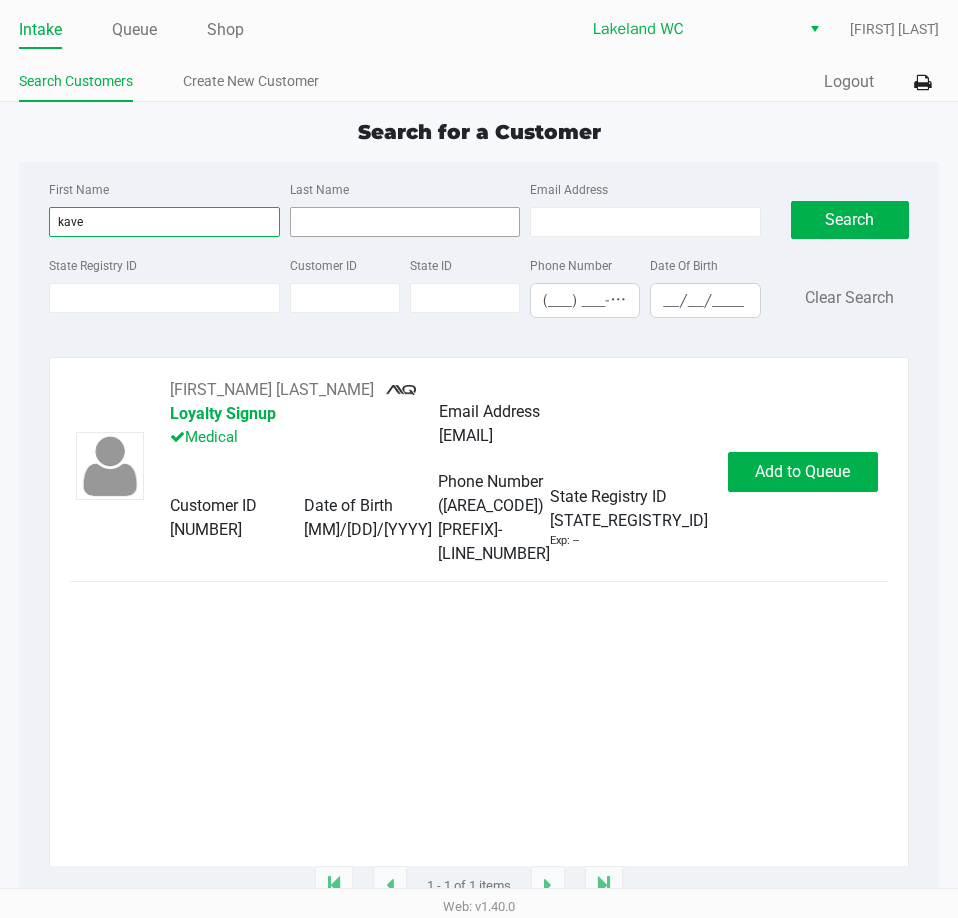 type on "kaveh" 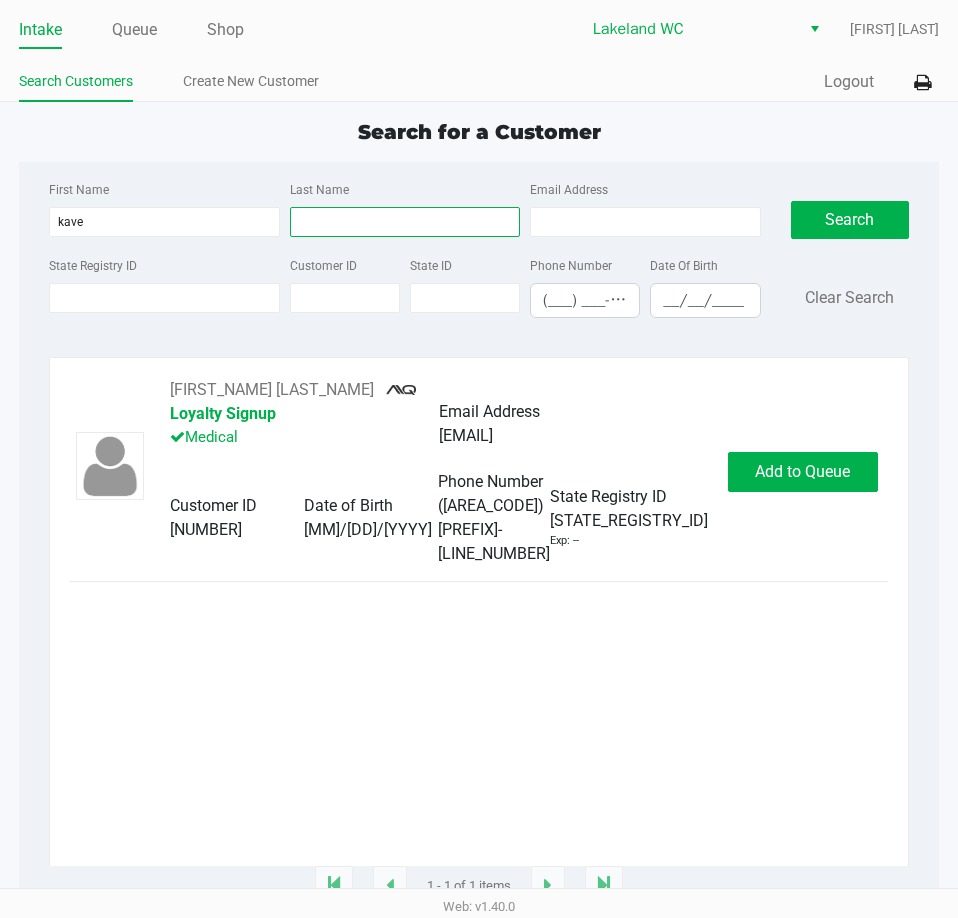 click on "Last Name" at bounding box center [405, 222] 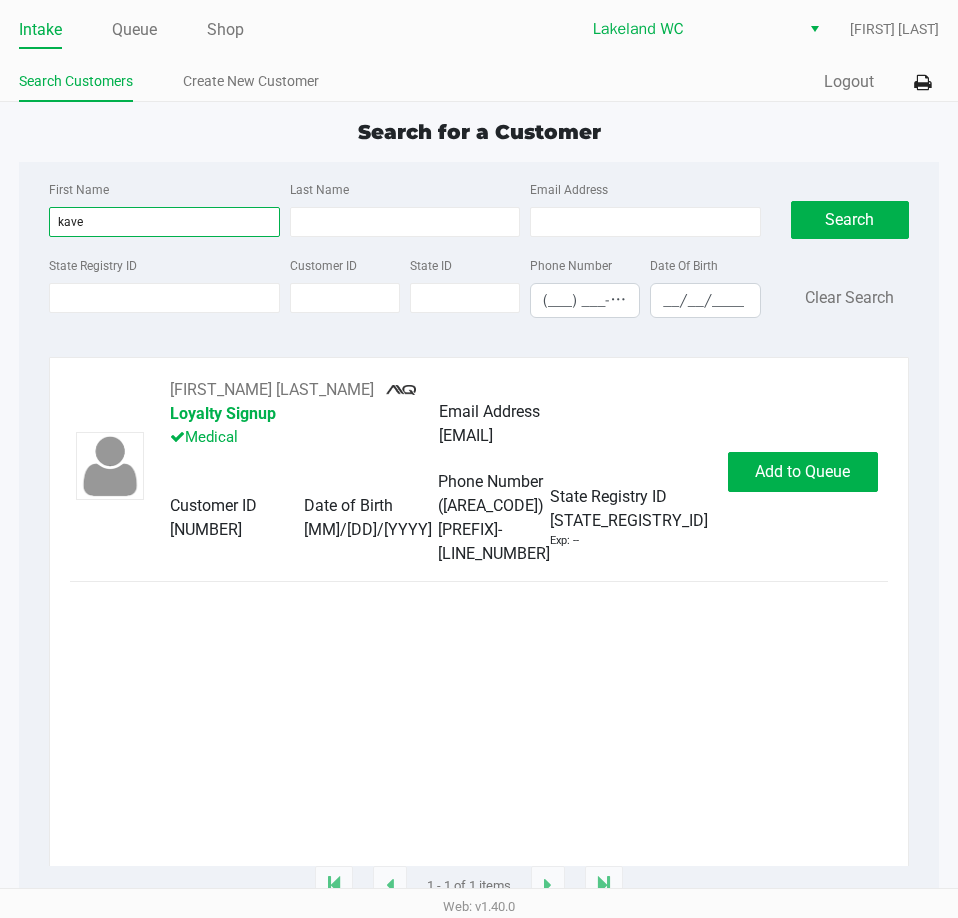 drag, startPoint x: 104, startPoint y: 221, endPoint x: -43, endPoint y: 229, distance: 147.21753 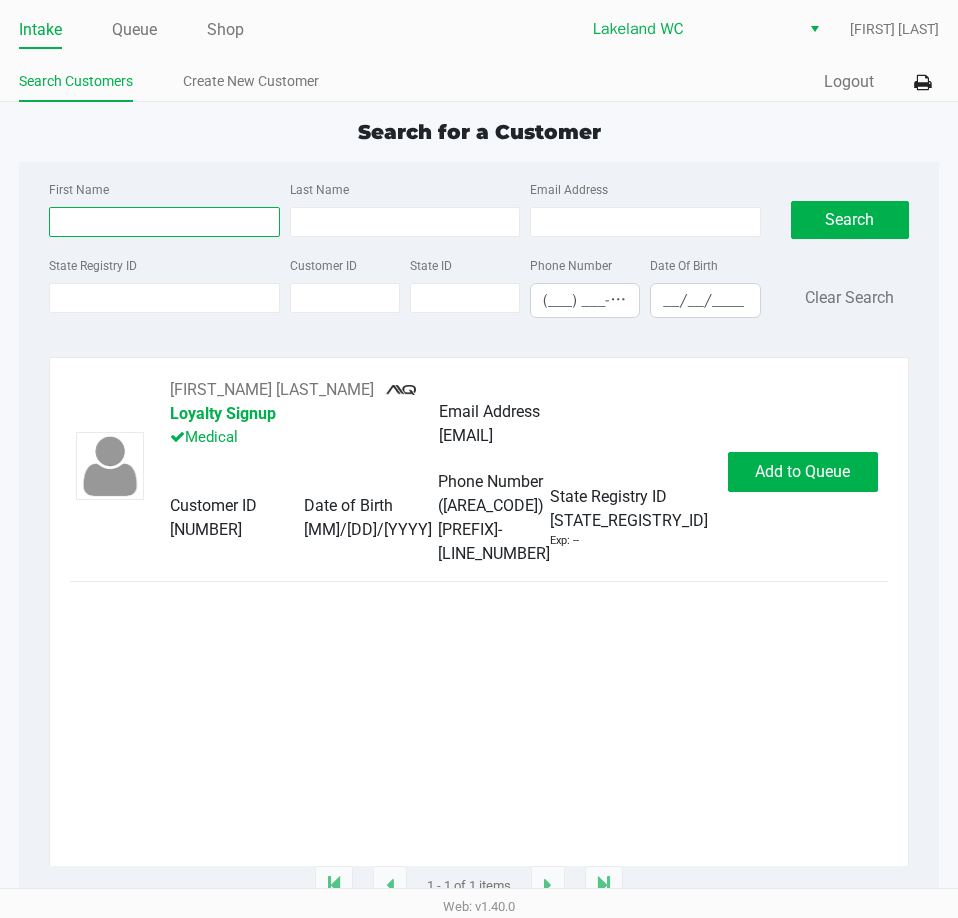 type 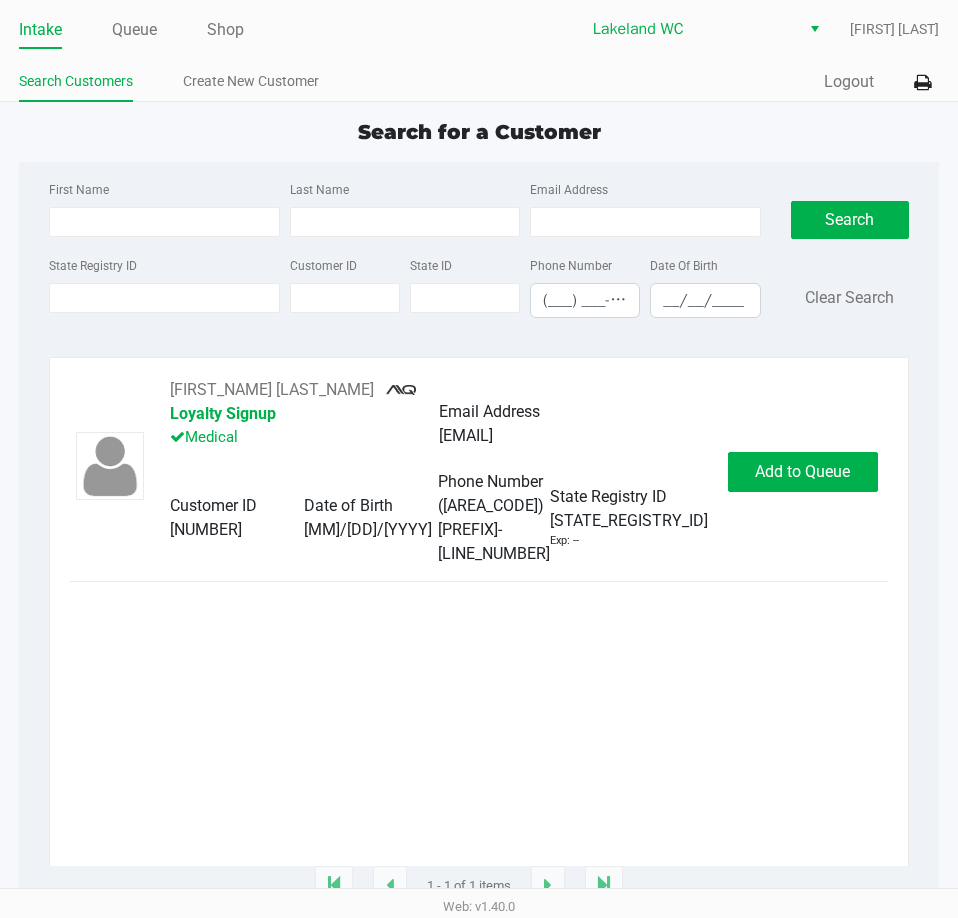 drag, startPoint x: 244, startPoint y: 574, endPoint x: 75, endPoint y: 551, distance: 170.5579 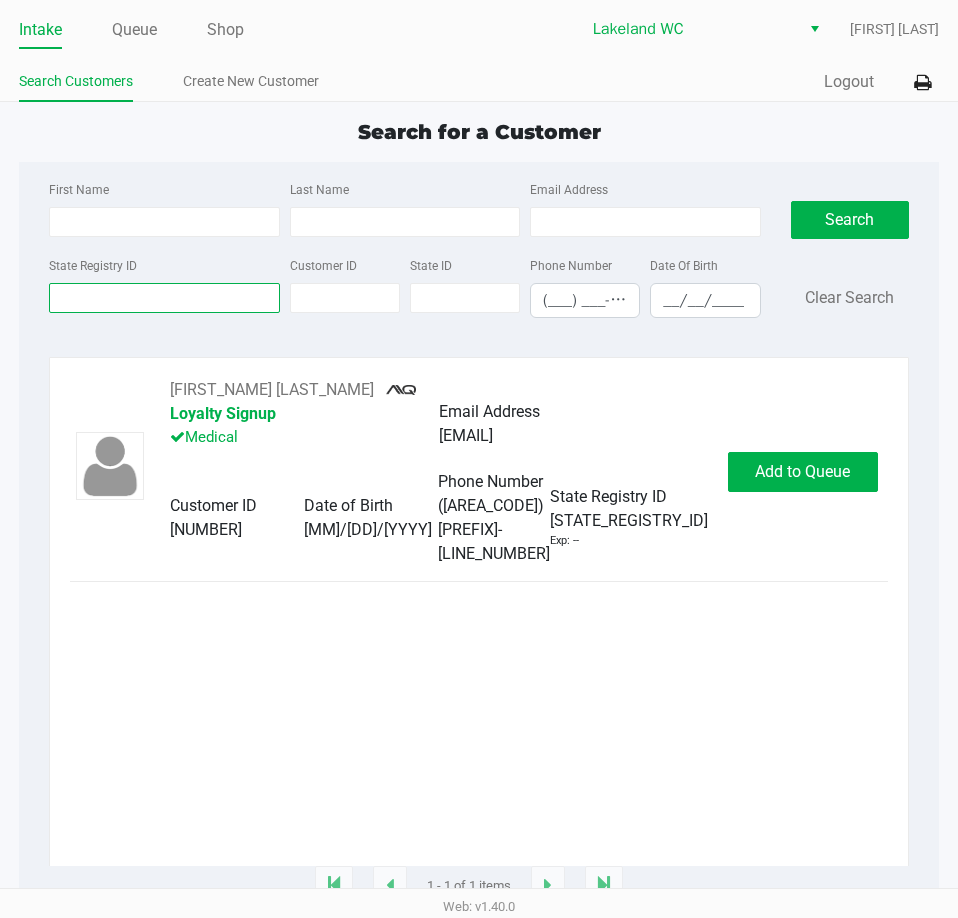 click on "State Registry ID" at bounding box center [164, 298] 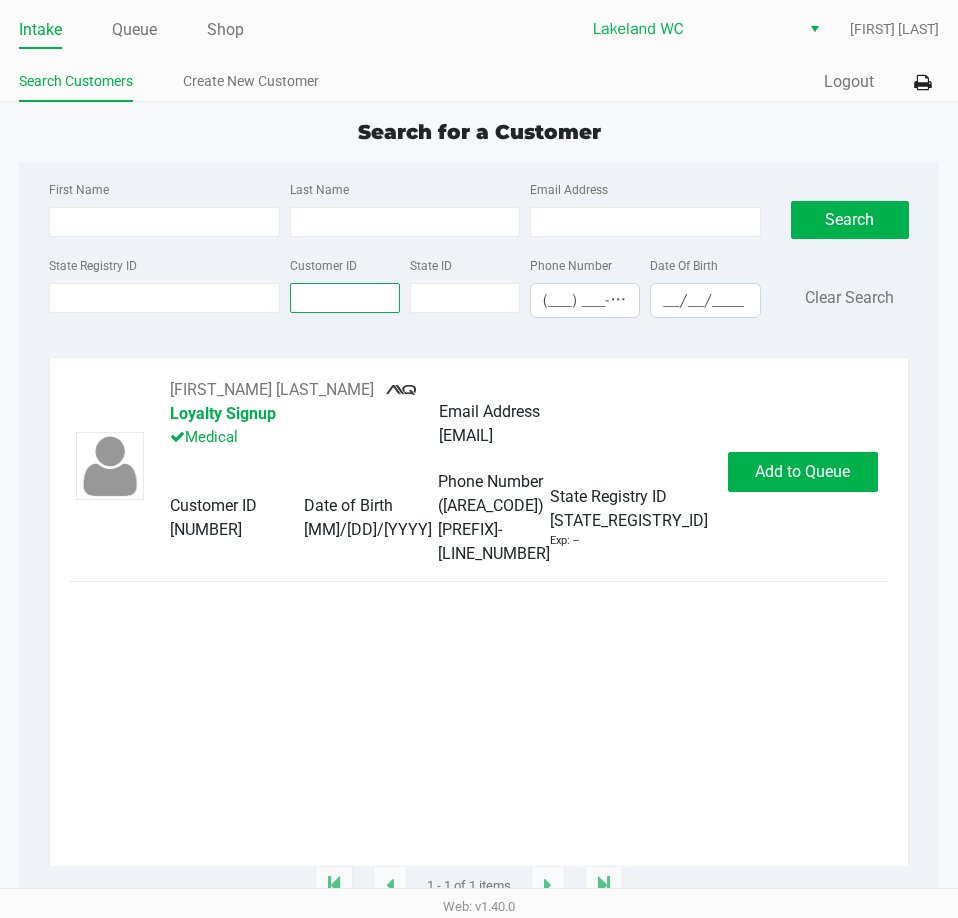 click on "Customer ID" at bounding box center [345, 298] 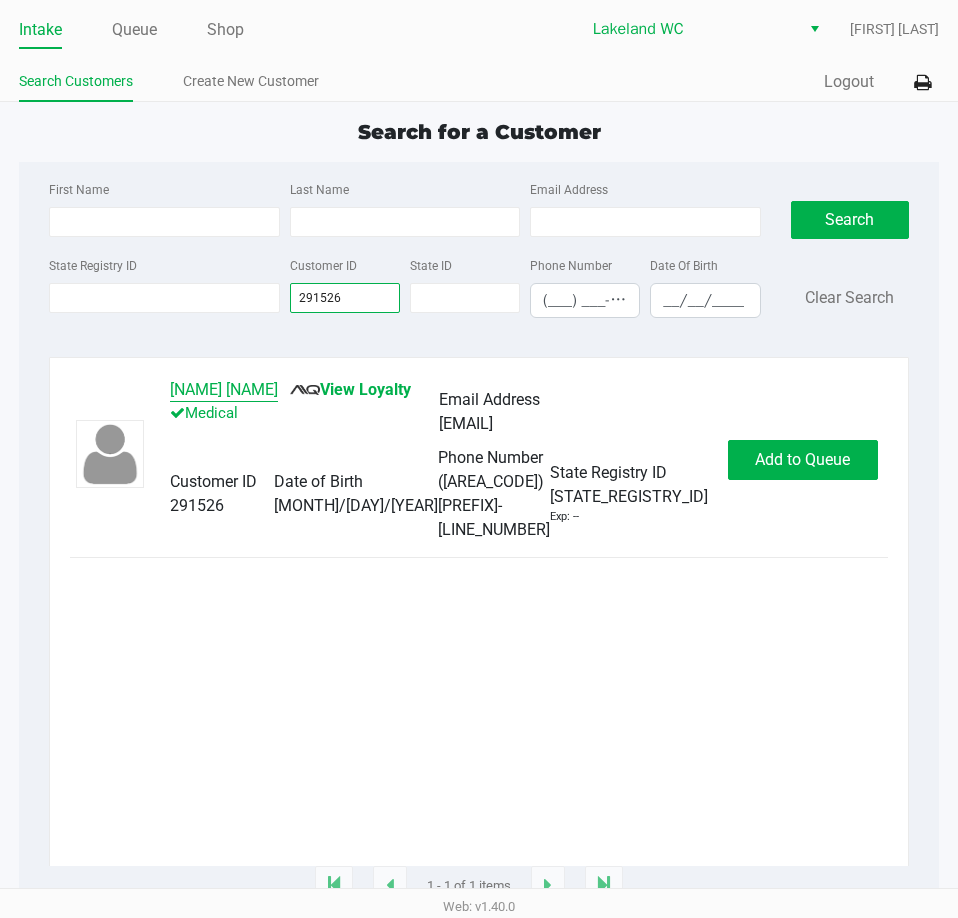 type on "291526" 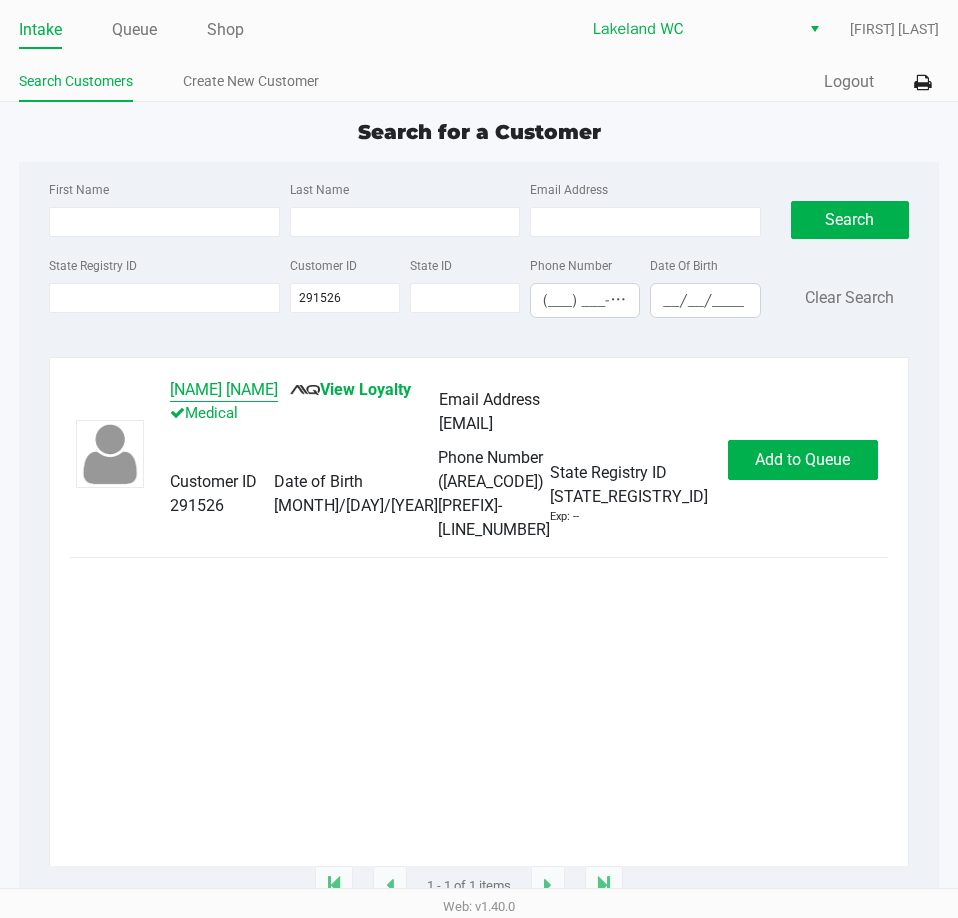 click on "KAWVEH NOFALLAH" 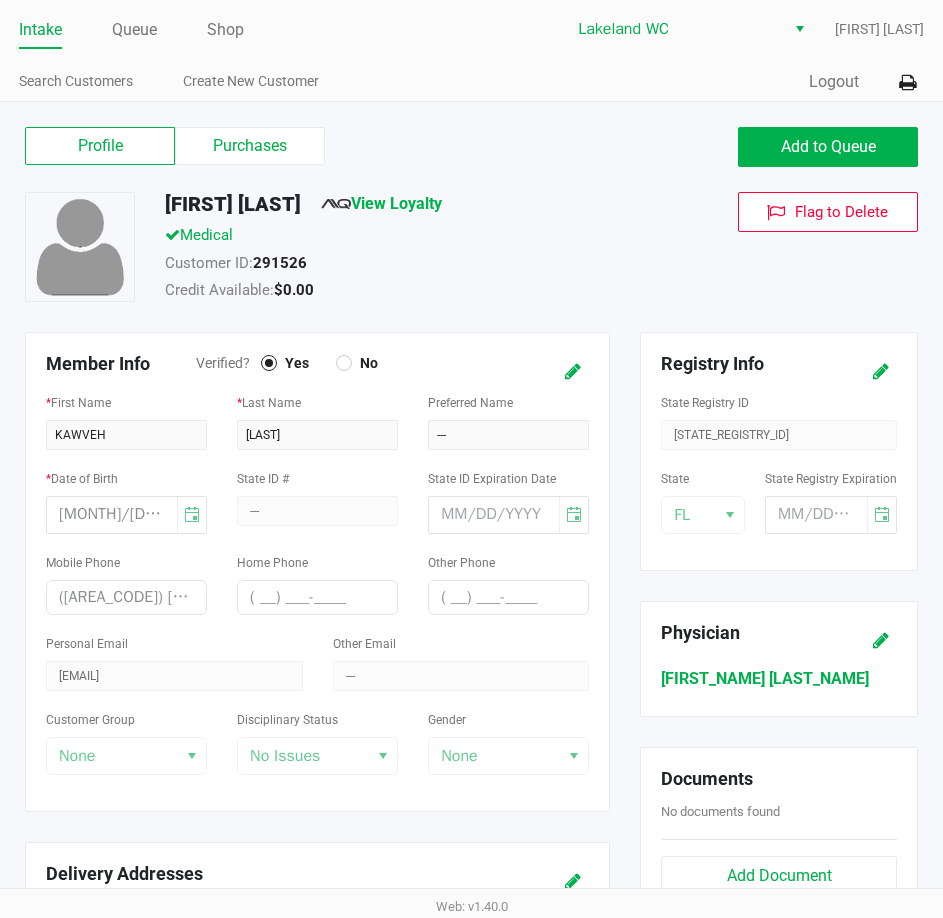 click on "Customer ID:   291526" 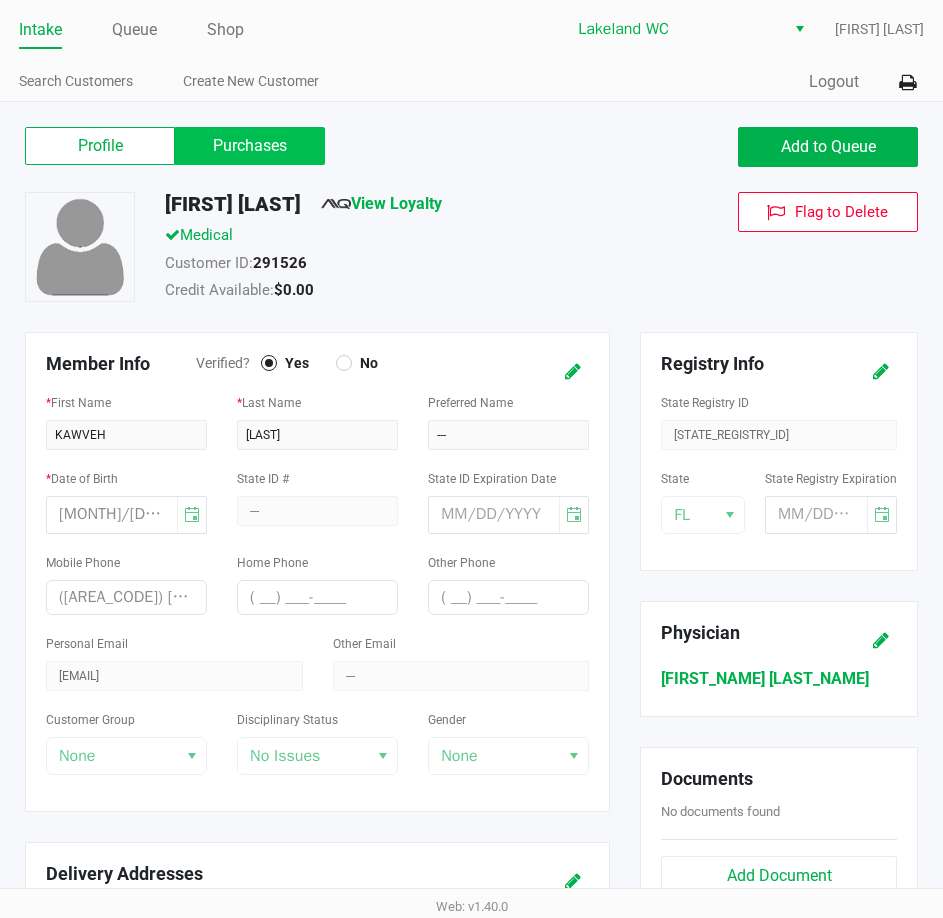 click on "Purchases" 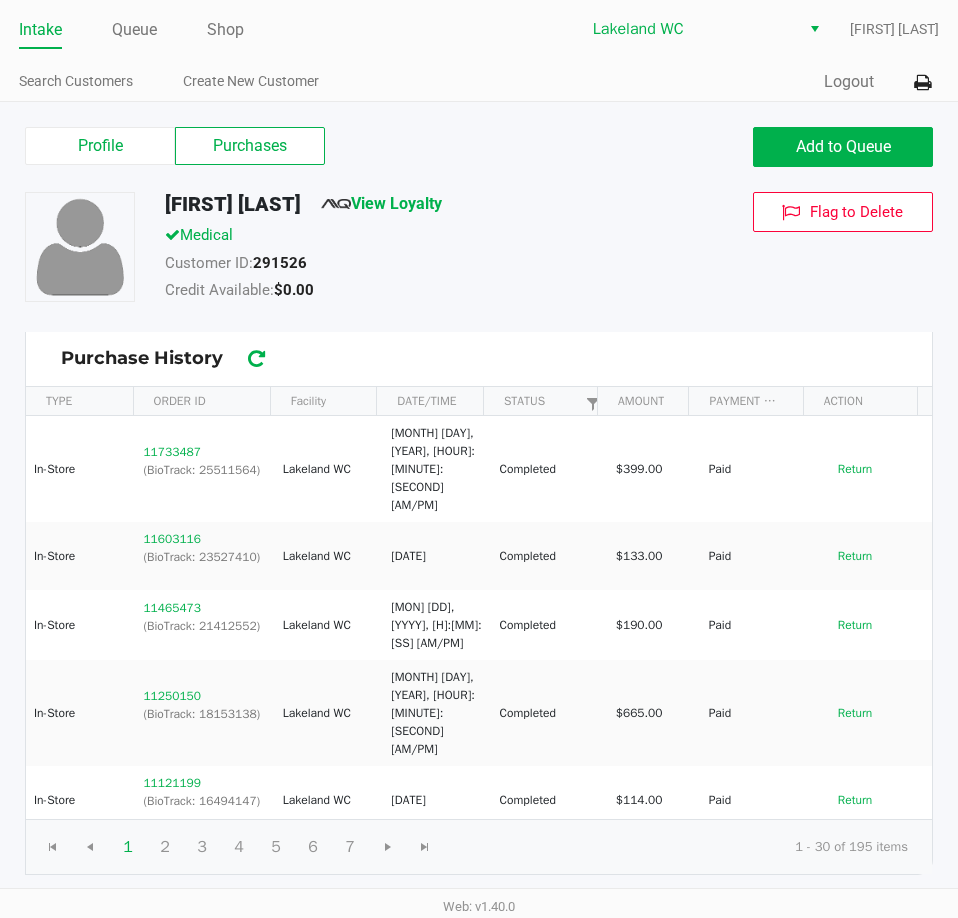 click on "Credit Available:   $0.00" 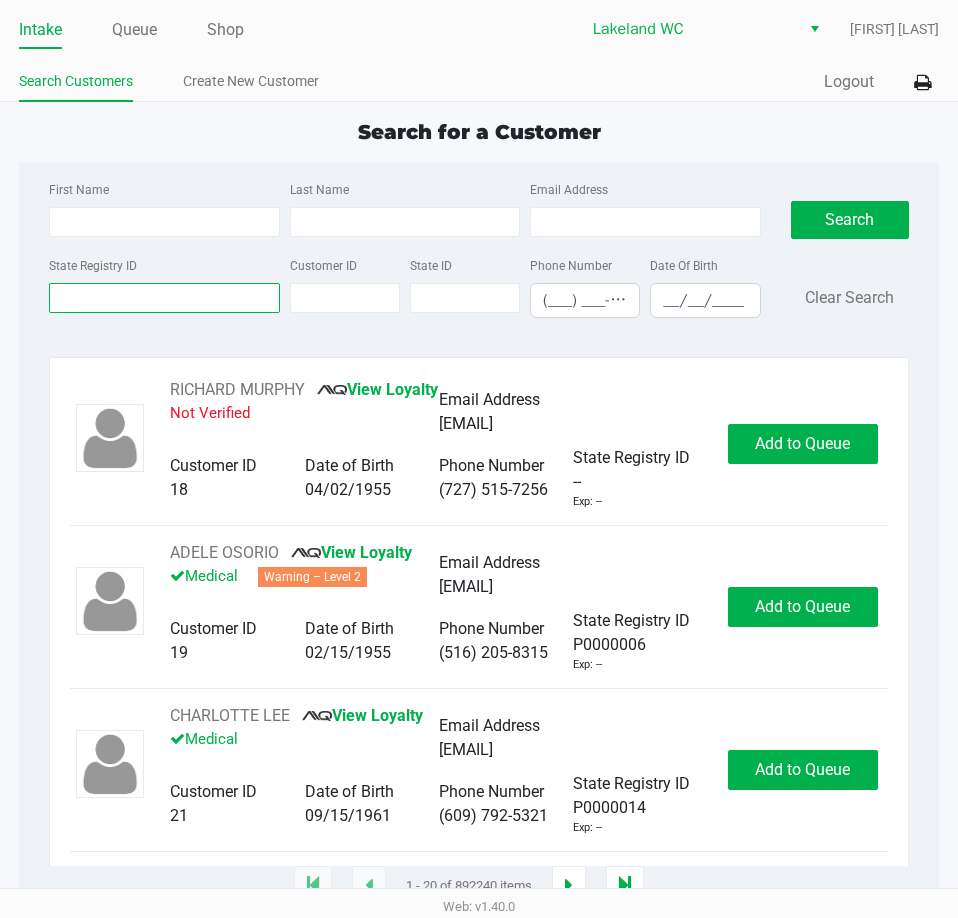click on "State Registry ID" at bounding box center [164, 298] 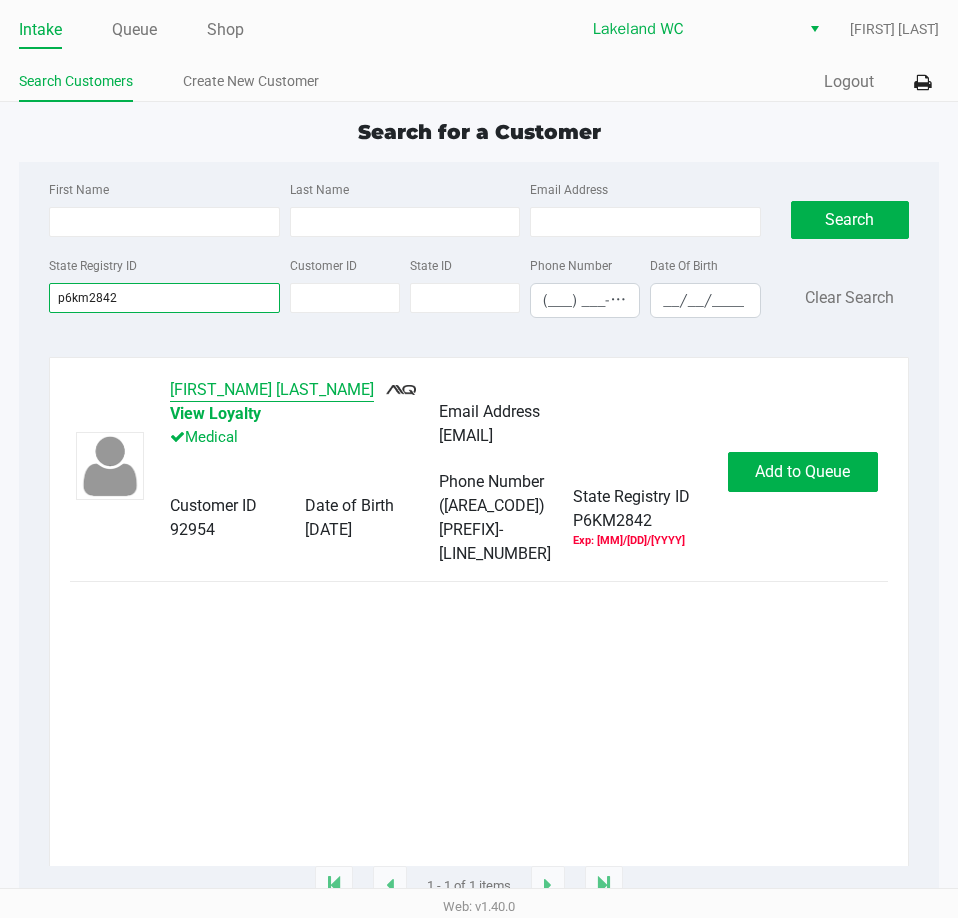 type on "p6km2842" 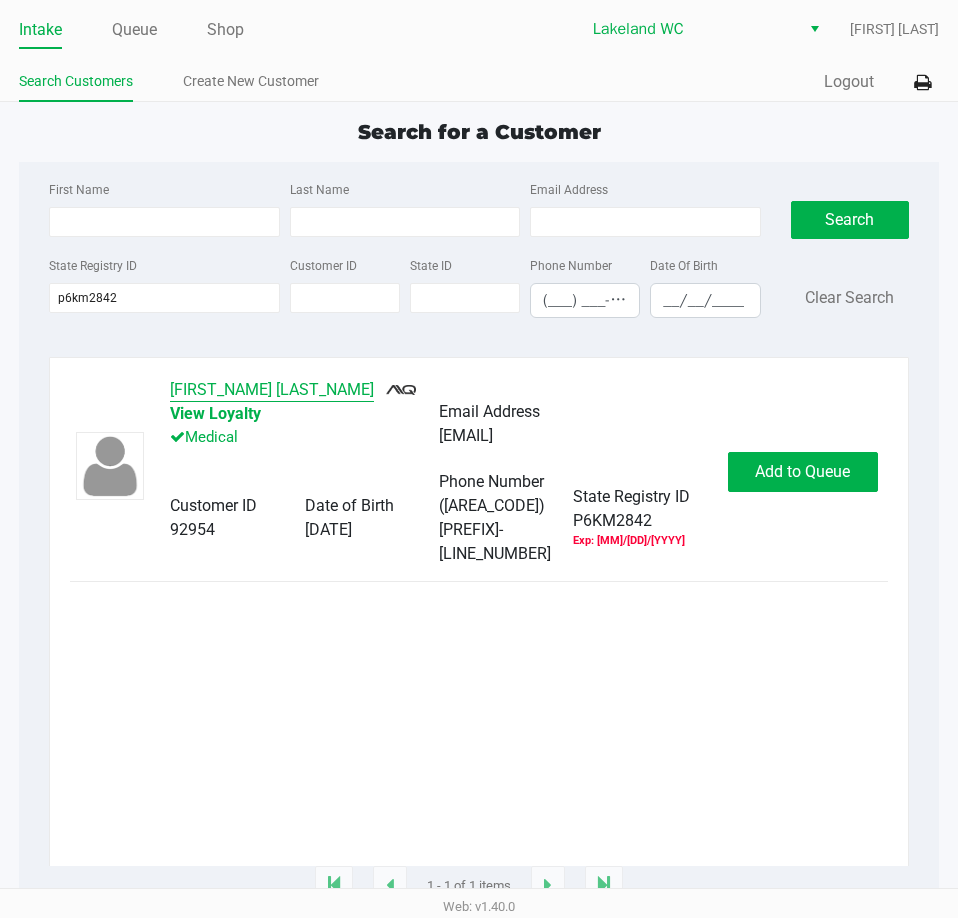 click on "GARY MITCHELL" 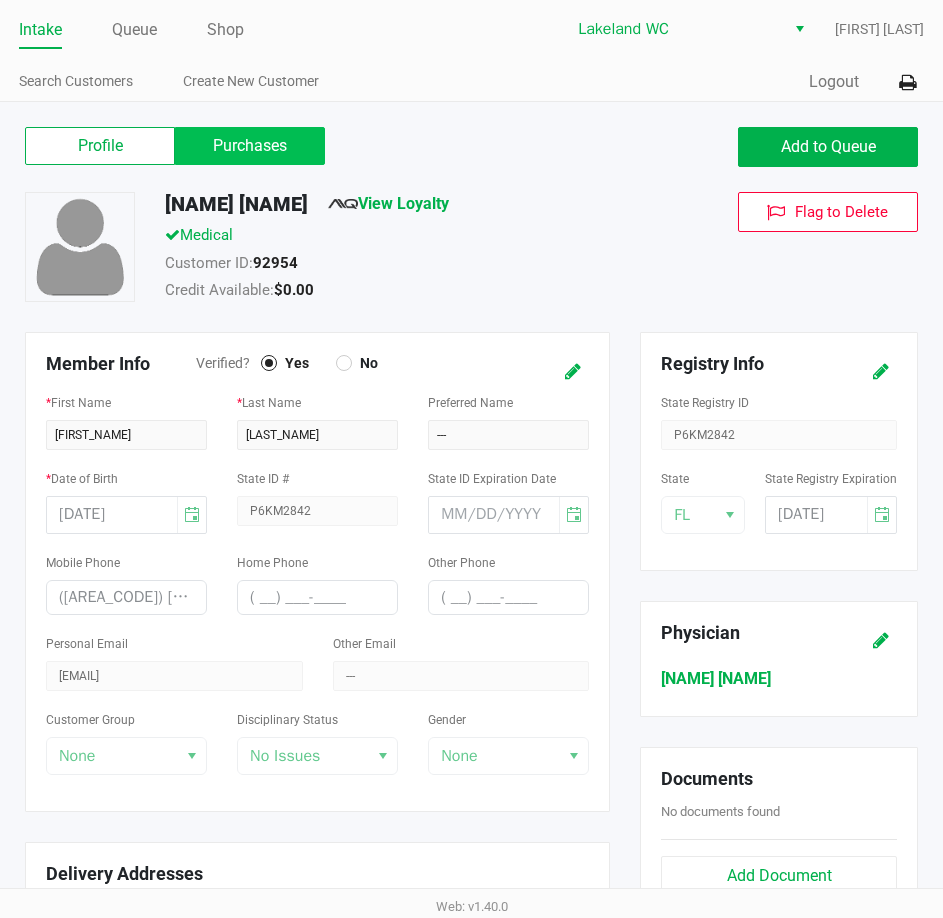click on "Purchases" 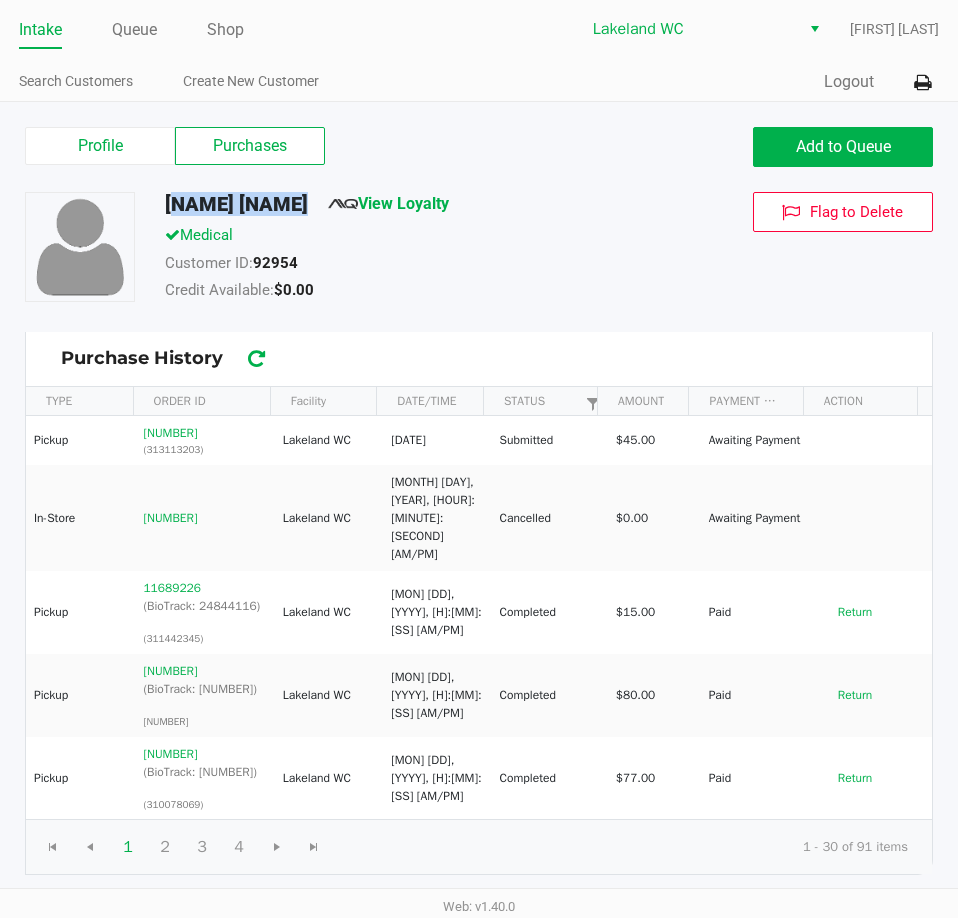 drag, startPoint x: 328, startPoint y: 199, endPoint x: 221, endPoint y: 206, distance: 107.22873 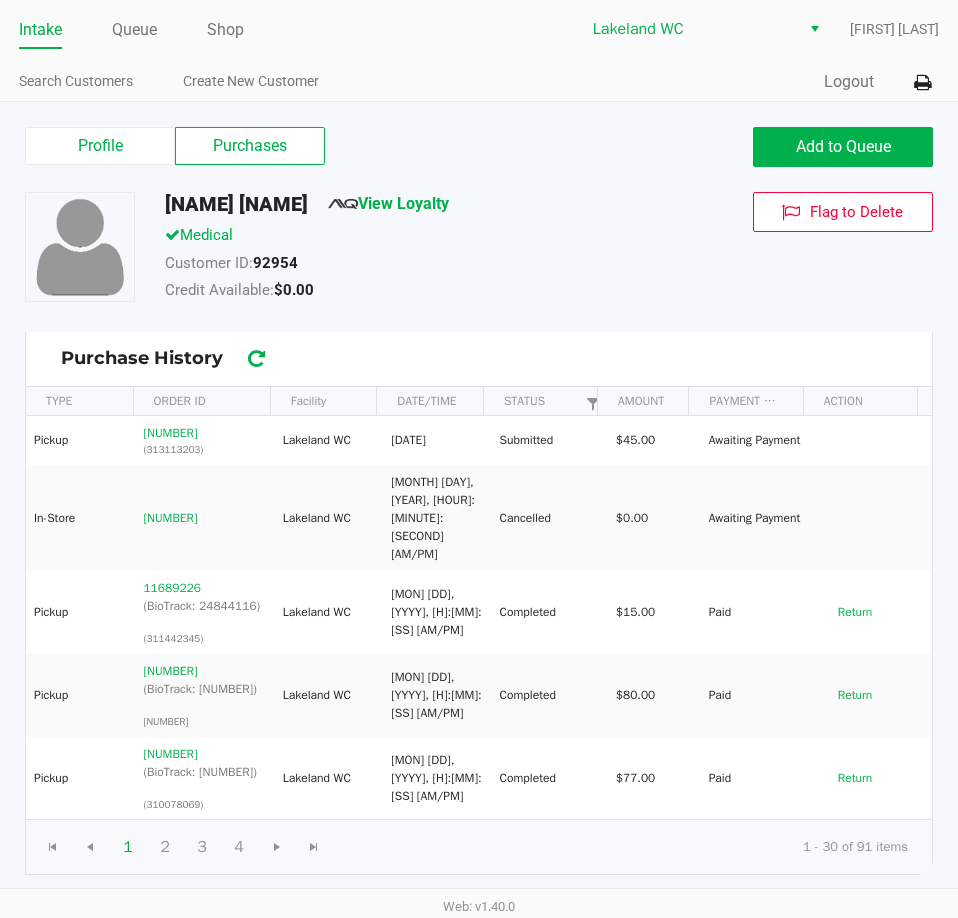 click on "Purchase History" 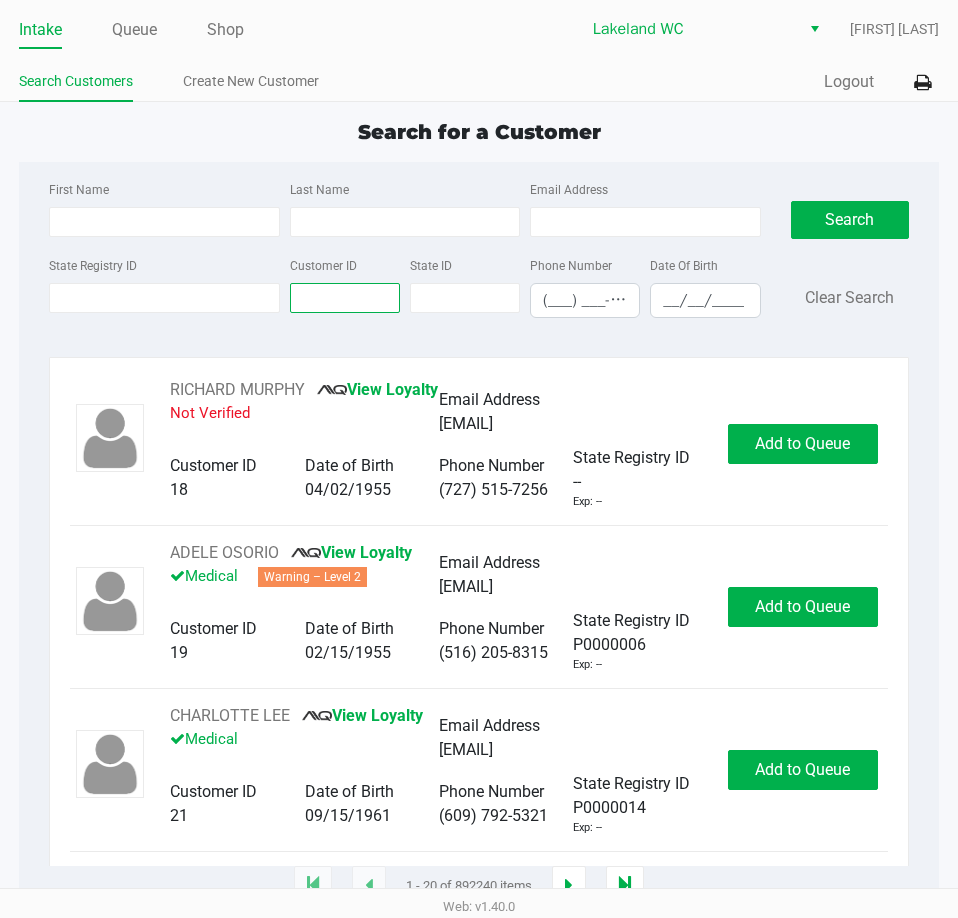 click on "Customer ID" at bounding box center [345, 298] 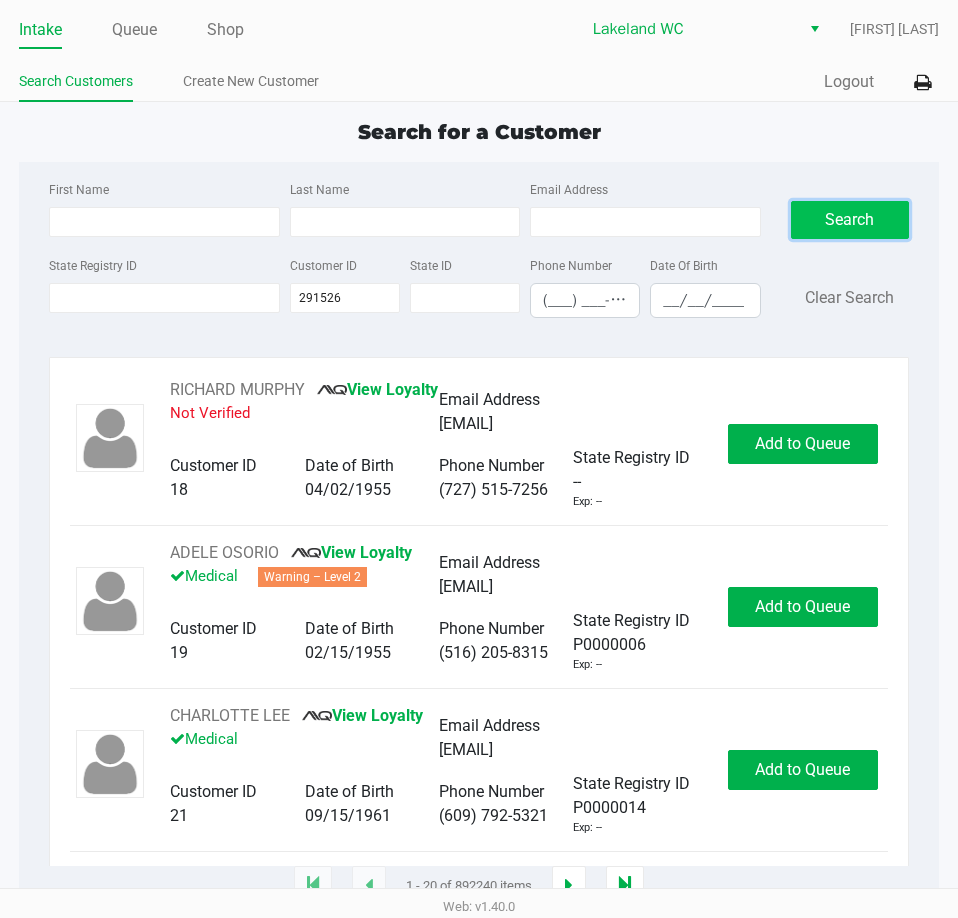 click on "Search" 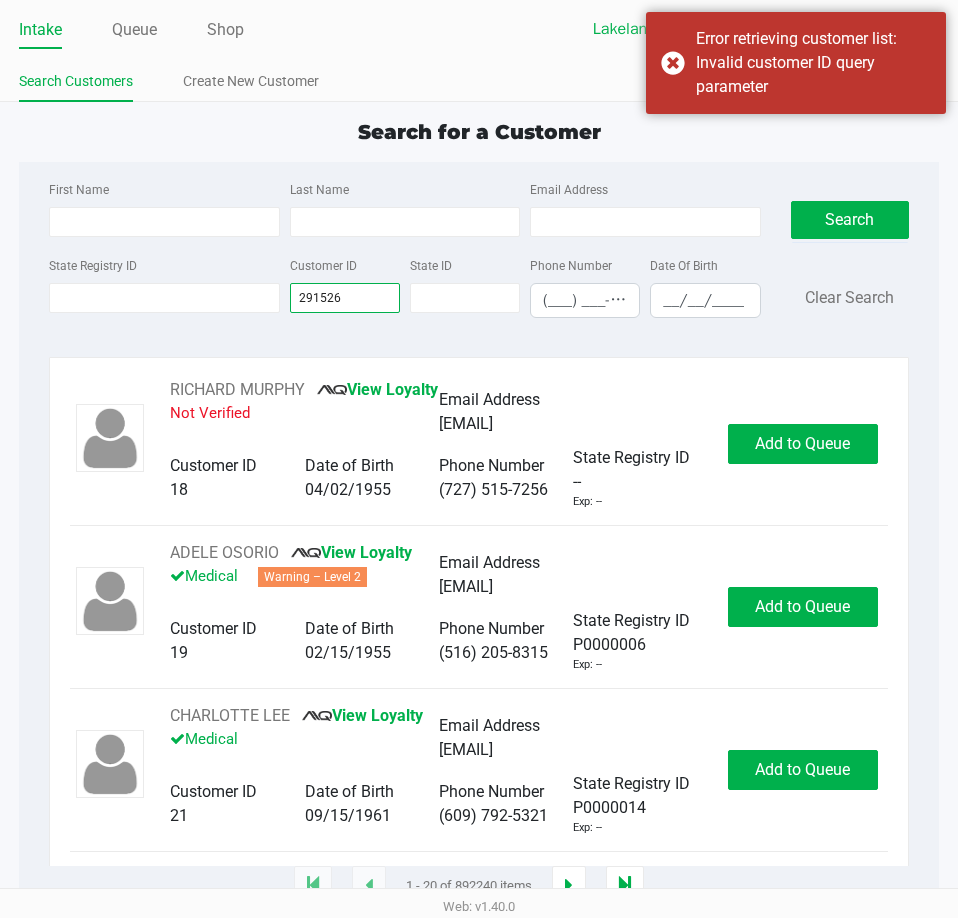 click on "291526" at bounding box center [345, 298] 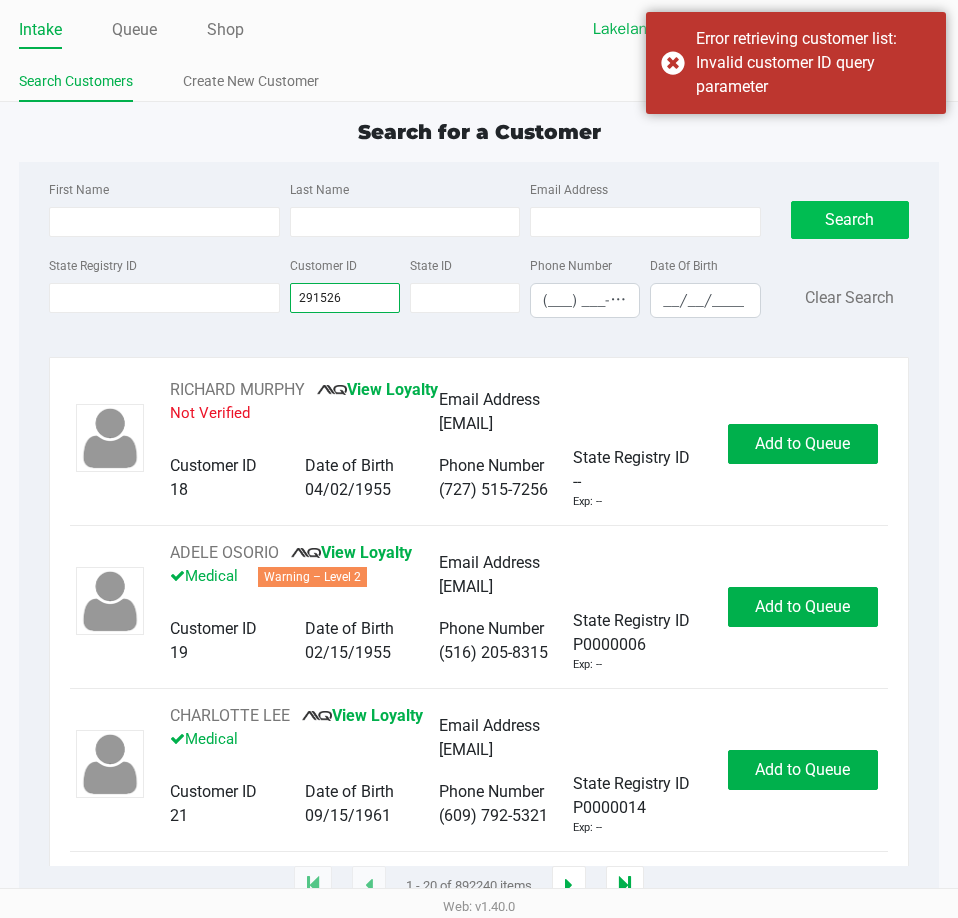 type on "291526" 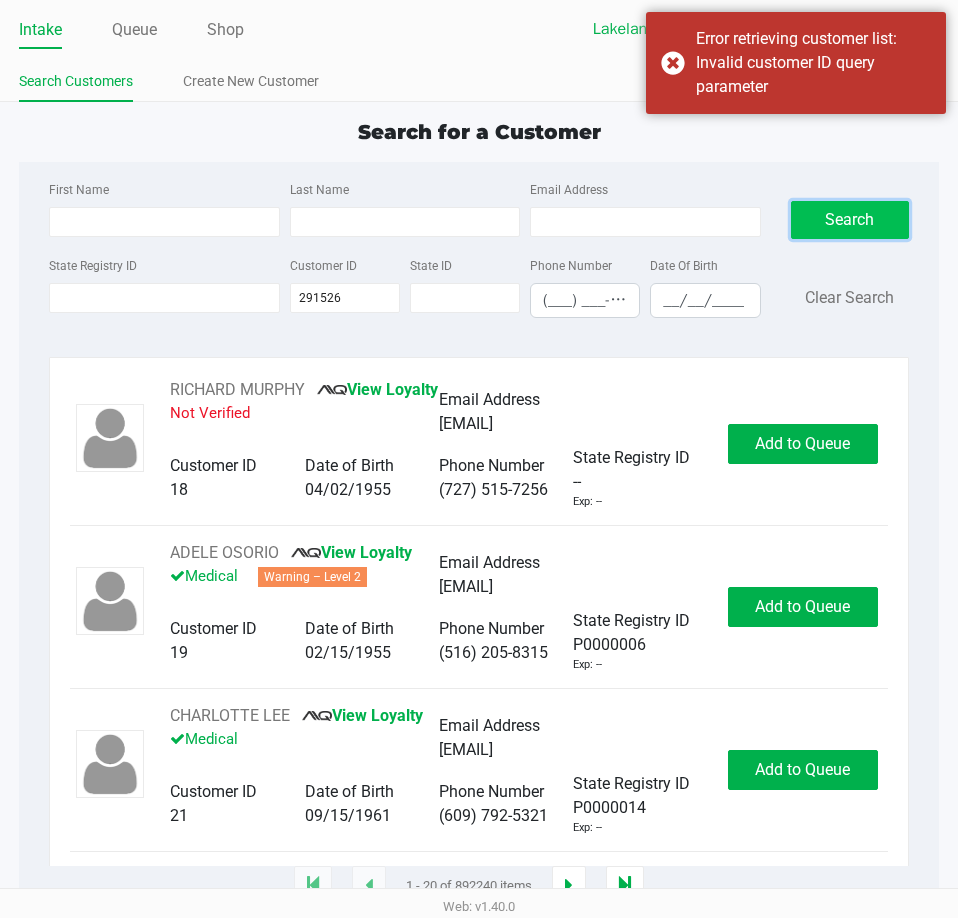click on "Search" 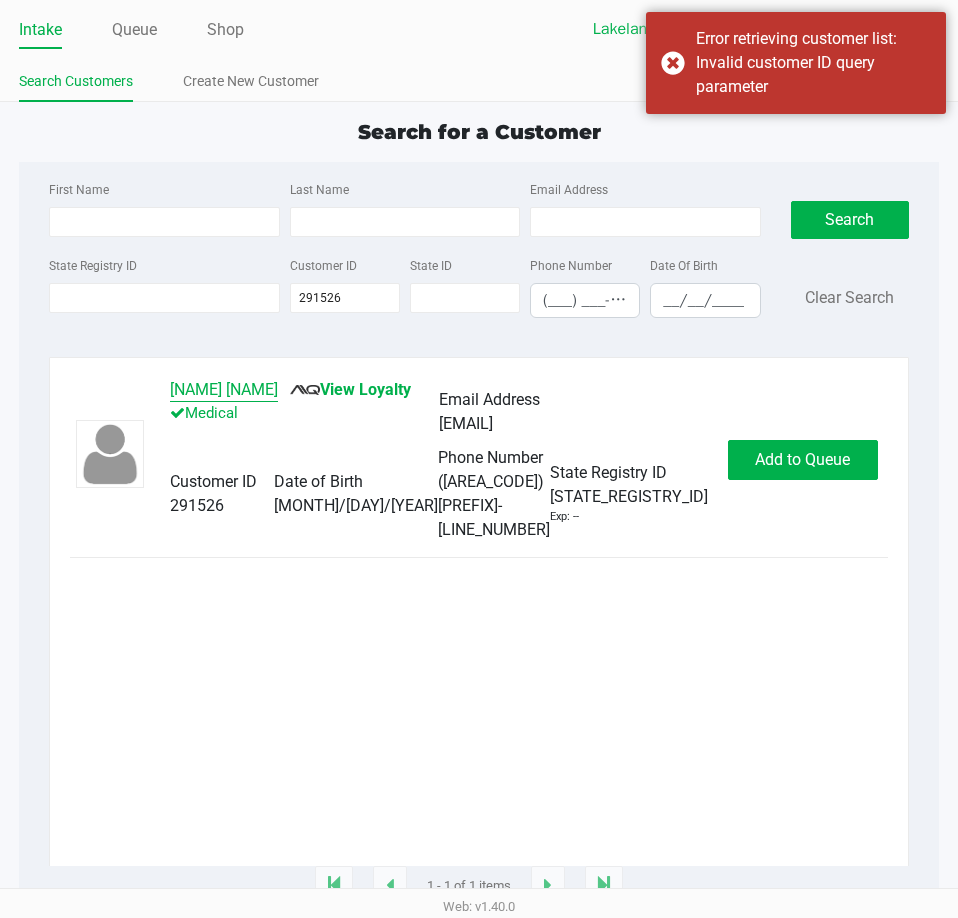 click on "KAWVEH NOFALLAH" 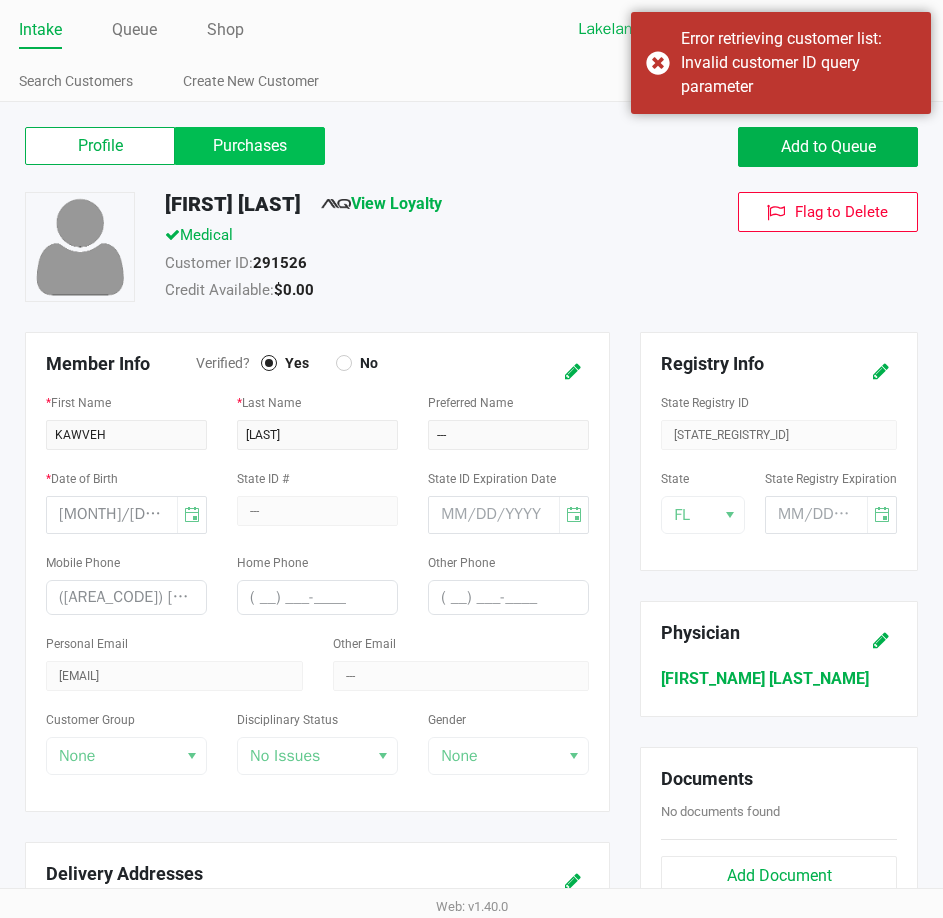 click on "Purchases" 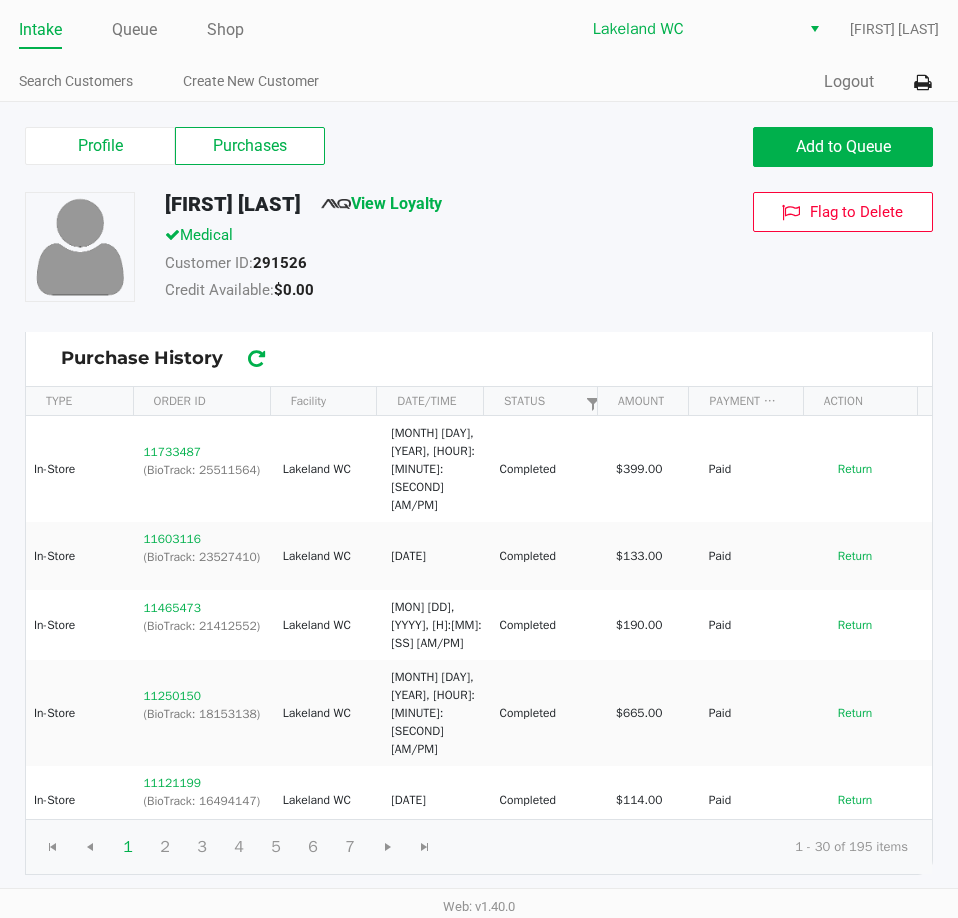 click on "KAWVEH NOFALLAH   View Loyalty   Medical   Customer ID:   291526   Credit Available:   $0.00   Flag to Delete" 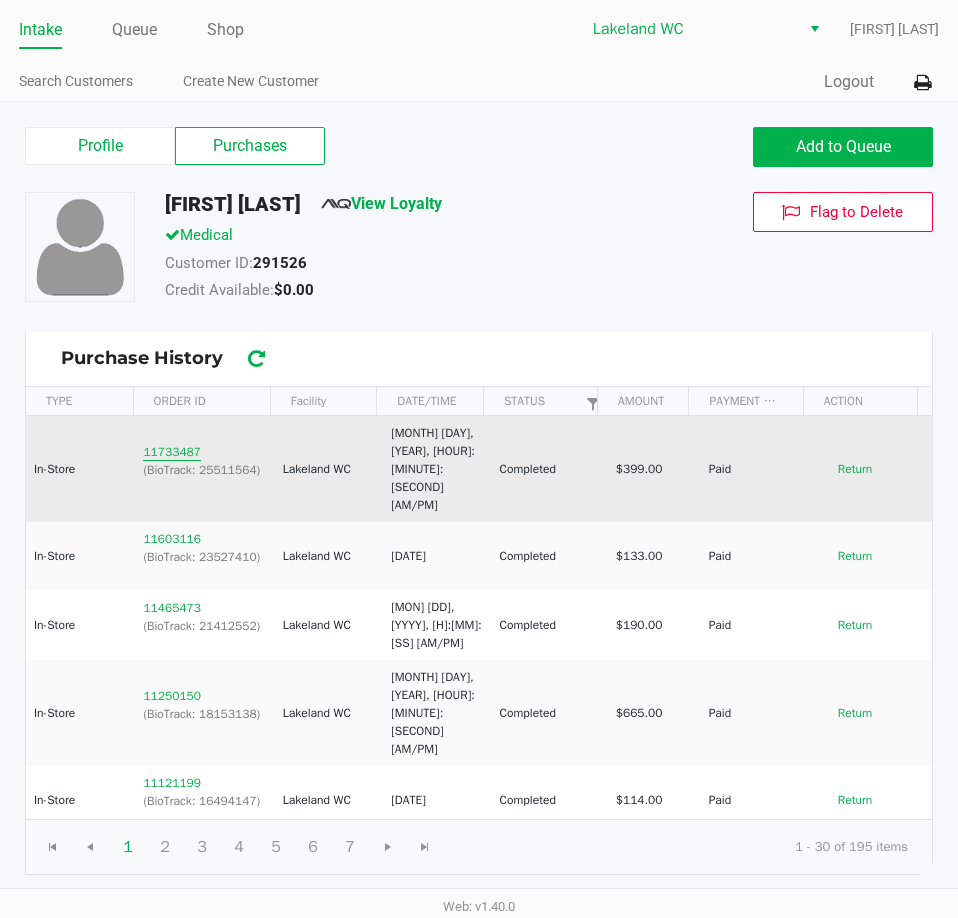 click on "11733487" 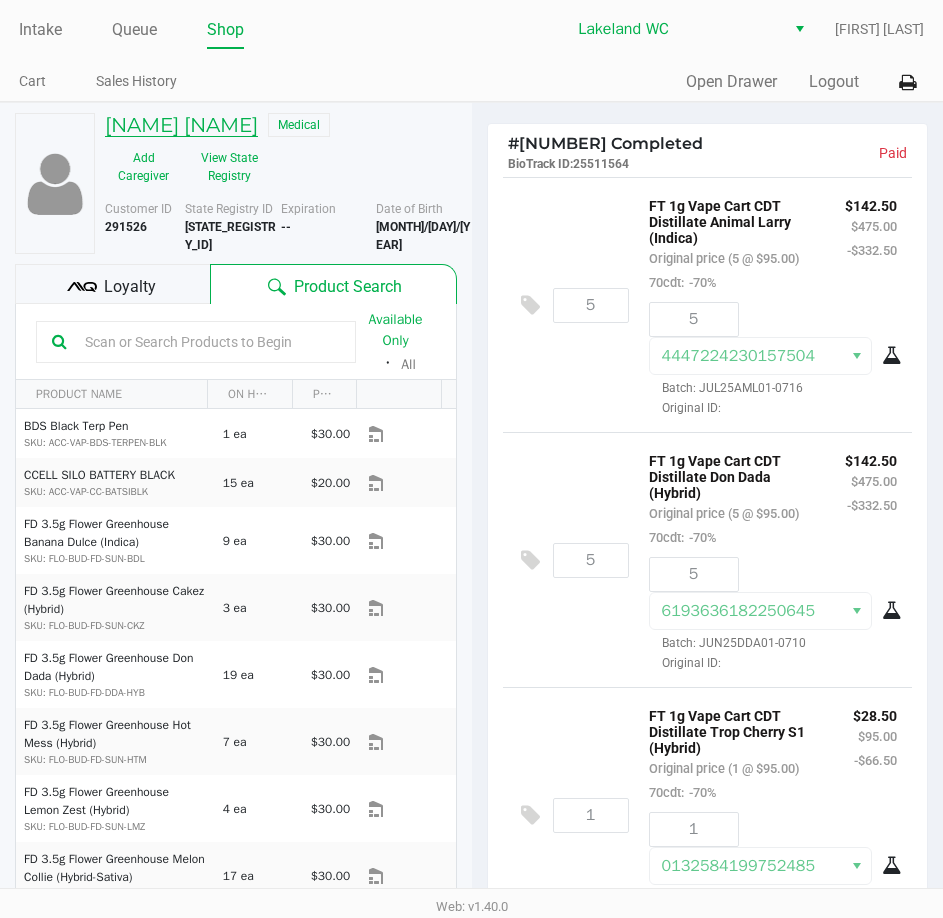 click on "KAWVEH NOFALLAH" 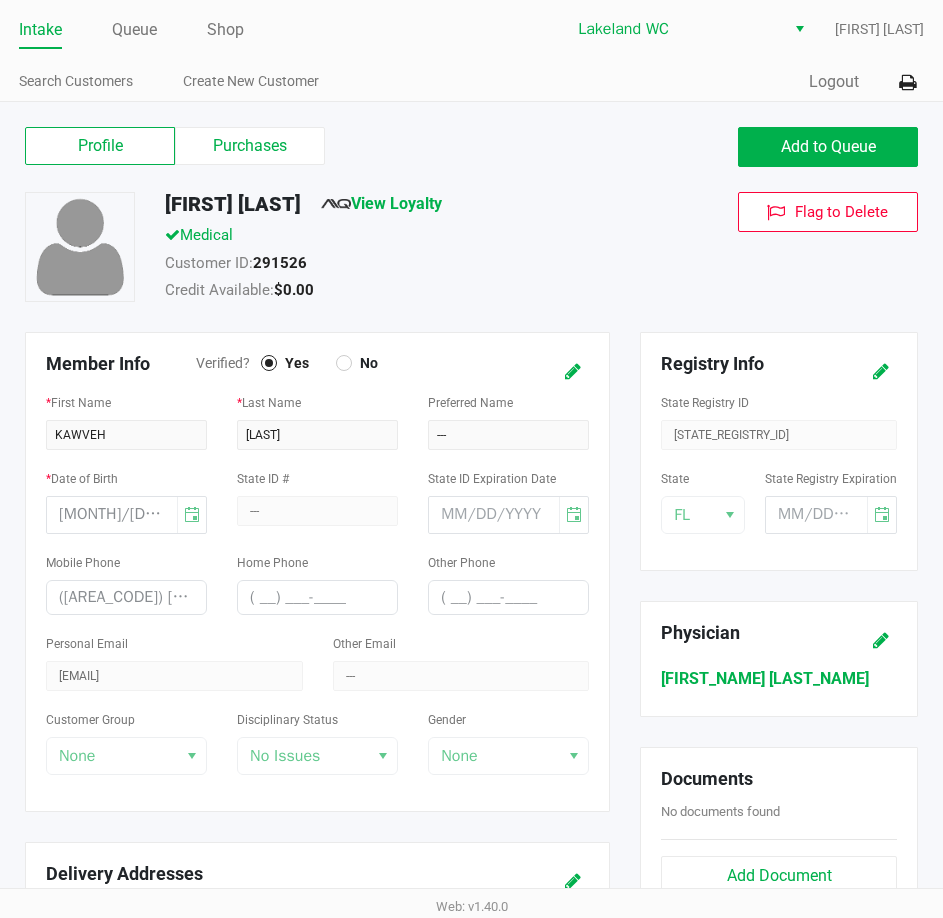 click on "291526" 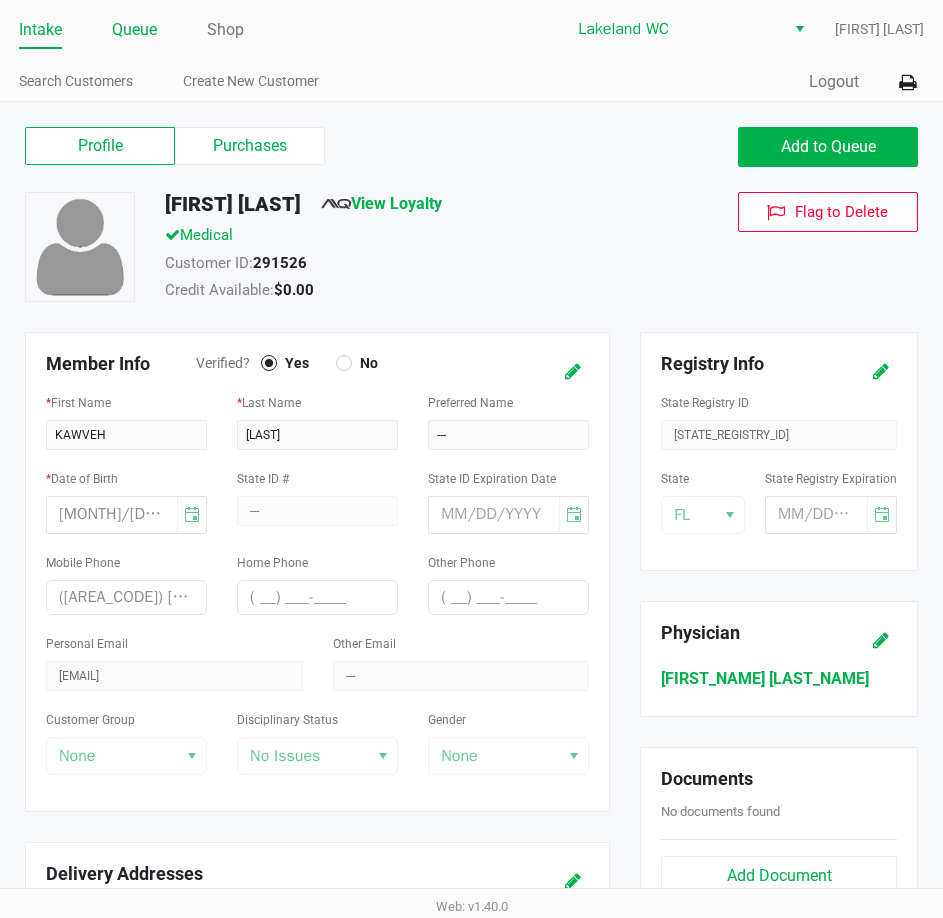 click on "Queue" 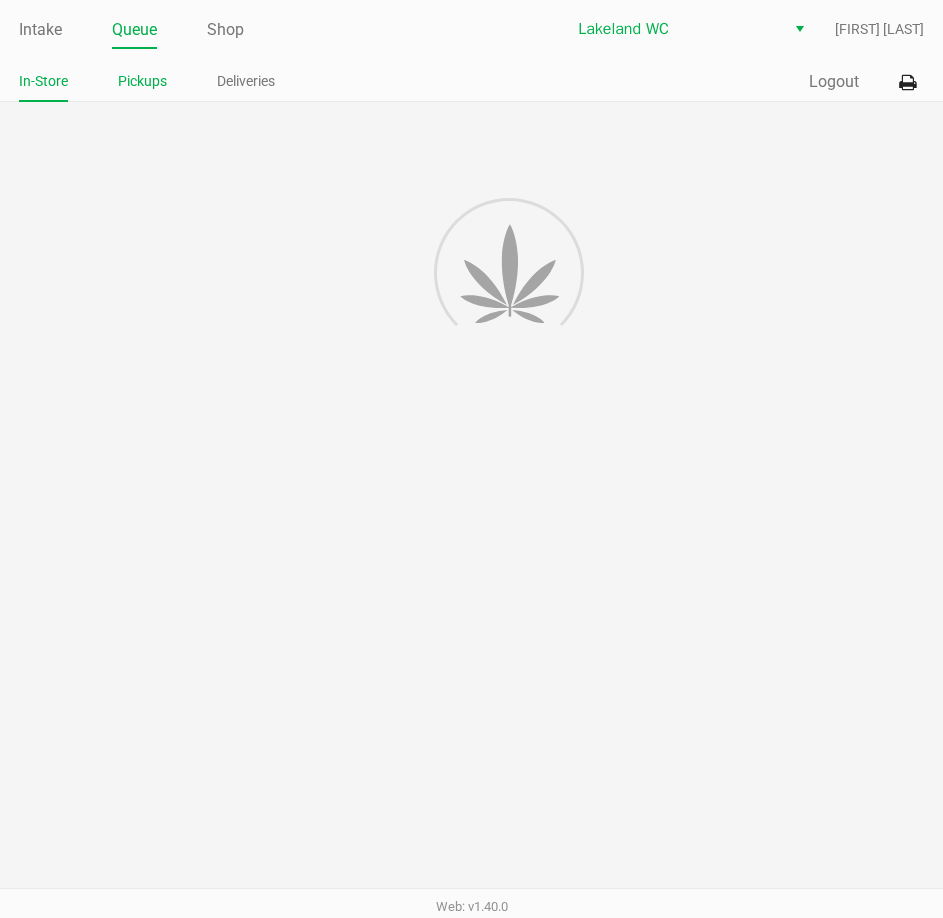click on "Pickups" 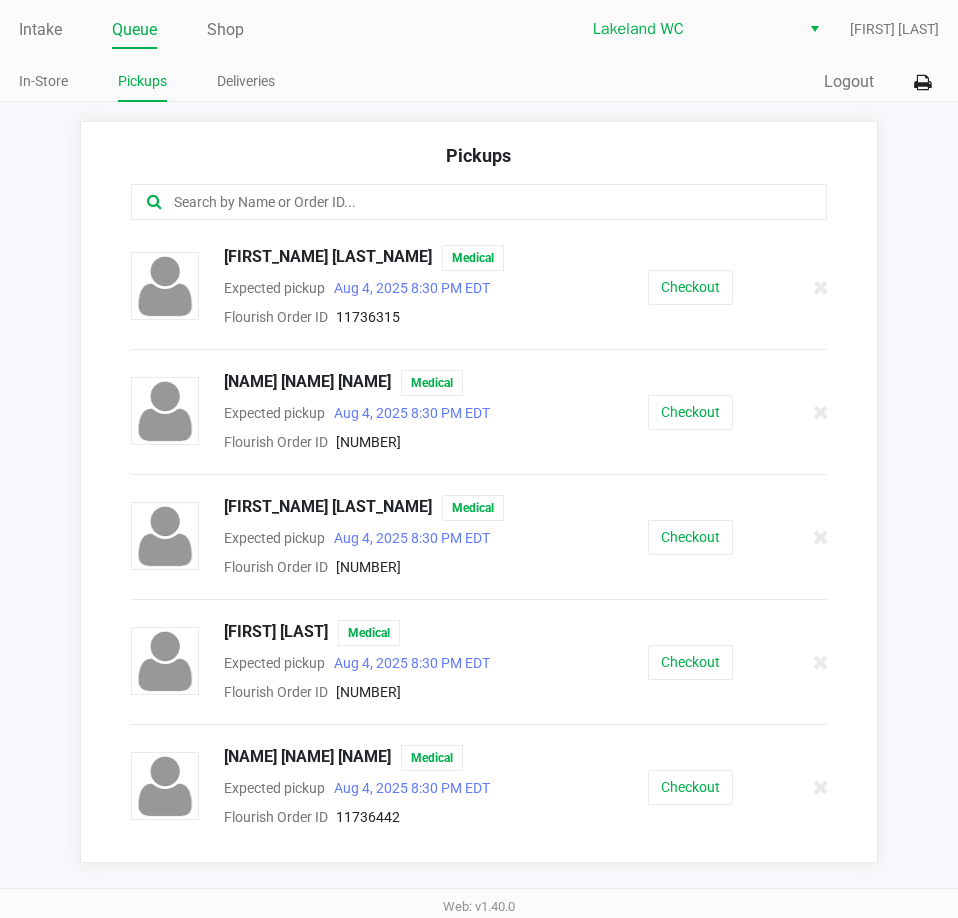 click 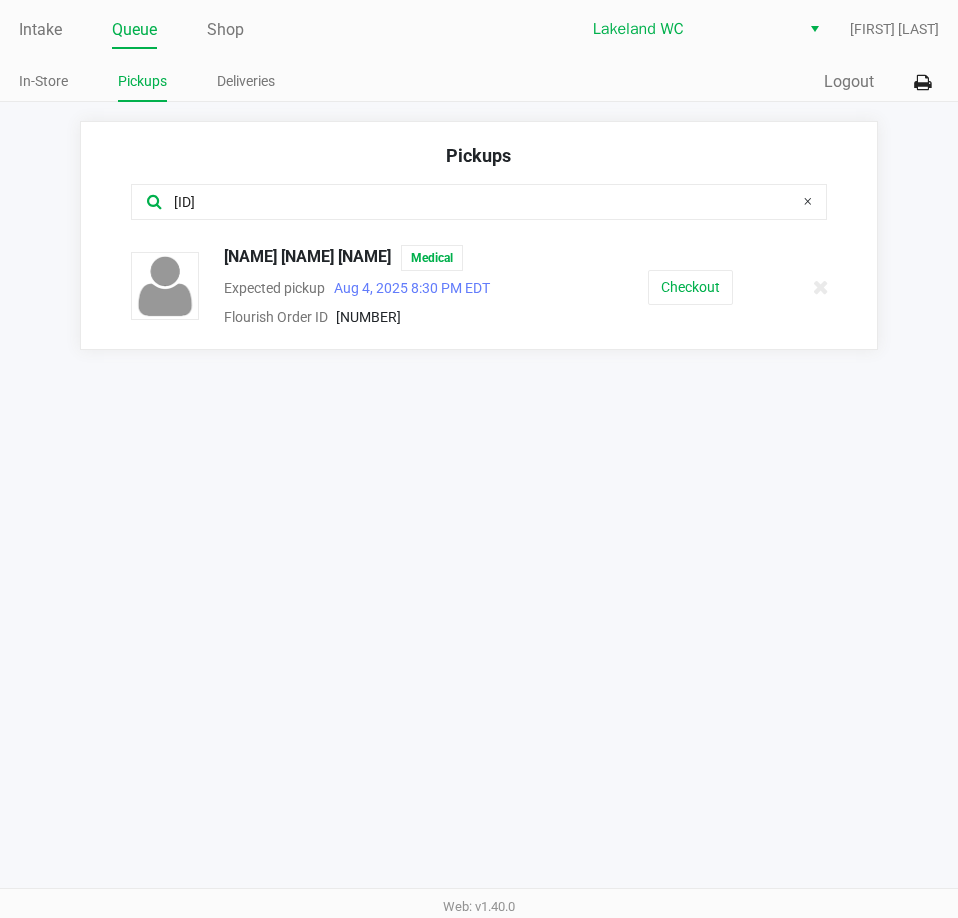 type on "pab" 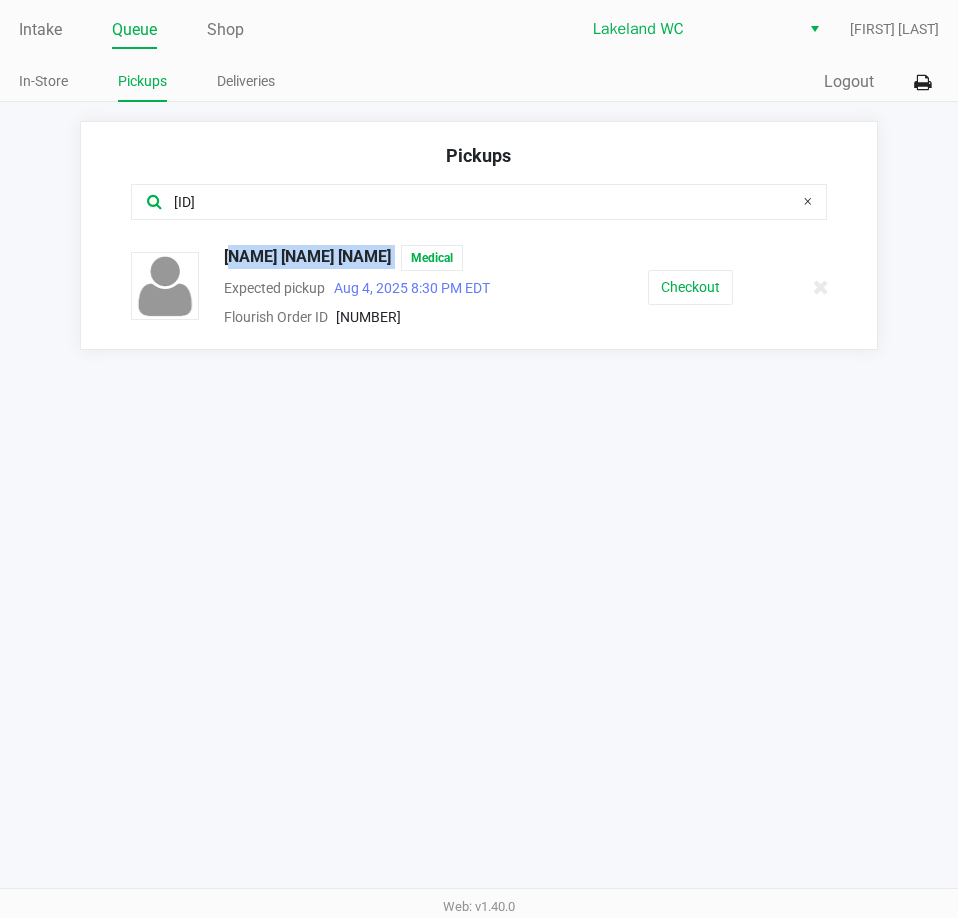 drag, startPoint x: 385, startPoint y: 255, endPoint x: 213, endPoint y: 258, distance: 172.02615 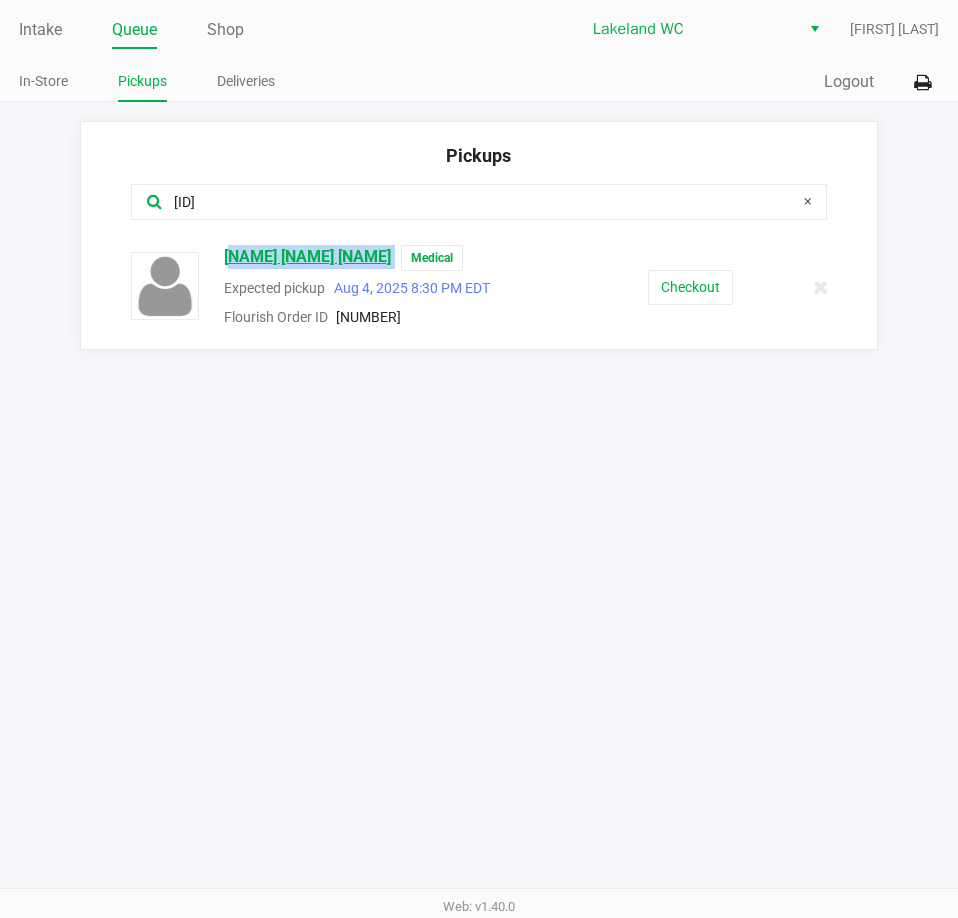copy on "PABLO GARCIA SILVA" 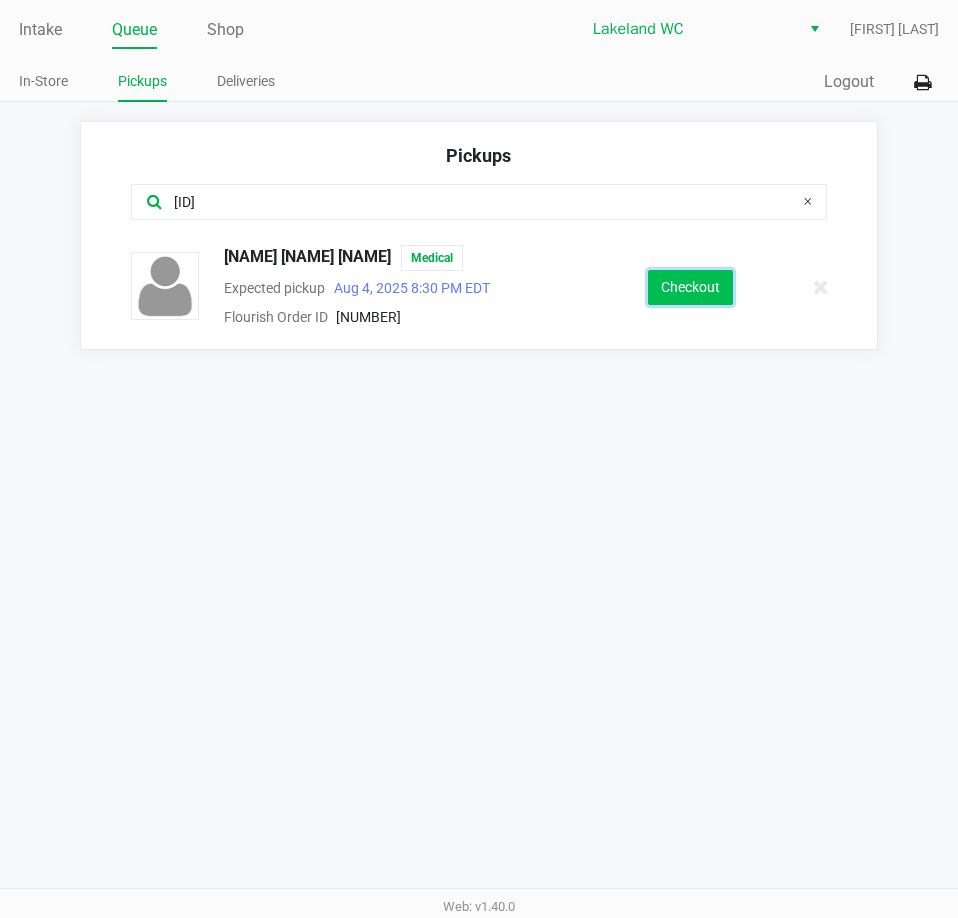 click on "Checkout" 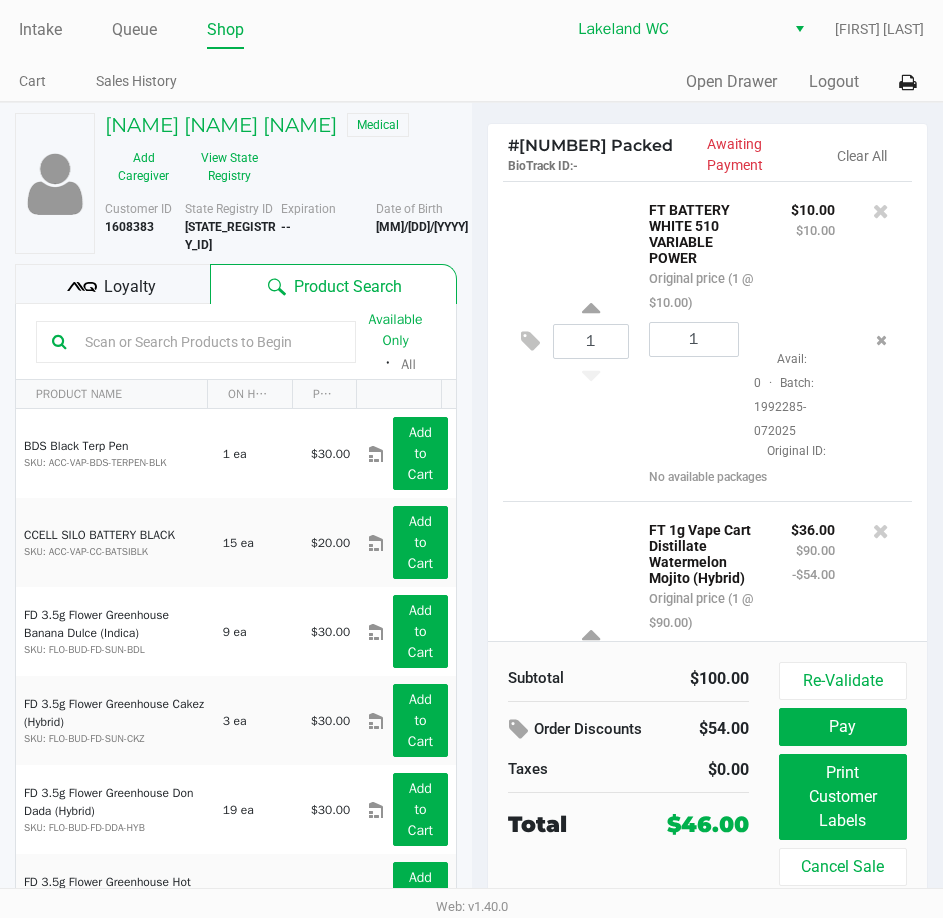 click on "1  FT BATTERY WHITE 510 VARIABLE POWER   Original price (1 @ $10.00) $10.00 $10.00 1  Avail: 0  ·  Batch: 1992285-072025   Original ID:    No available packages" 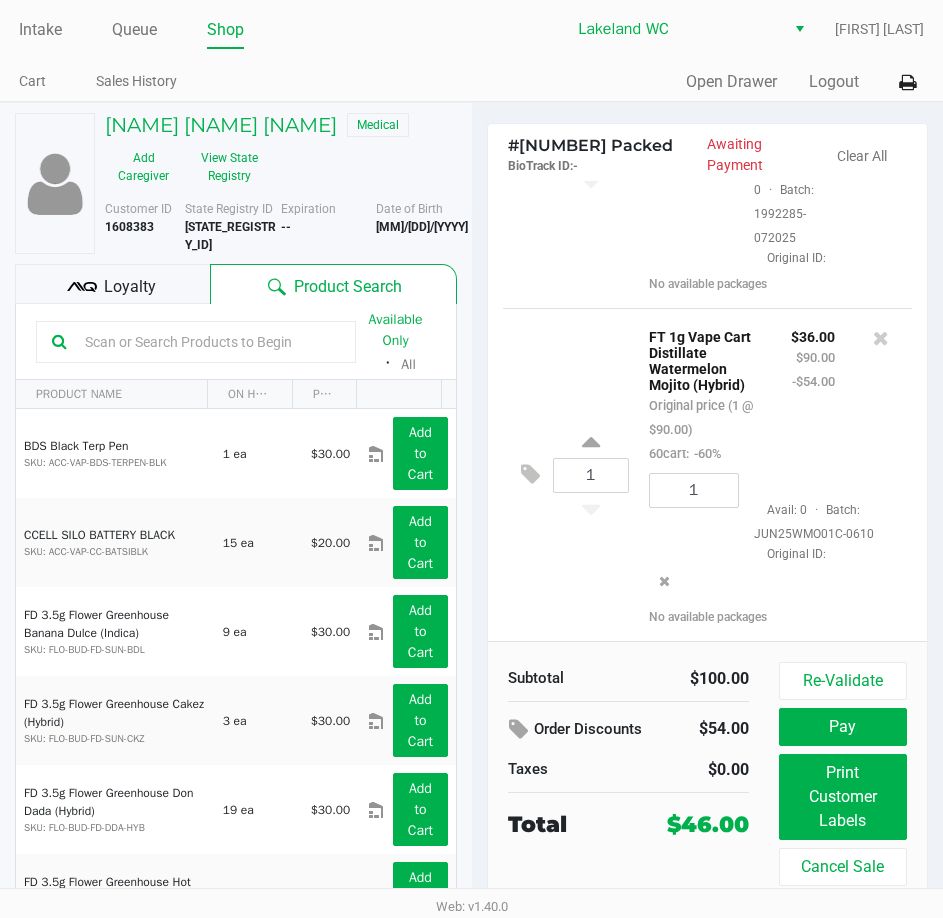scroll, scrollTop: 219, scrollLeft: 0, axis: vertical 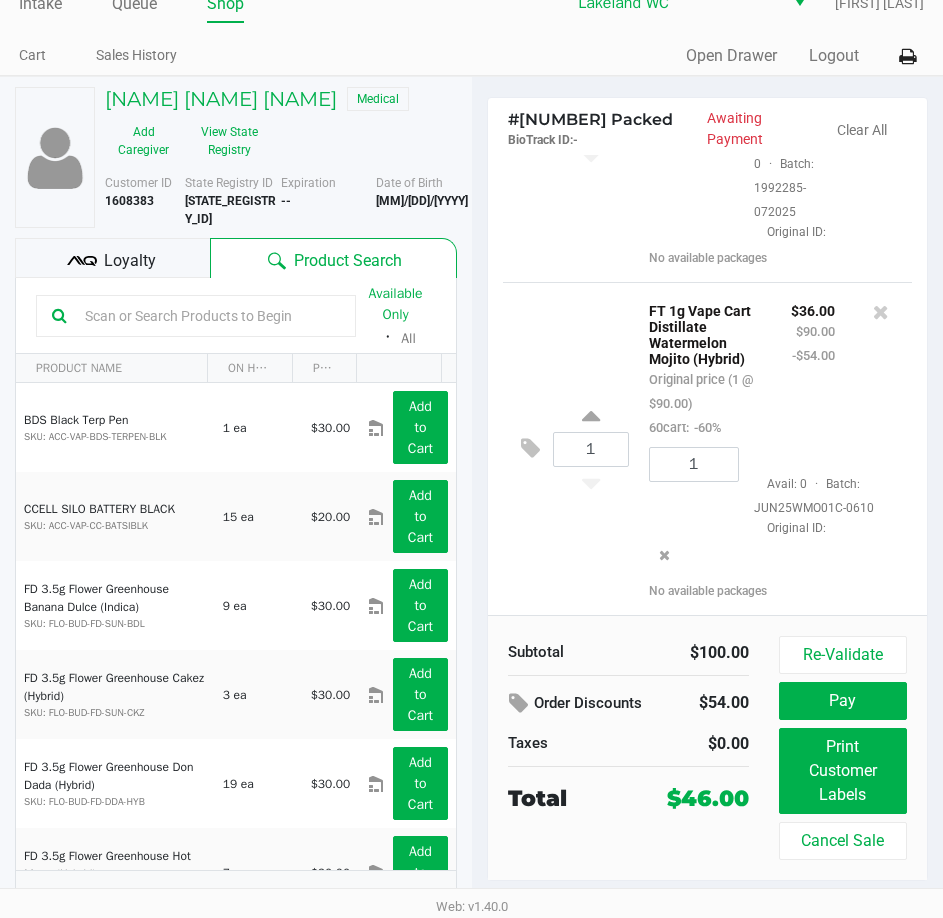 click on "1  FT 1g Vape Cart Distillate Watermelon Mojito (Hybrid)   Original price (1 @ $90.00)  60cart:  -60% $36.00 $90.00 -$54.00 1  Avail: 0  ·  Batch: JUN25WMO01C-0610   Original ID:    No available packages" 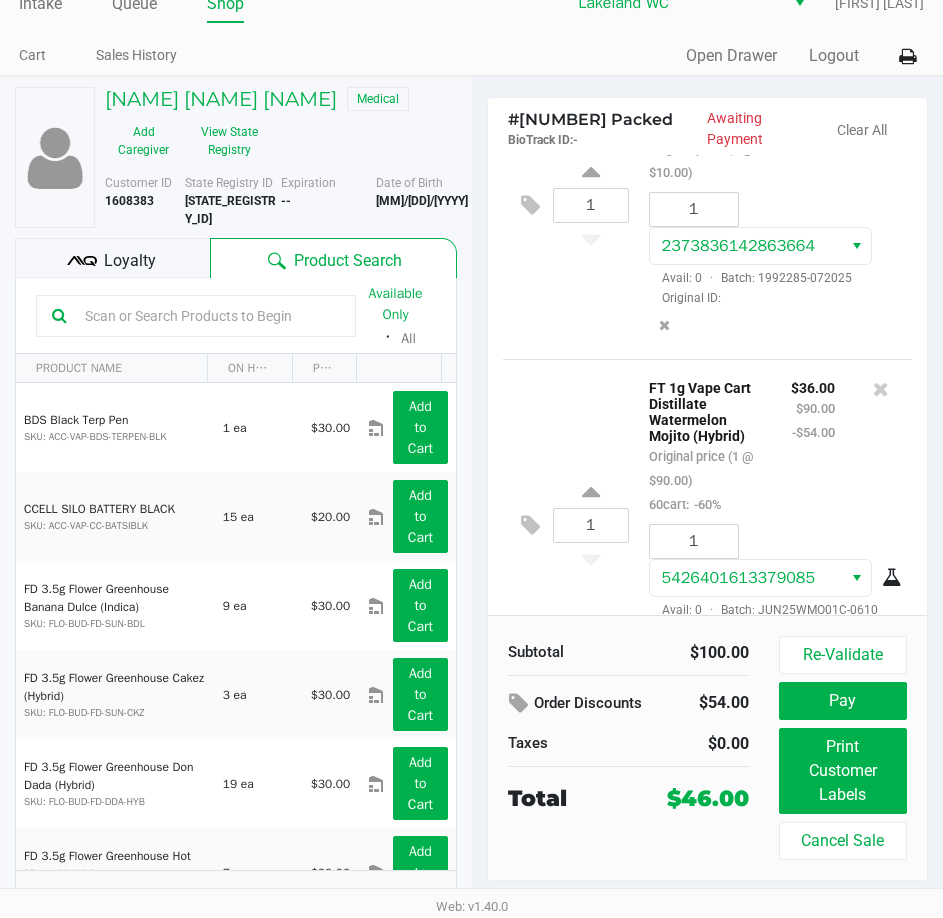 scroll, scrollTop: 0, scrollLeft: 0, axis: both 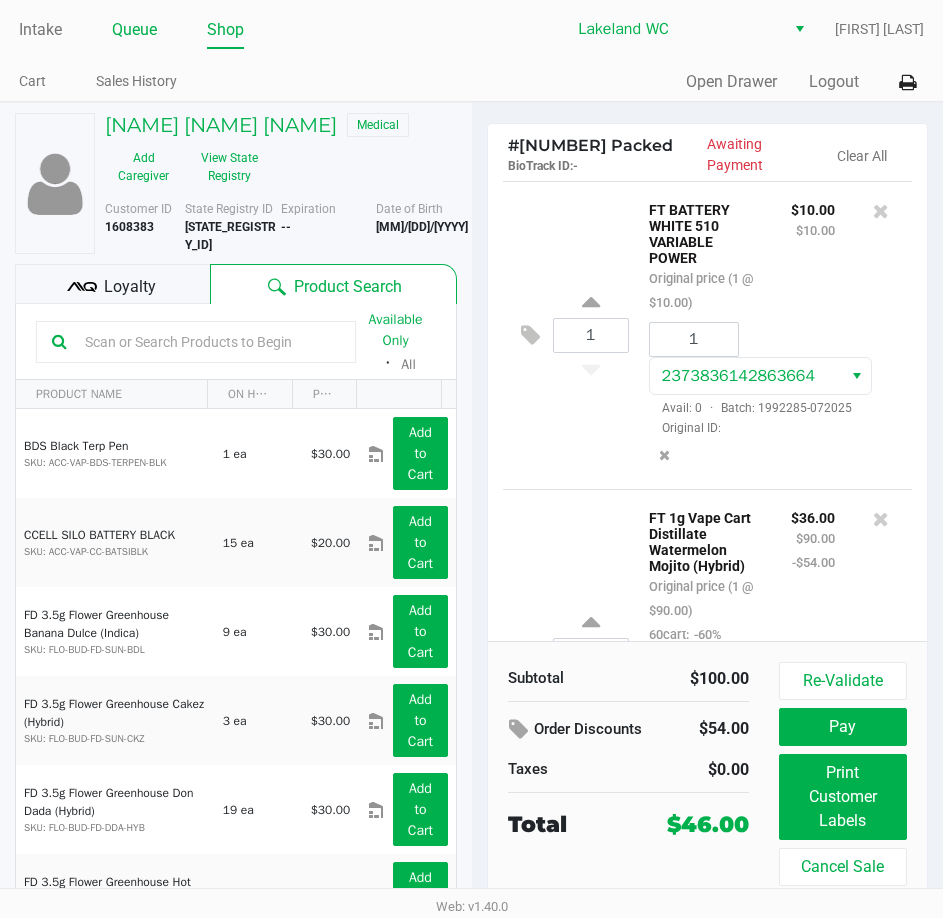 click on "Queue" 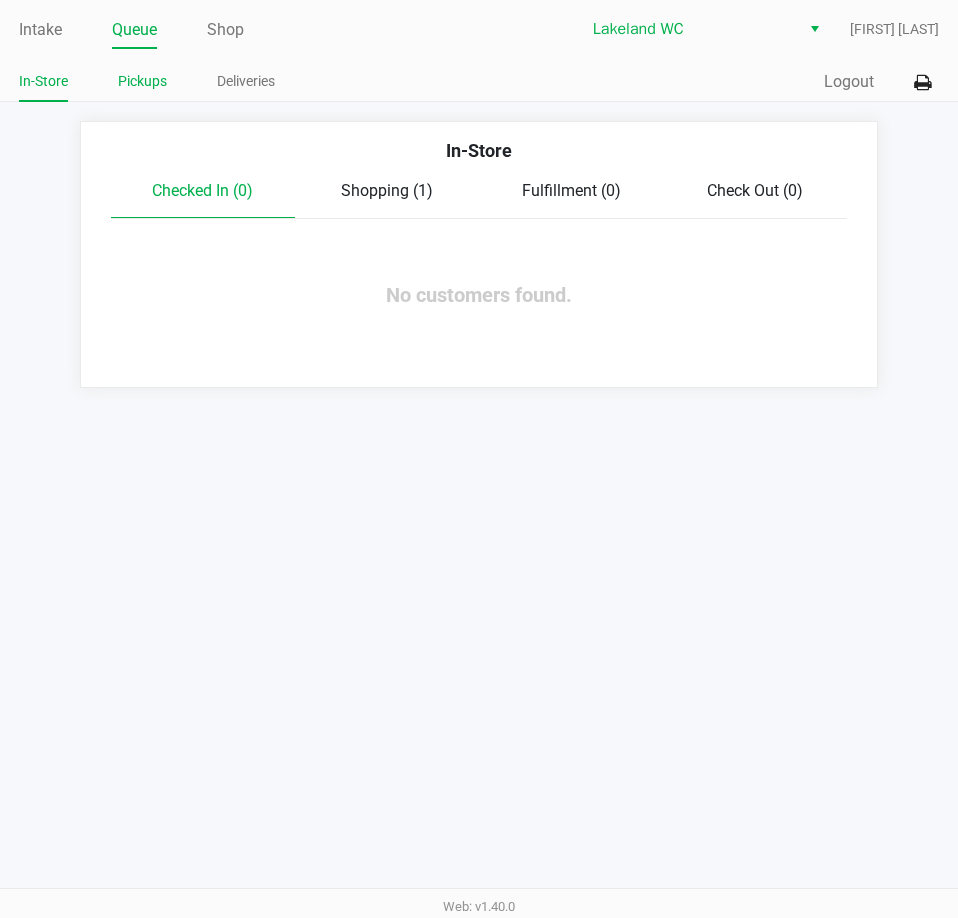 click on "Pickups" 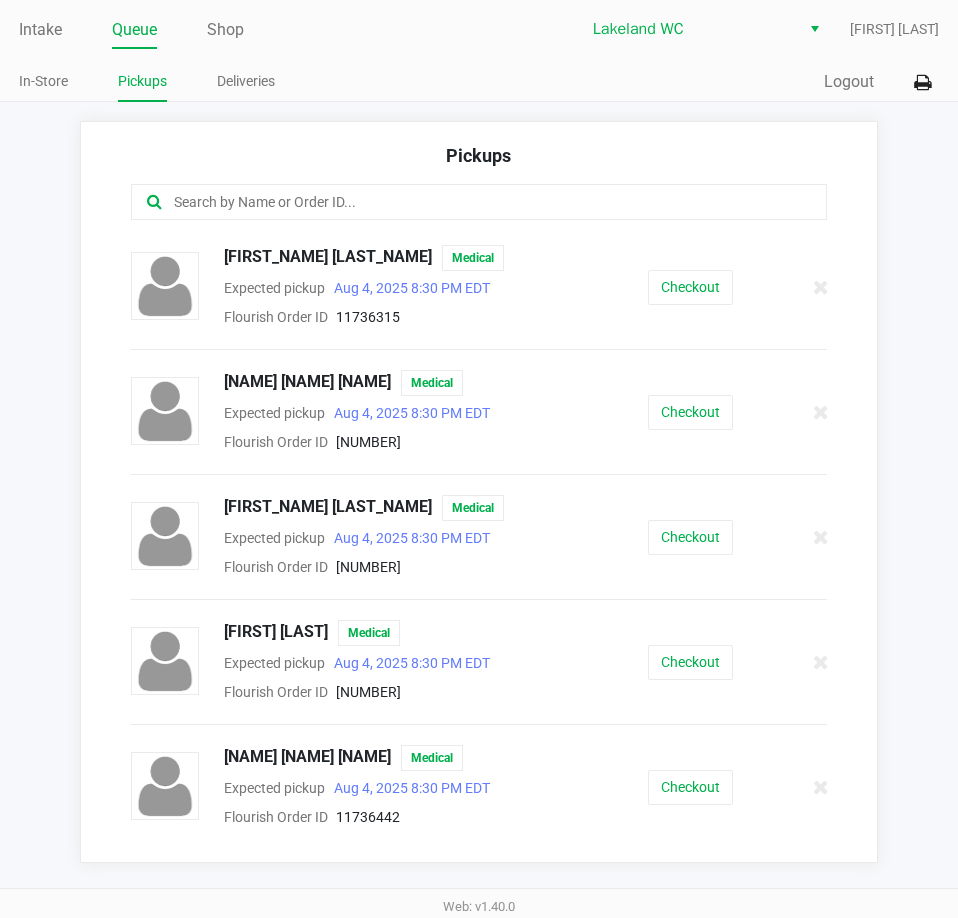 click 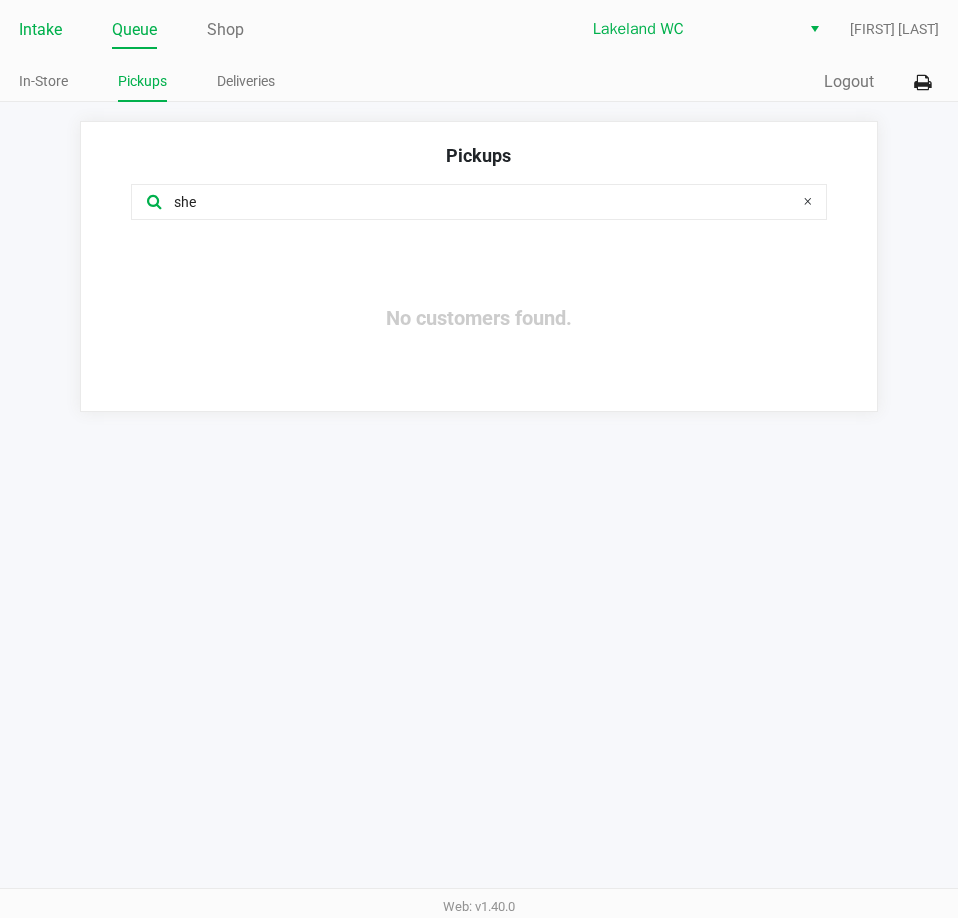 type on "she" 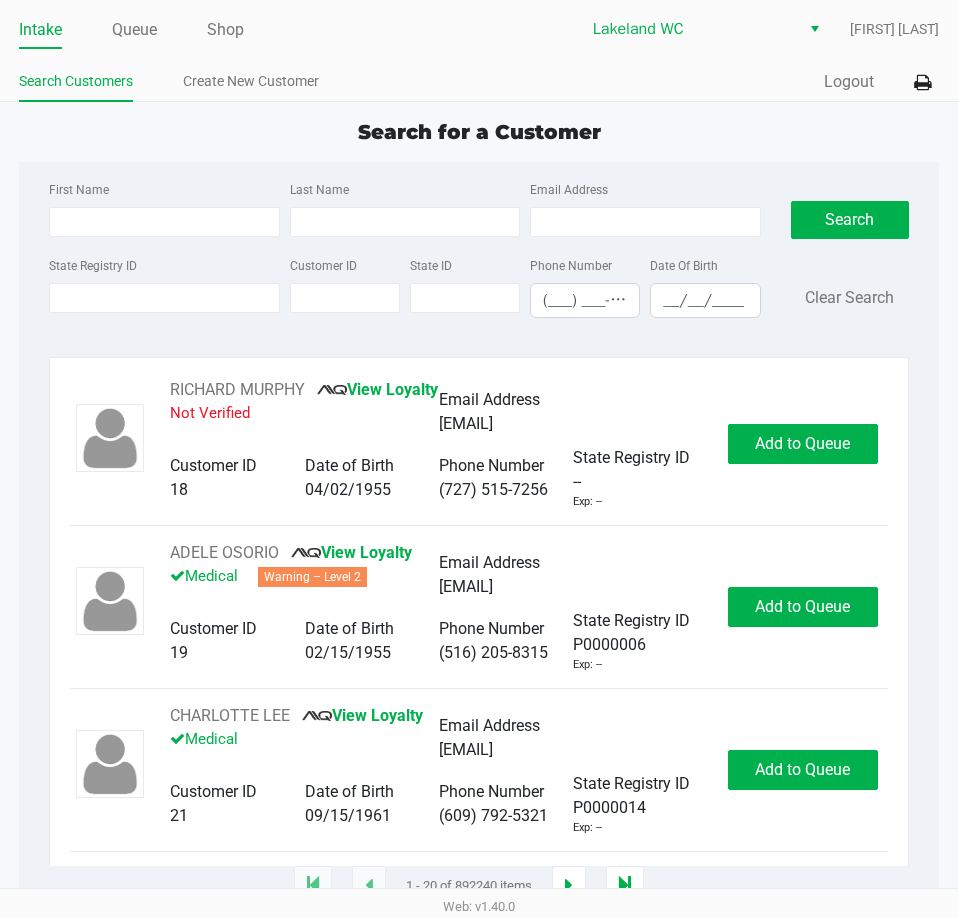 click on "State Registry ID" 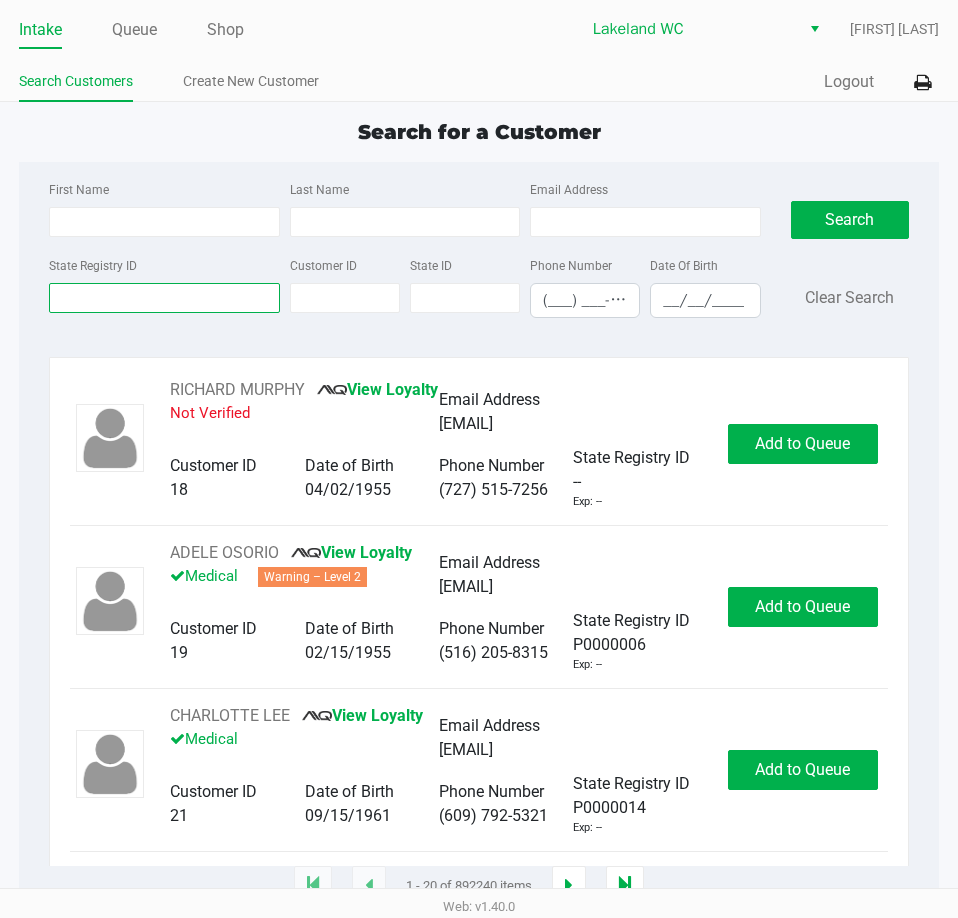 click on "State Registry ID" at bounding box center [164, 298] 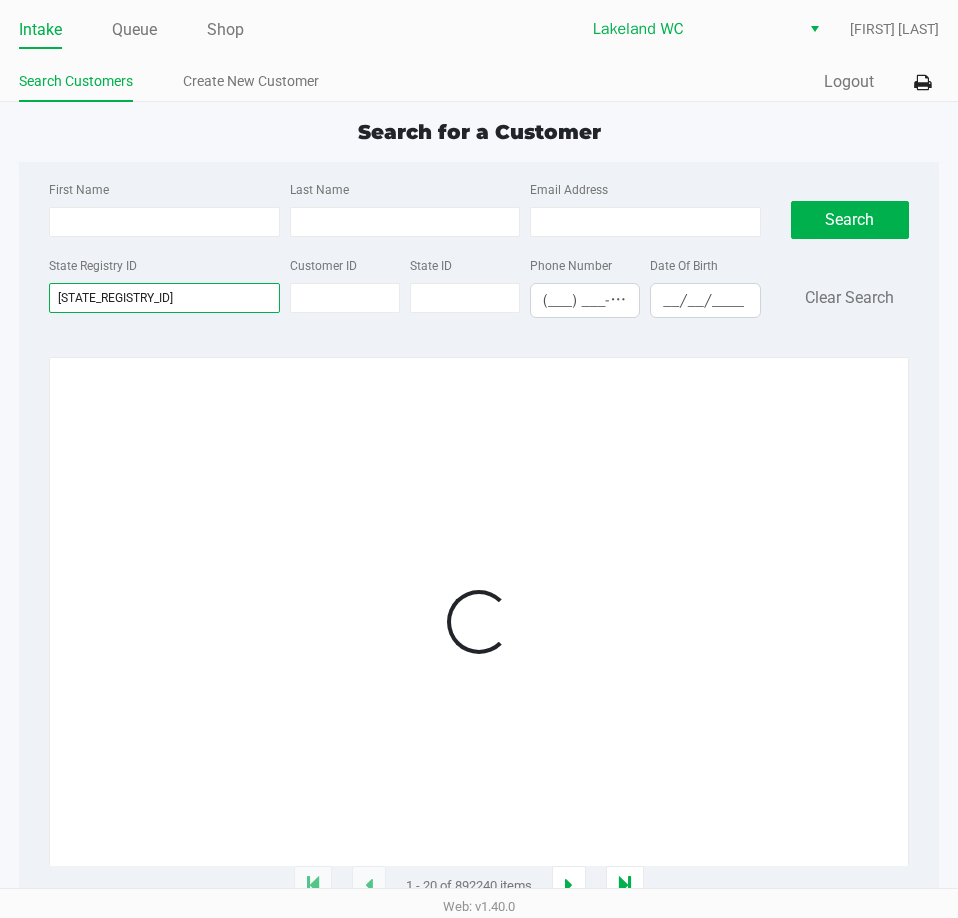 type on "p8yh3464" 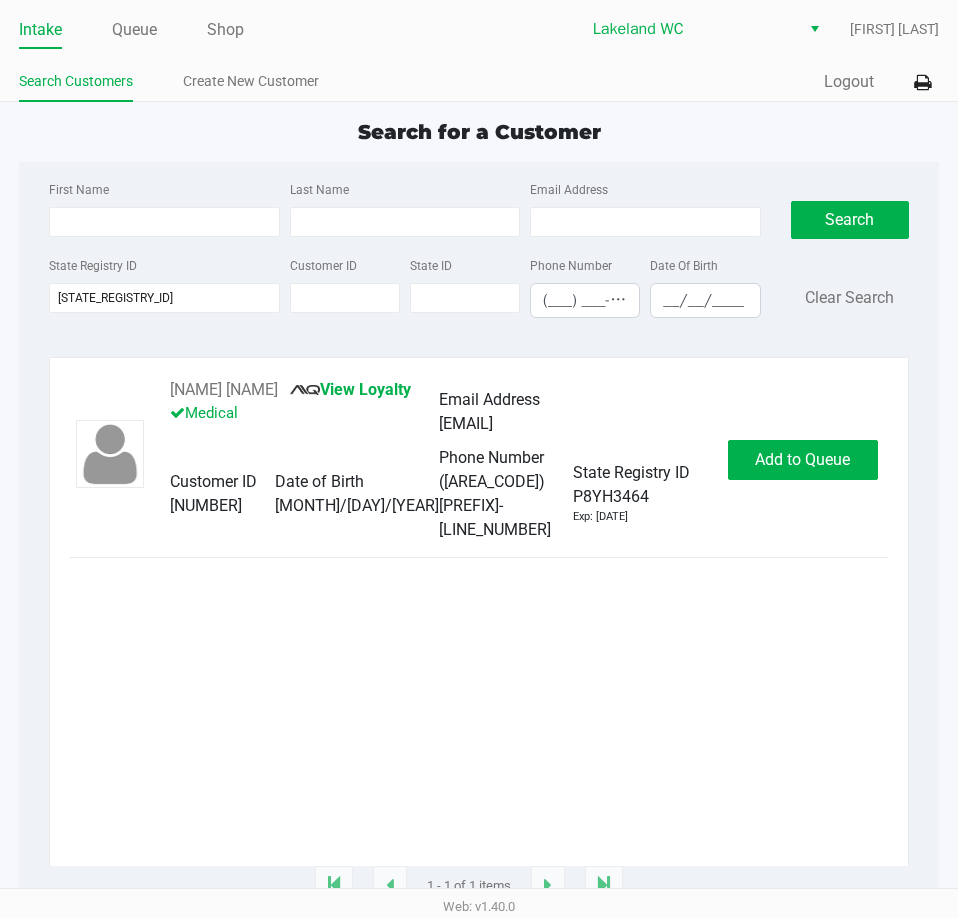 click on "Shelly Walters       View Loyalty   Medical   Email Address   email.4alldatmay@gmail.com   Customer ID   1587416   Date of Birth   11/02/1990   Phone Number   (863) 255-3892   State Registry ID   P8YH3464   Exp: 01/10/2026   Add to Queue" 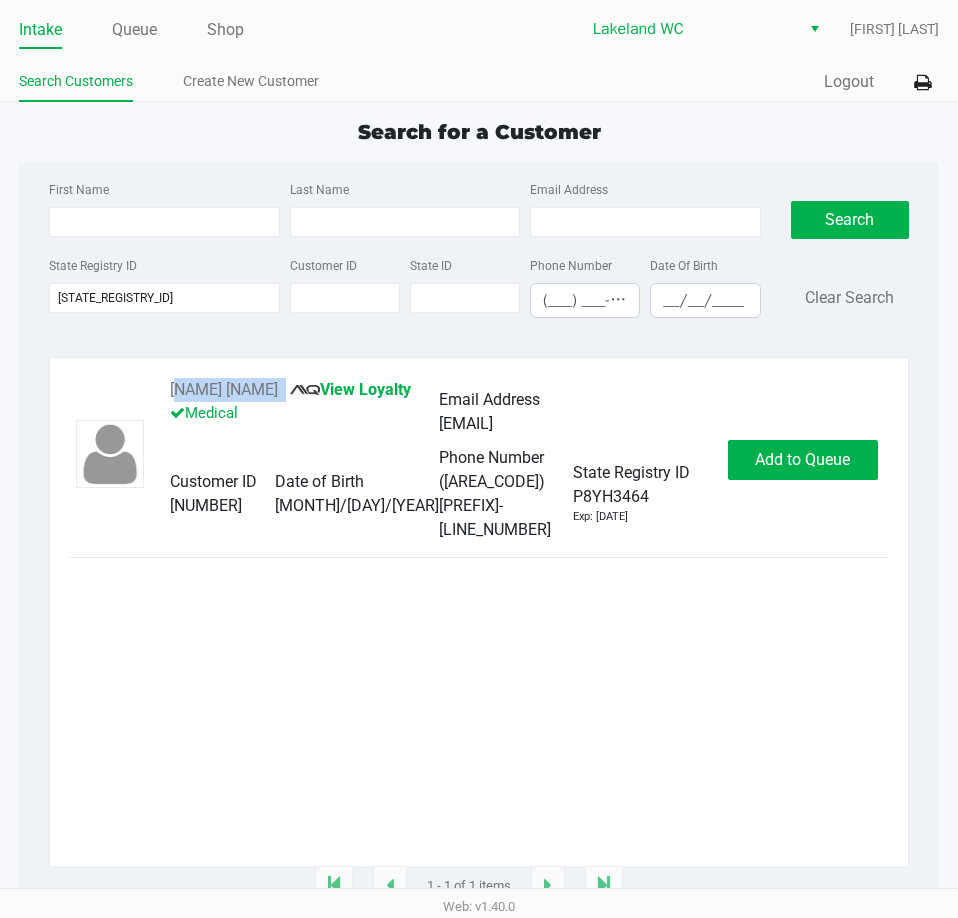 drag, startPoint x: 277, startPoint y: 387, endPoint x: 165, endPoint y: 387, distance: 112 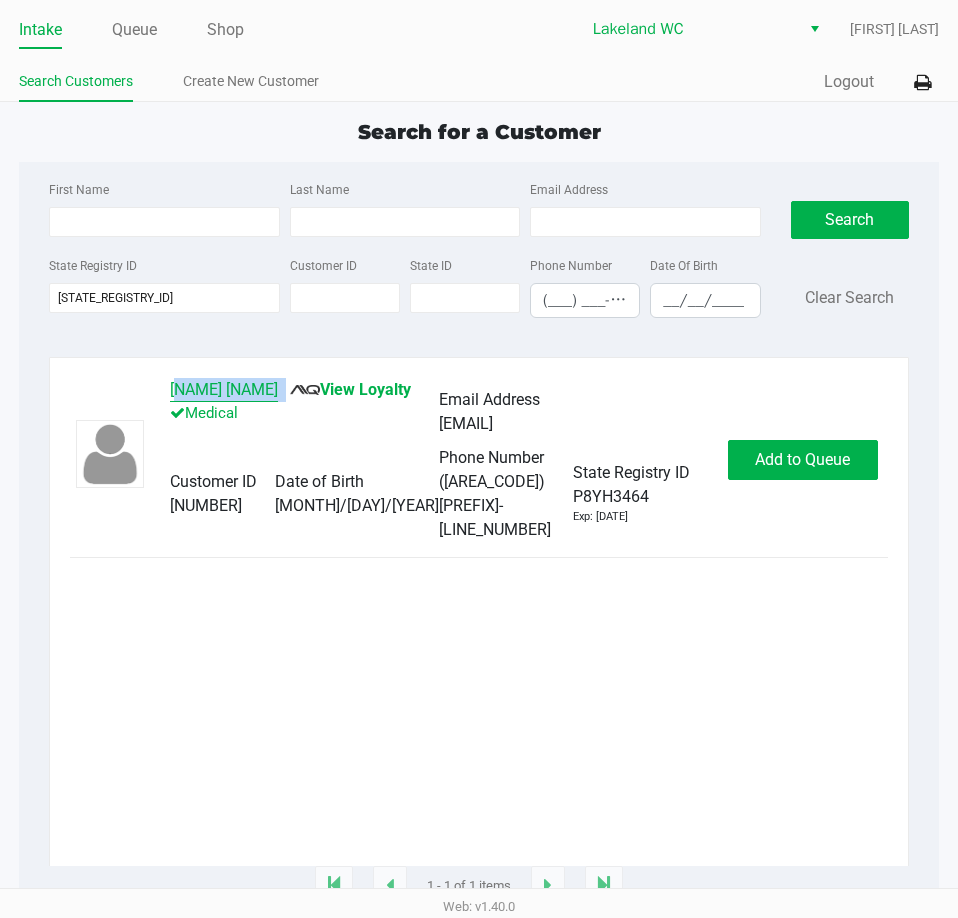 copy on "Shelly Walters" 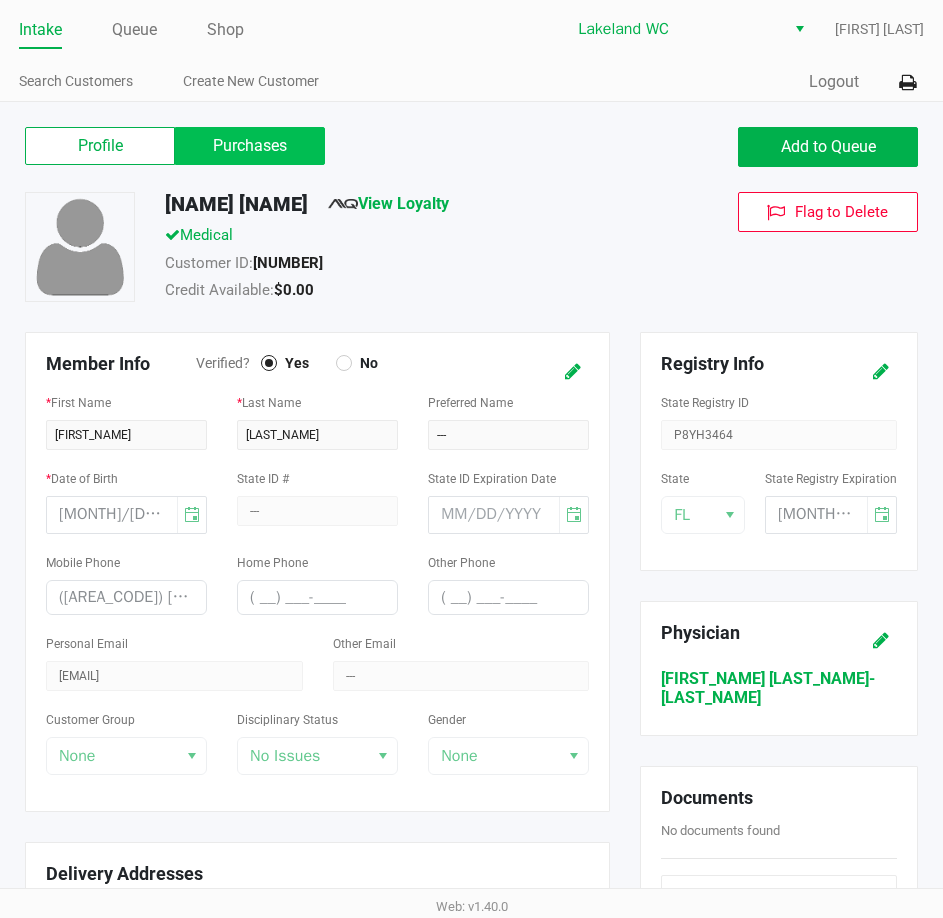 click on "Purchases" 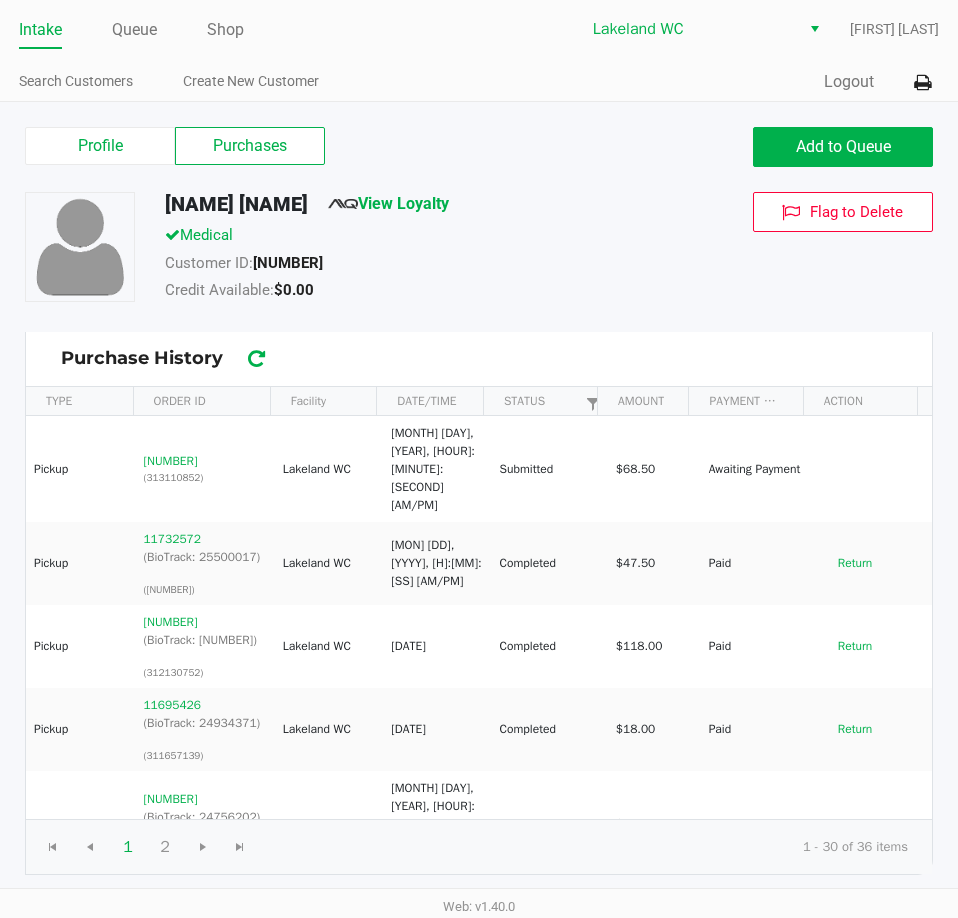 click on "Credit Available:   $0.00" 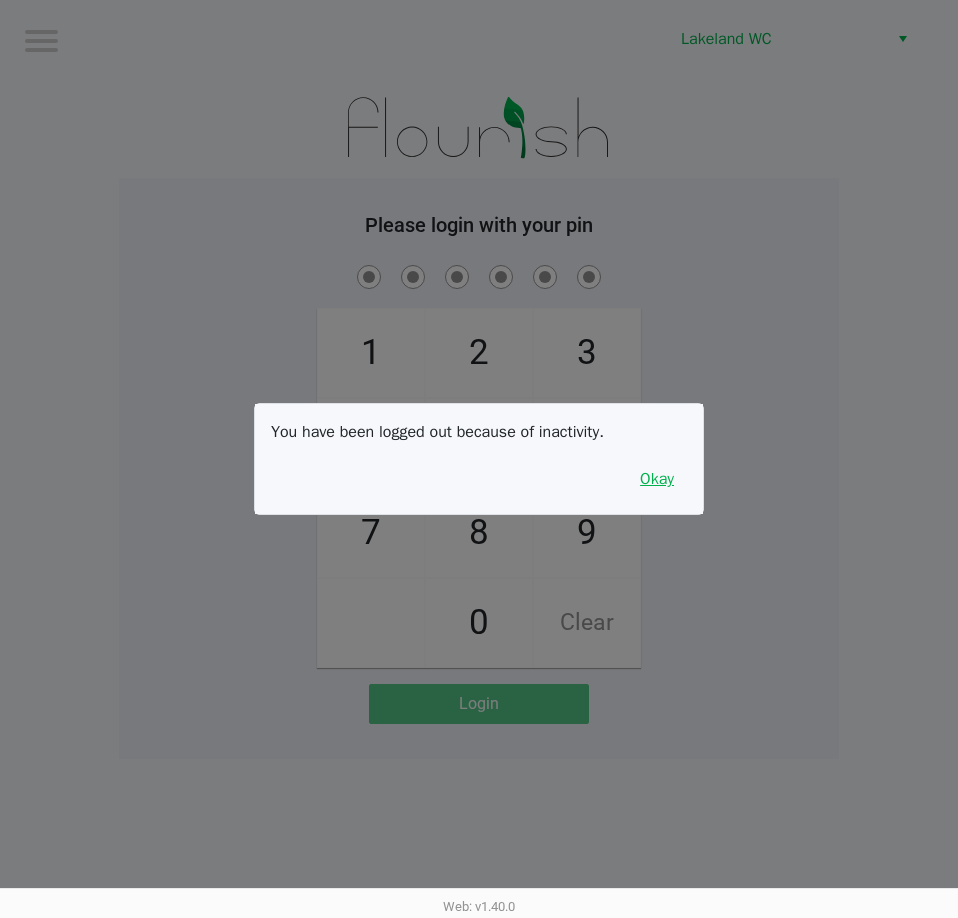 click on "Okay" at bounding box center (657, 479) 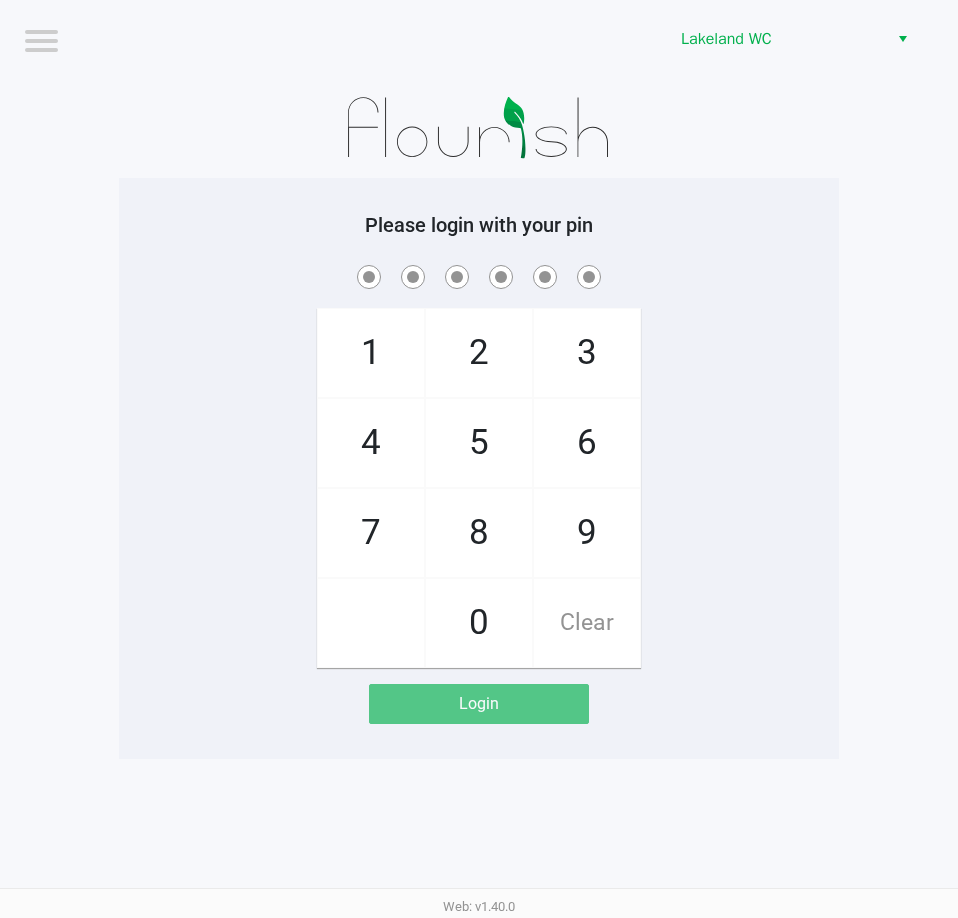 click on "1   4   7       2   5   8   0   3   6   9   Clear" 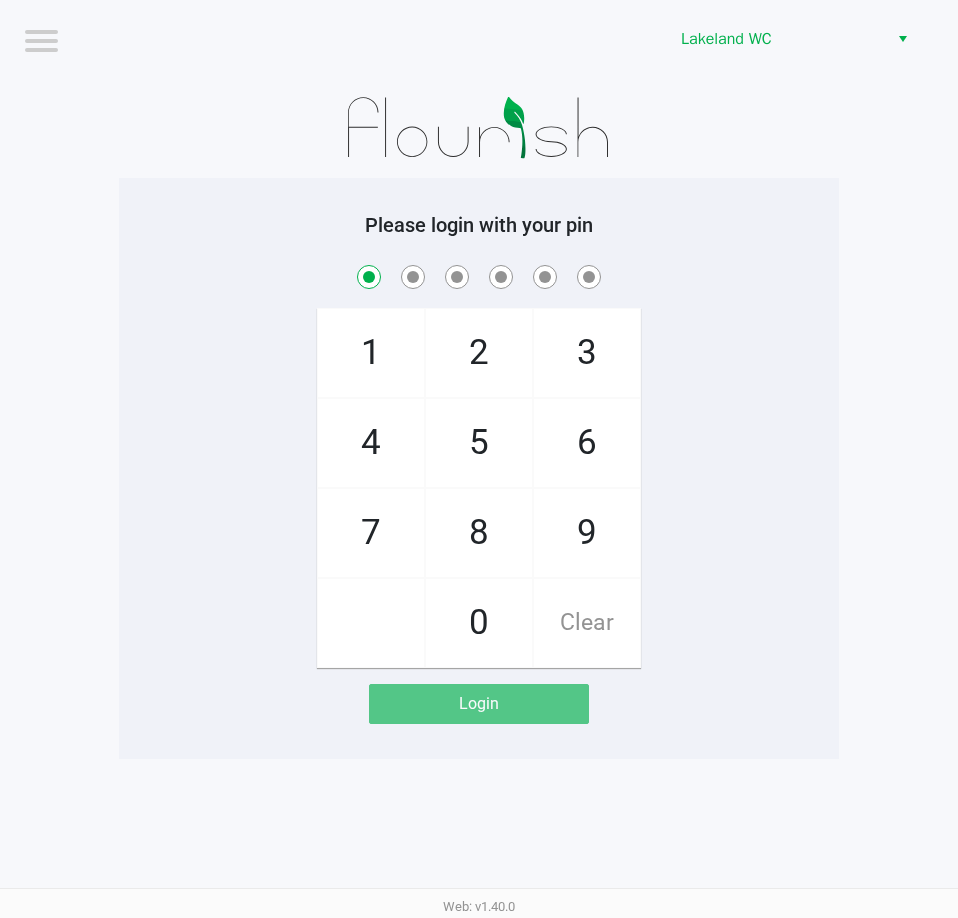 checkbox on "true" 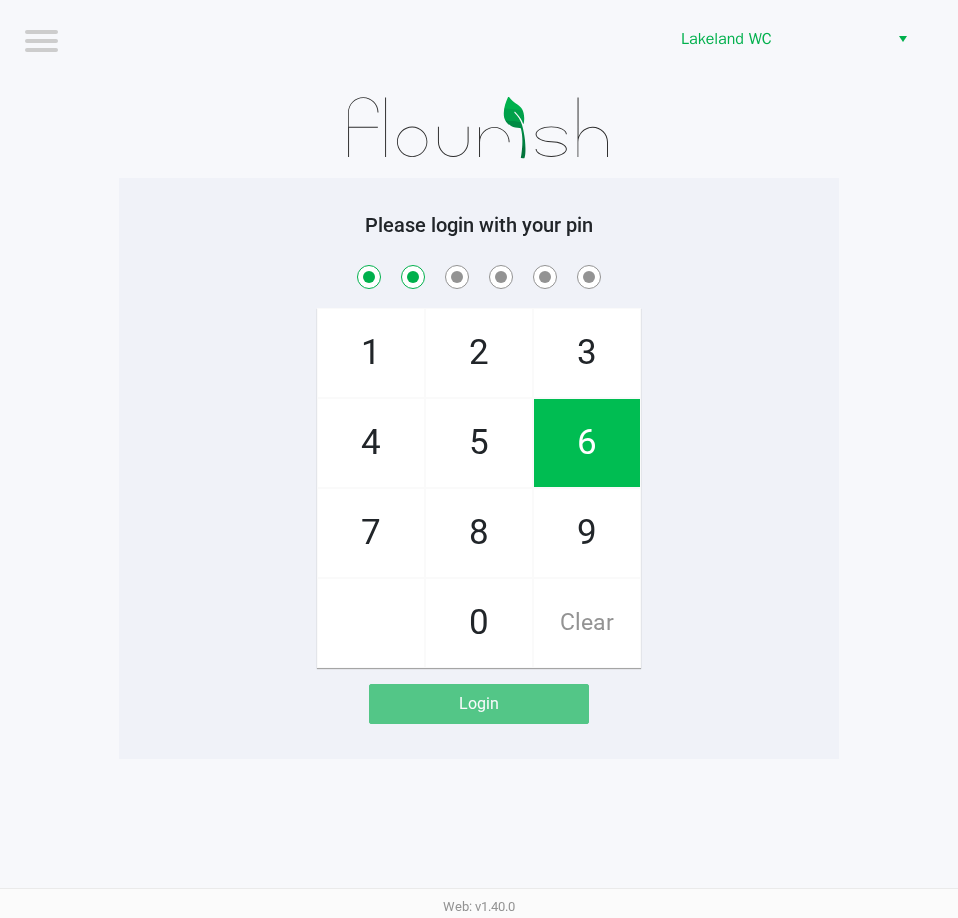 checkbox on "true" 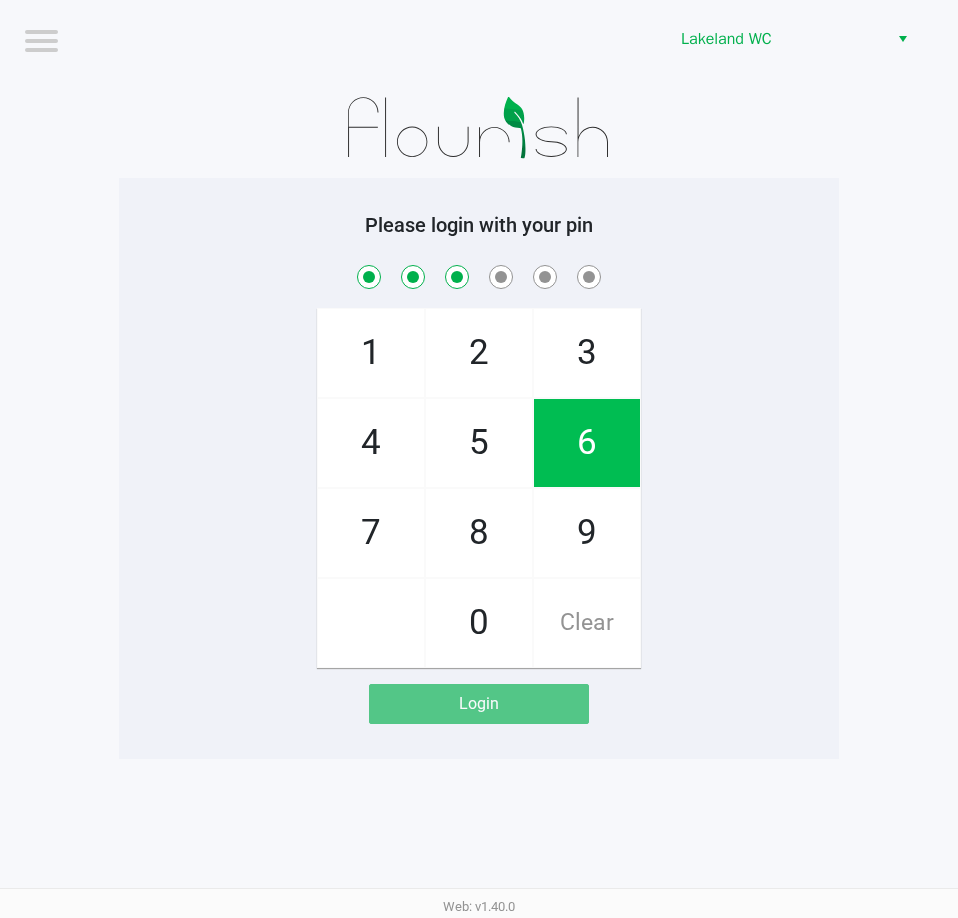 checkbox on "true" 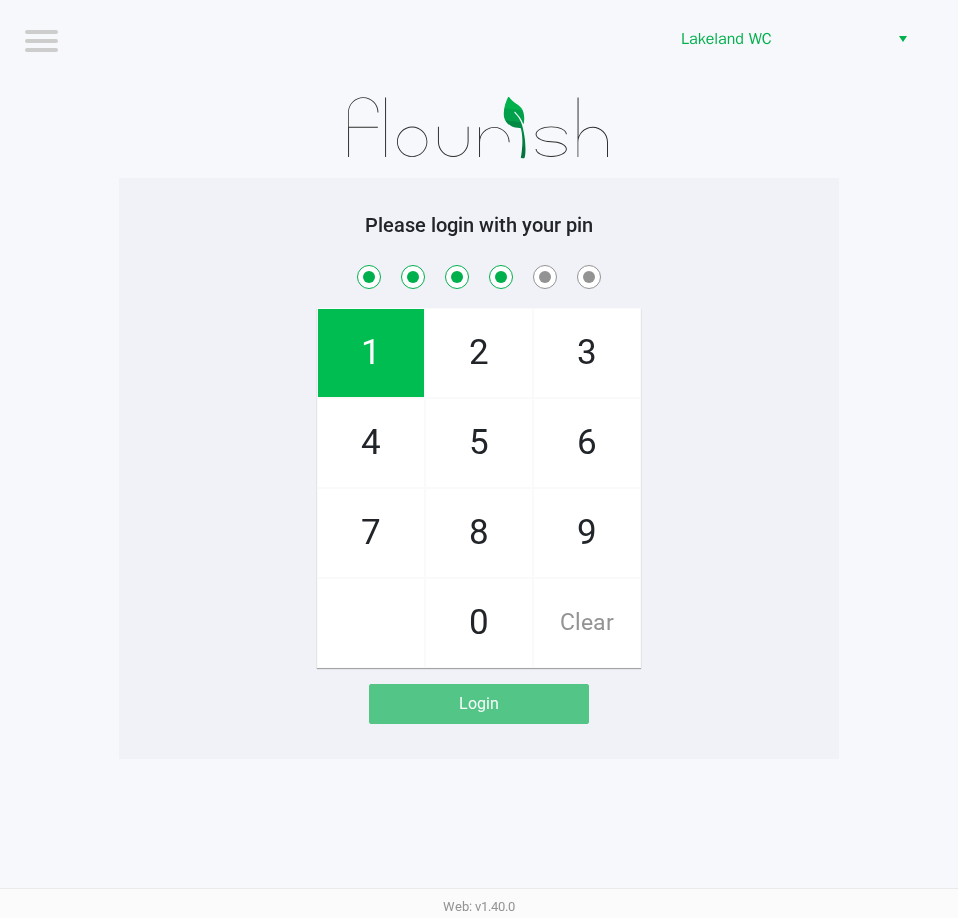 checkbox on "true" 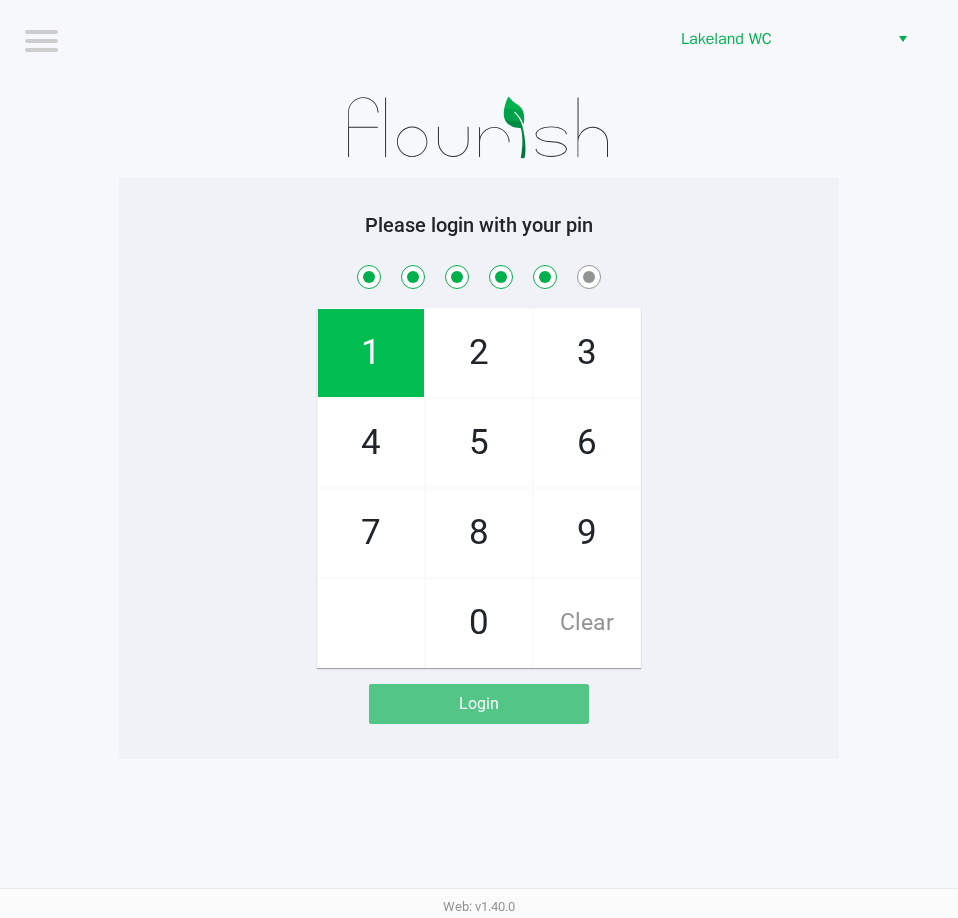 checkbox on "true" 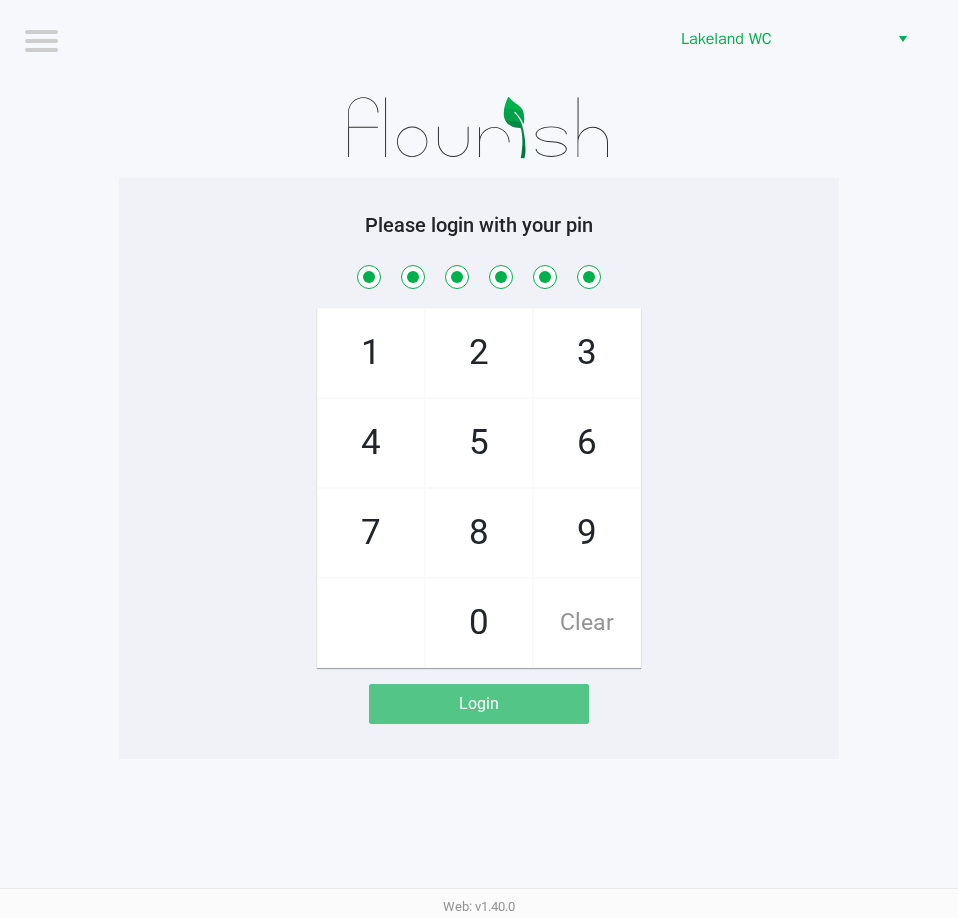 checkbox on "true" 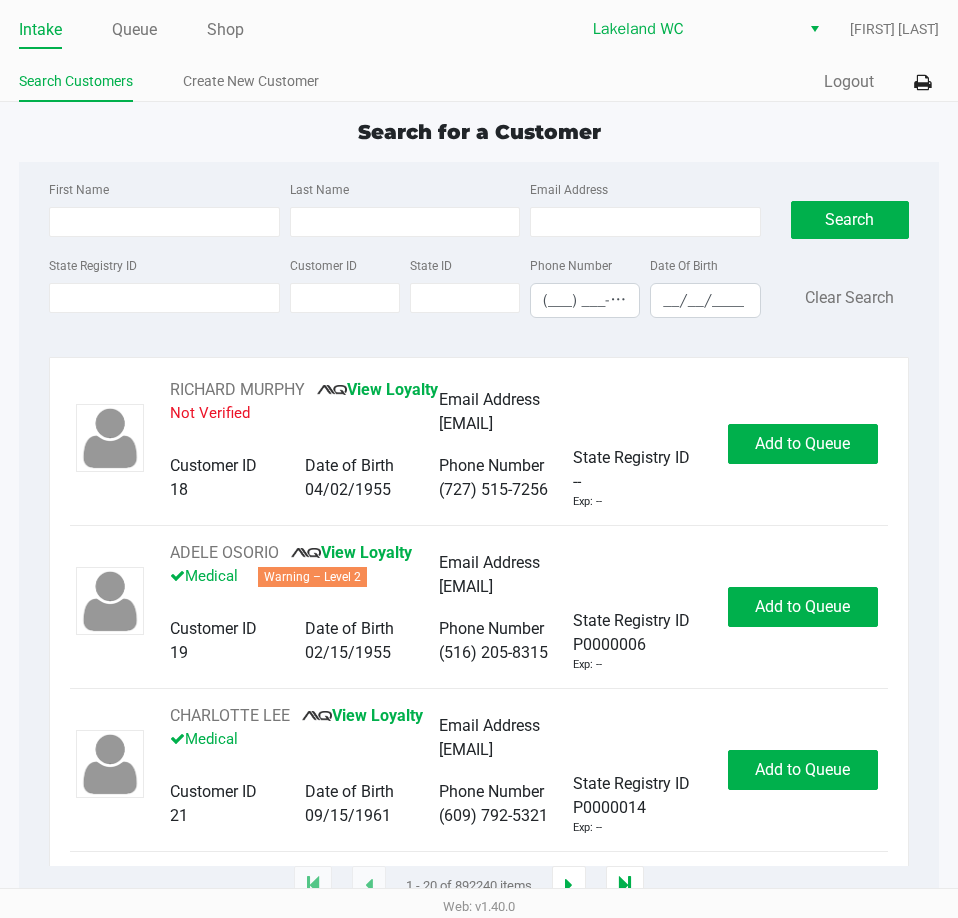 drag, startPoint x: 721, startPoint y: 113, endPoint x: 686, endPoint y: 130, distance: 38.910152 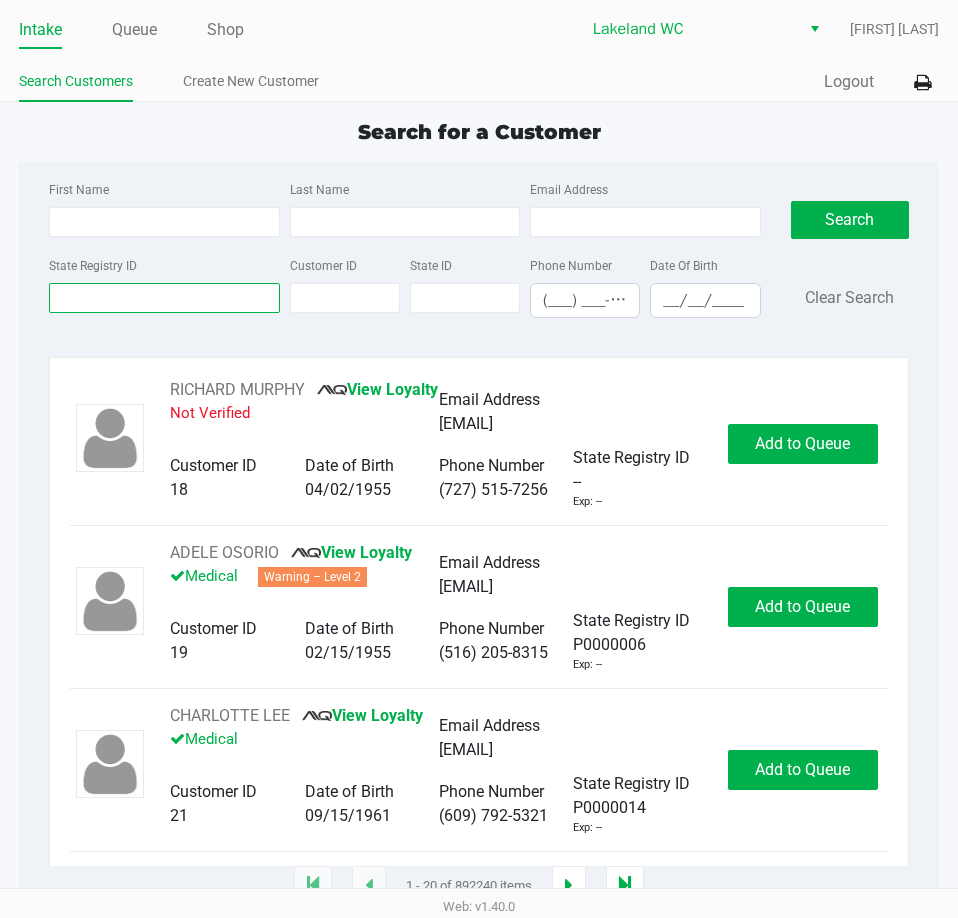 click on "State Registry ID" at bounding box center (164, 298) 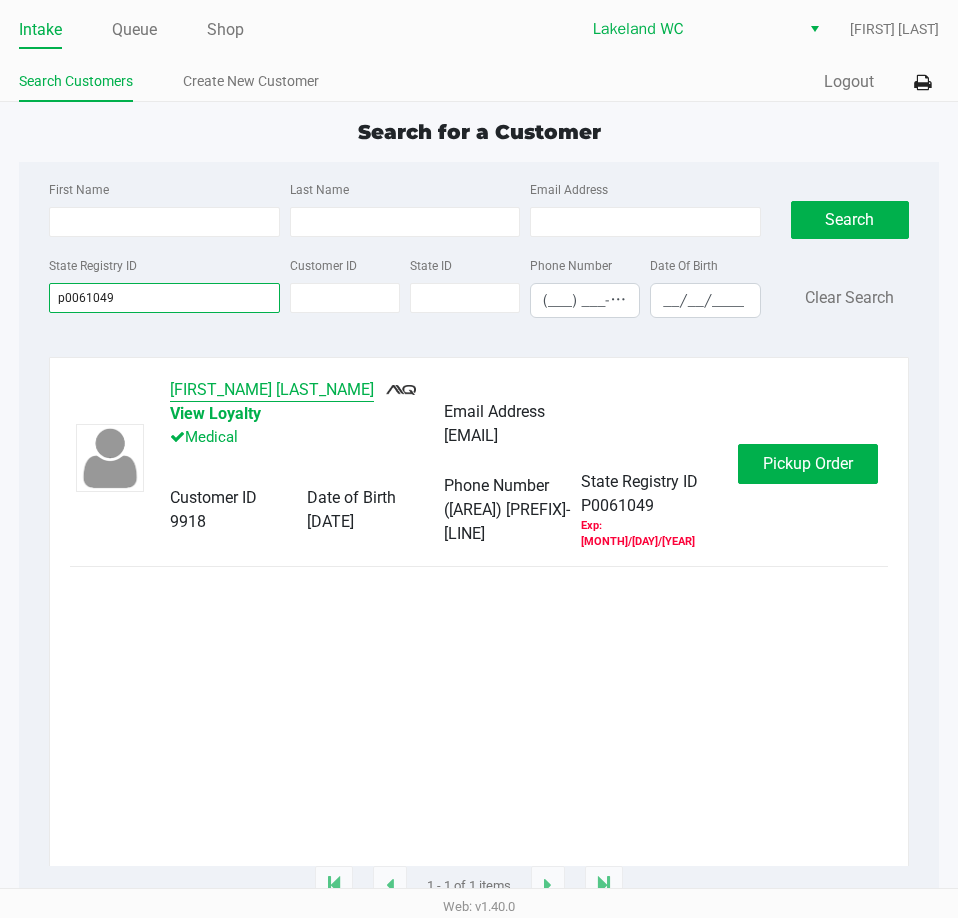 type on "p0061049" 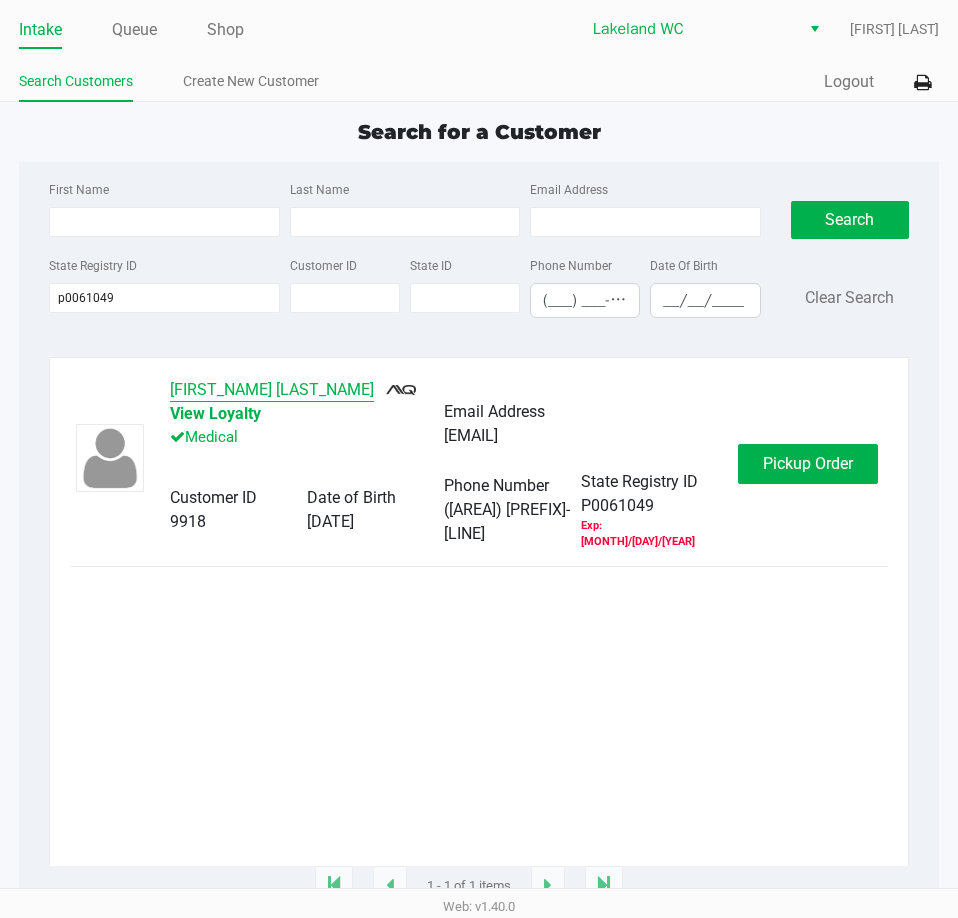 click on "ANDREA MILLS" 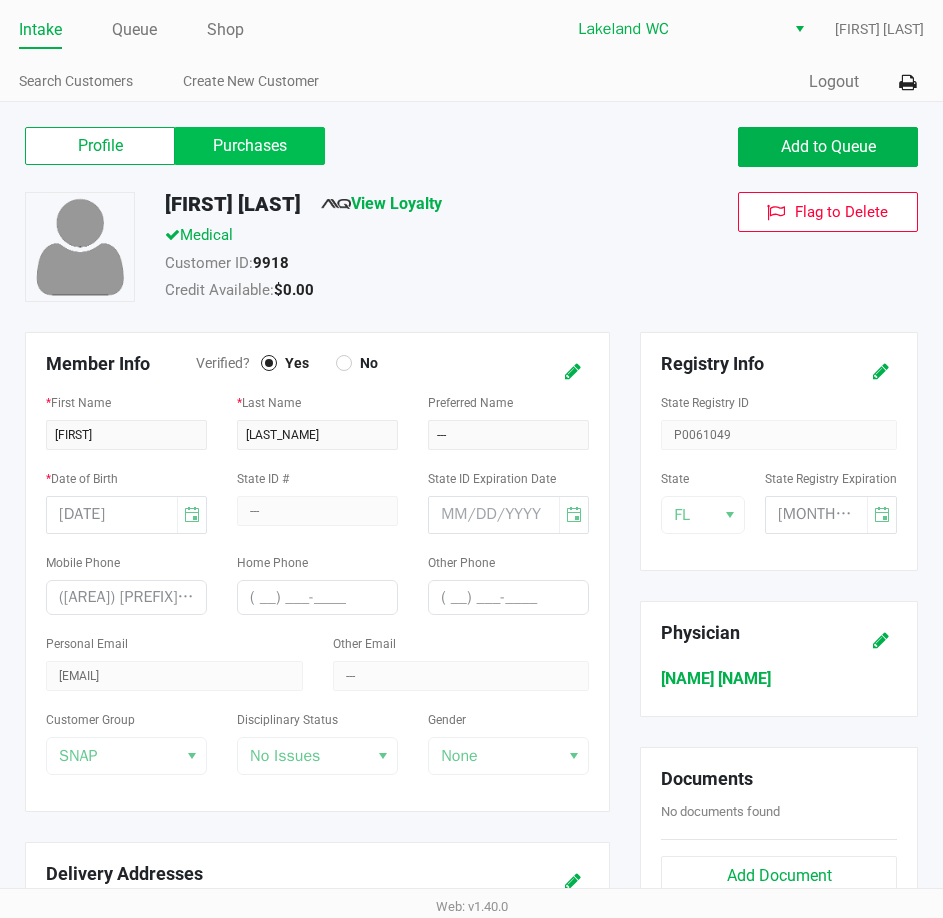 click on "Purchases" 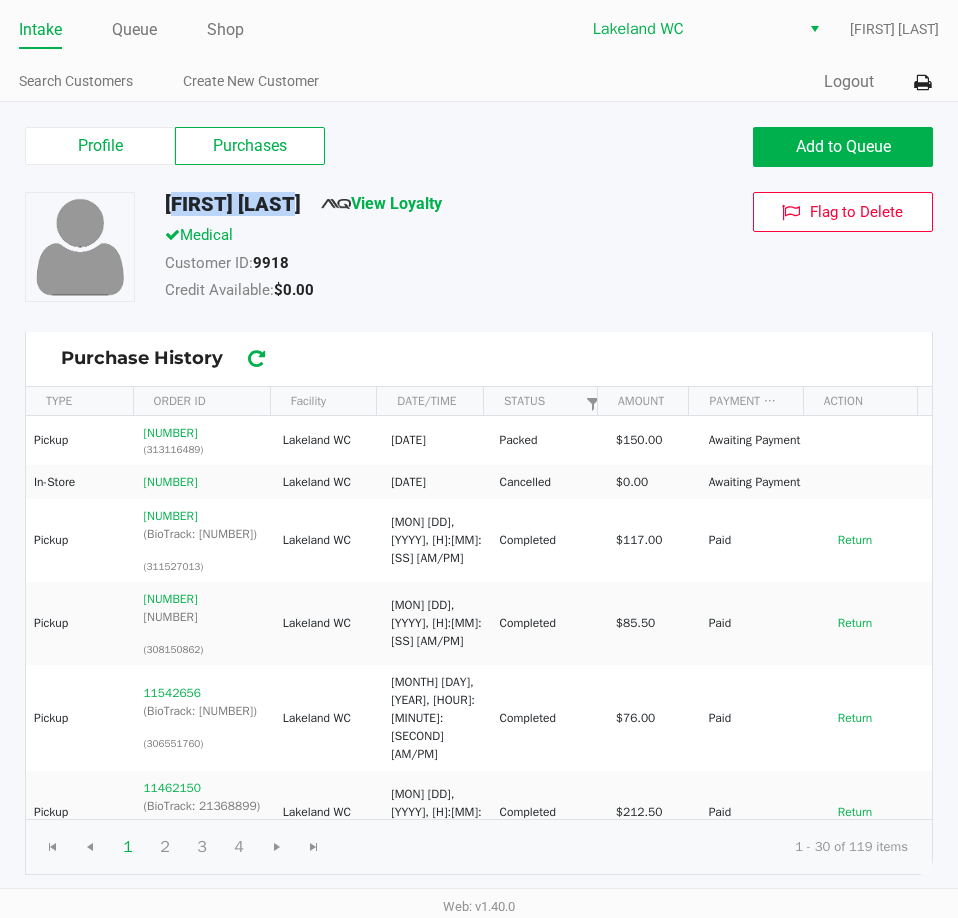 drag, startPoint x: 309, startPoint y: 201, endPoint x: 161, endPoint y: 214, distance: 148.56985 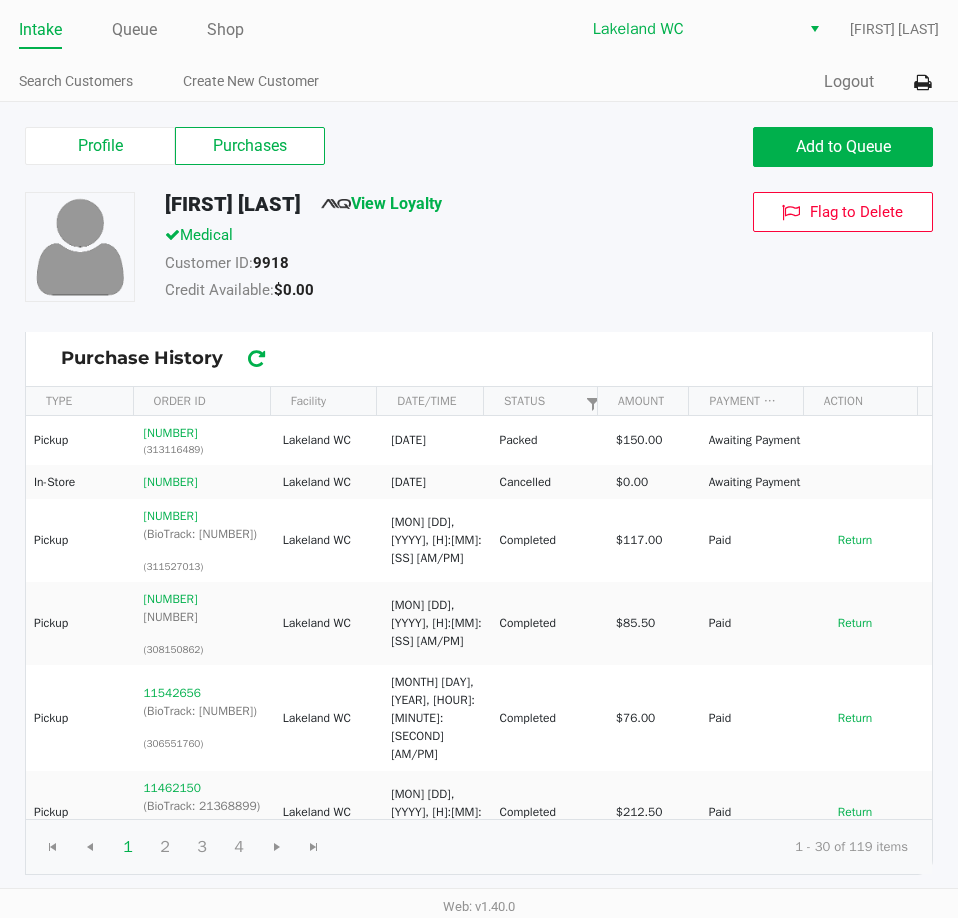 click on "Customer ID:   9918" 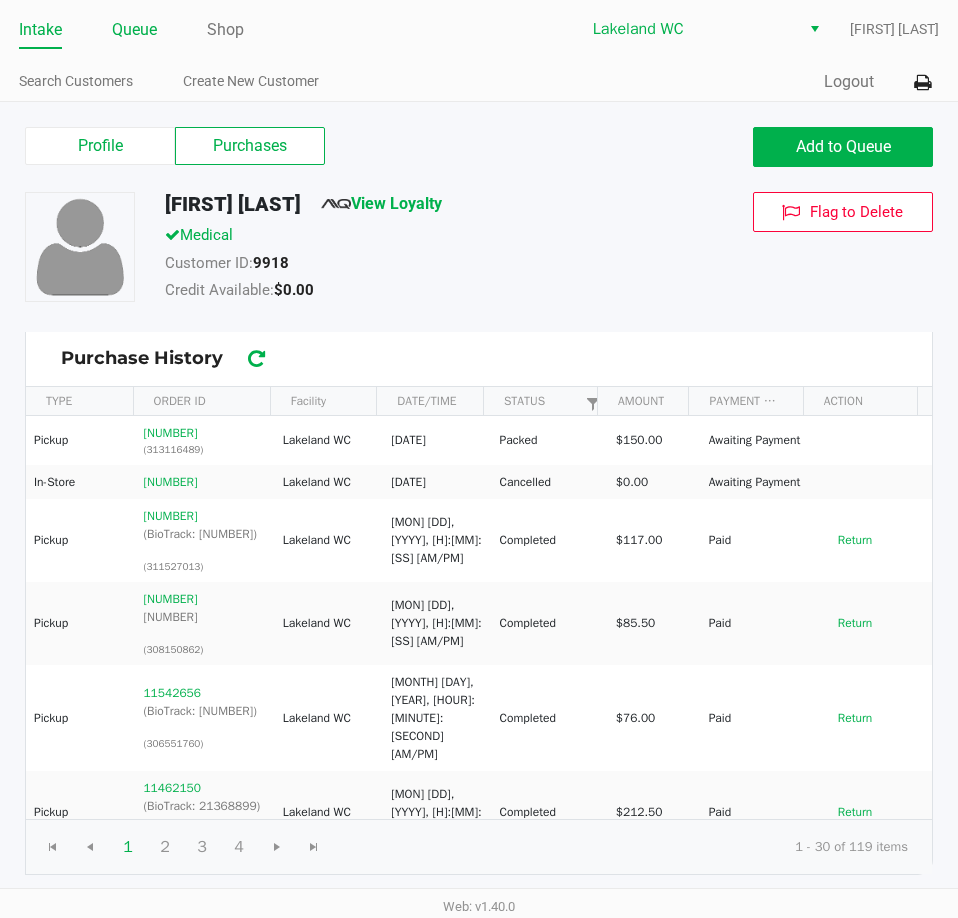 click on "Queue" 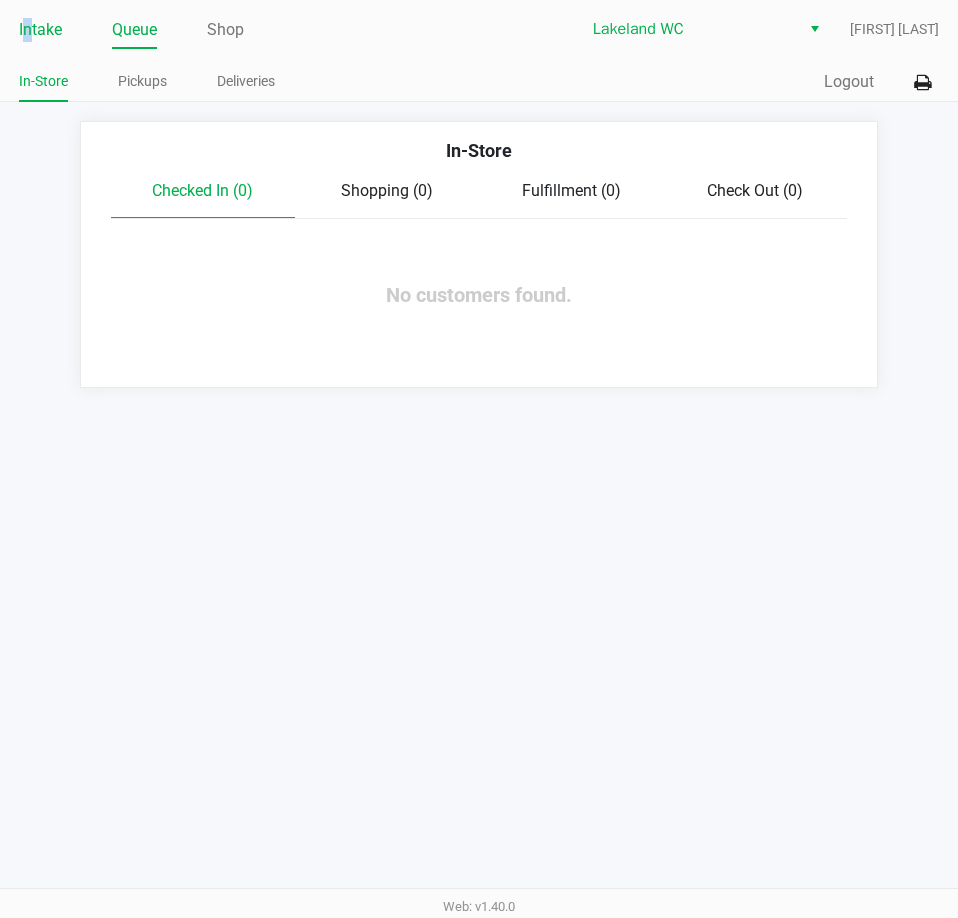 click on "Intake" 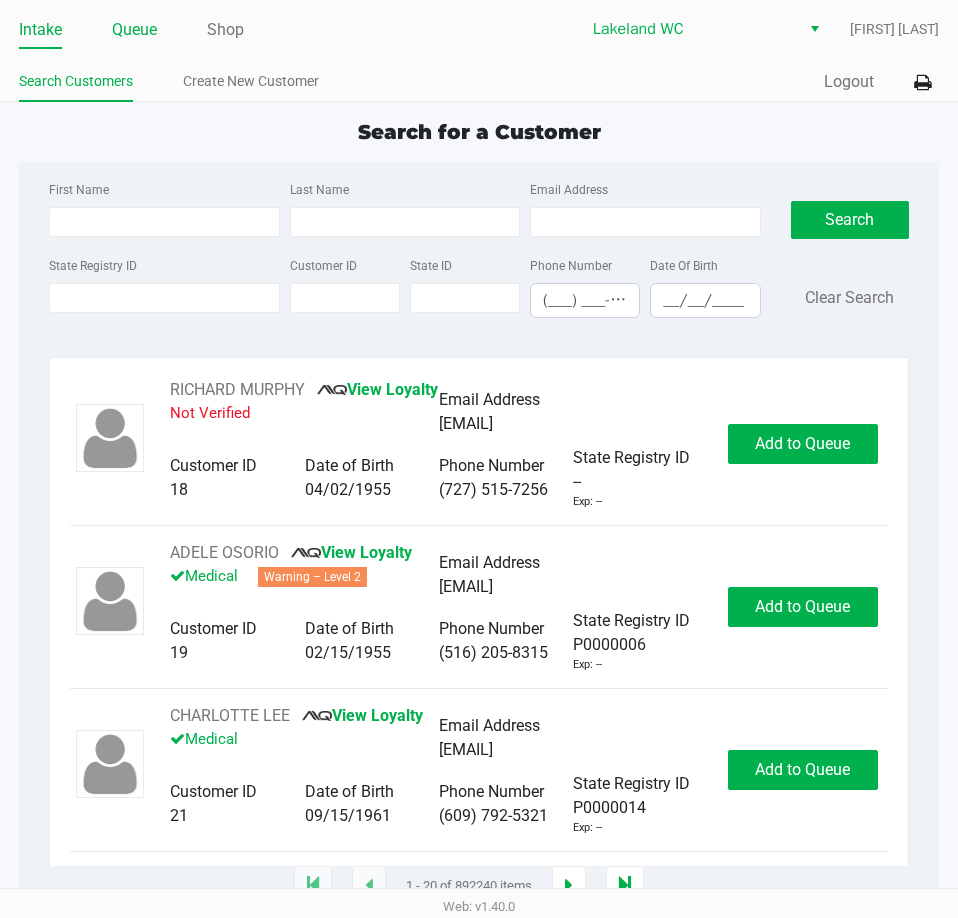 click on "Queue" 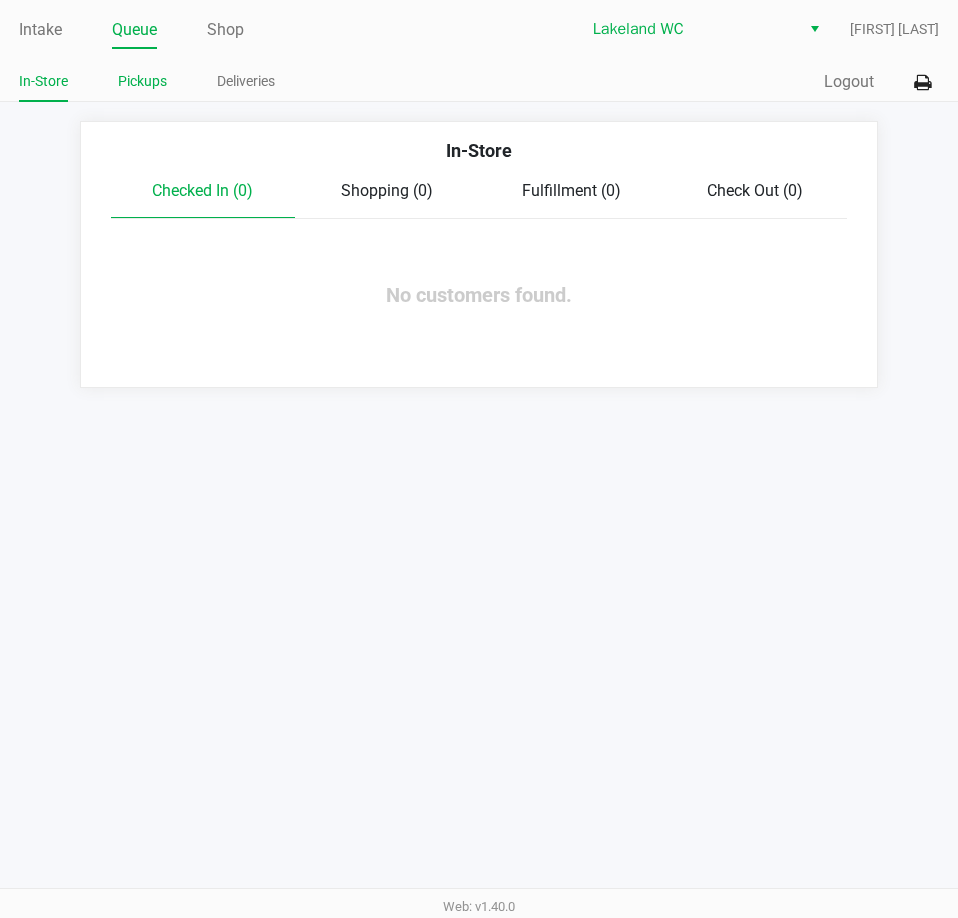 click on "Pickups" 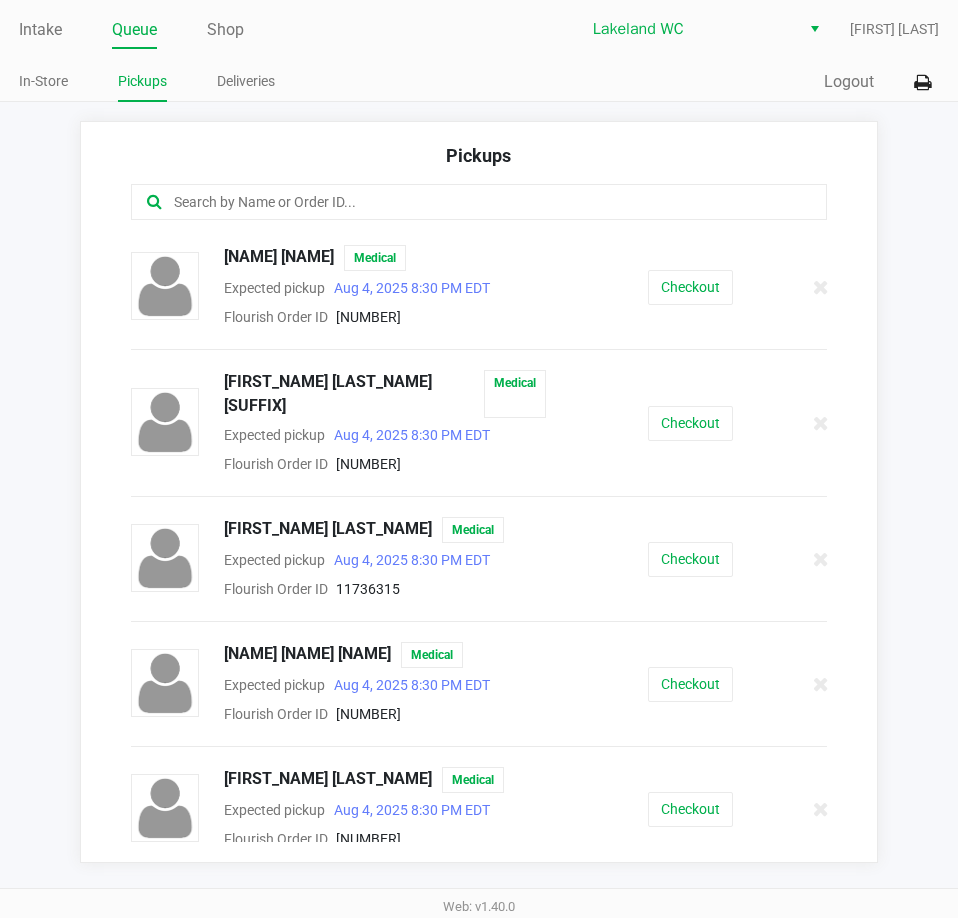 click 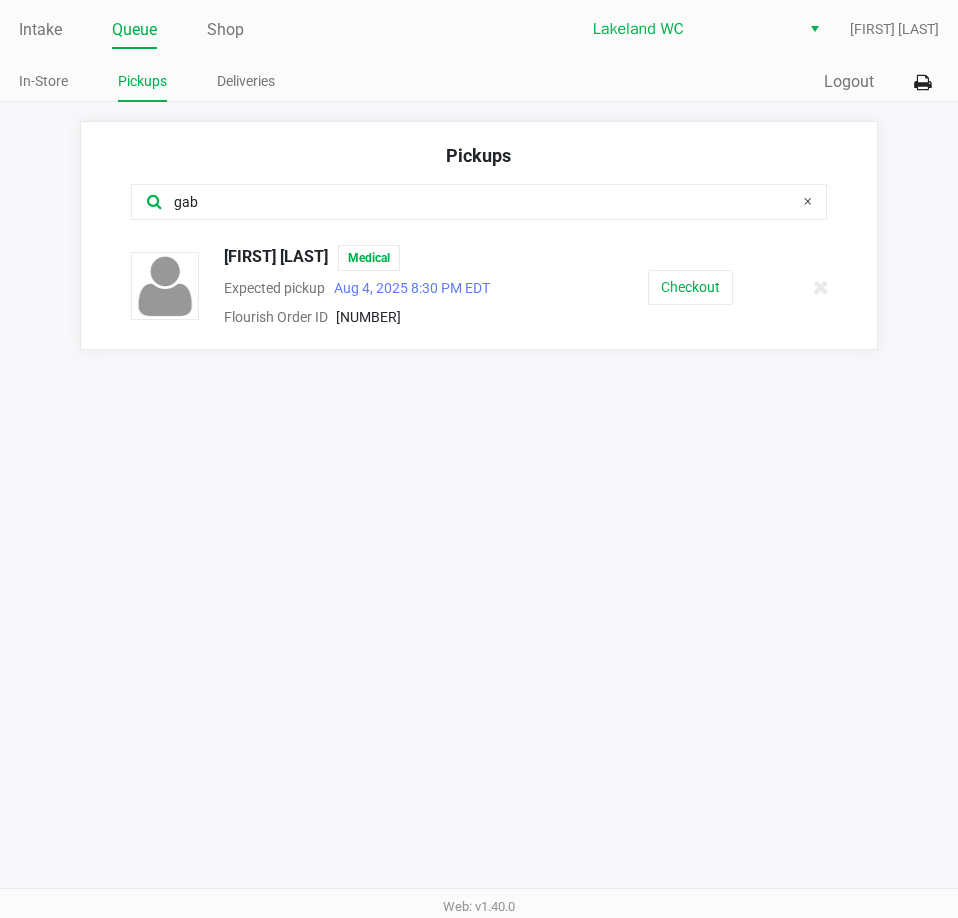 type on "gab" 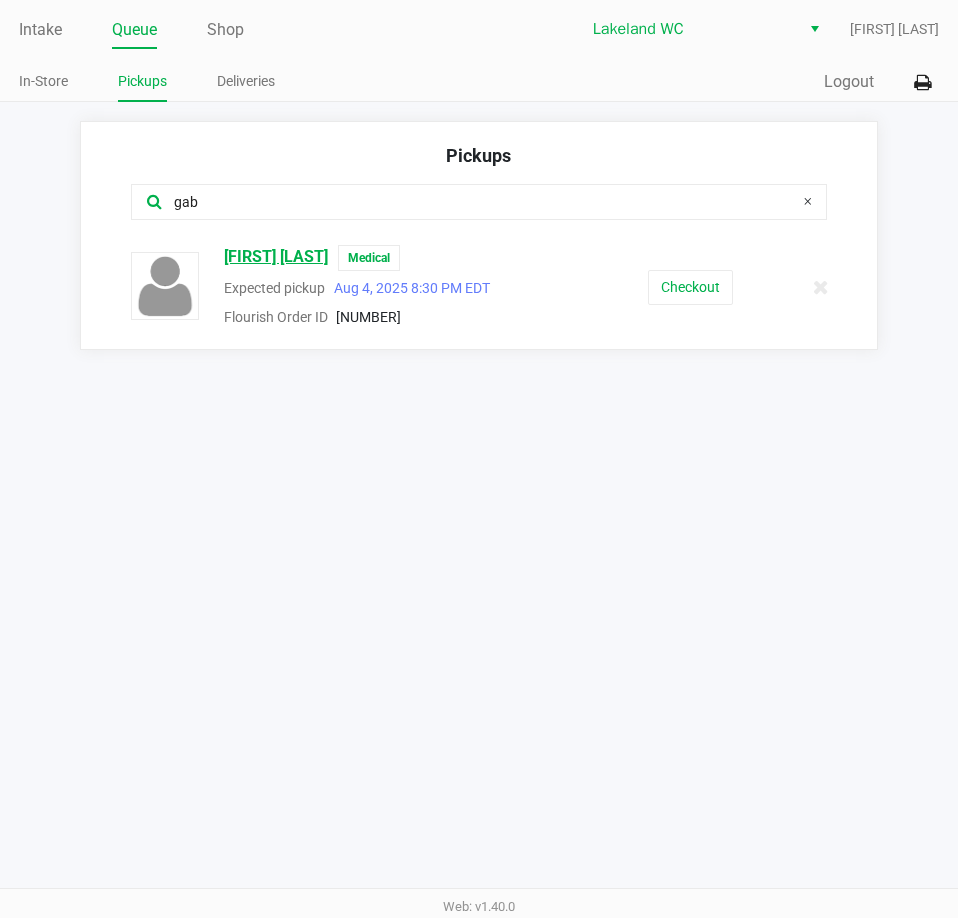 copy on "Gabriel Vazquez" 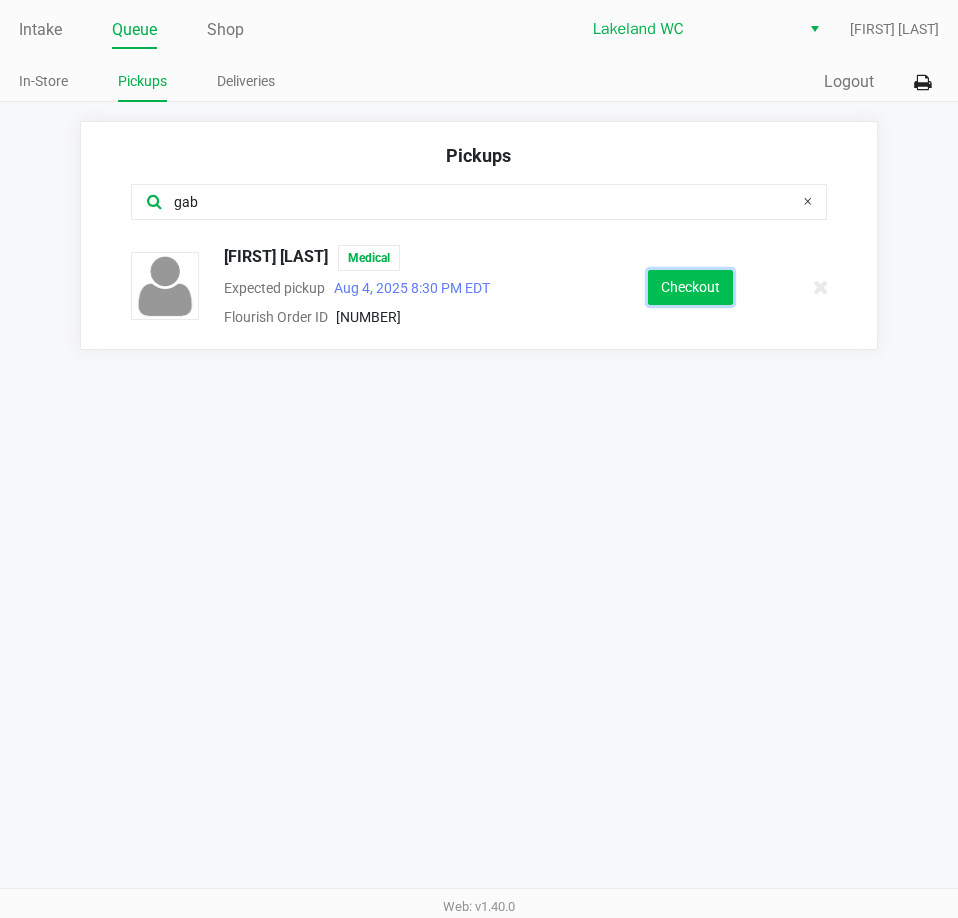 click on "Checkout" 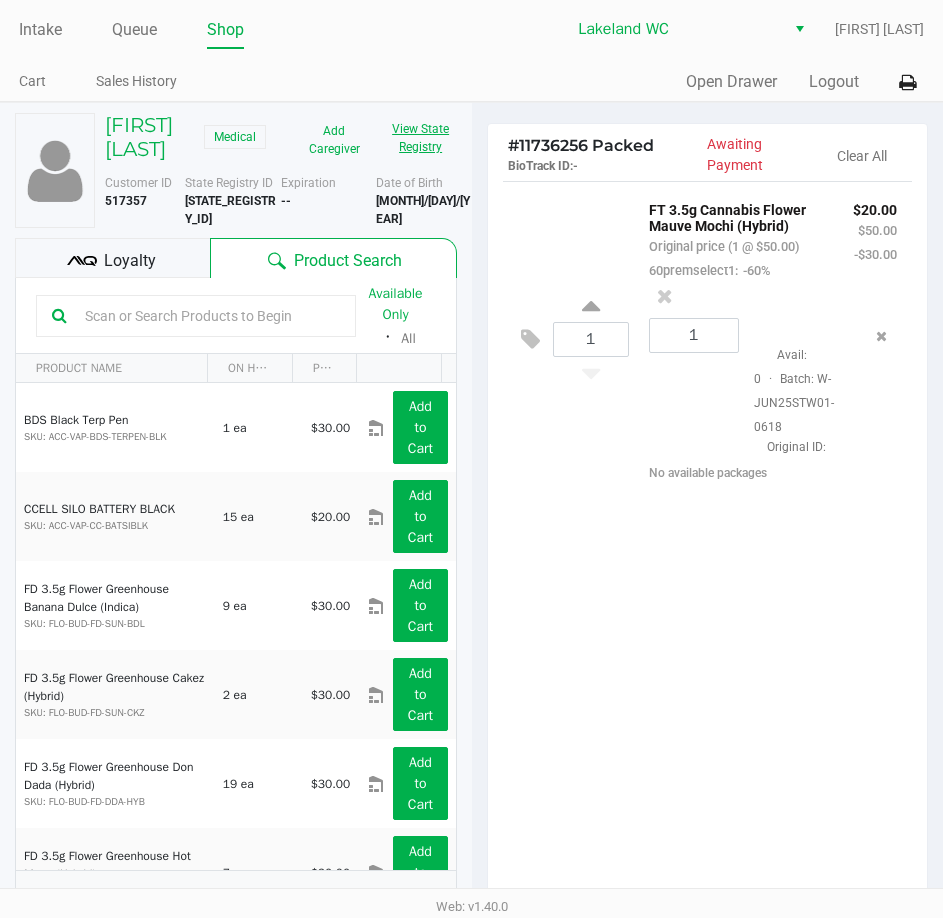 click on "View State Registry" 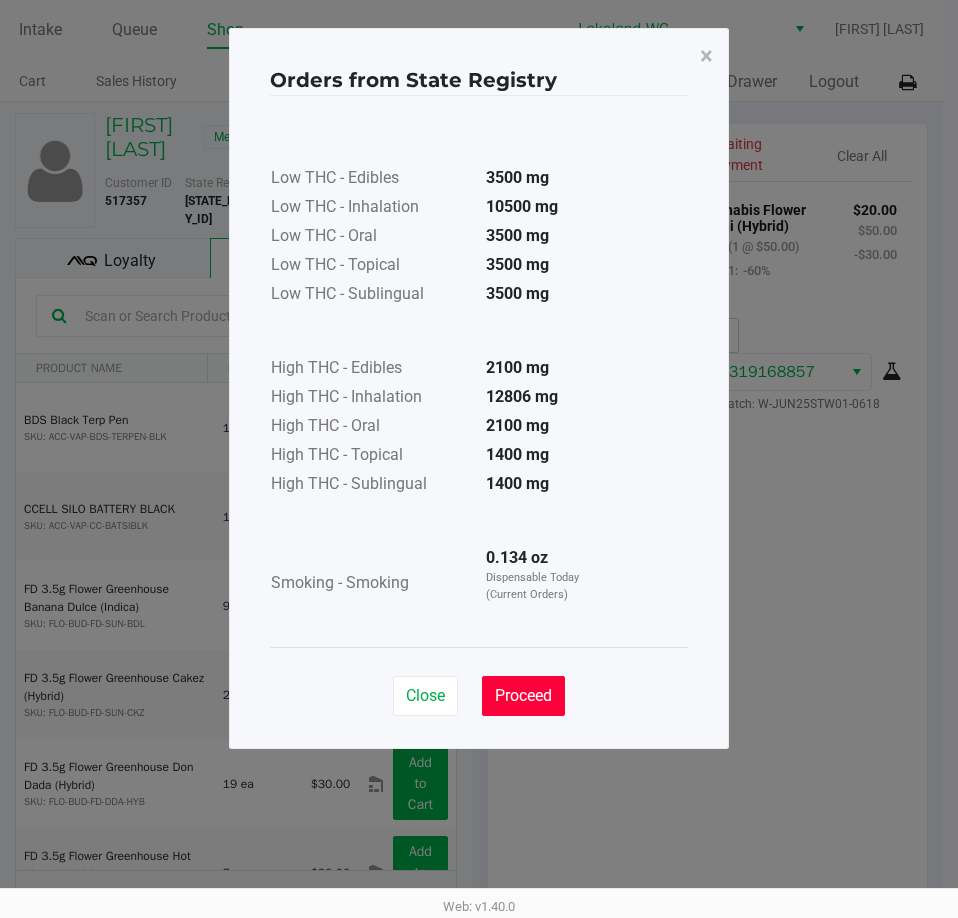 drag, startPoint x: 538, startPoint y: 698, endPoint x: 650, endPoint y: 670, distance: 115.44696 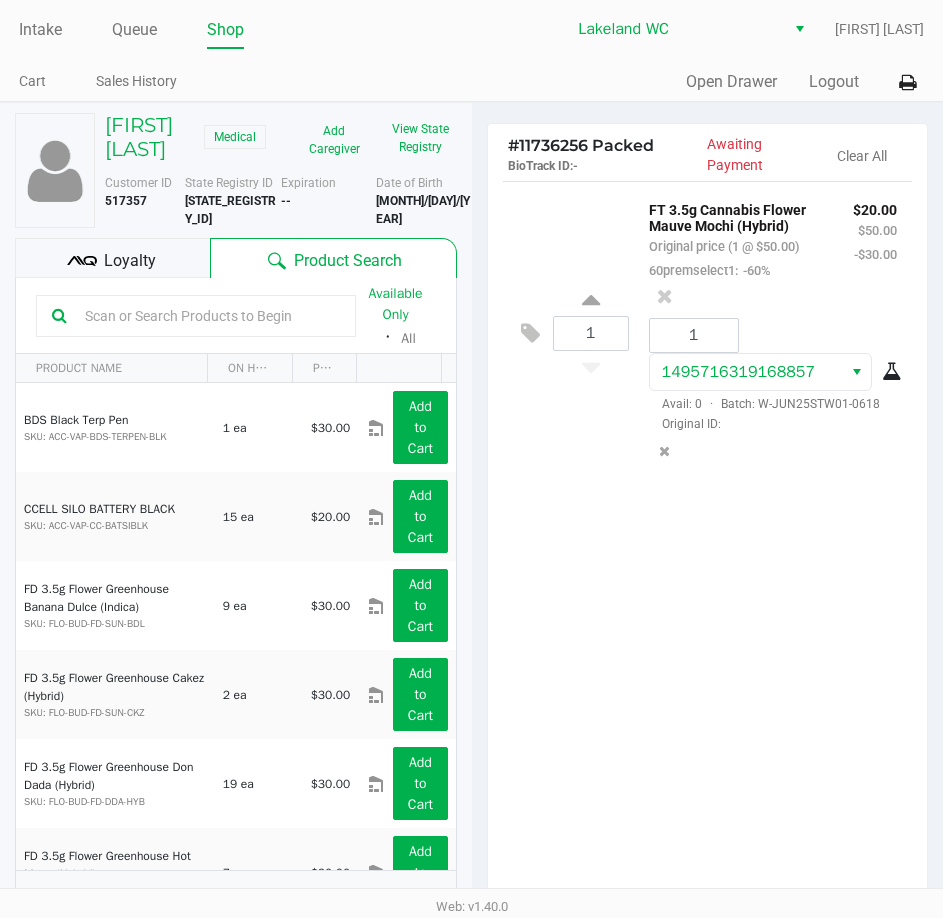 click on "1  FT 3.5g Cannabis Flower Mauve Mochi (Hybrid)   Original price (1 @ $50.00)  60premselect1:  -60% $20.00 $50.00 -$30.00 1 1495716319168857  Avail: 0  ·  Batch: W-JUN25STW01-0618   Original ID:" 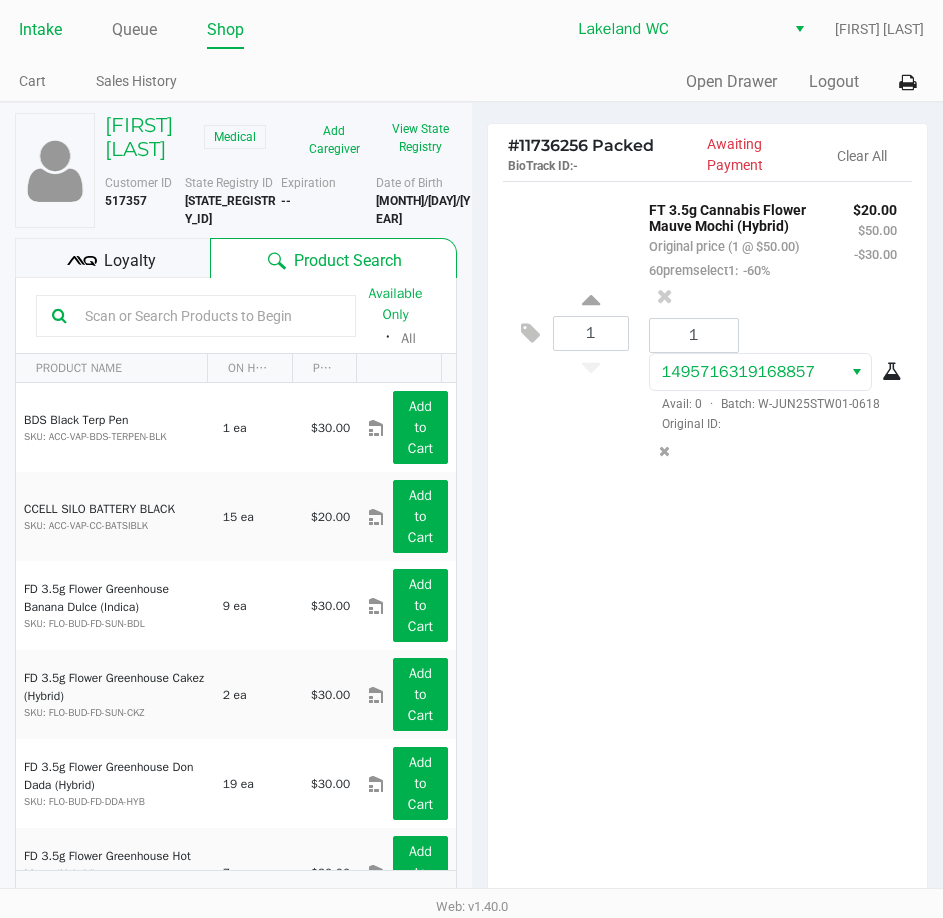 click on "Intake" 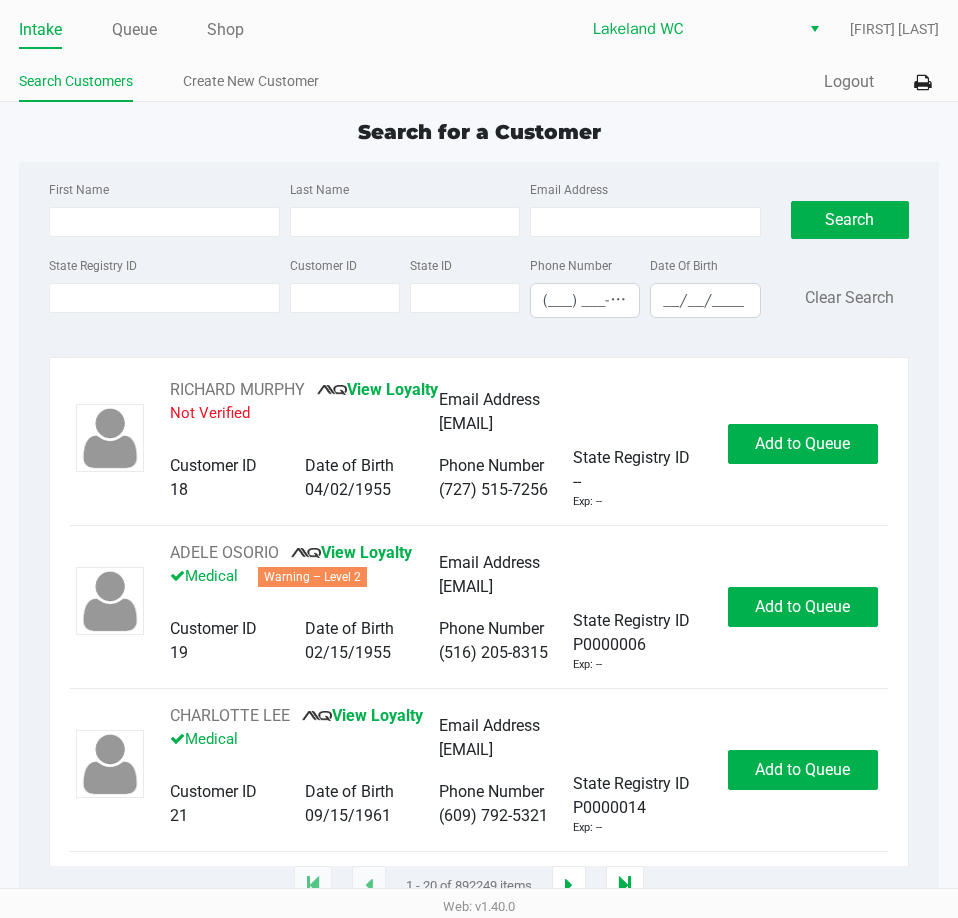 click on "Intake Queue Shop" 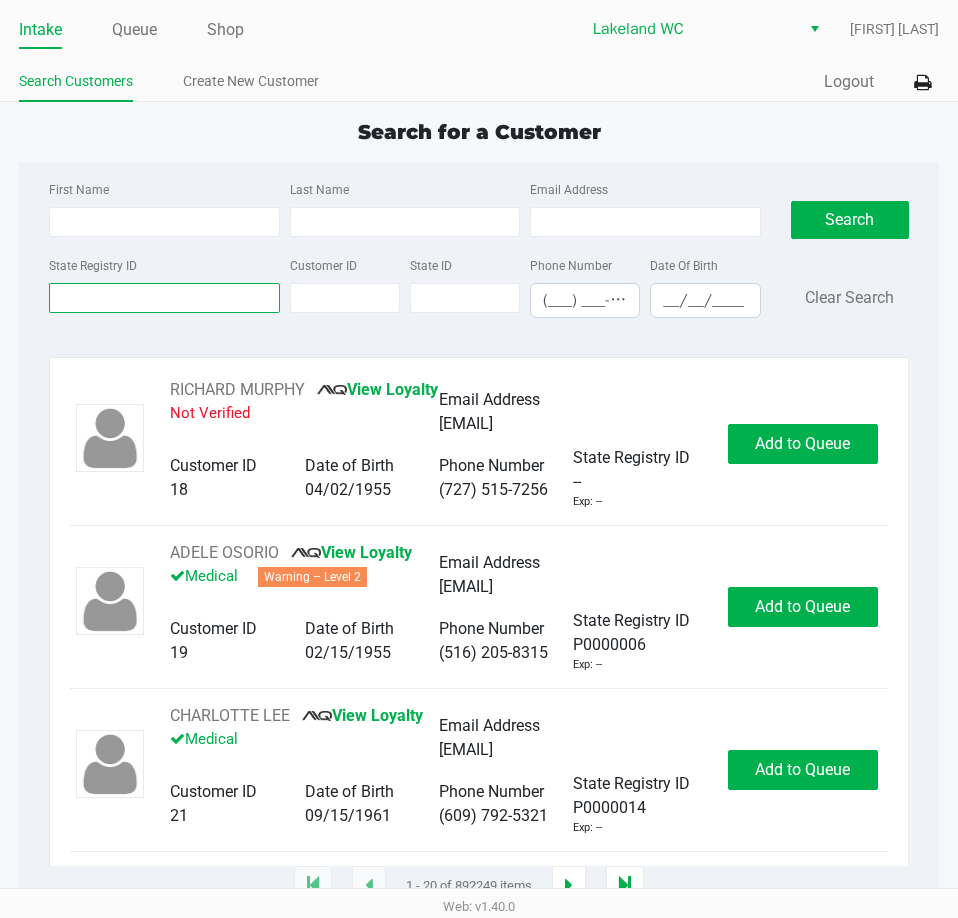 drag, startPoint x: 110, startPoint y: 295, endPoint x: 159, endPoint y: 286, distance: 49.819675 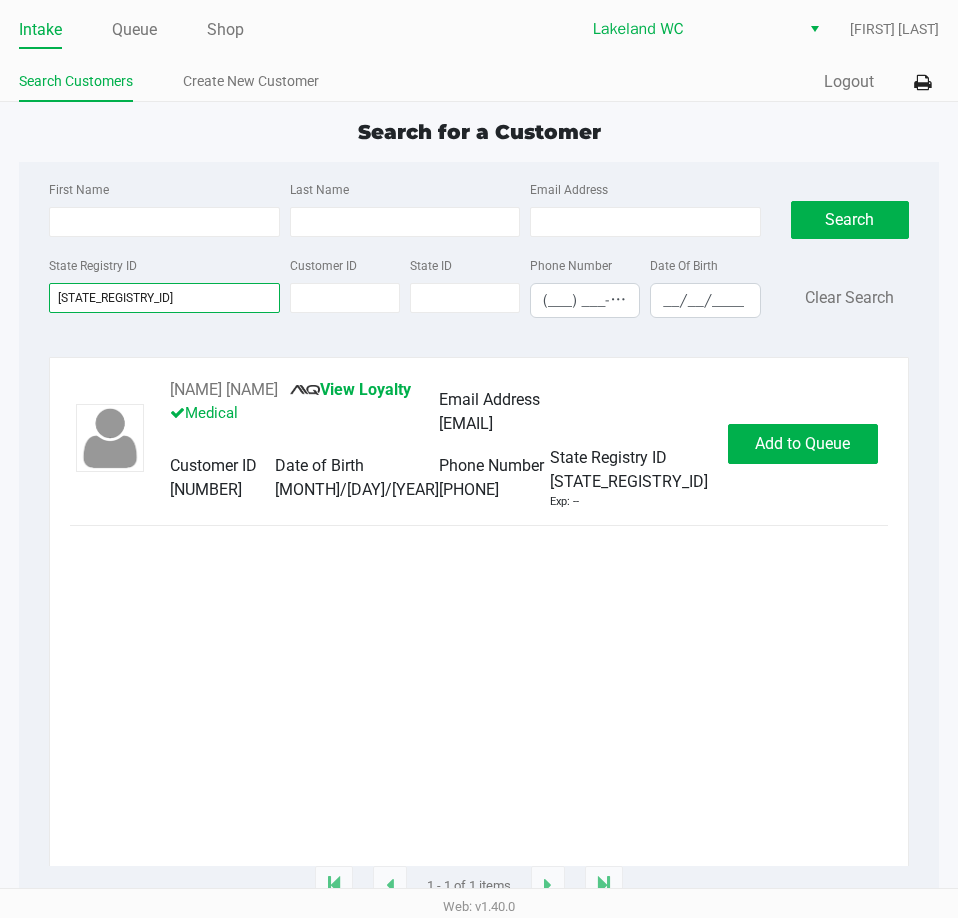 type on "p6rk2367" 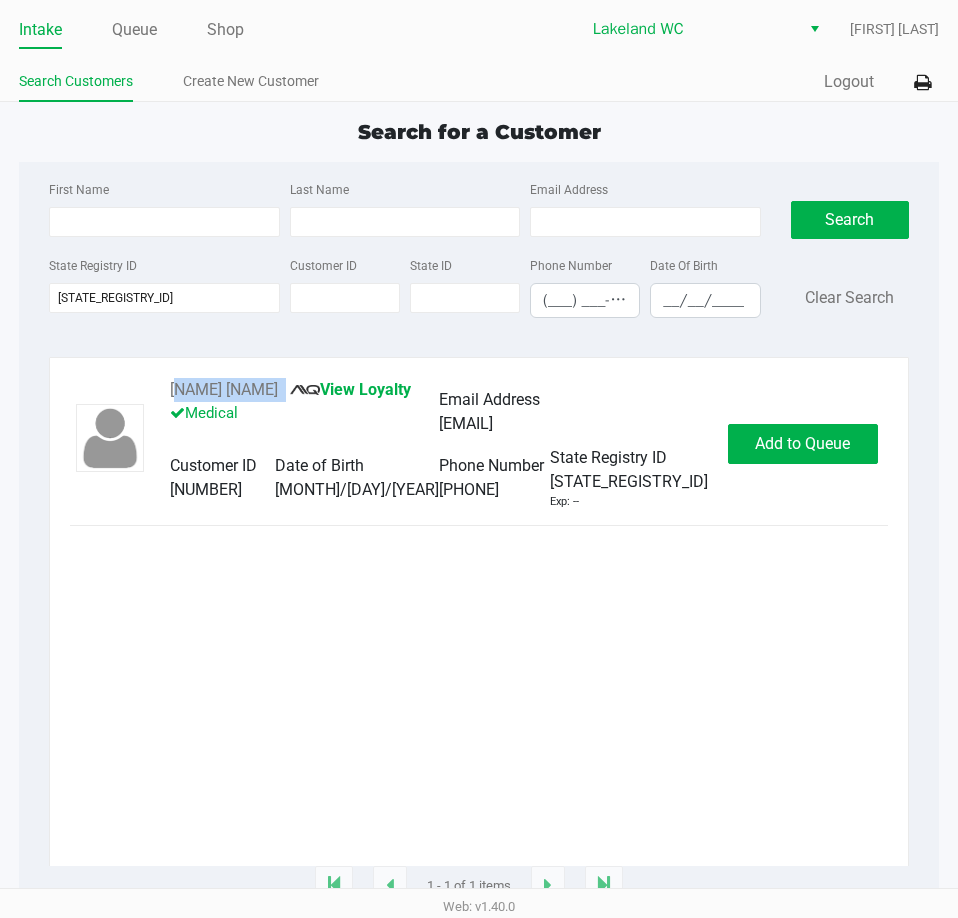 drag, startPoint x: 288, startPoint y: 390, endPoint x: 161, endPoint y: 385, distance: 127.09839 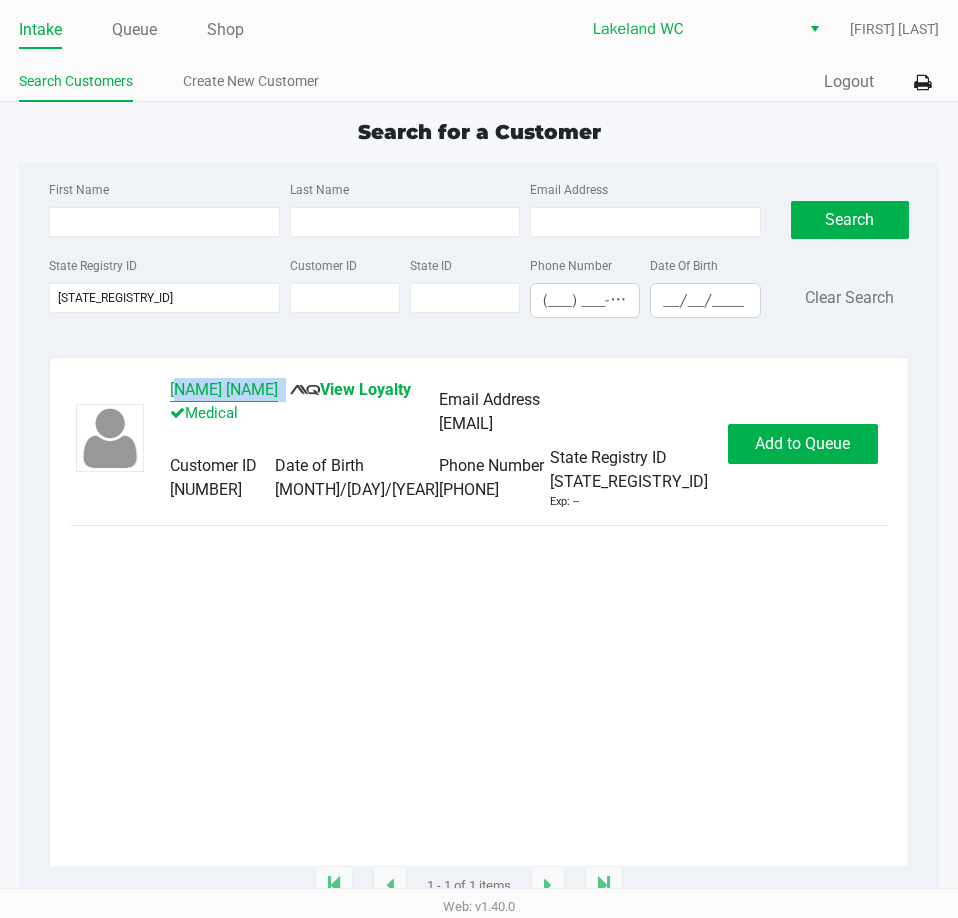 copy on "CINDY SEXTON" 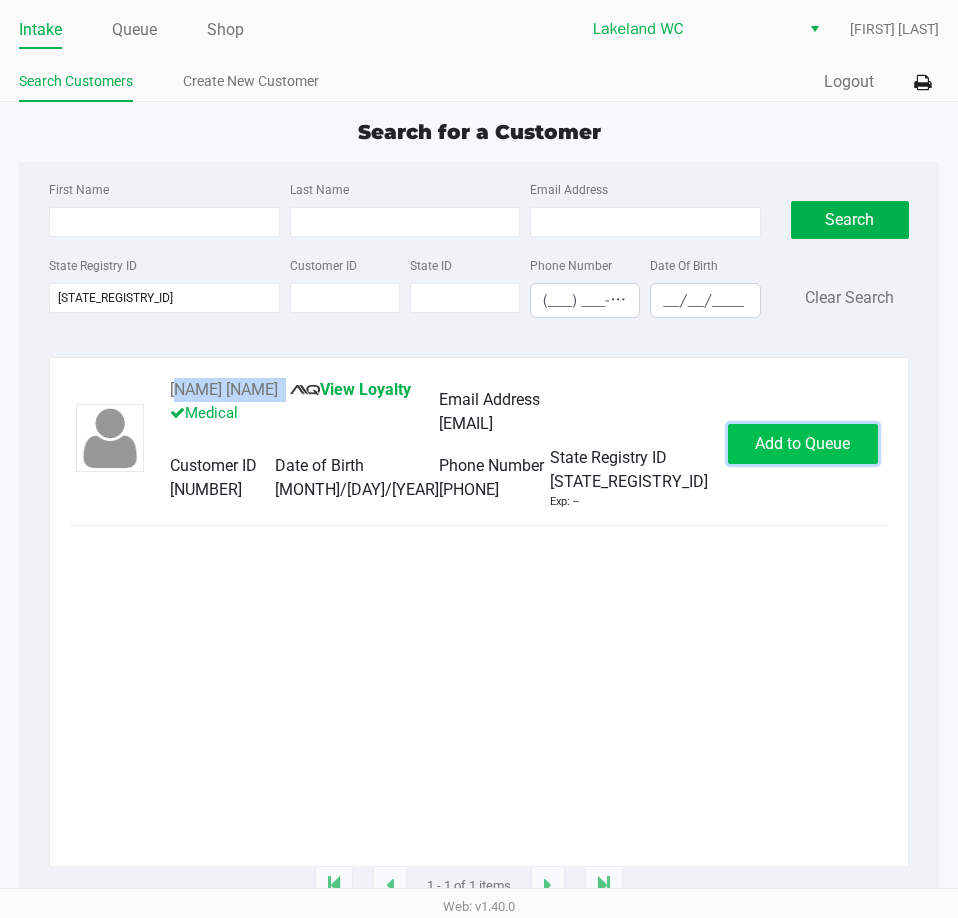 drag, startPoint x: 787, startPoint y: 443, endPoint x: 905, endPoint y: 462, distance: 119.519875 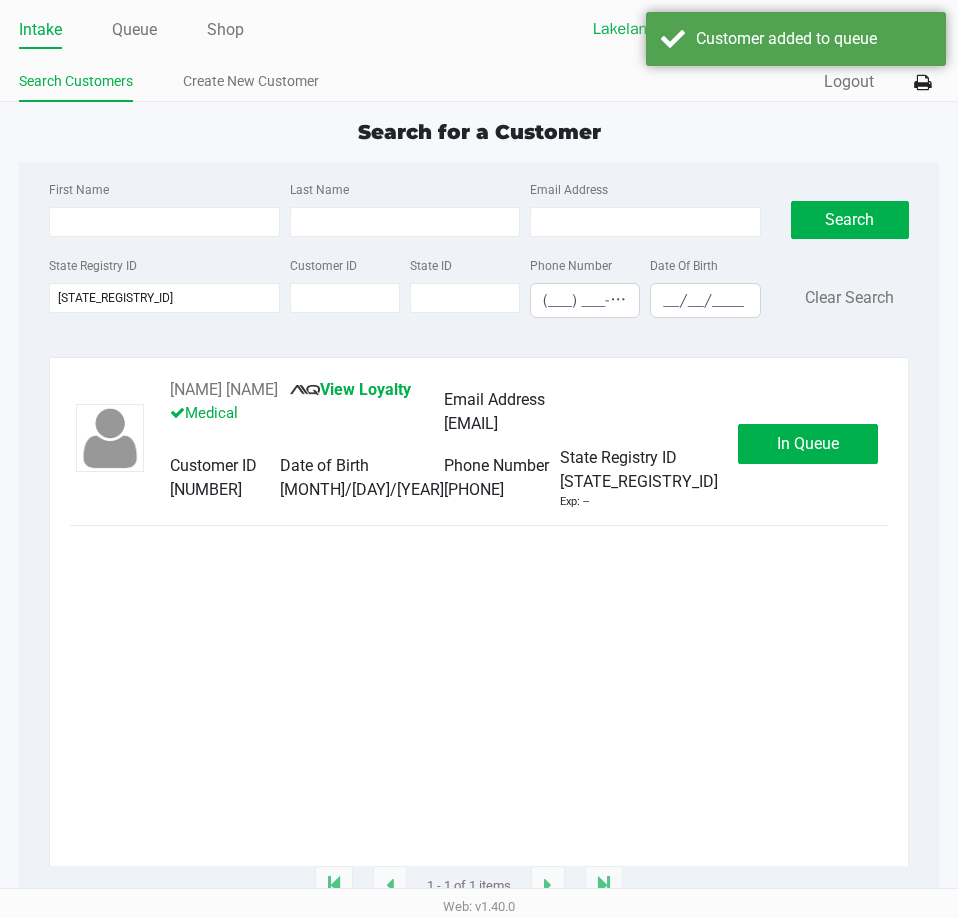 click on "In Queue" 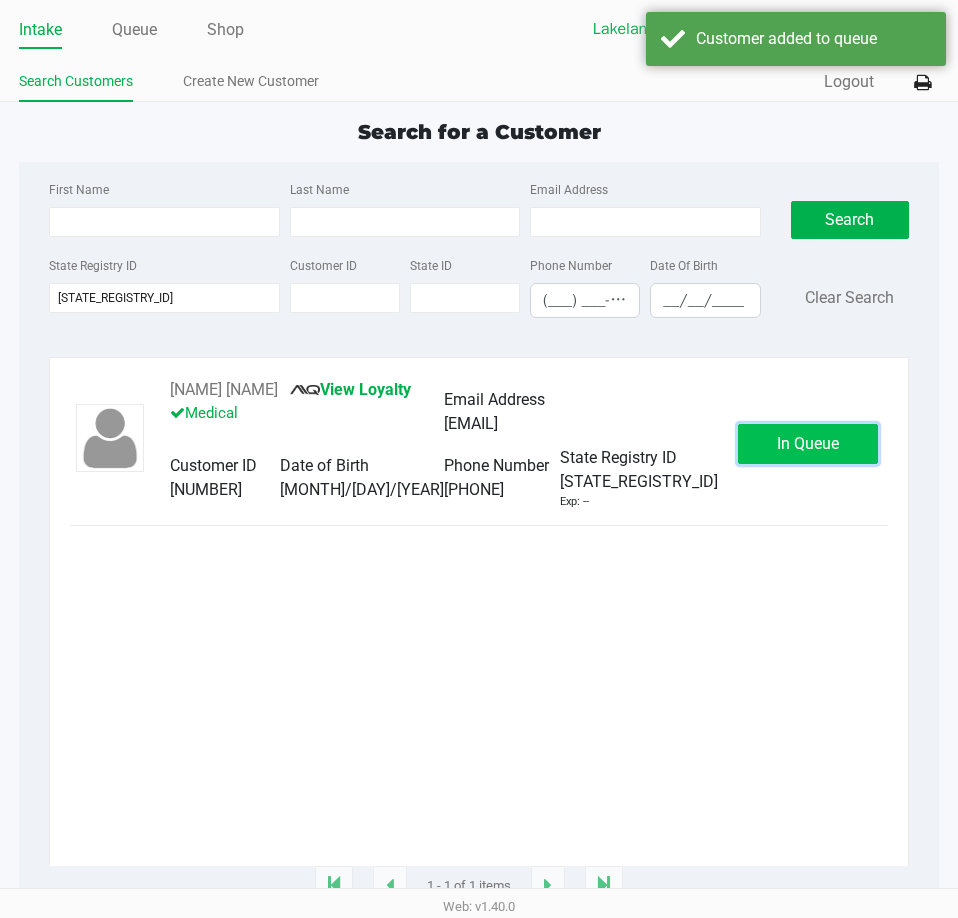 click on "In Queue" 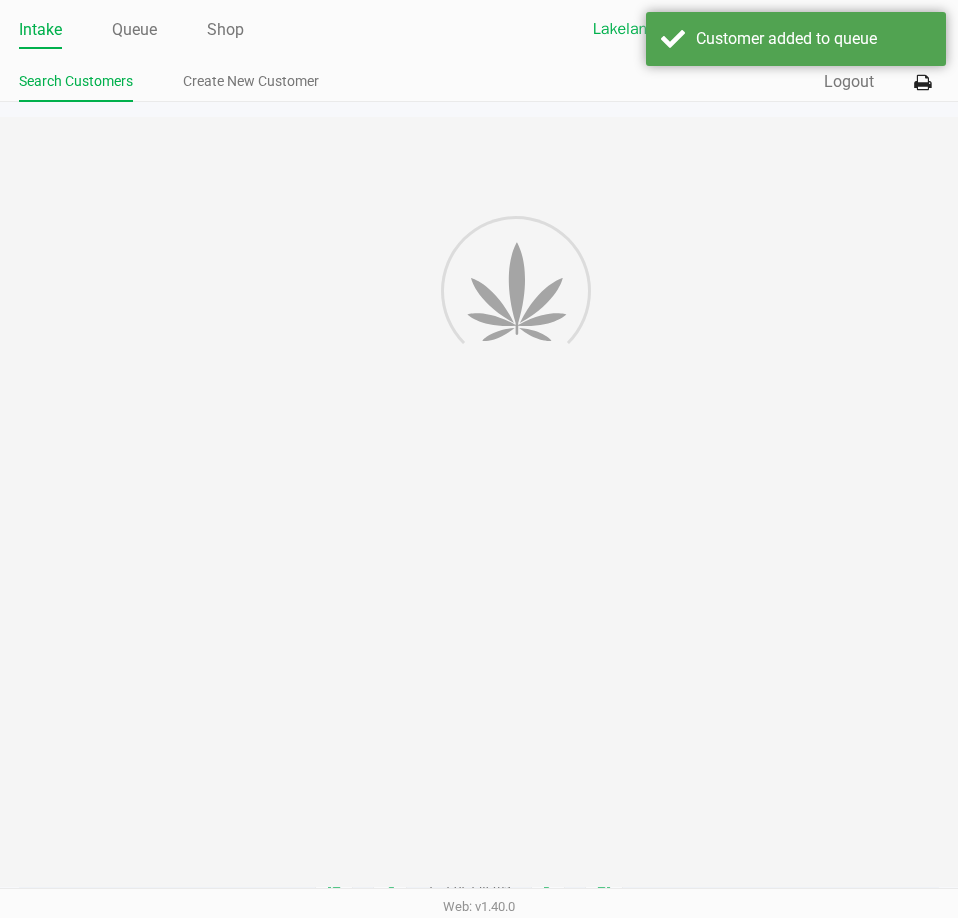 drag, startPoint x: 845, startPoint y: 458, endPoint x: 415, endPoint y: 335, distance: 447.246 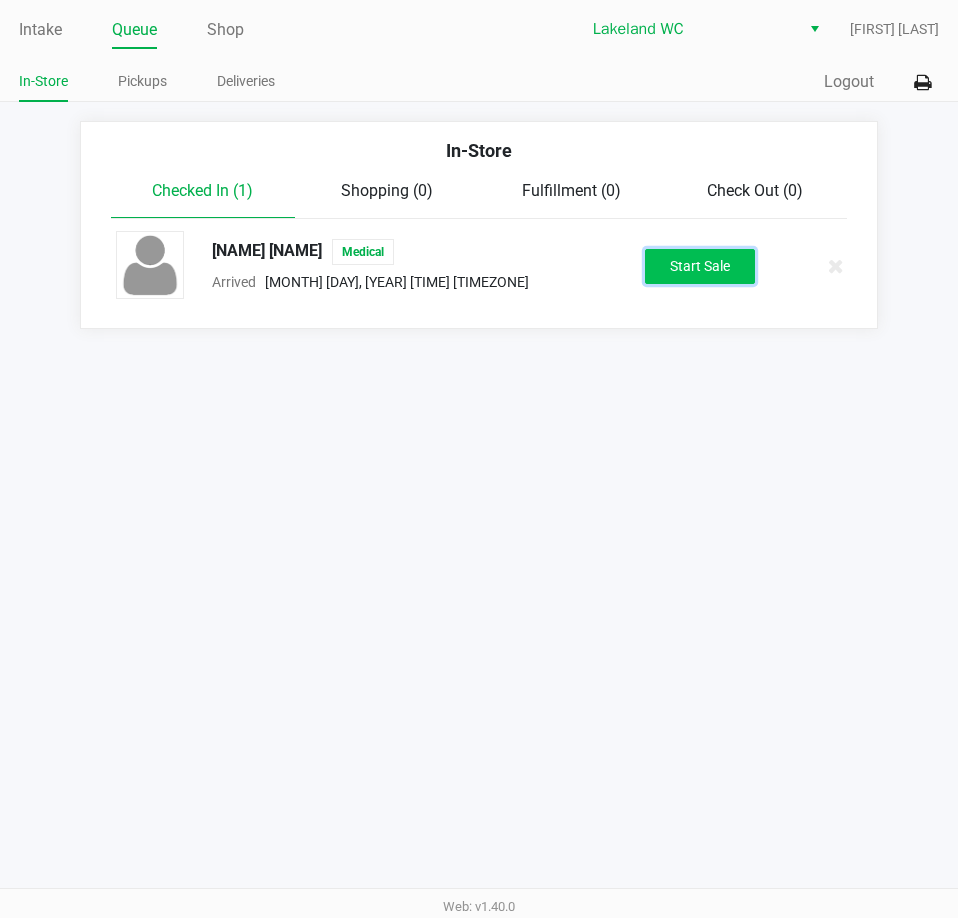 click on "Start Sale" 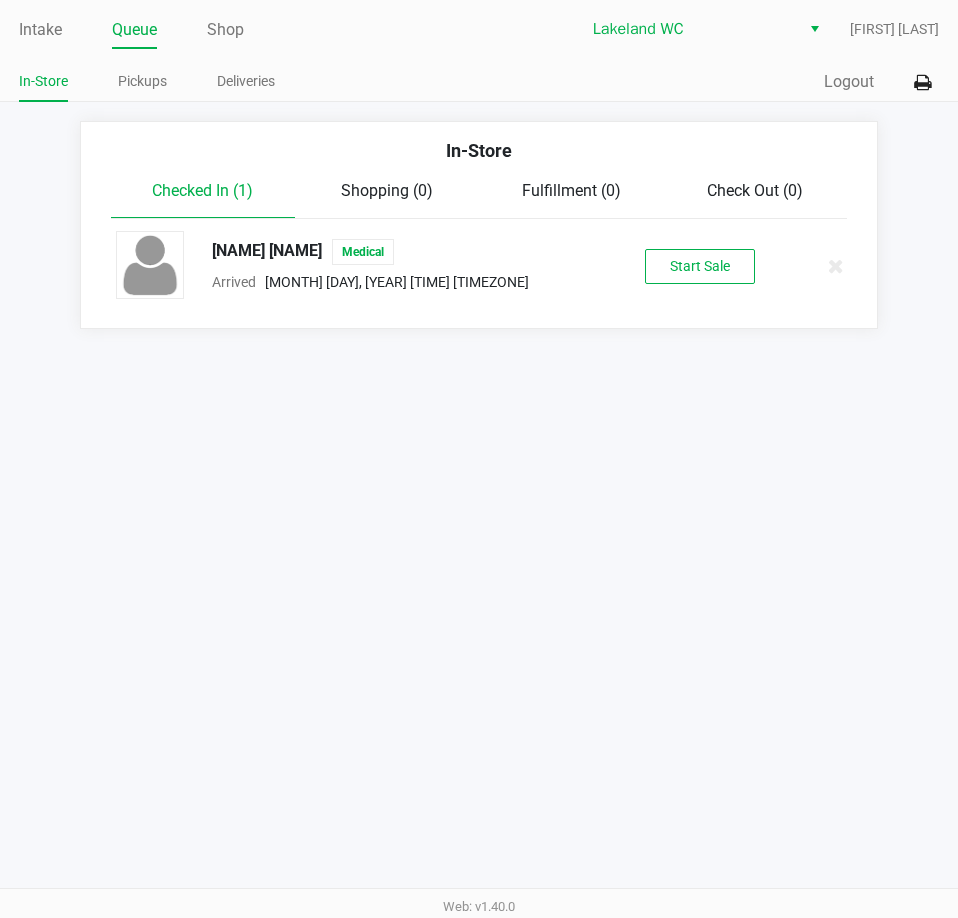 click on "Intake Queue Shop Lakeland WC  Lisette Ramos  In-Store Pickups Deliveries  Quick Sale   Logout   In-Store   Checked In (1)   Shopping (0)   Fulfillment (0)   Check Out (0)   CINDY SEXTON   Medical  Arrived      Aug 4, 2025 11:00 AM EDT   Start Sale   Web: v1.40.0" at bounding box center (479, 459) 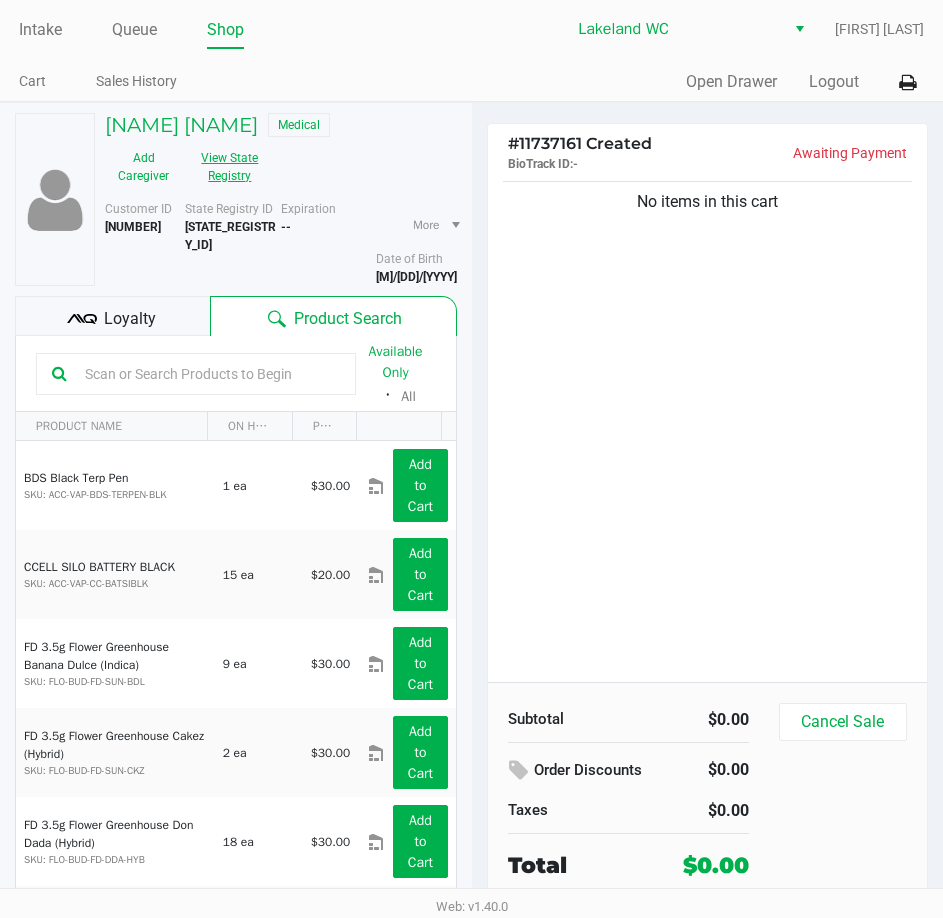 click on "View State Registry" 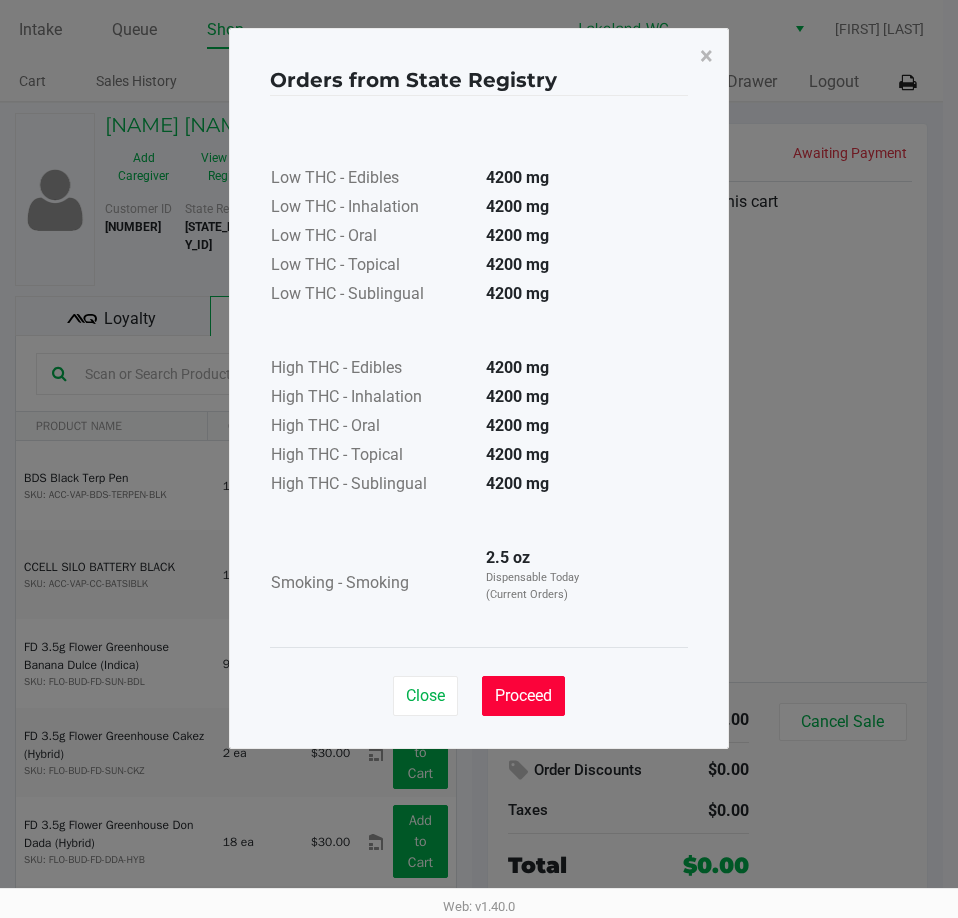click on "Proceed" 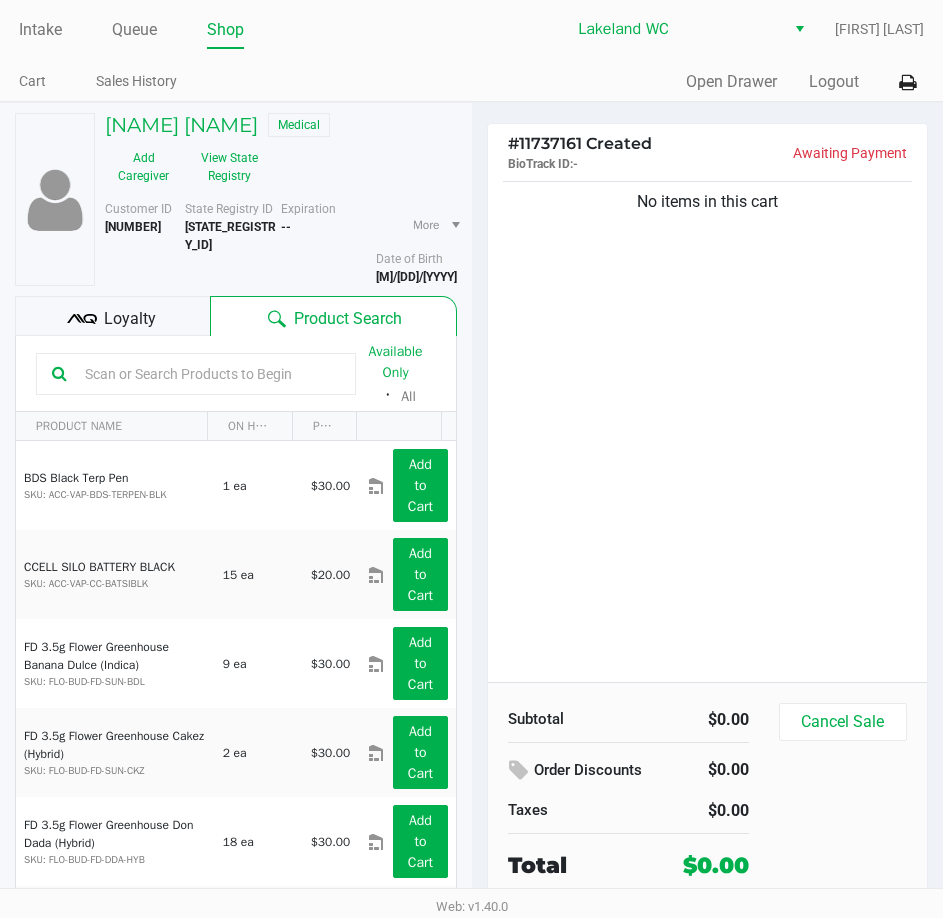 click on "Low THC - Edibles  4200 mg  Low THC - Inhalation  4200 mg  Low THC - Oral  4200 mg  Low THC - Topical  4200 mg  Low THC - Sublingual  4200 mg      High THC - Edibles  4200 mg  High THC - Inhalation  4200 mg  High THC - Oral  4200 mg  High THC - Topical  4200 mg  High THC - Sublingual  4200 mg      Smoking - Smoking  2.5 oz  Dispensable Today (Current Orders)" 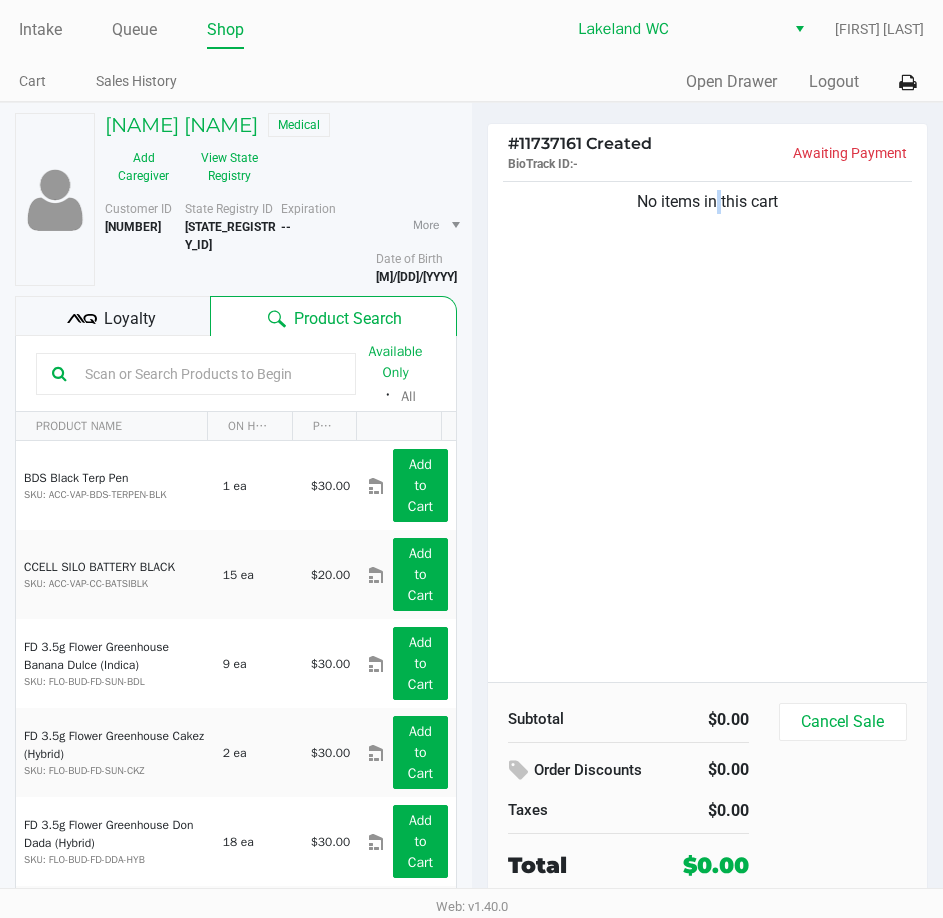 click on "No items in this cart" 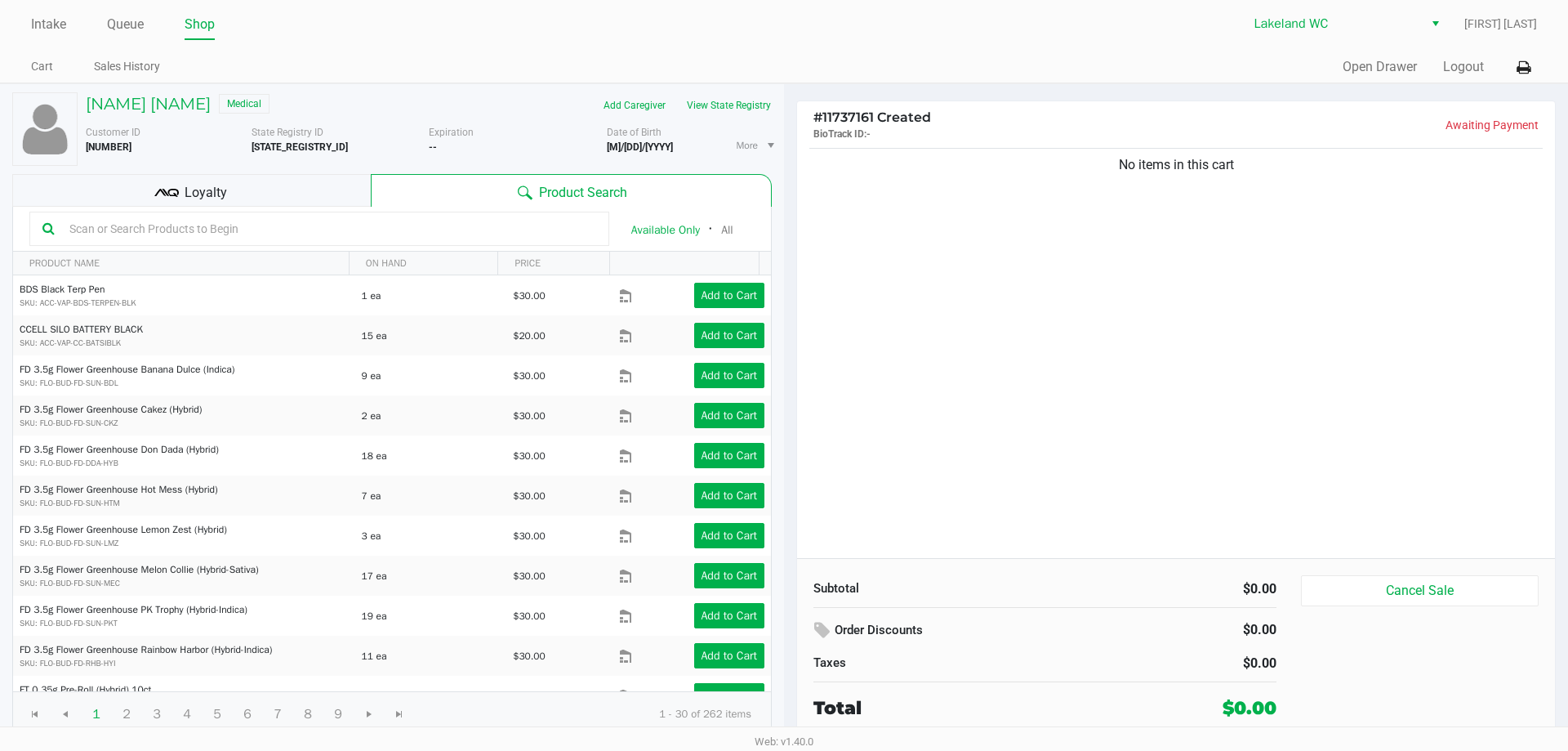 click on "No items in this cart" 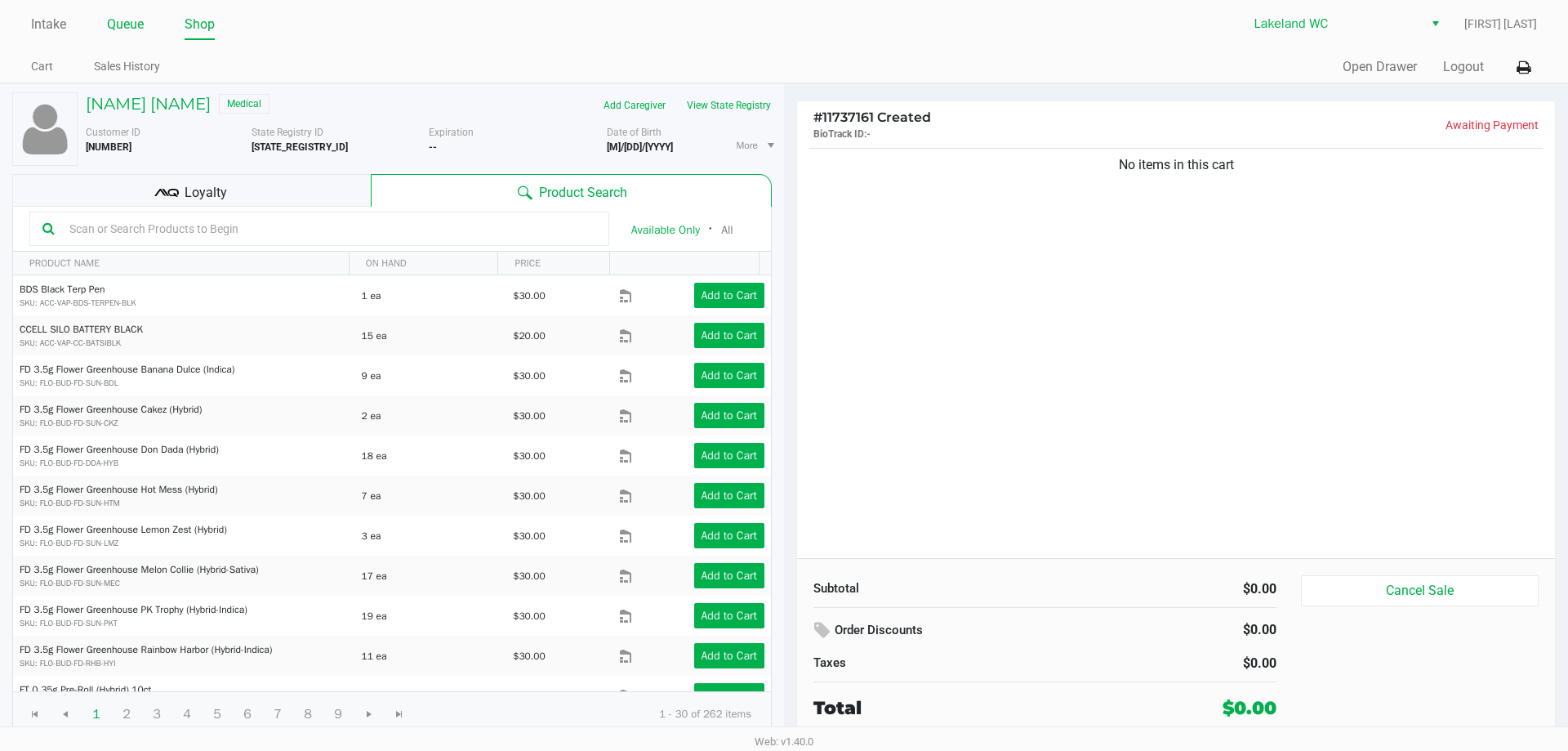 click on "Queue" 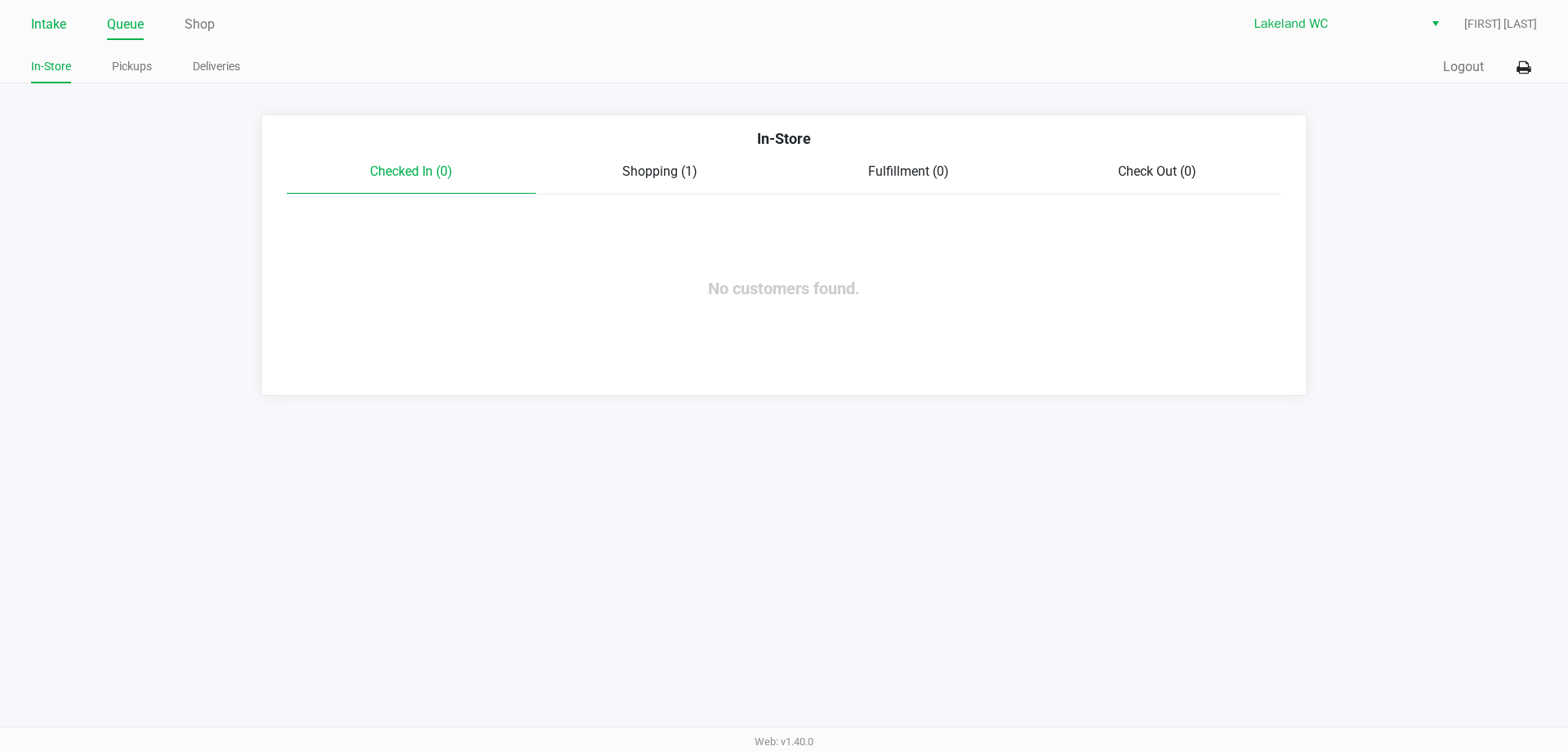 click on "Intake" 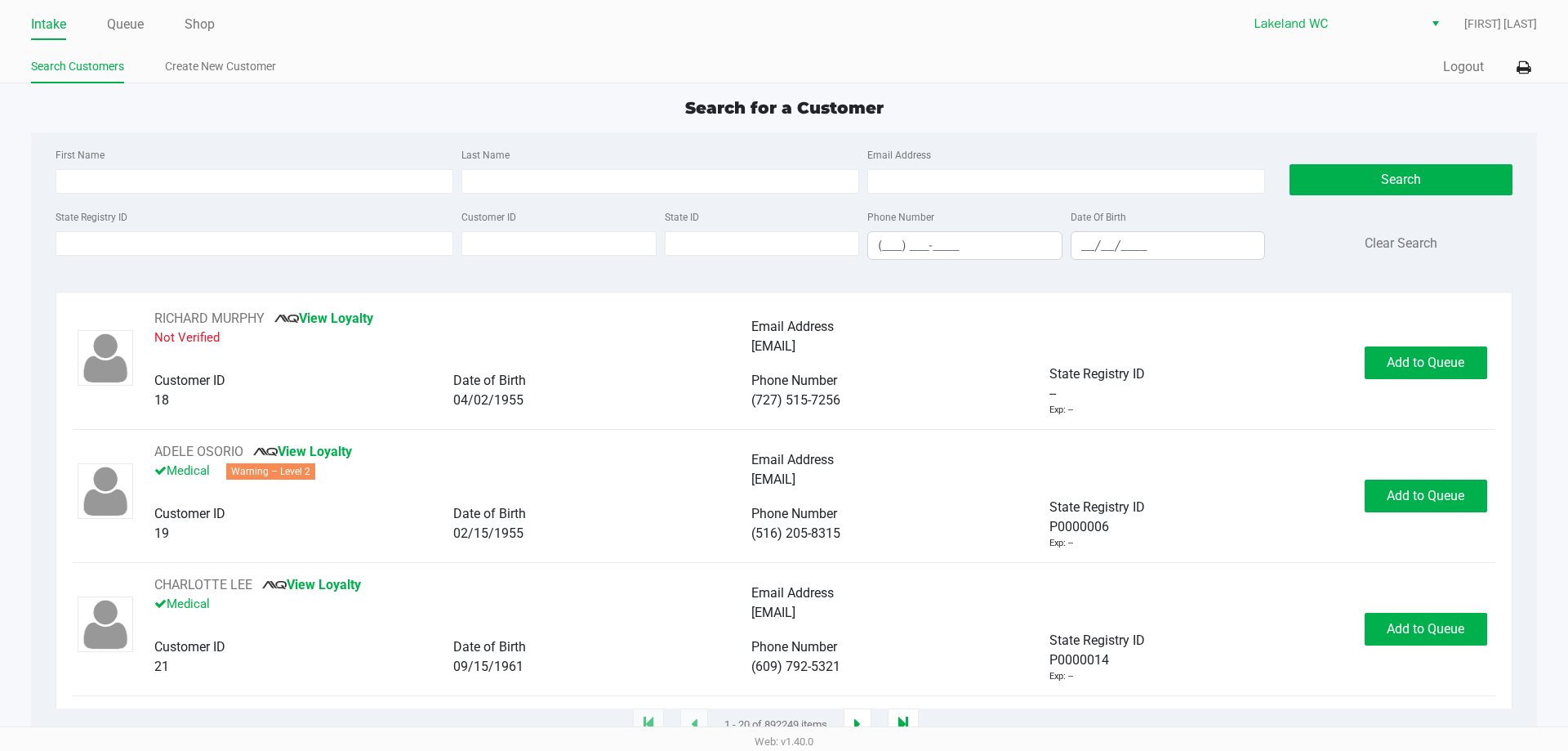 click on "Search for a Customer" 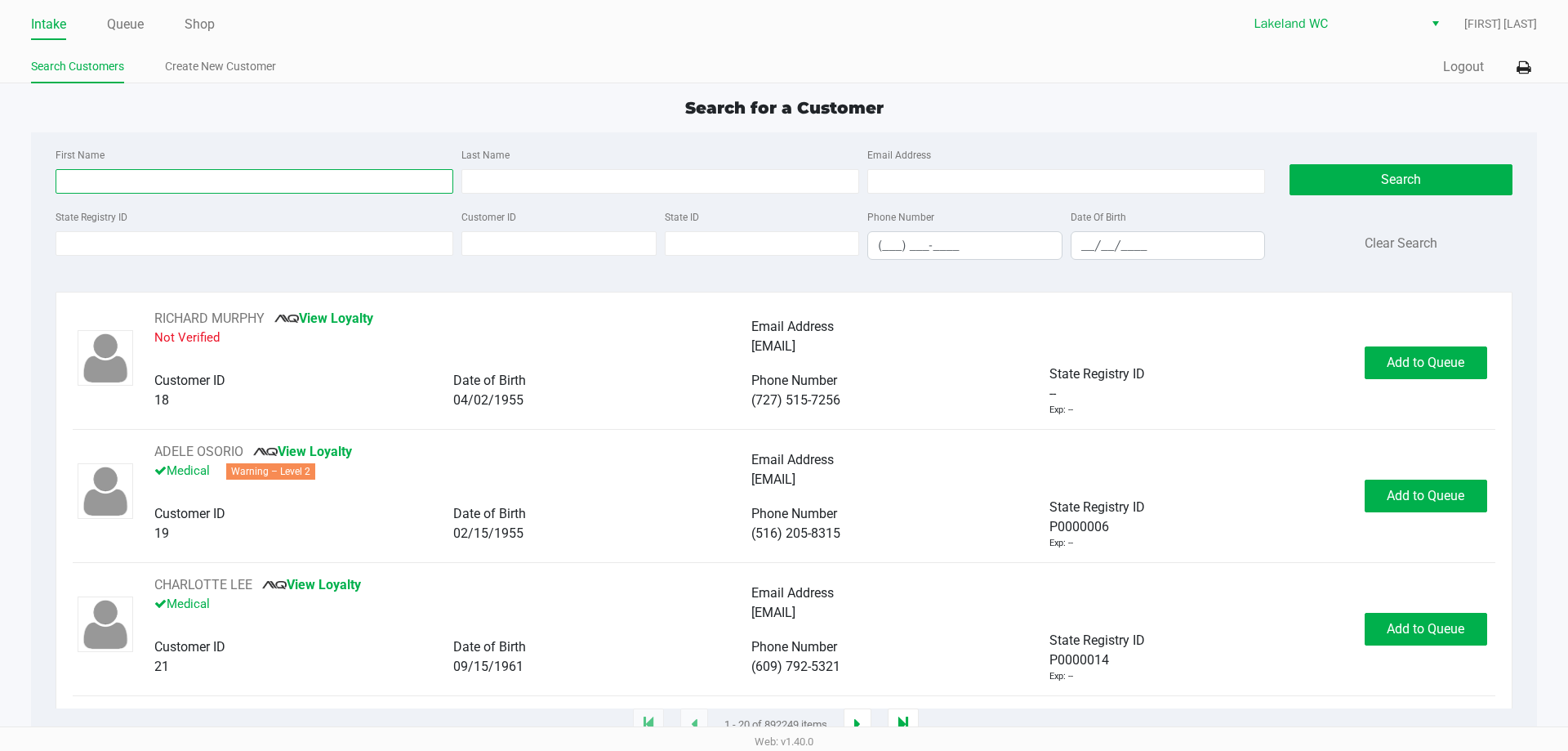 click on "First Name" at bounding box center (254, 181) 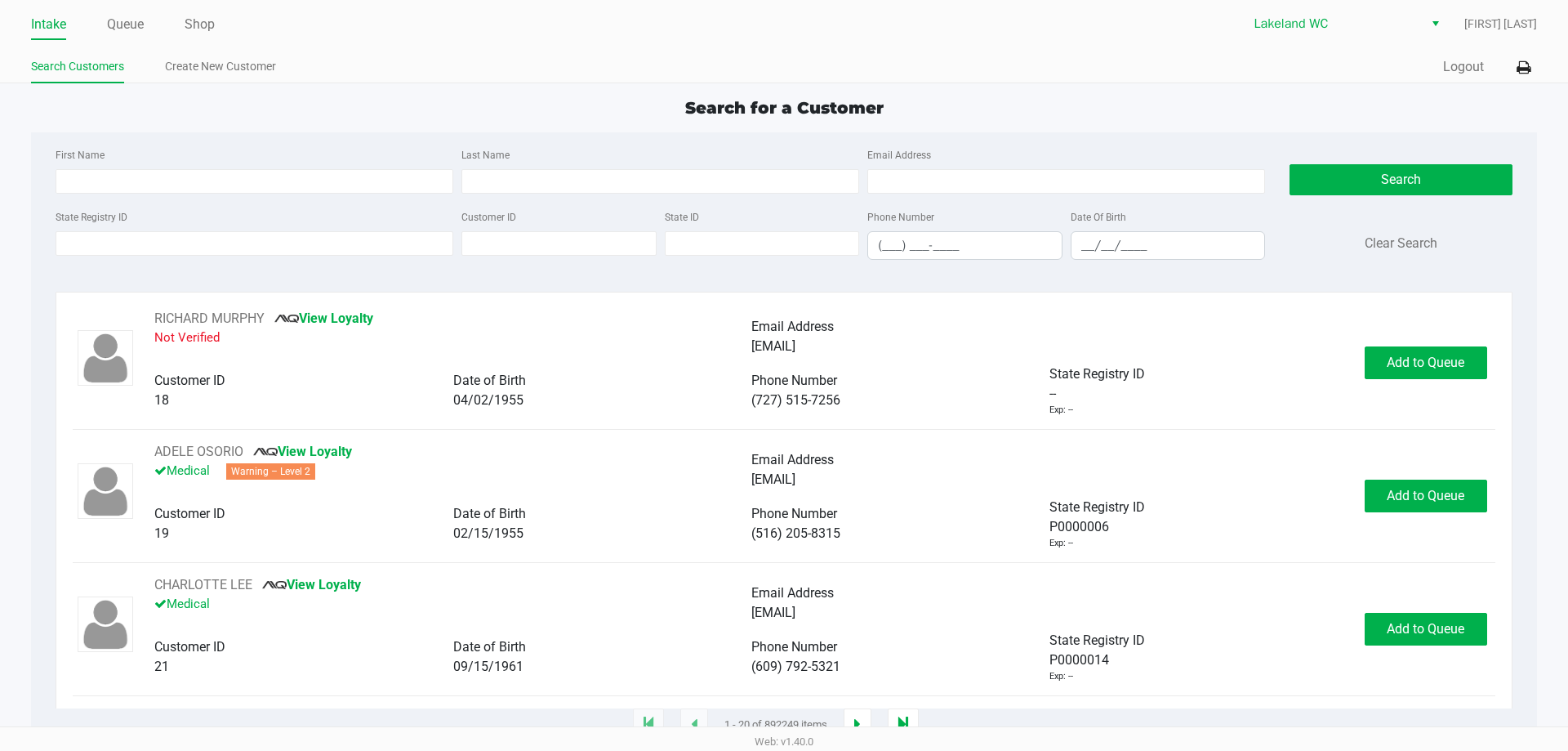 click on "Search Customers Create New Customer" 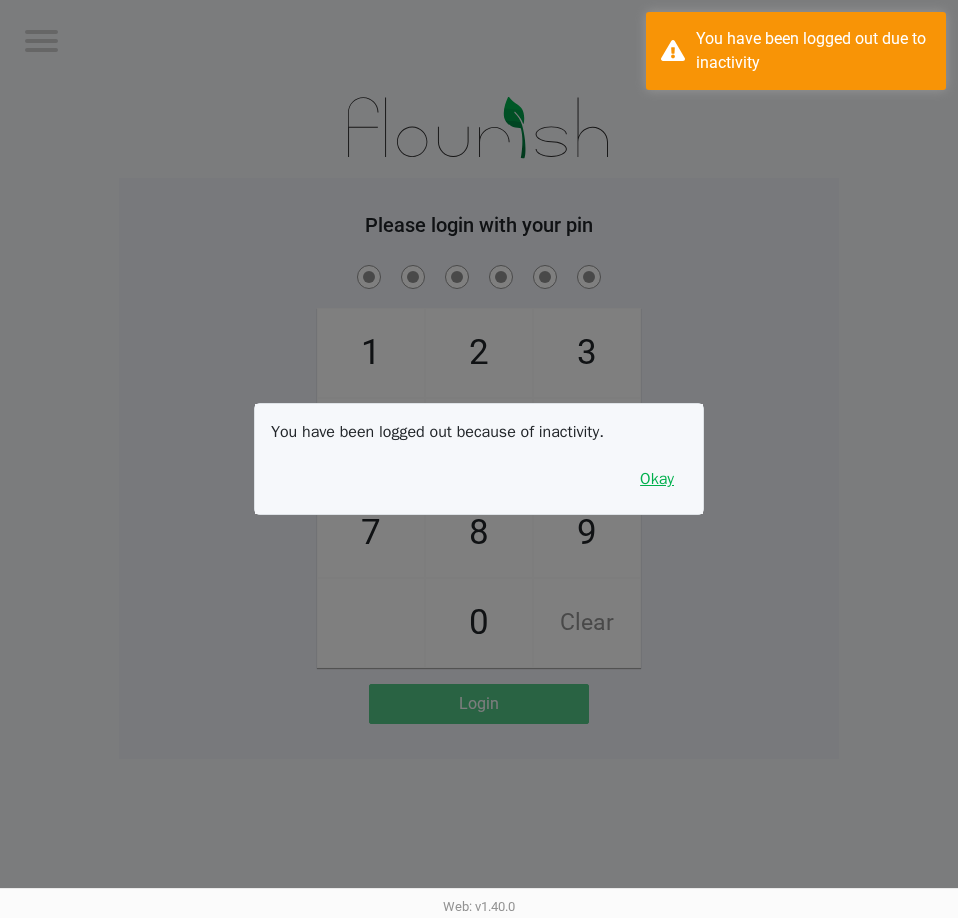 click on "Okay" at bounding box center (657, 479) 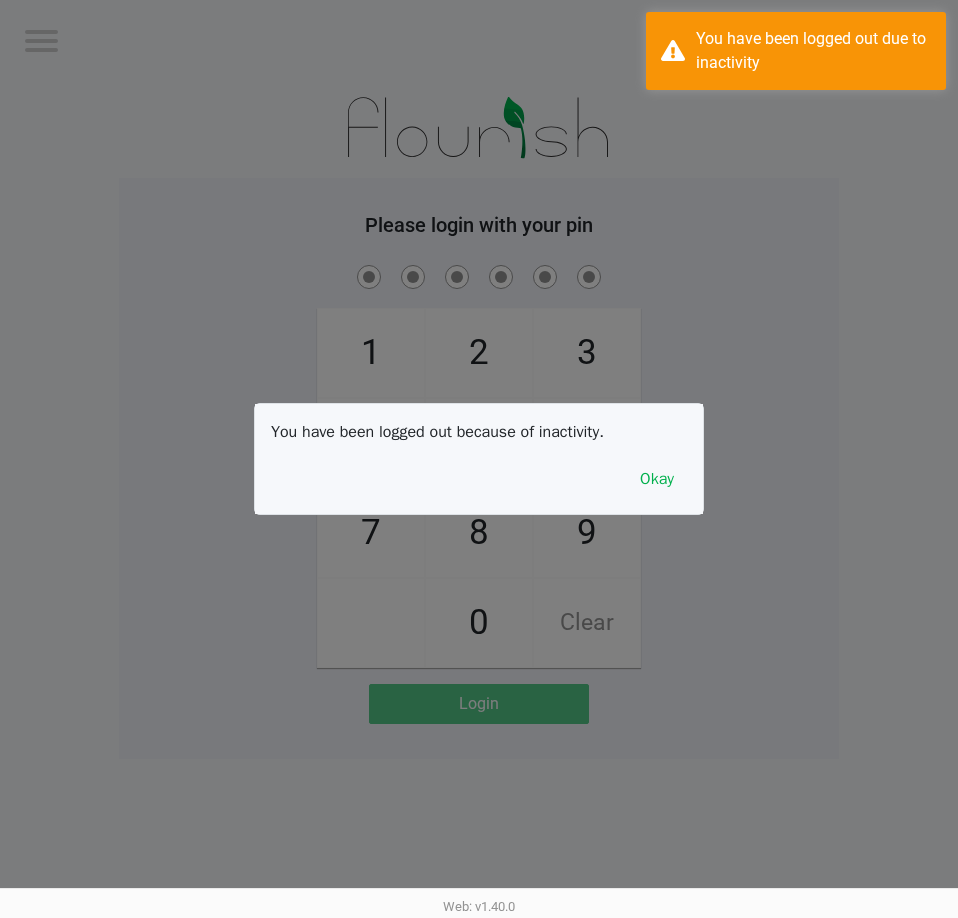 drag, startPoint x: 652, startPoint y: 472, endPoint x: 670, endPoint y: 465, distance: 19.313208 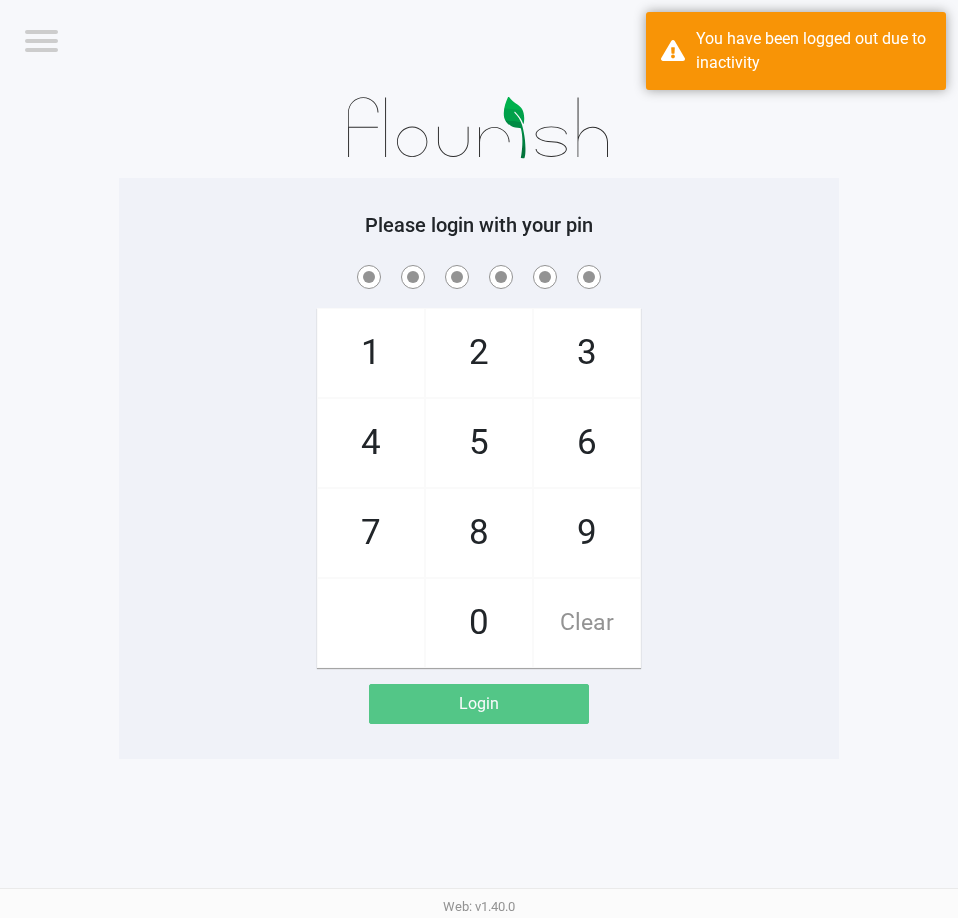 click on "1   4   7       2   5   8   0   3   6   9   Clear" 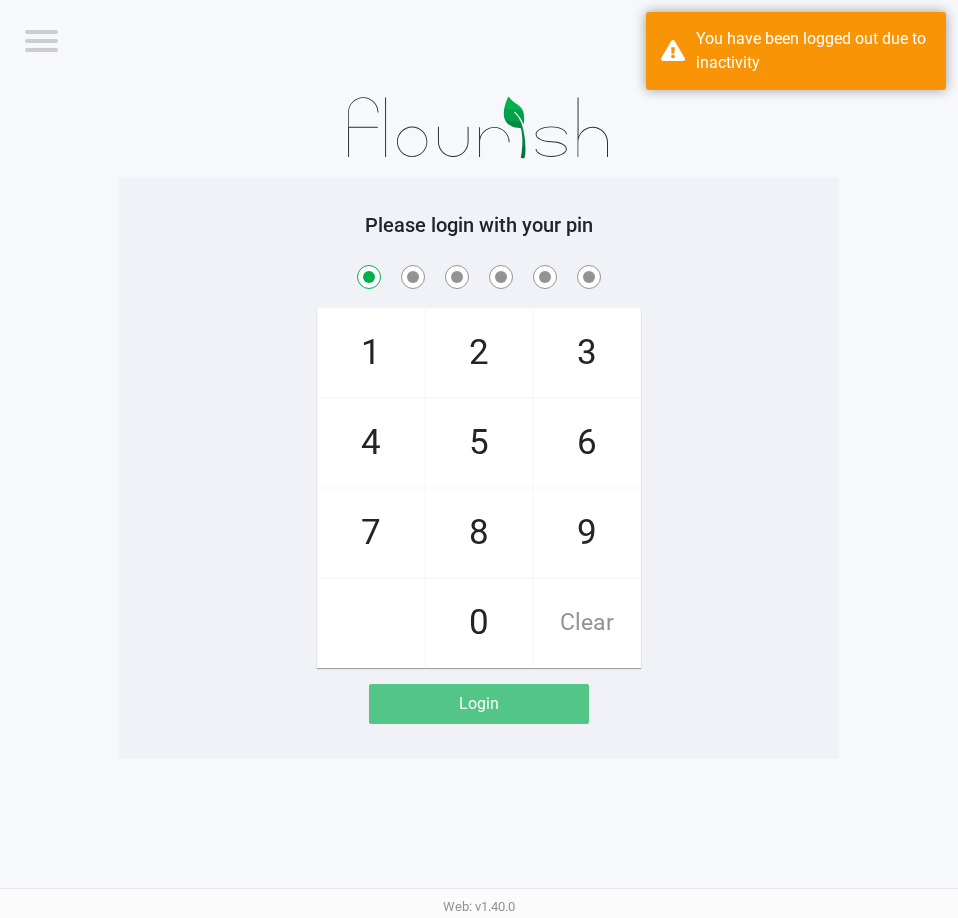 checkbox on "true" 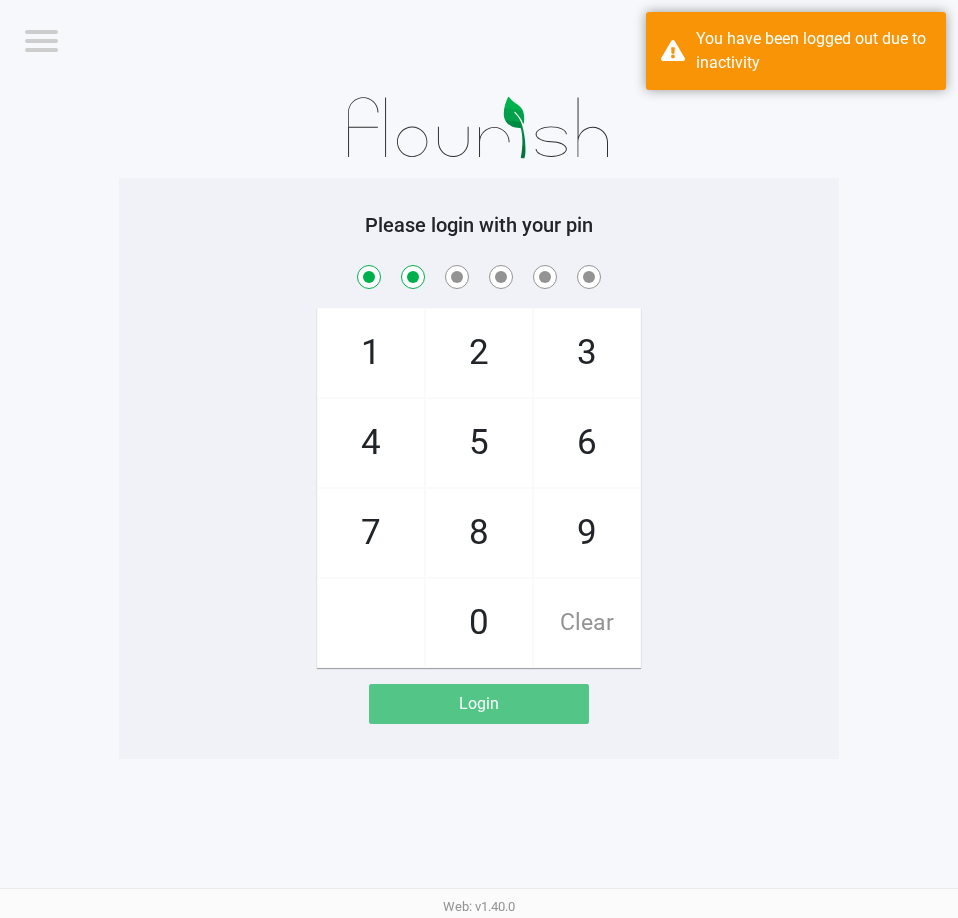 checkbox on "true" 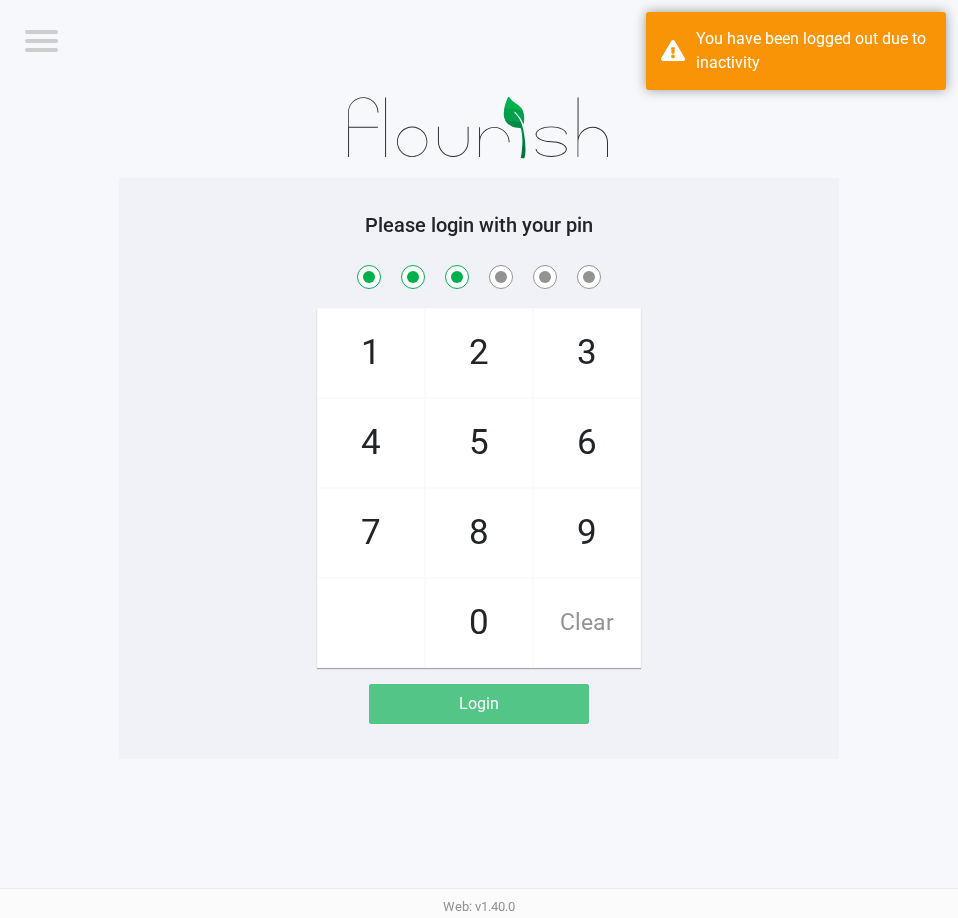 checkbox on "true" 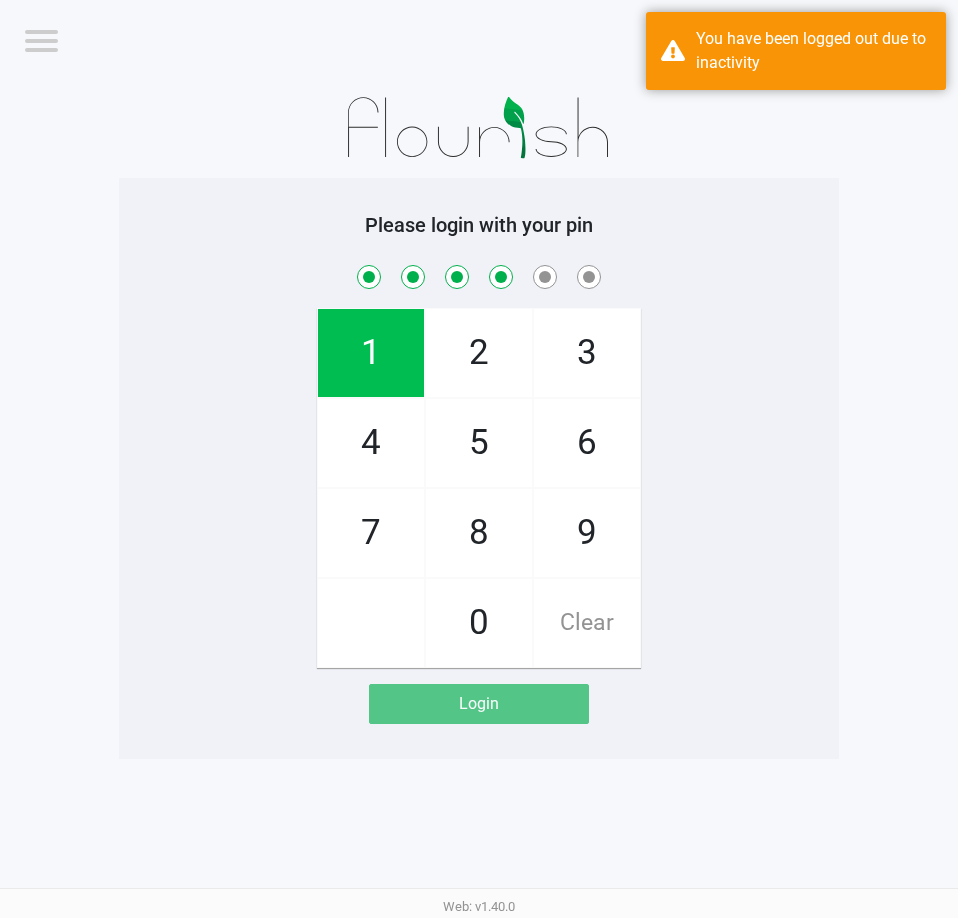 checkbox on "true" 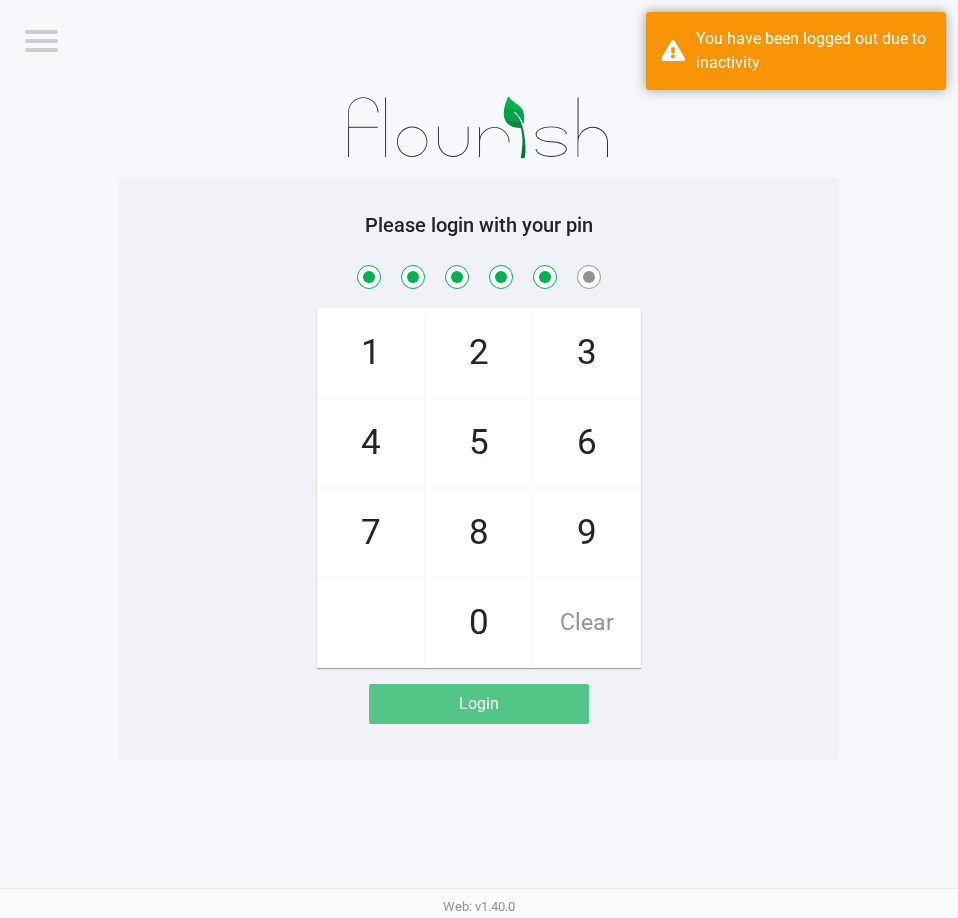 checkbox on "true" 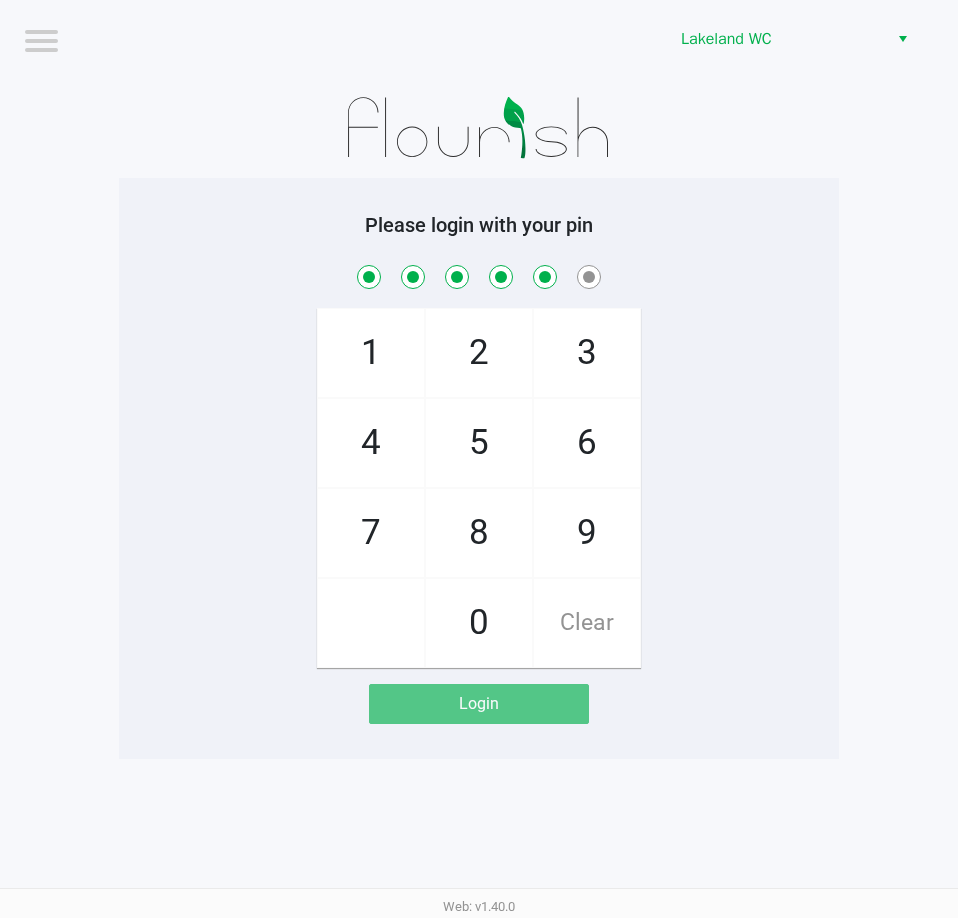 click on "Clear" 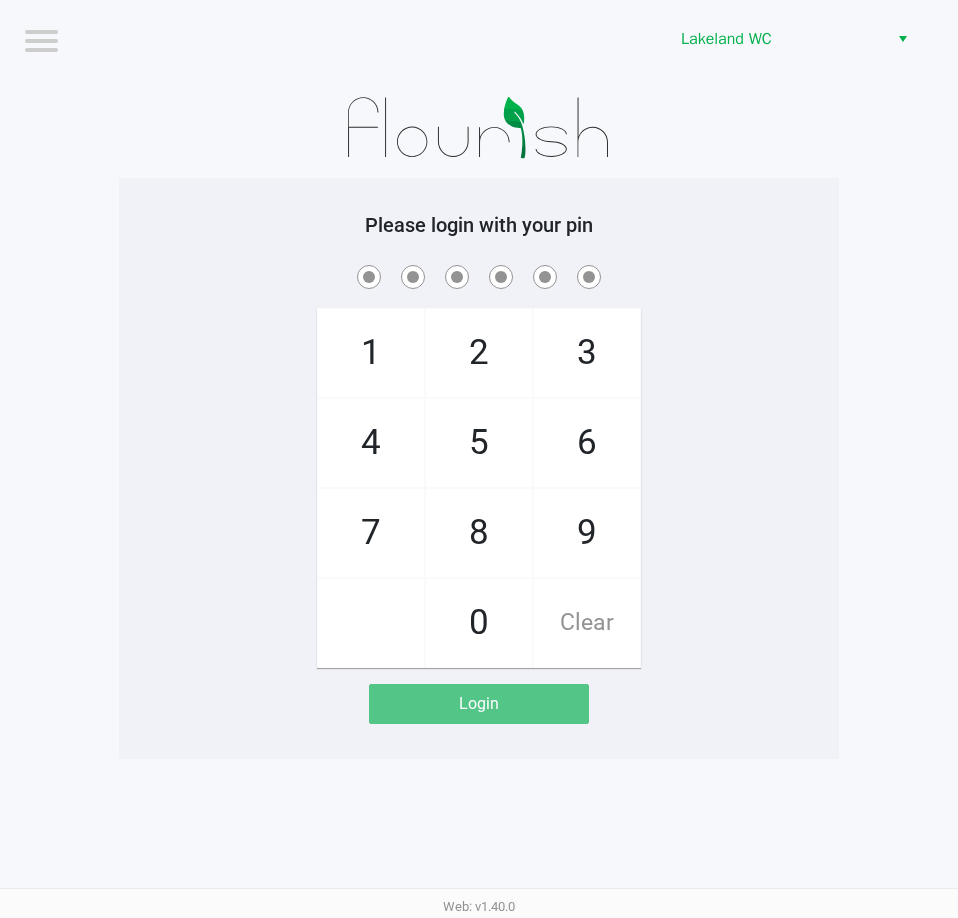 checkbox on "false" 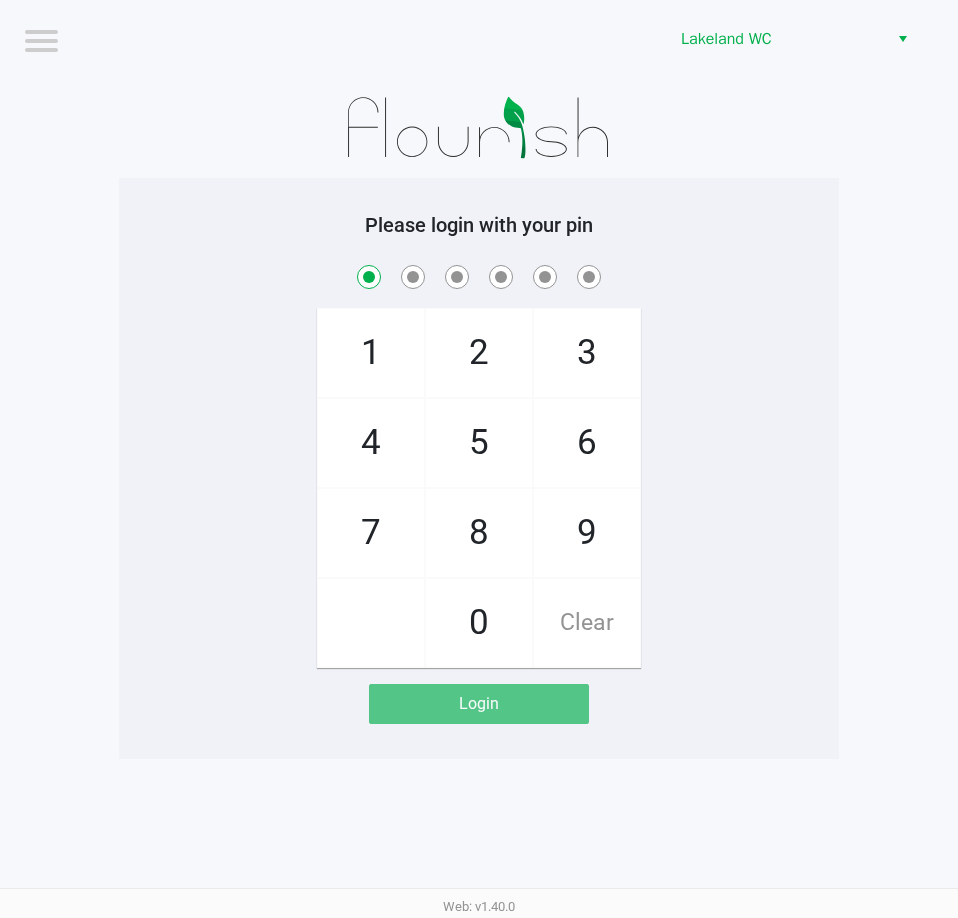 checkbox on "true" 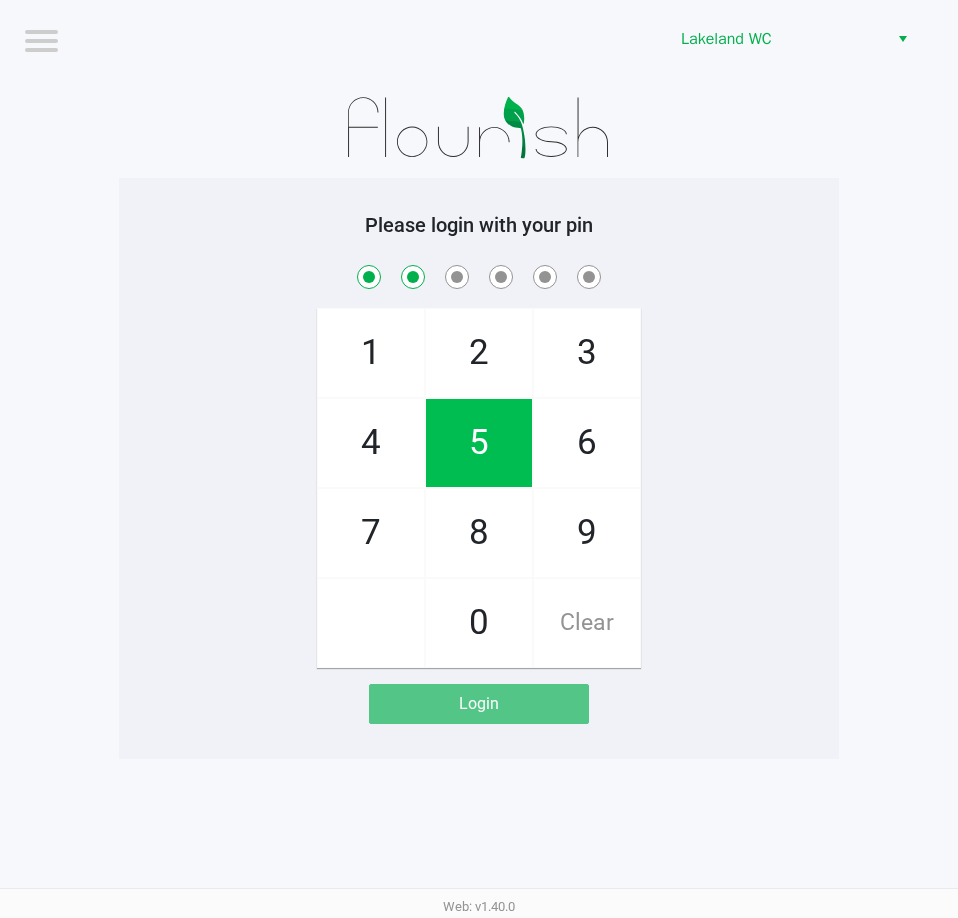 checkbox on "true" 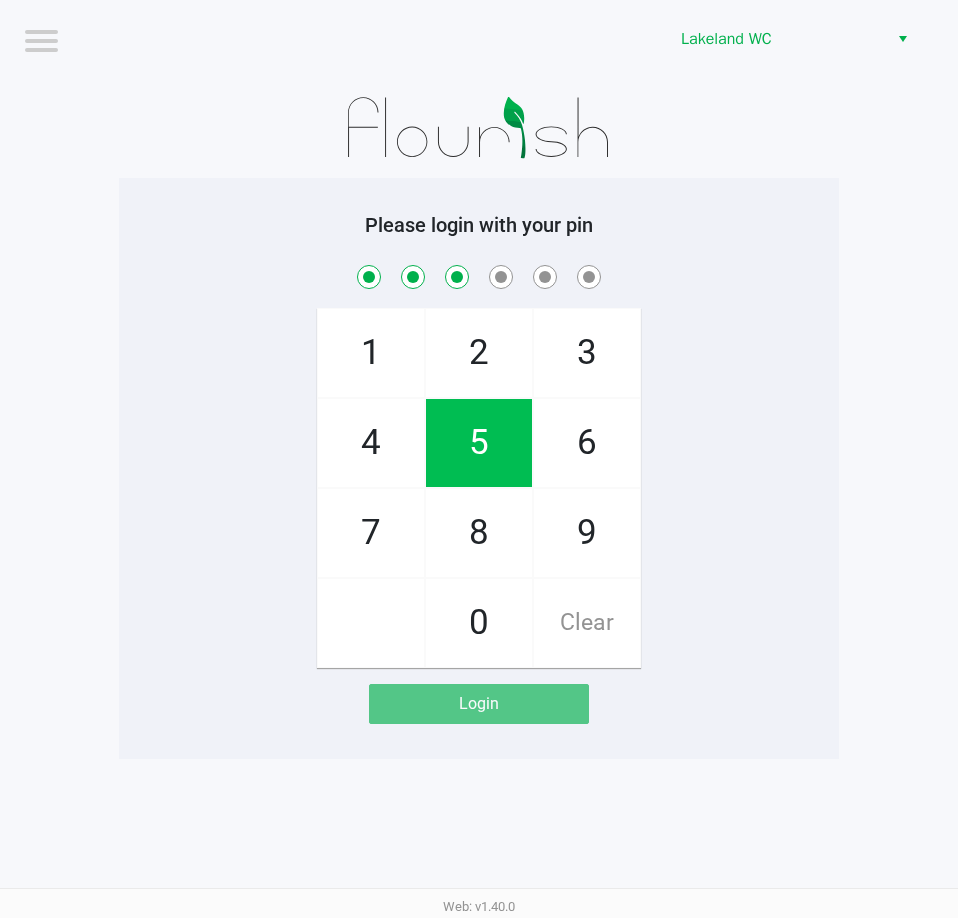 checkbox on "true" 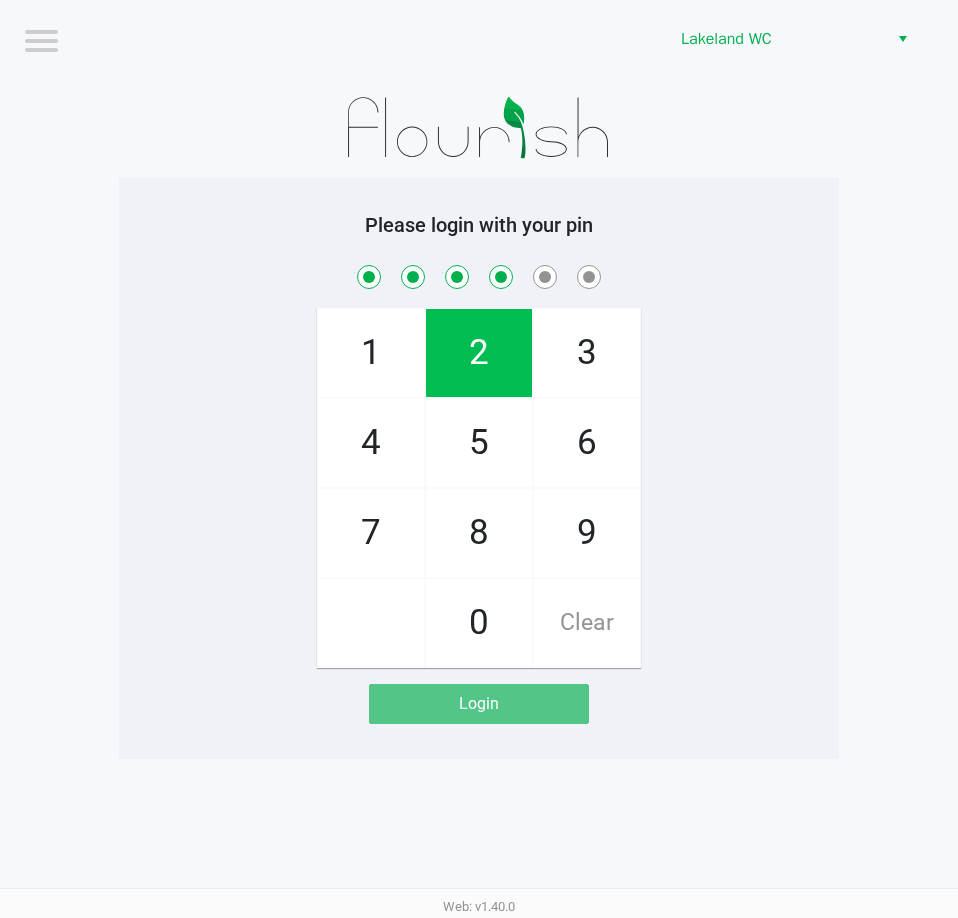 checkbox on "true" 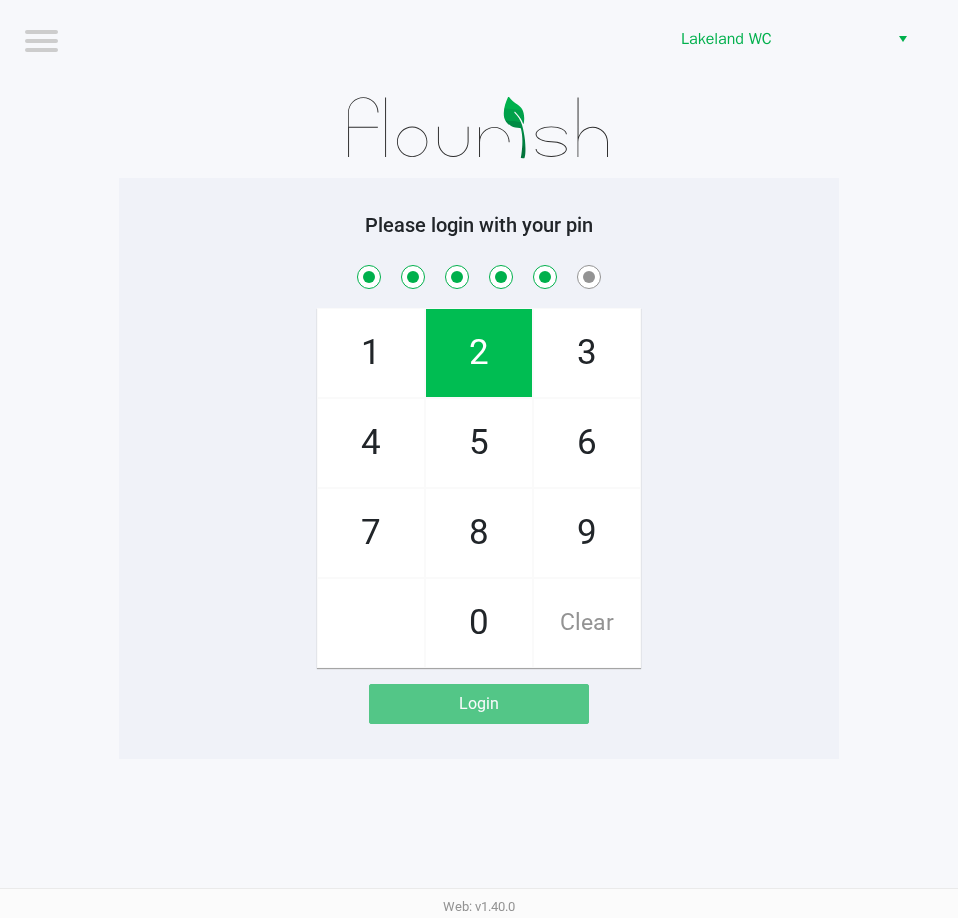 checkbox on "true" 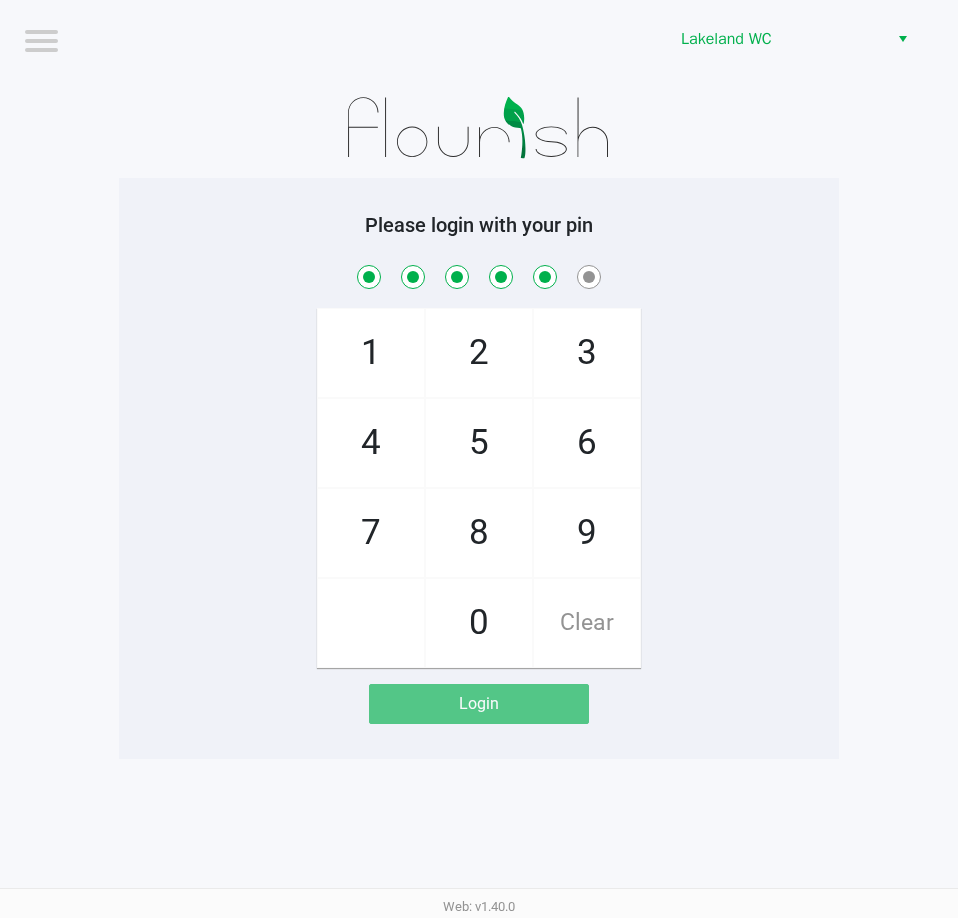 drag, startPoint x: 561, startPoint y: 618, endPoint x: 783, endPoint y: 464, distance: 270.18512 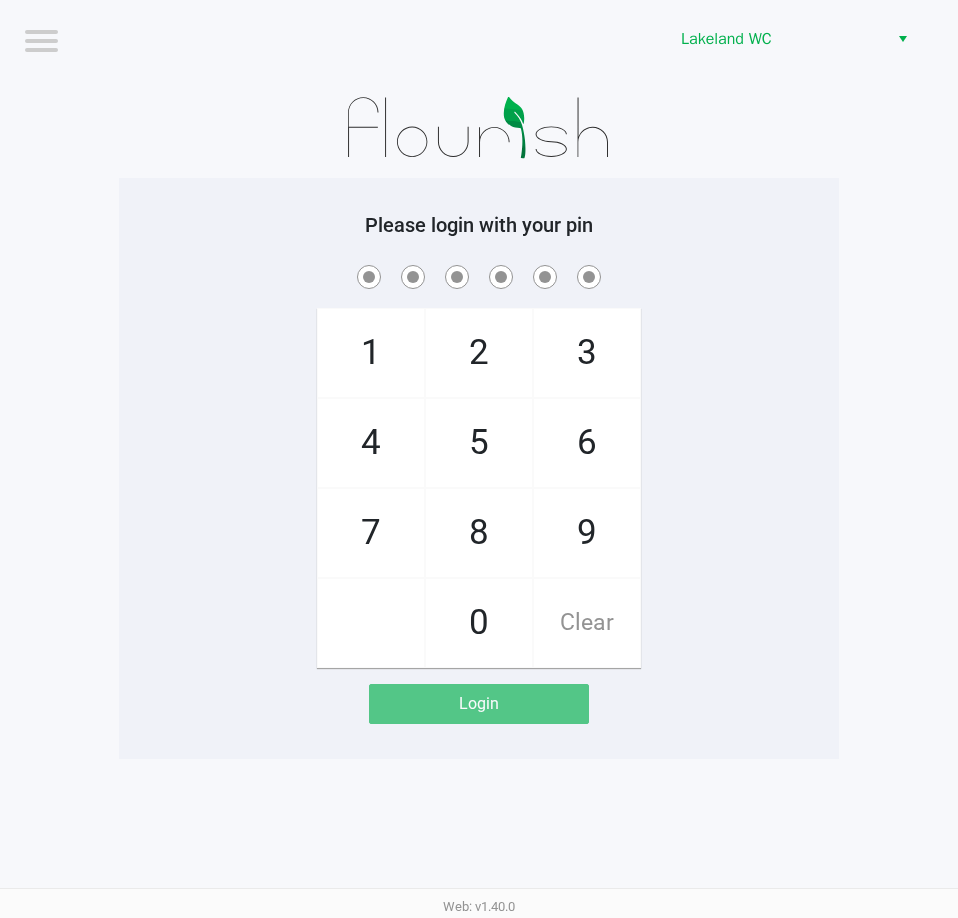 checkbox on "false" 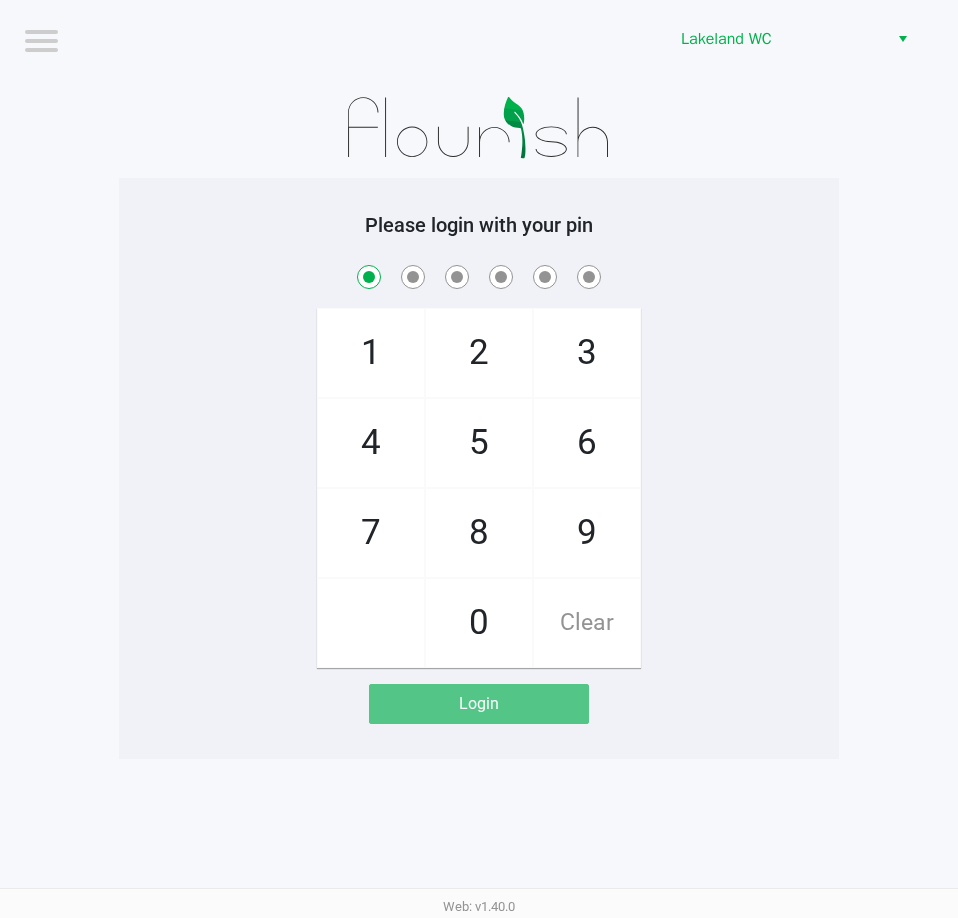 checkbox on "true" 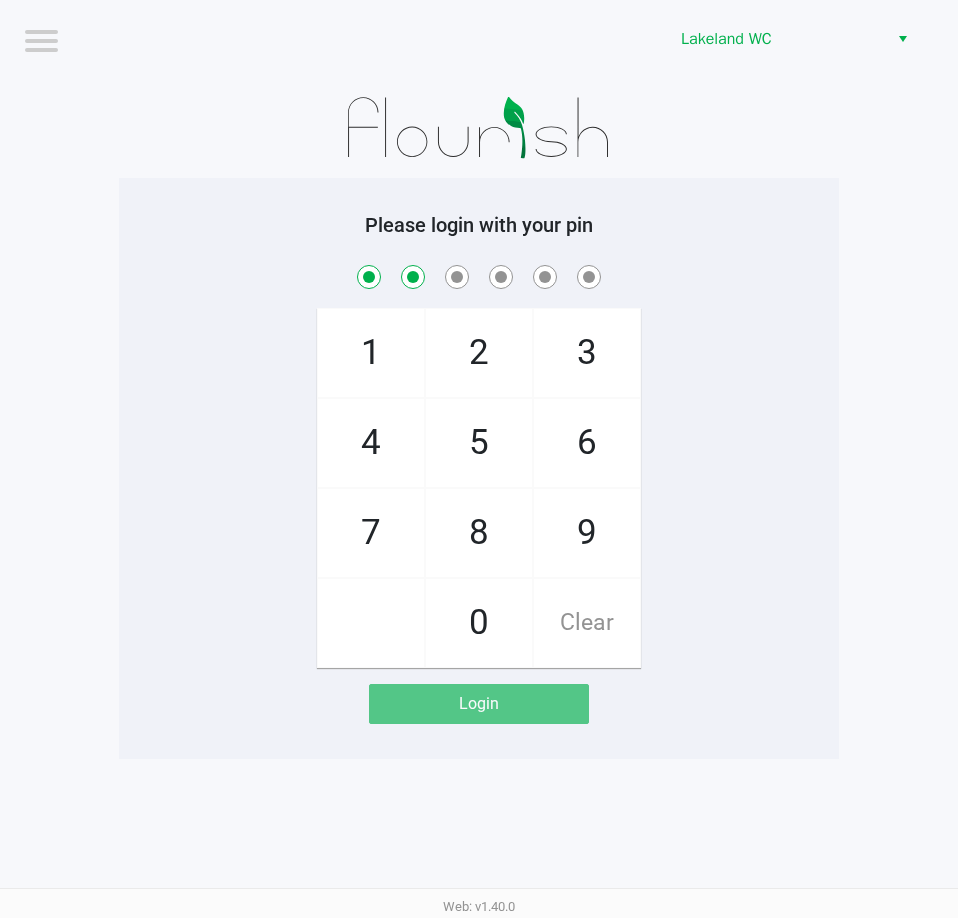 checkbox on "true" 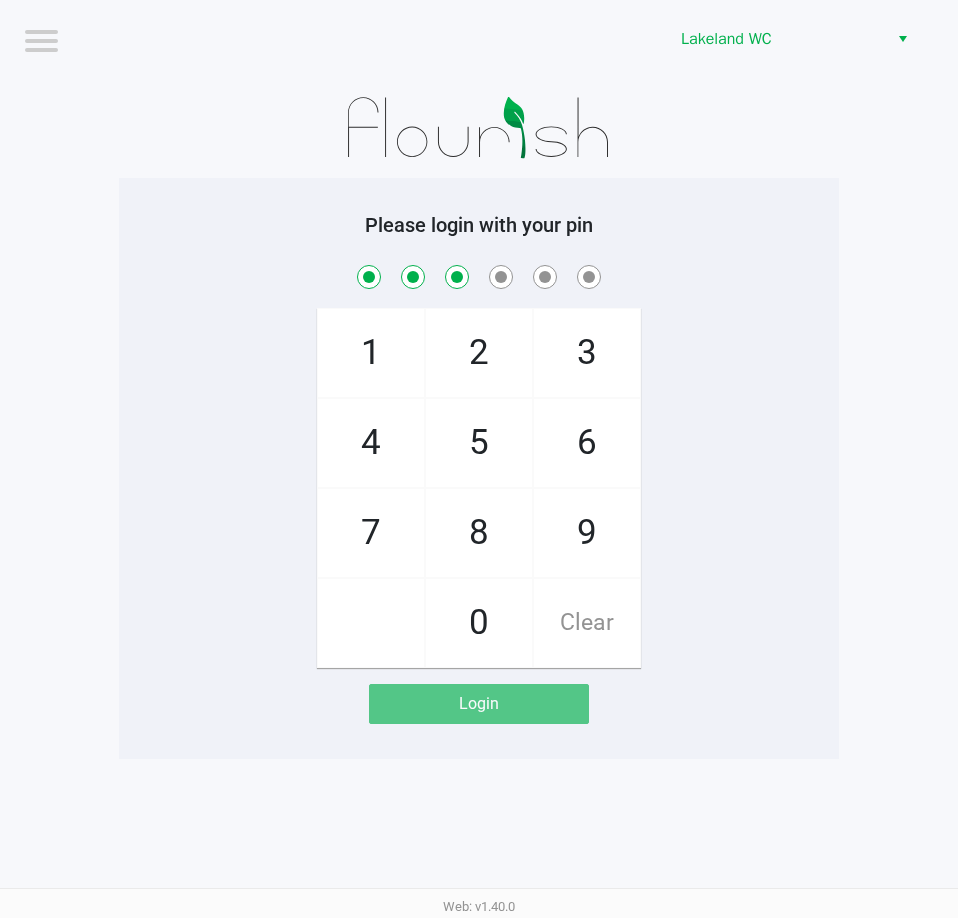 checkbox on "true" 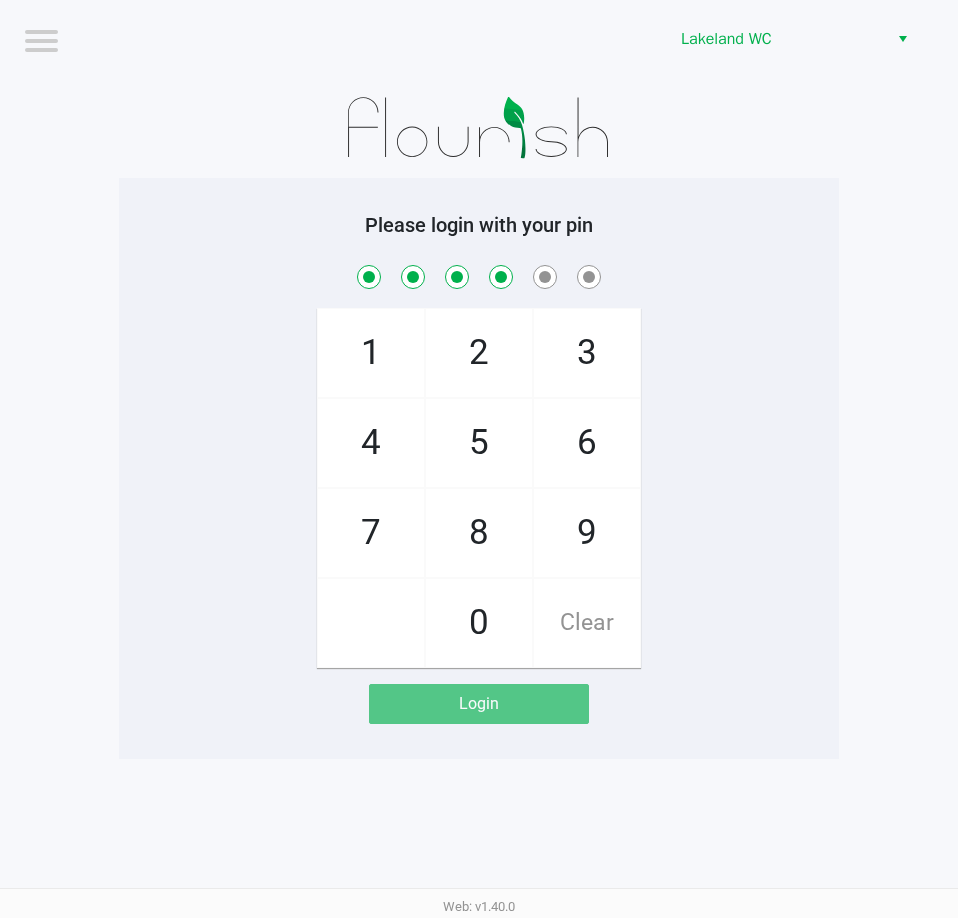 checkbox on "true" 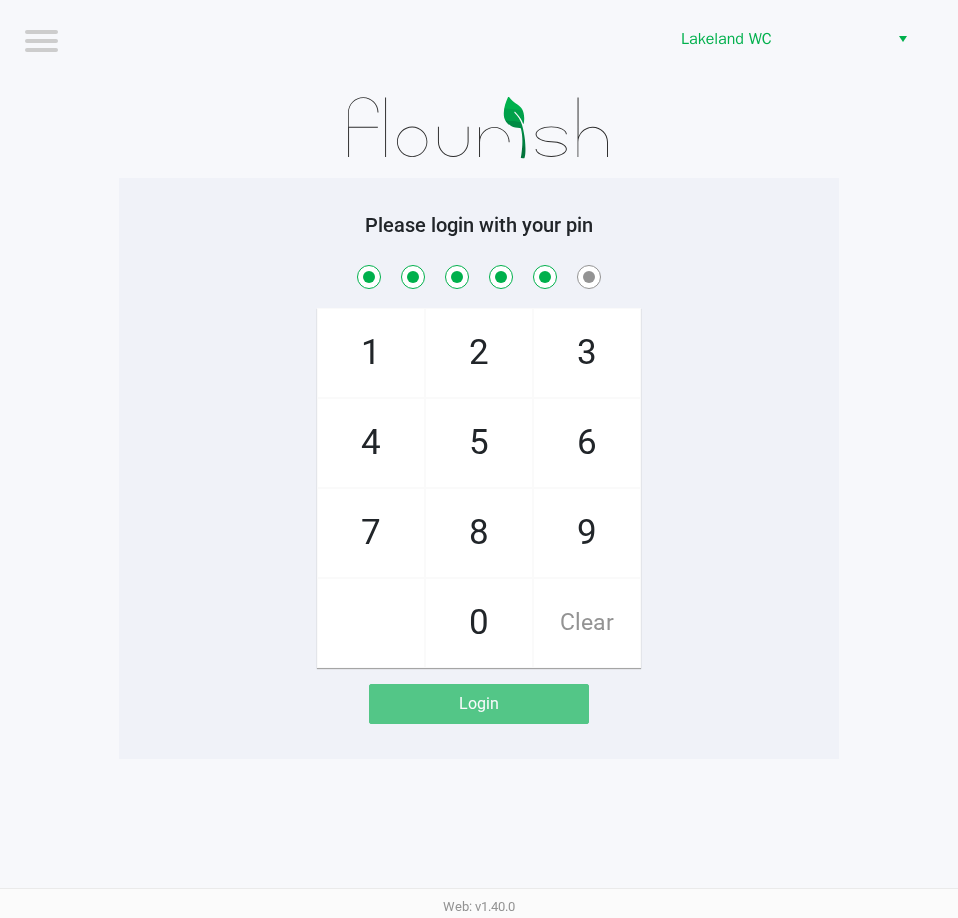 checkbox on "true" 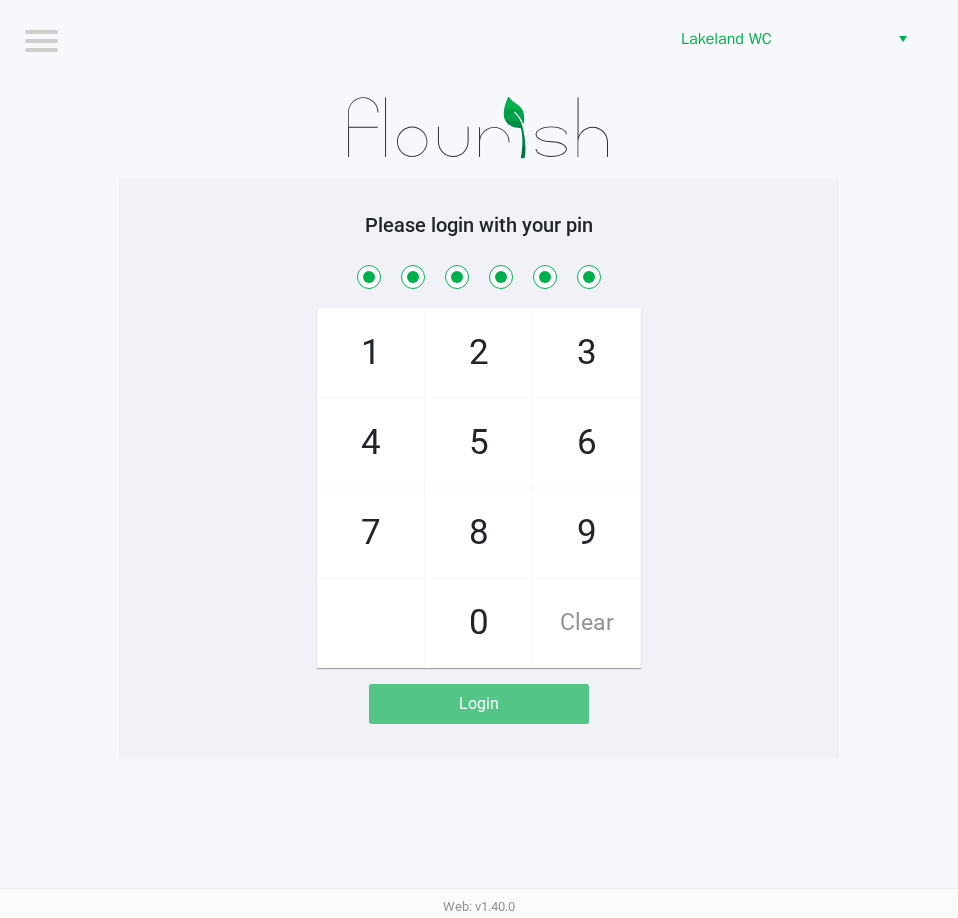 checkbox on "true" 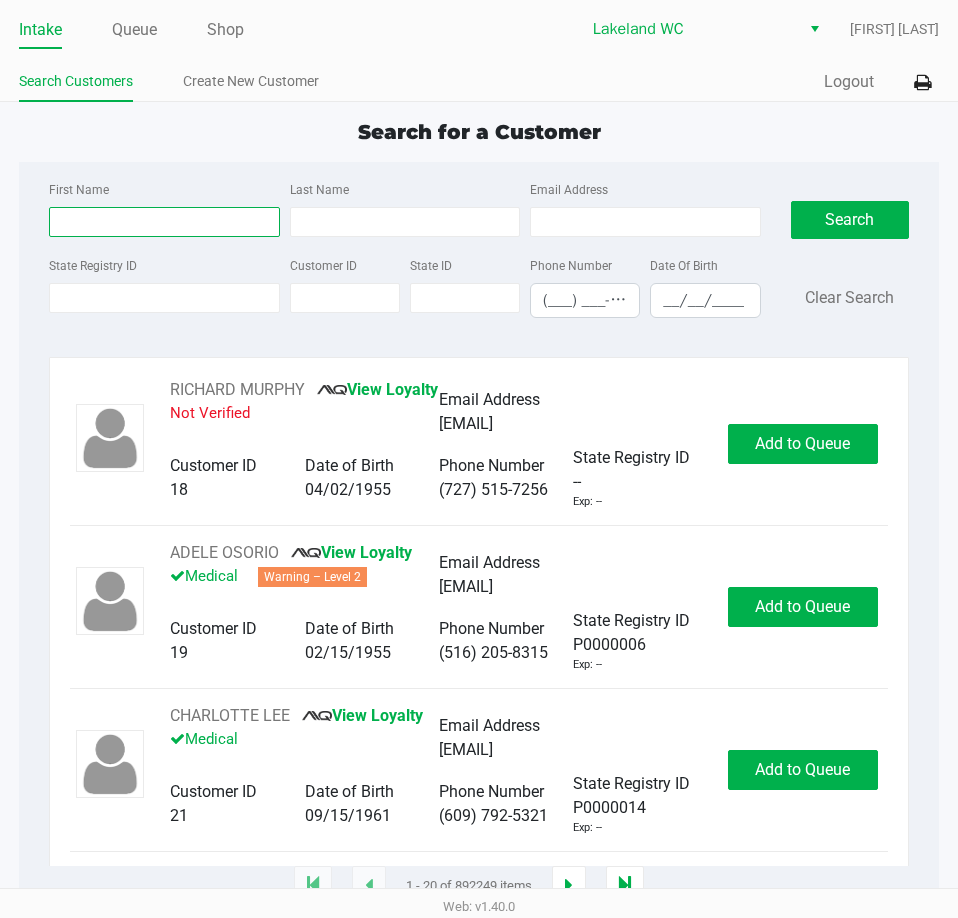 click on "First Name" at bounding box center (164, 222) 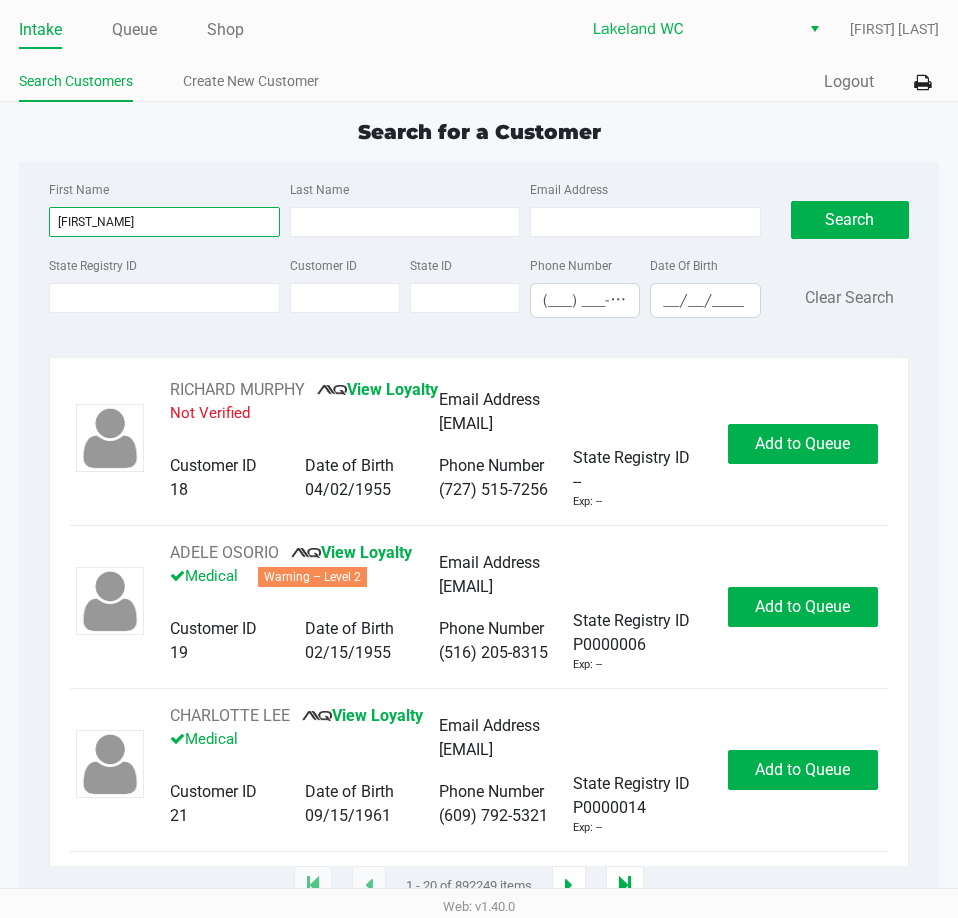 type on "david" 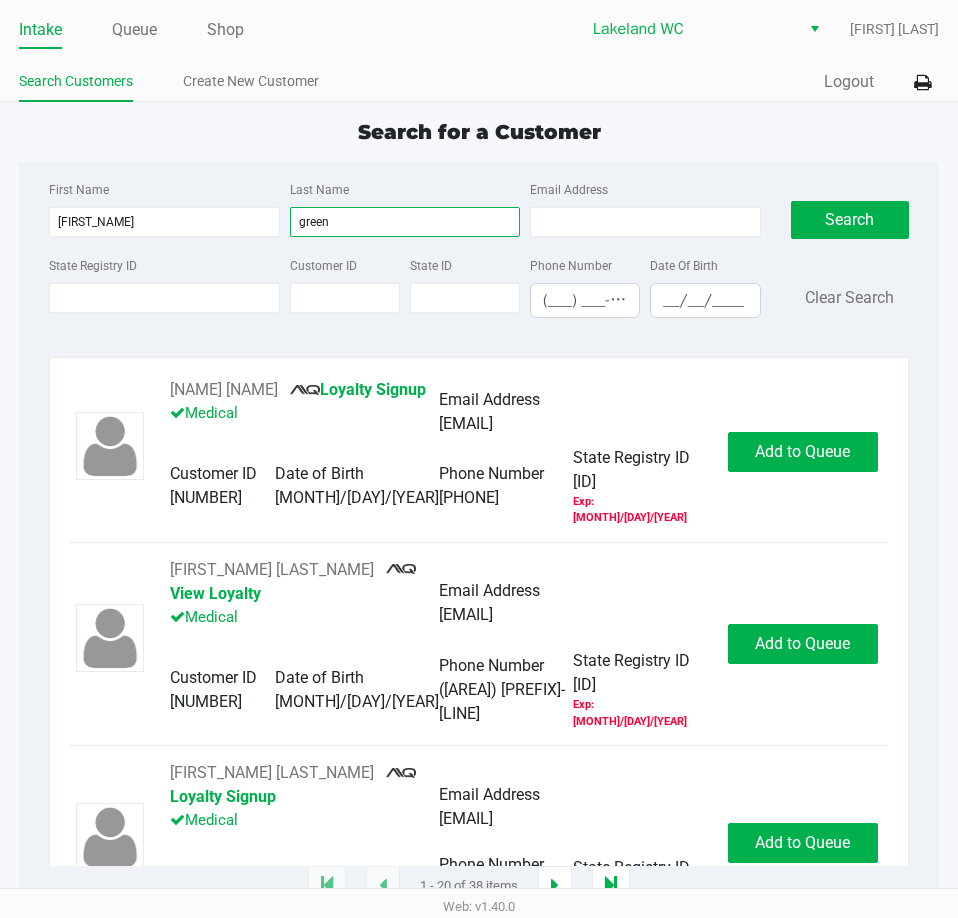 type on "green" 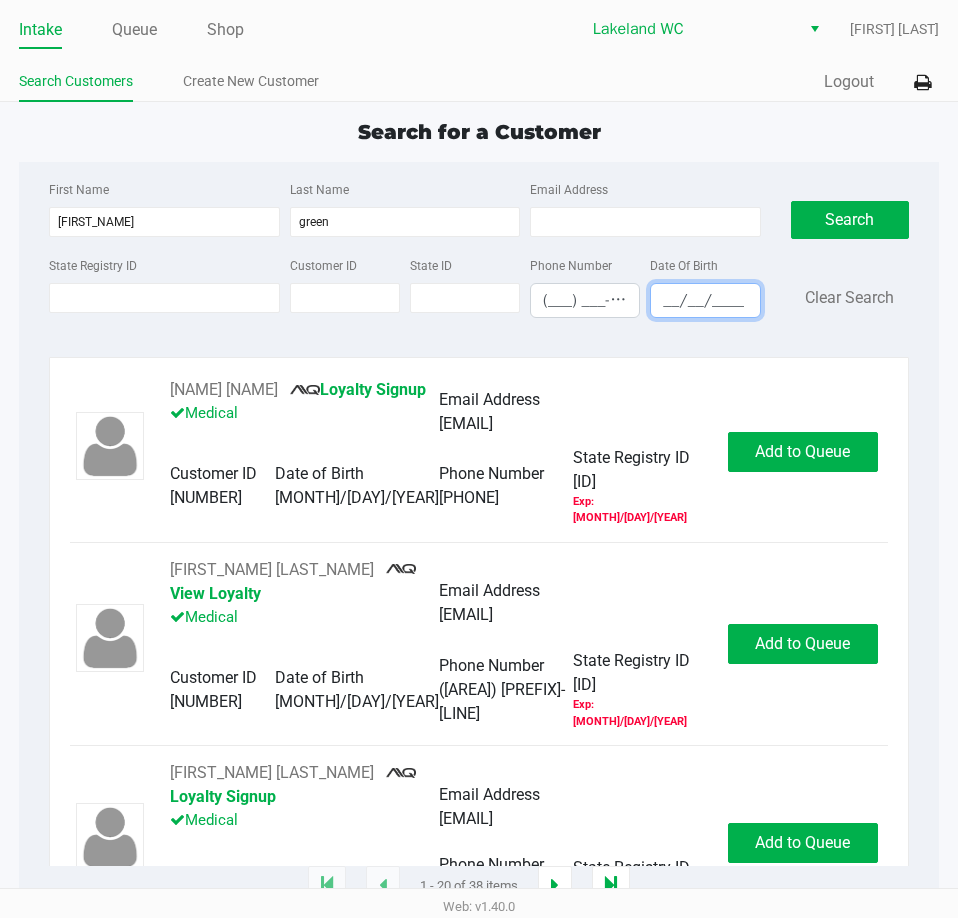 click on "__/__/____" at bounding box center [705, 300] 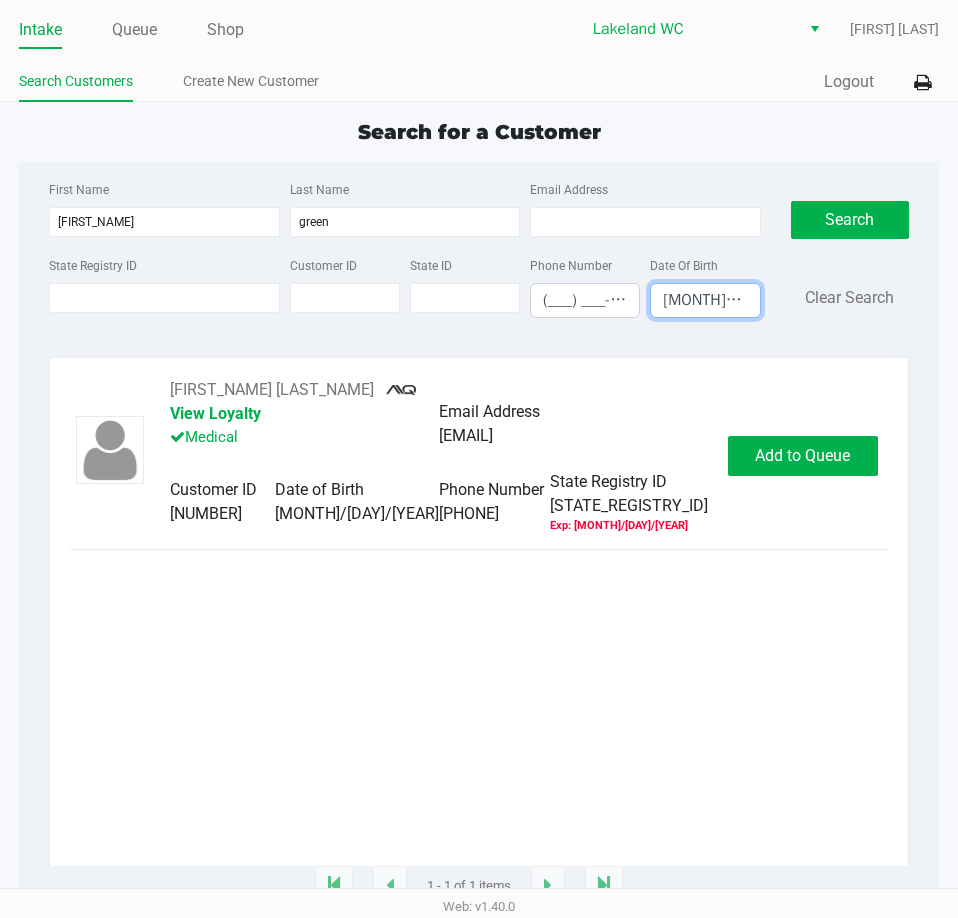 type on "05/03/1955" 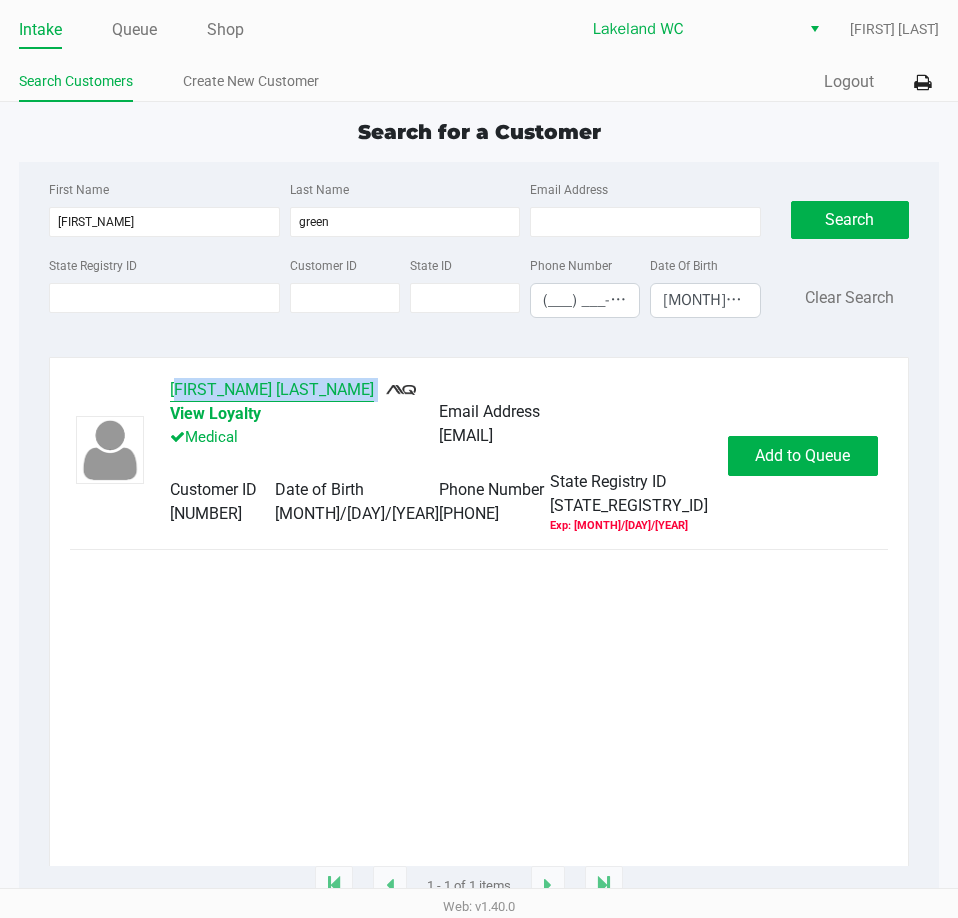drag, startPoint x: 275, startPoint y: 395, endPoint x: 173, endPoint y: 393, distance: 102.01961 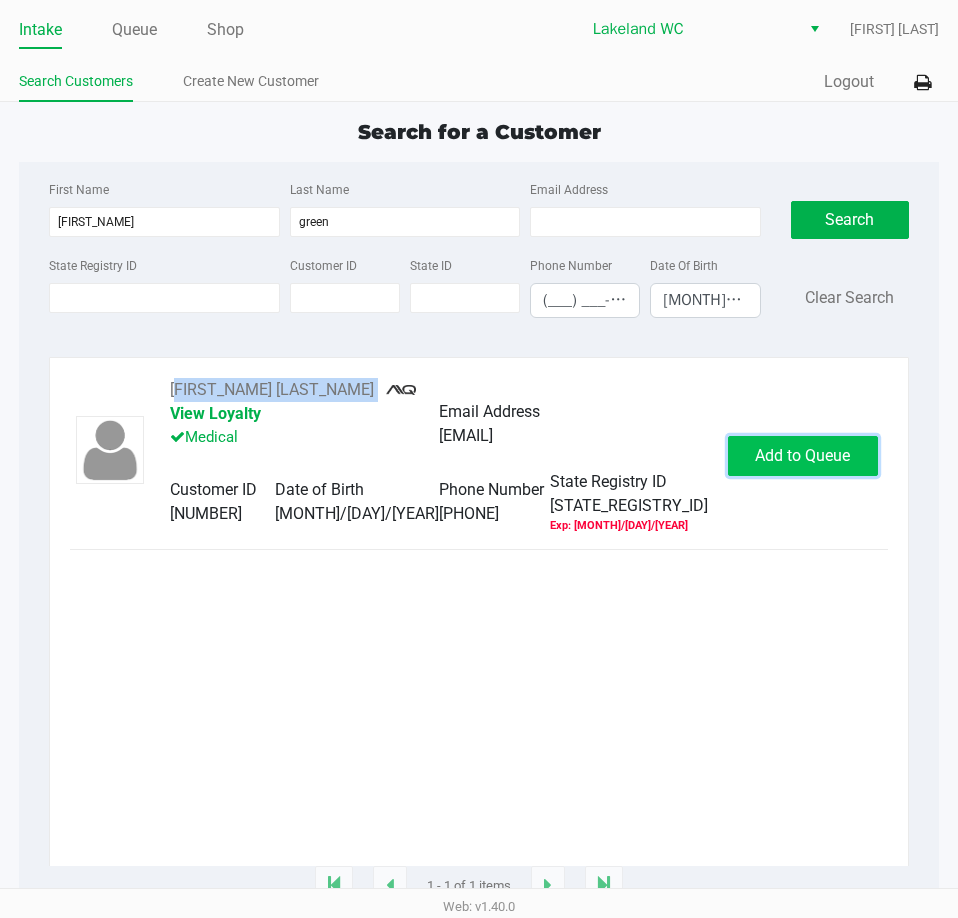 click on "Add to Queue" 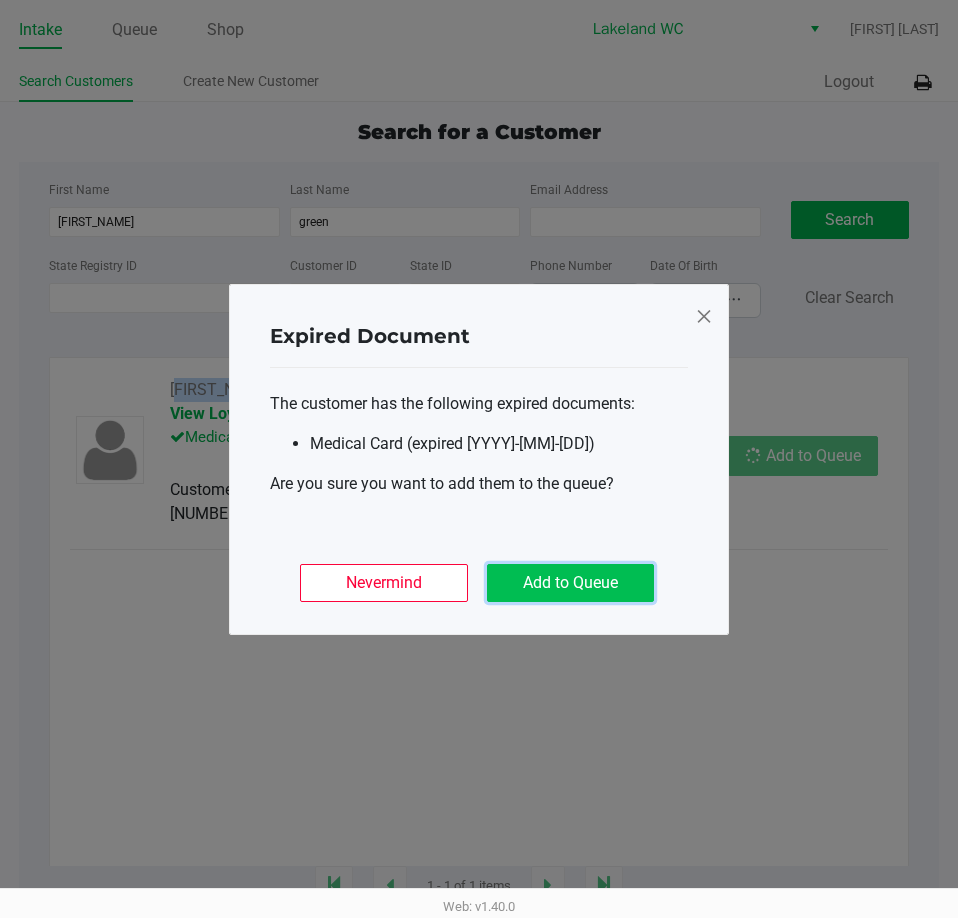 click on "Add to Queue" 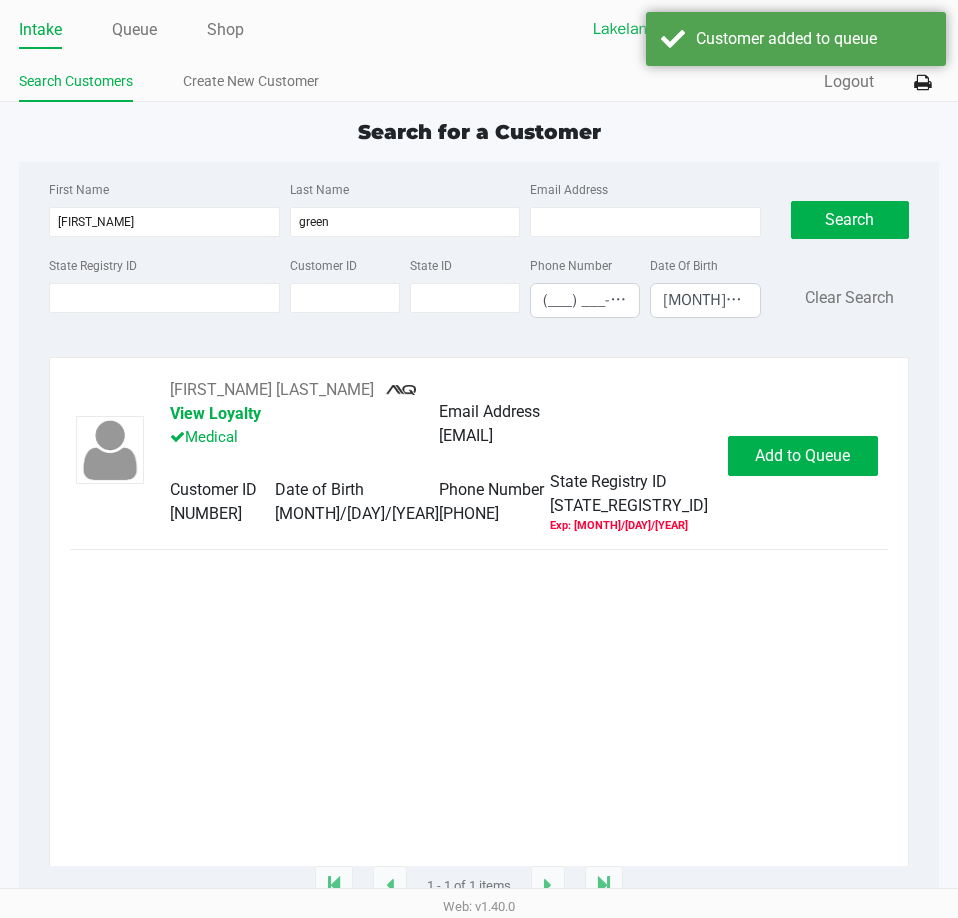 click on "Expired Document
The customer has the following expired documents:
Medical Card (expired 2025-07-08)
Are you sure you want to add them to the queue?
Nevermind   Add to Queue" 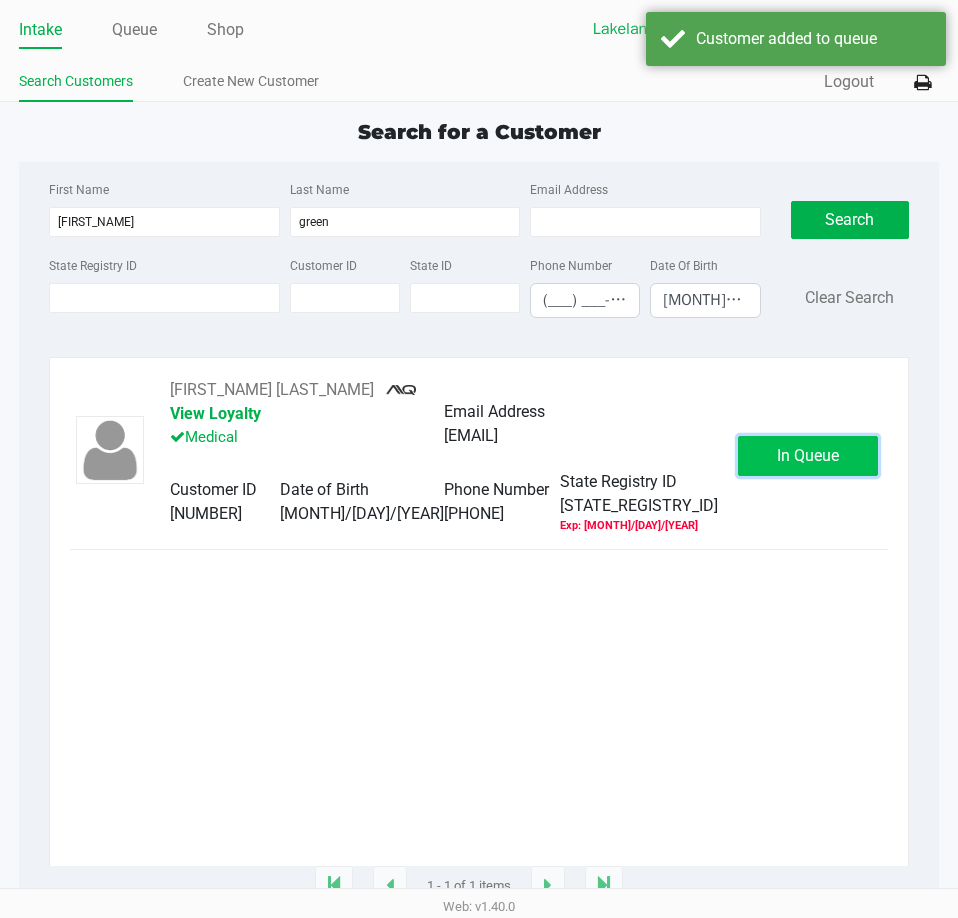 click on "In Queue" 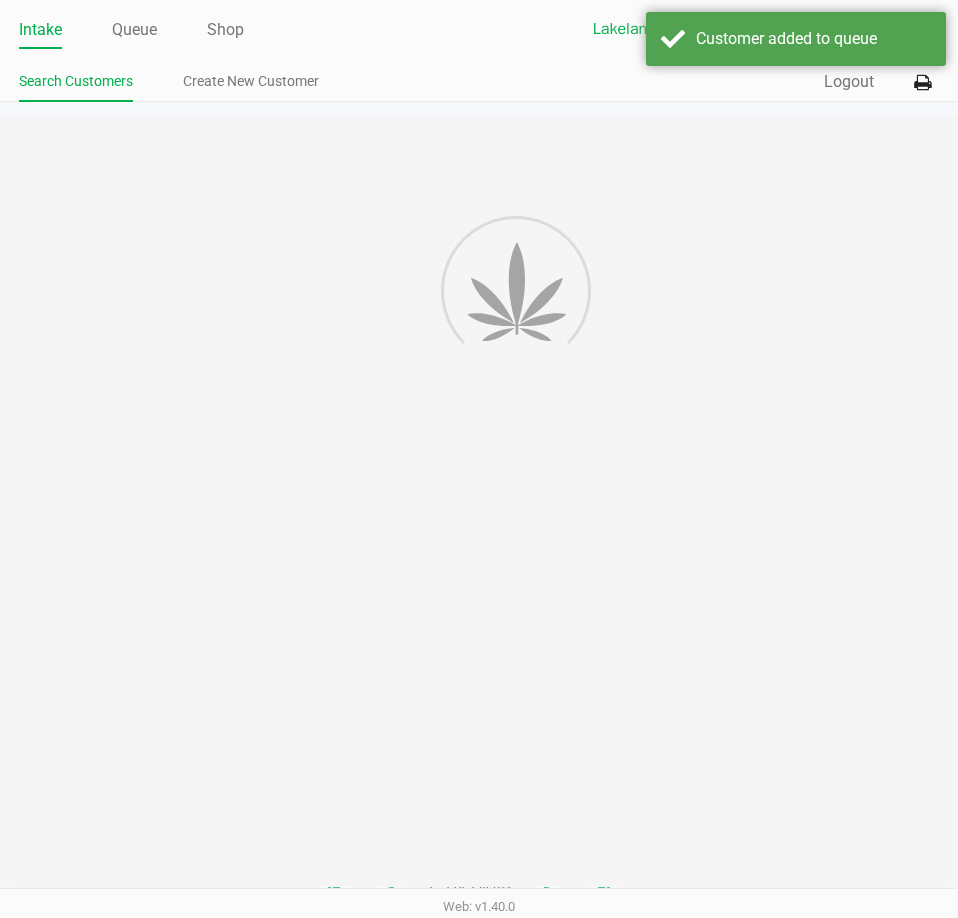 click on "Intake Queue Shop Lakeland WC  Lisette Ramos  Search Customers Create New Customer  Quick Sale   Logout      Search for a Customer First Name david Last Name green Email Address State Registry ID Customer ID State ID Phone Number (___) ___-____ Date Of Birth 05/03/1955  Search   Clear Search   DAVID GREEN       View Loyalty   Medical   Email Address   davidgreen8395@gmail.com   Customer ID   1438169   Date of Birth   05/03/1955   Phone Number   (863) 602-4132   State Registry ID   P8KR3419   Exp: 07/08/2025   In Queue   1 - 1 of 1 items   Web: v1.40.0" at bounding box center (479, 459) 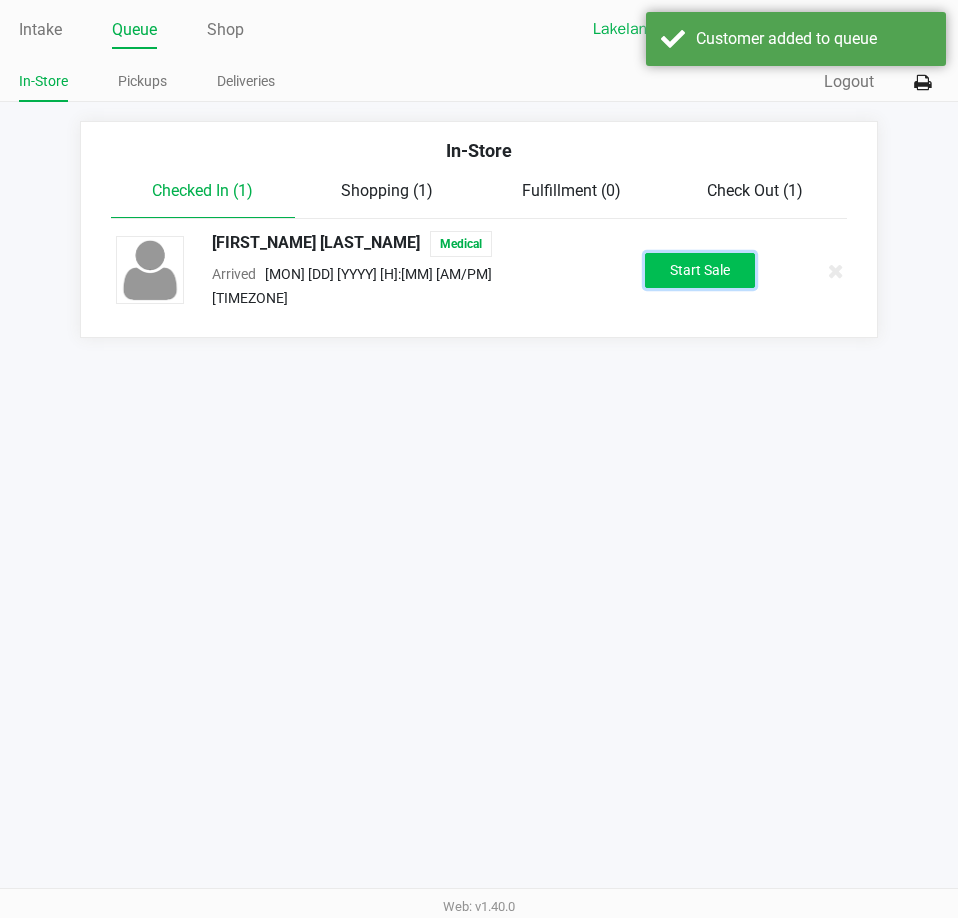 click on "Start Sale" 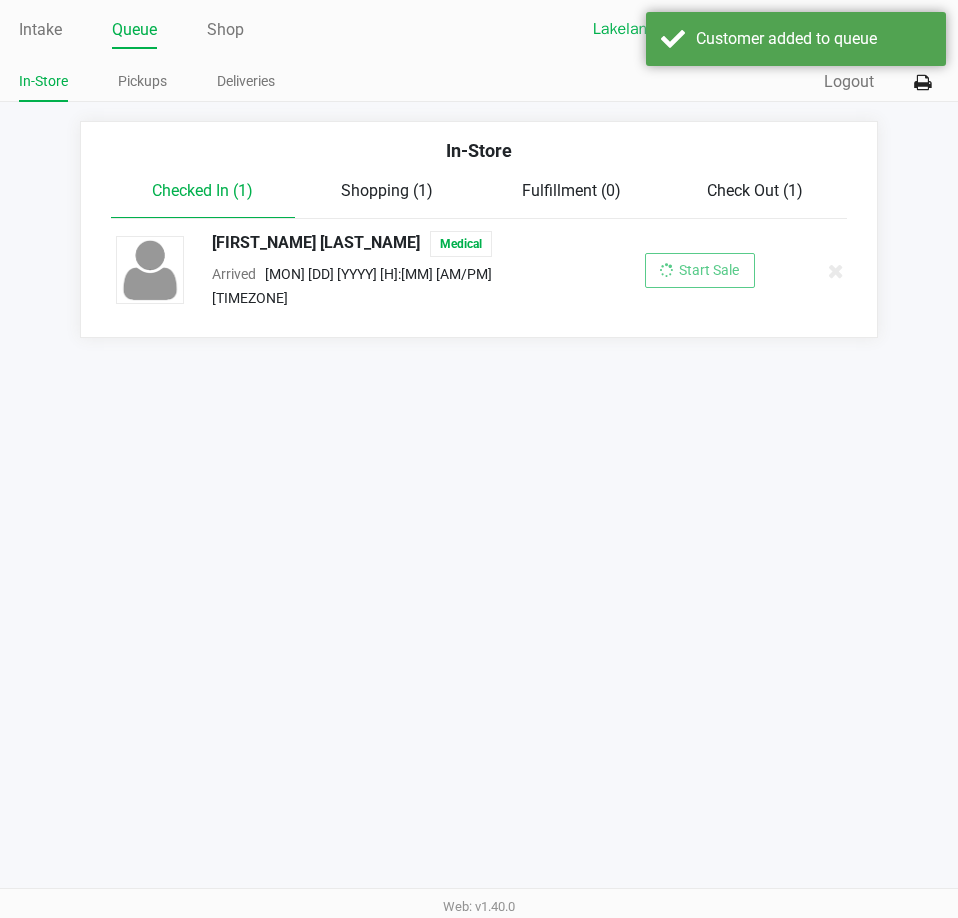 click on "Intake Queue Shop Lakeland WC  Lisette Ramos  In-Store Pickups Deliveries  Quick Sale   Logout   In-Store   Checked In (1)   Shopping (1)   Fulfillment (0)   Check Out (1)   DAVID GREEN   Medical  Arrived      Aug 4, 2025 11:22 AM EDT   Start Sale   Web: v1.40.0" at bounding box center [479, 459] 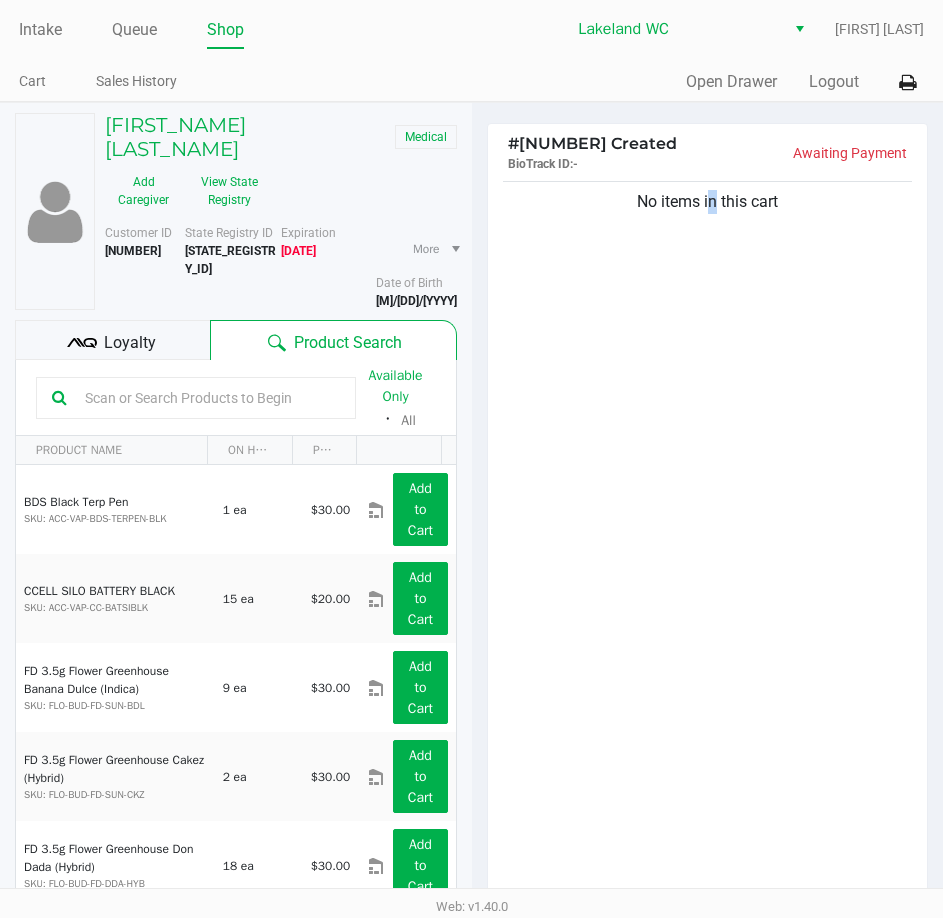 click on "No items in this cart" 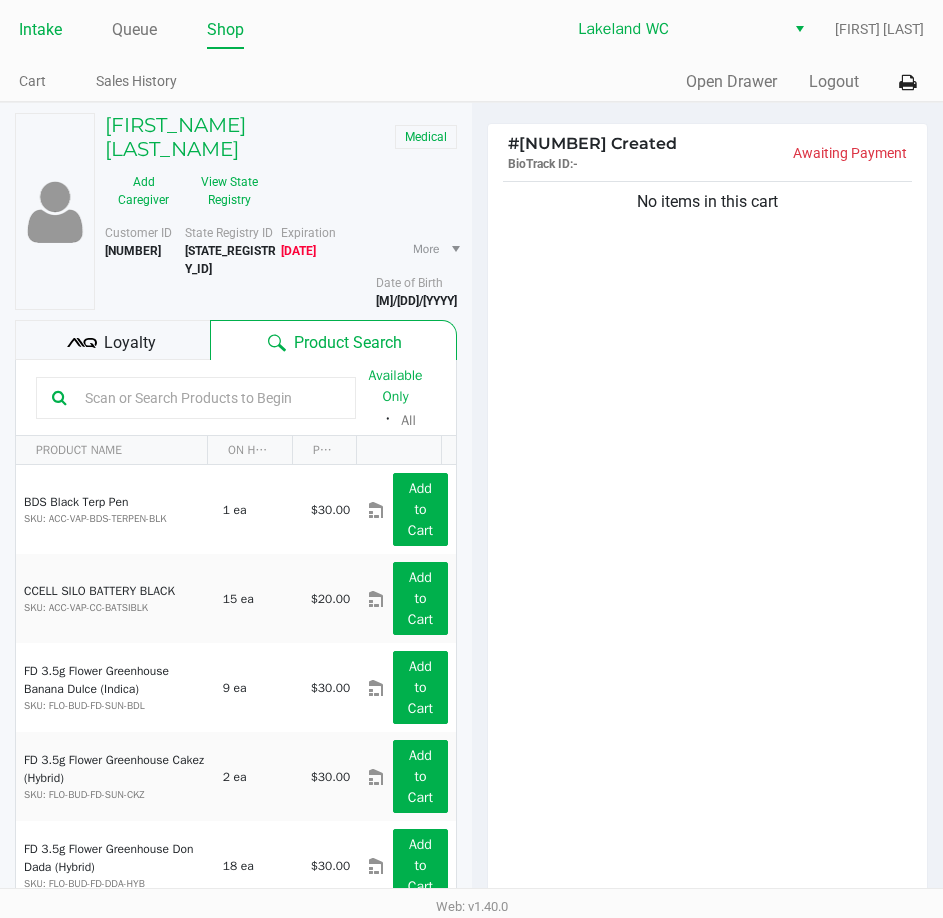 click on "Intake" 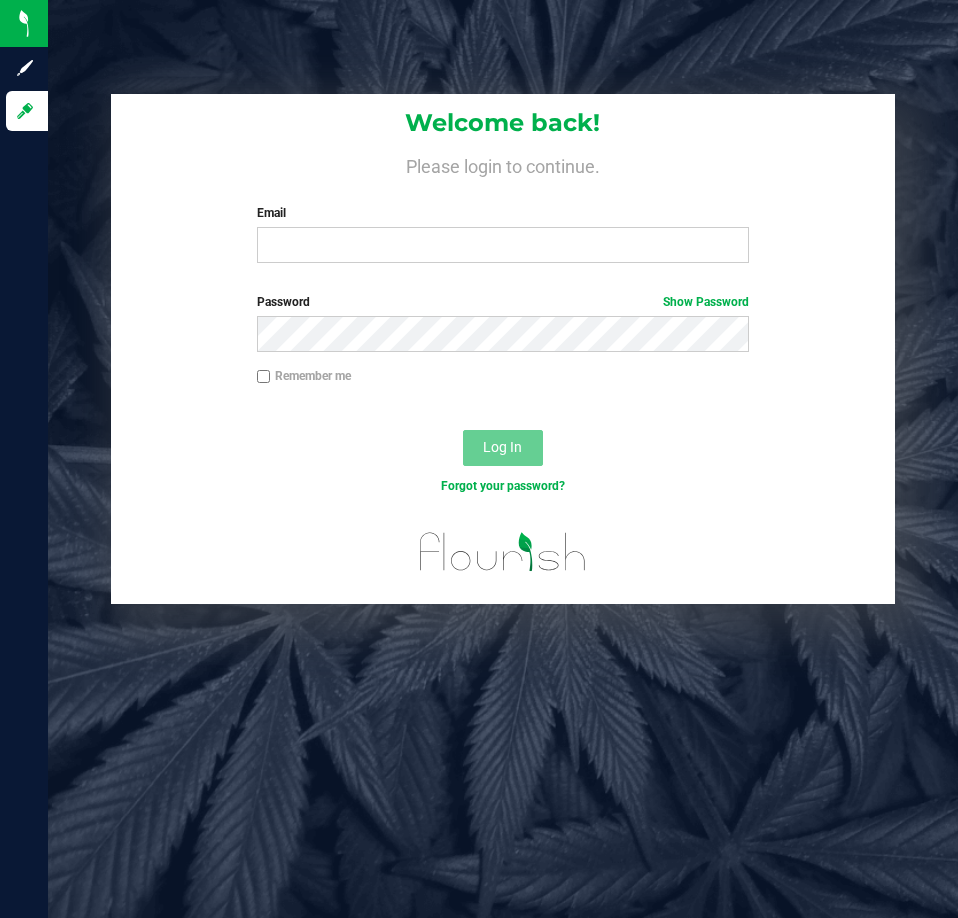 scroll, scrollTop: 0, scrollLeft: 0, axis: both 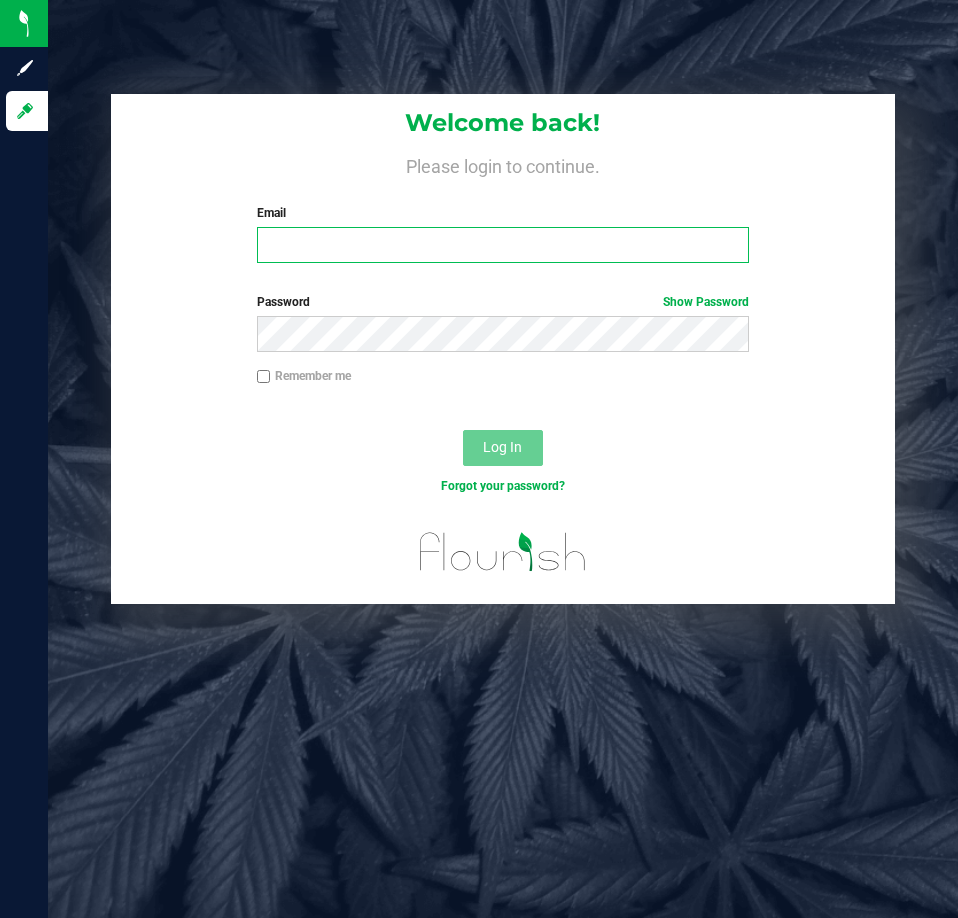 click on "Email" at bounding box center [503, 245] 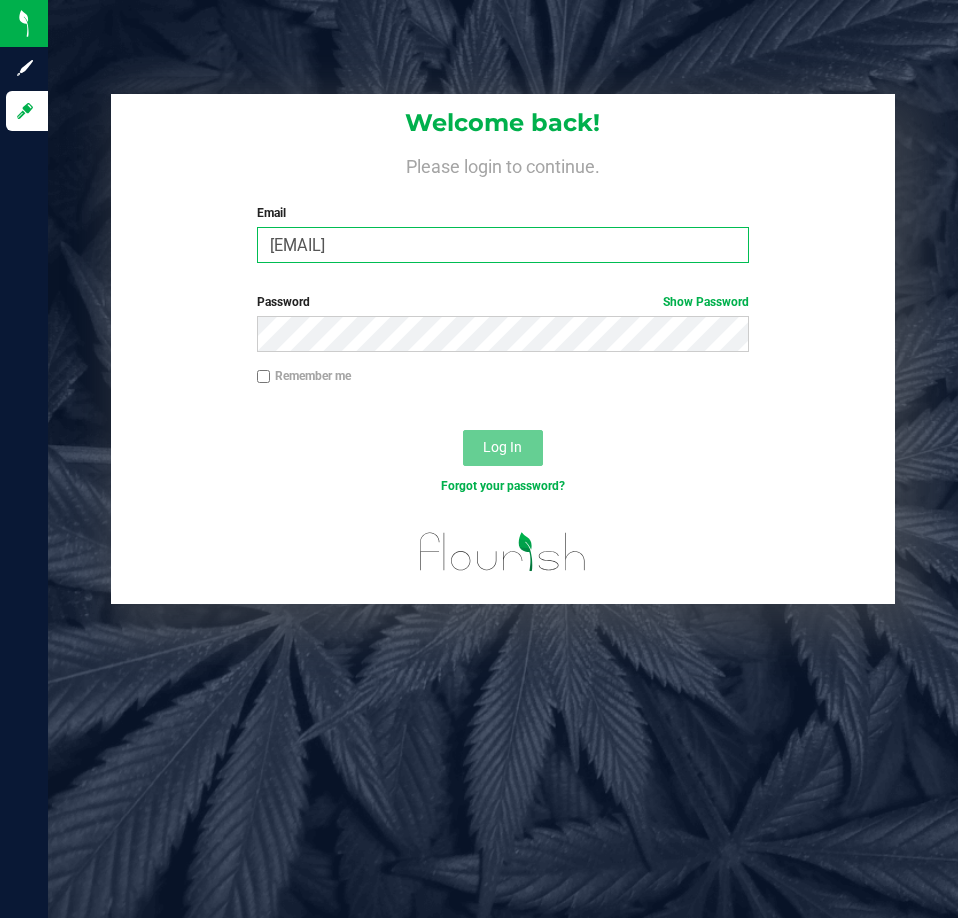 type on "[EMAIL]" 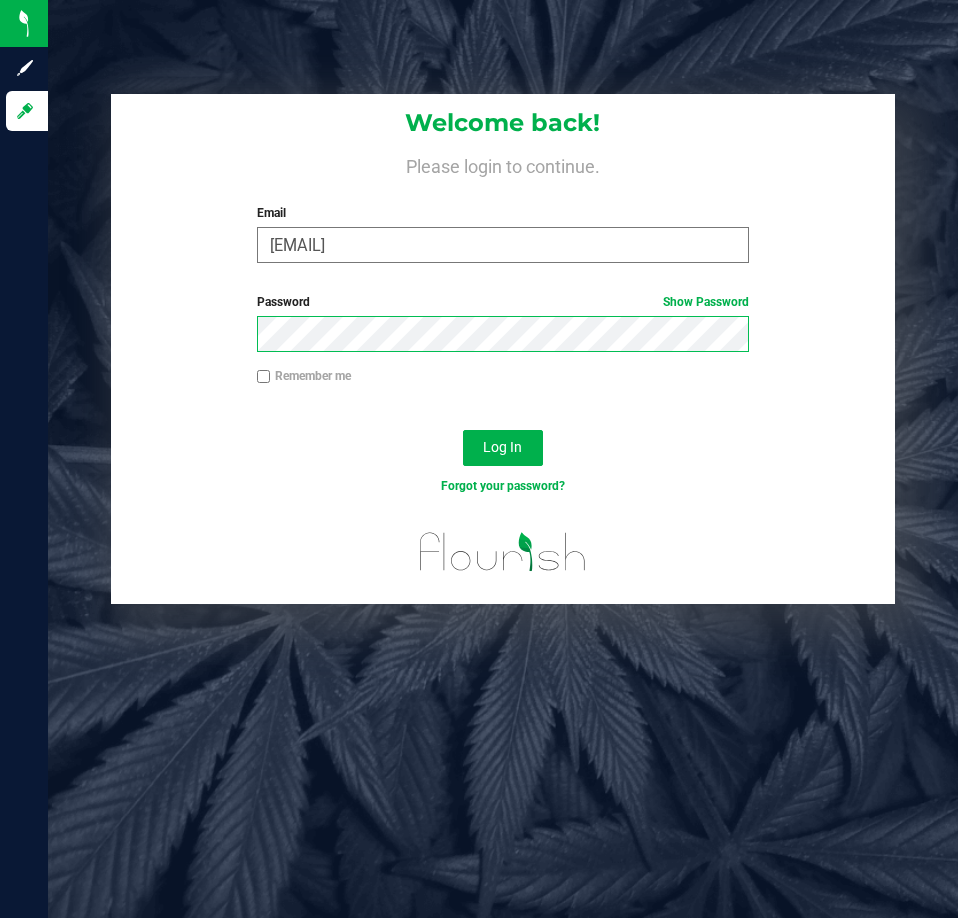 click on "Log In" at bounding box center [503, 448] 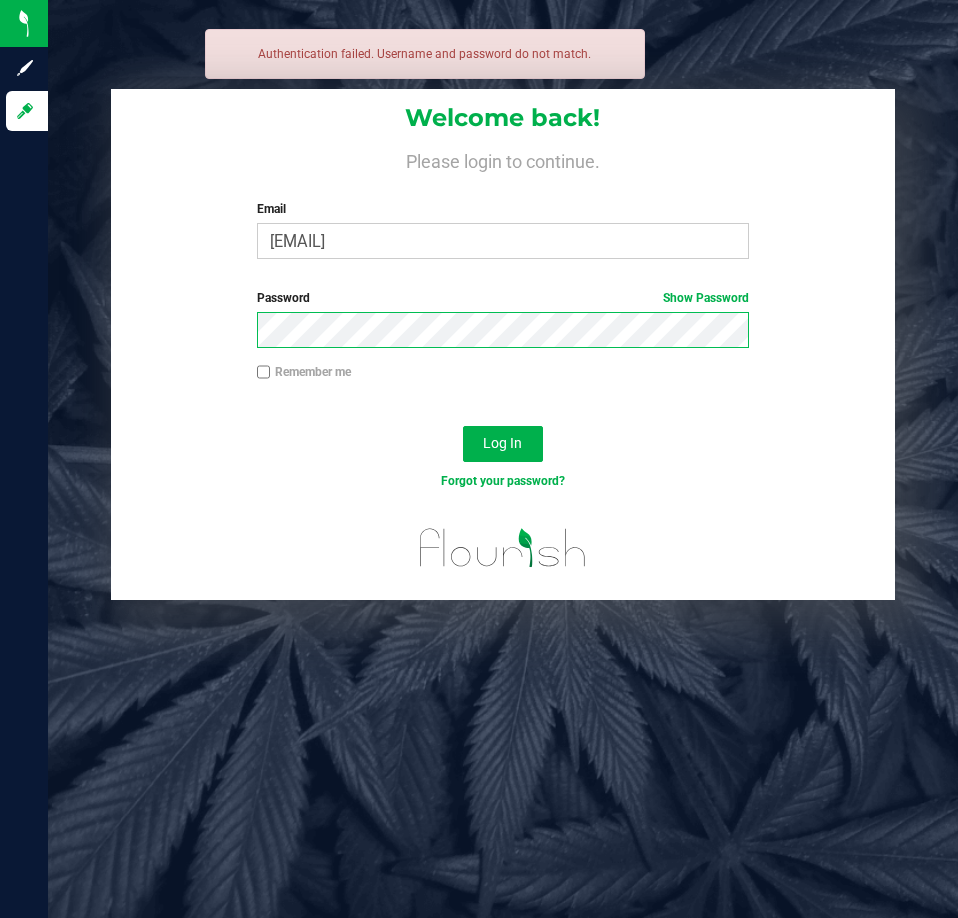 click on "Log In" at bounding box center (503, 444) 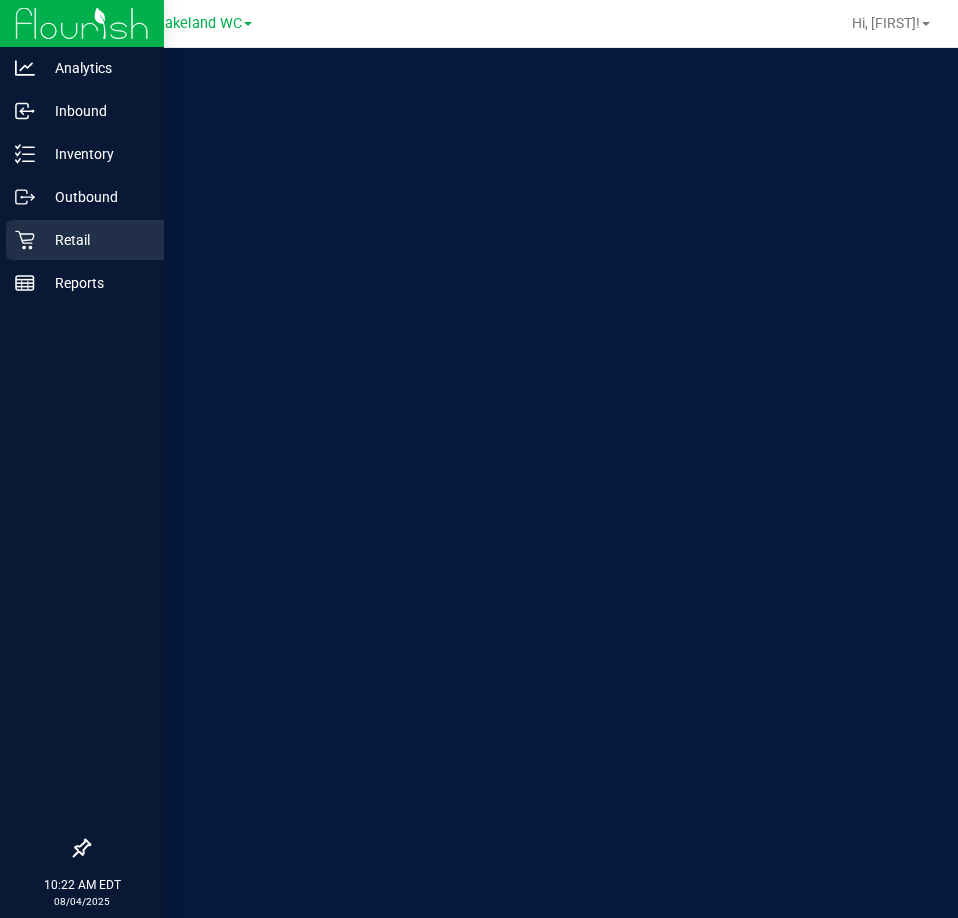 click on "Retail" at bounding box center (95, 240) 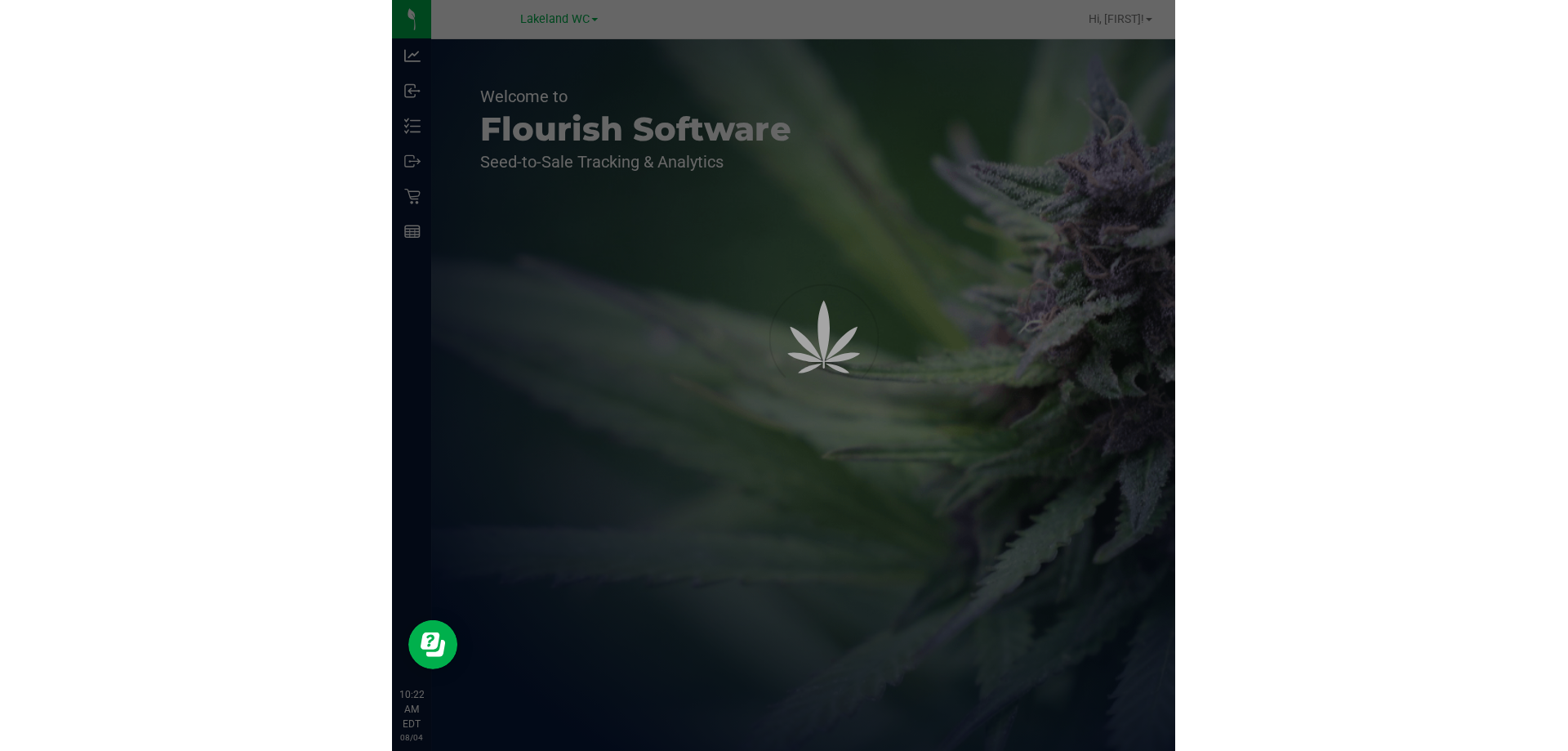 scroll, scrollTop: 0, scrollLeft: 0, axis: both 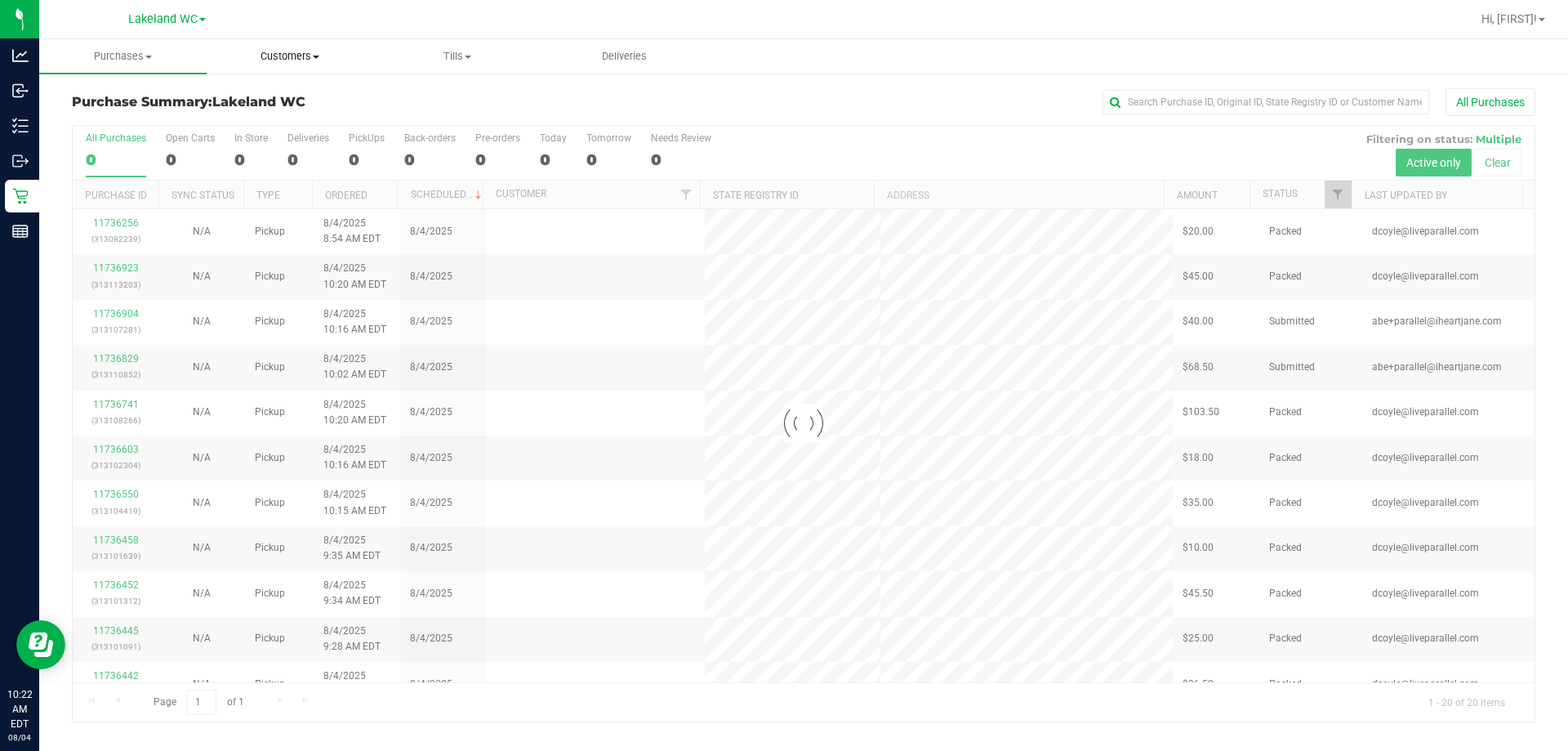 click on "Customers" at bounding box center [290, 56] 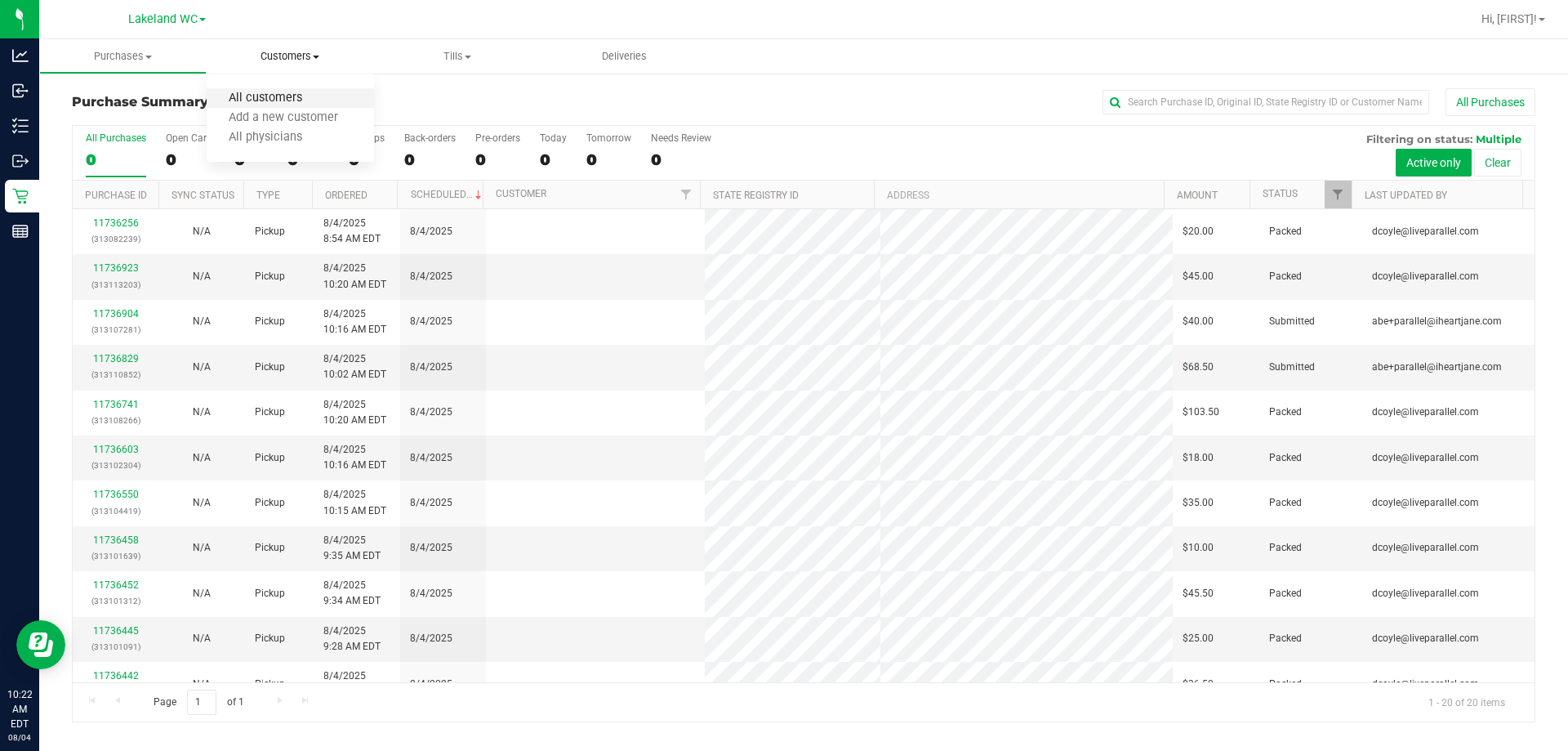 click on "All customers" at bounding box center [265, 98] 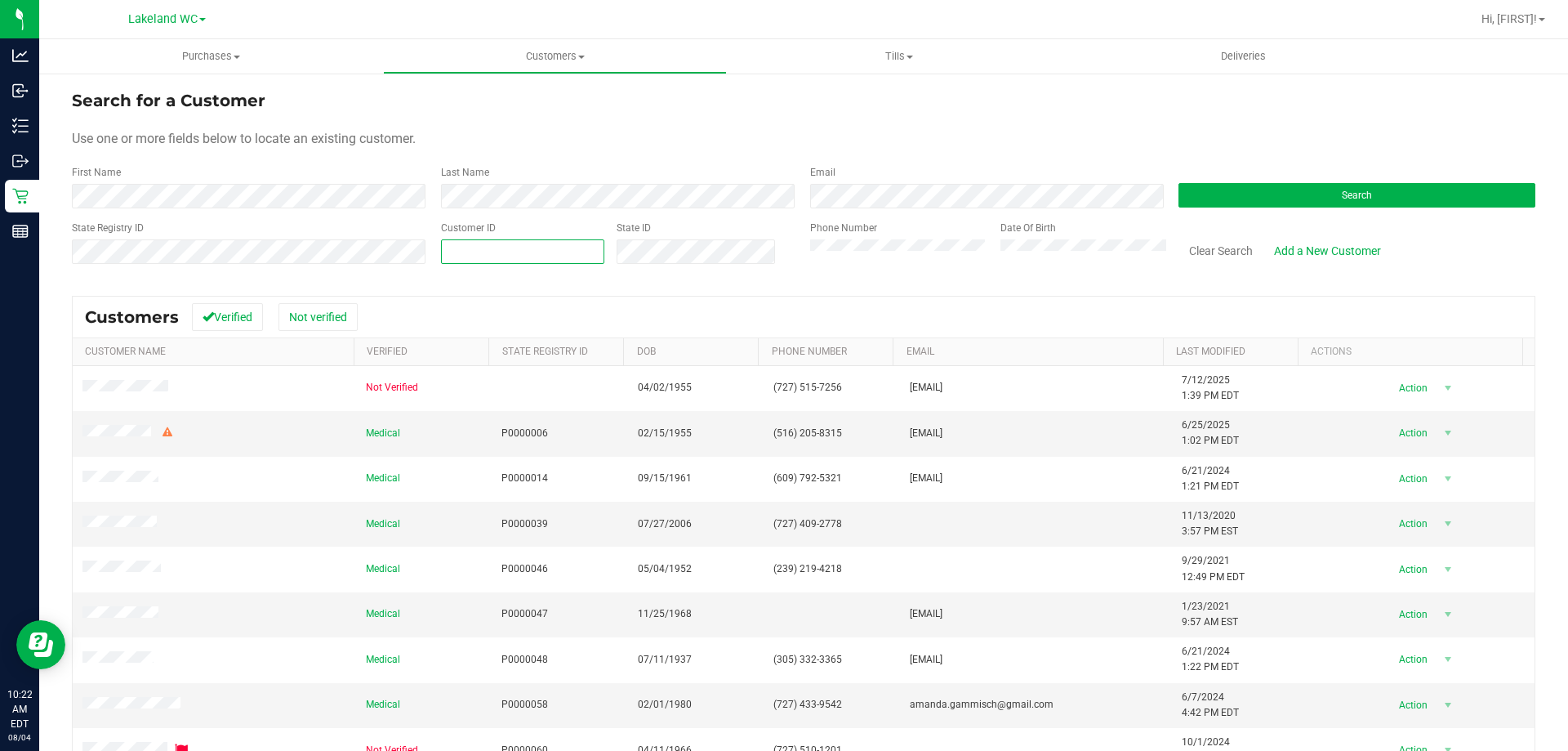 click at bounding box center [523, 252] 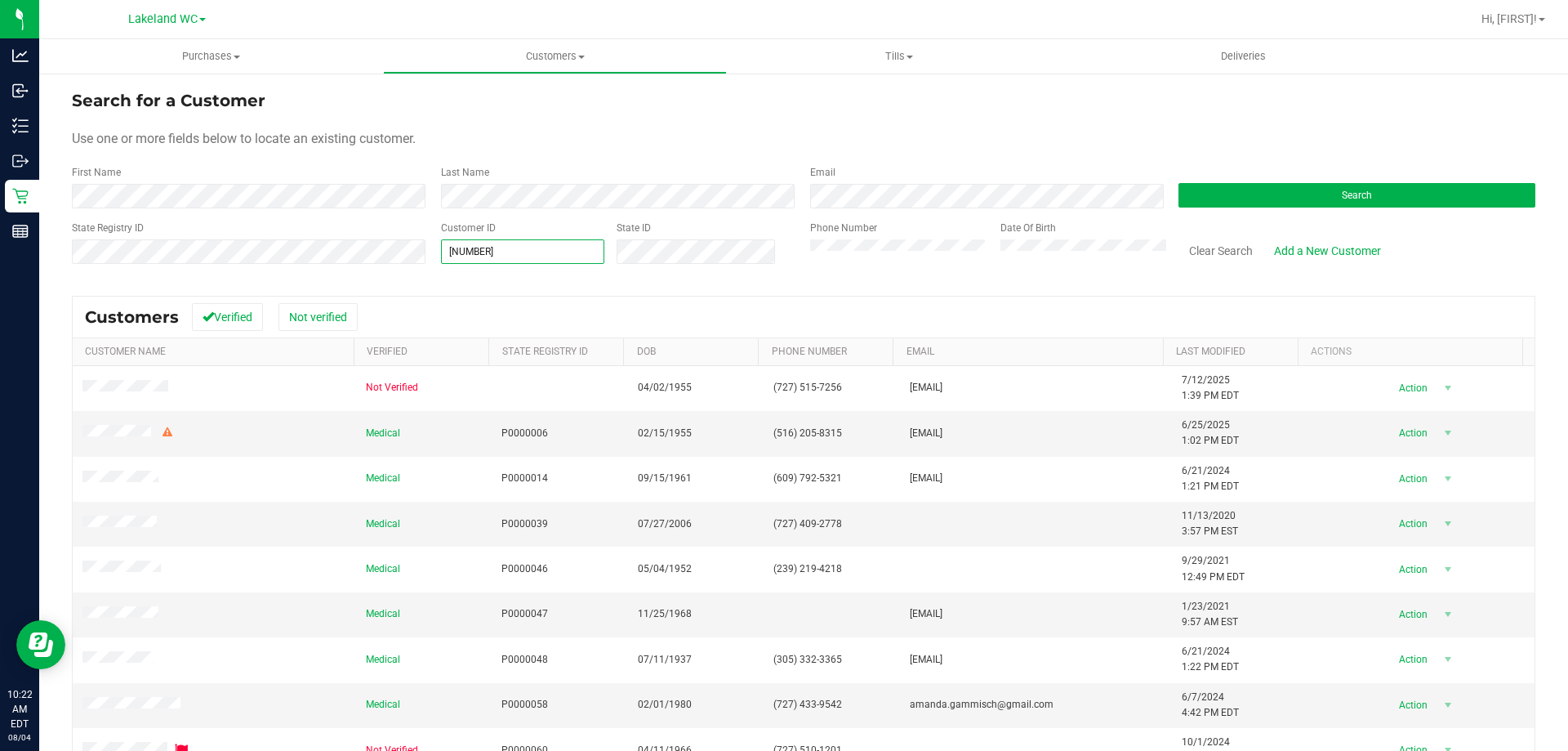 type on "291526" 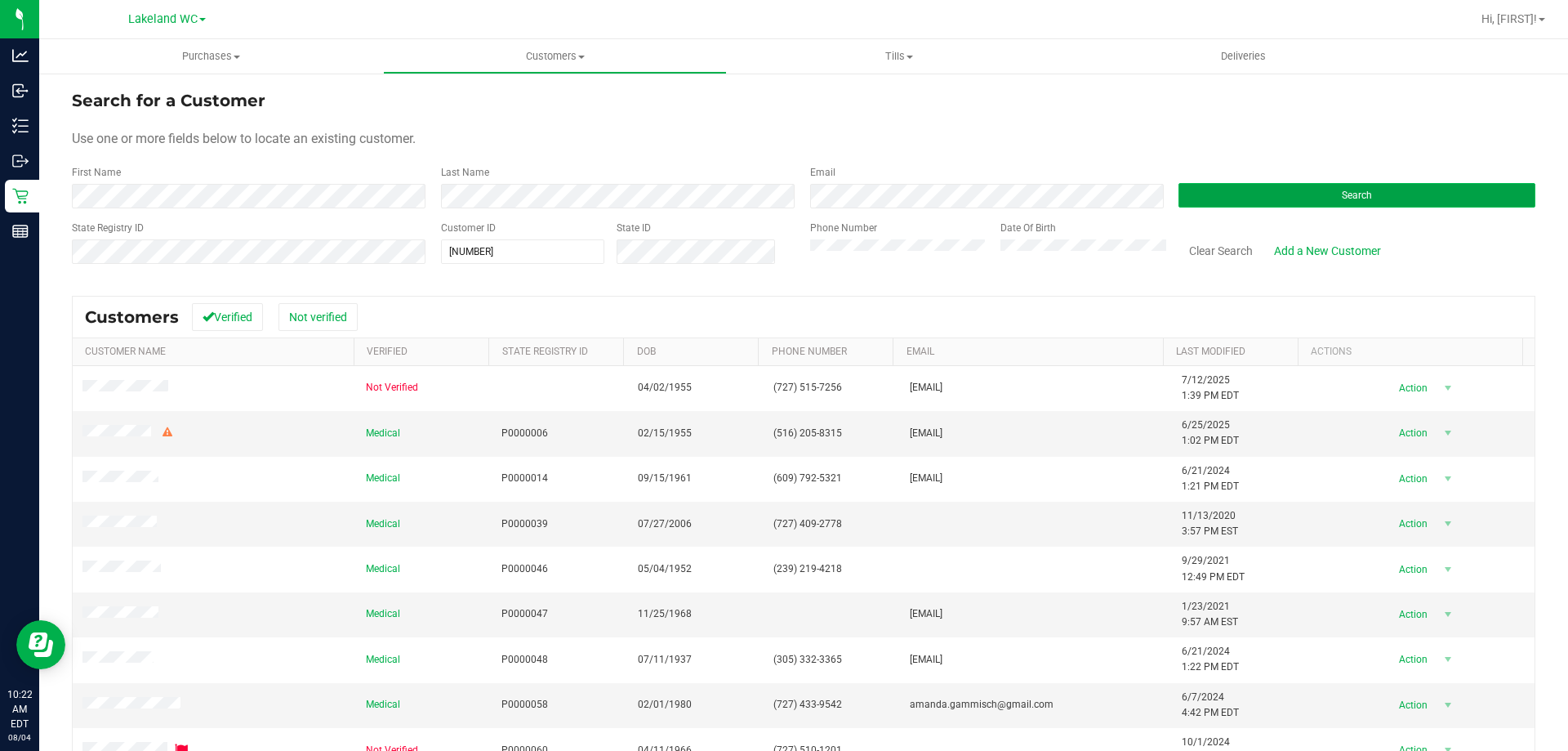 click on "Search" at bounding box center [1356, 195] 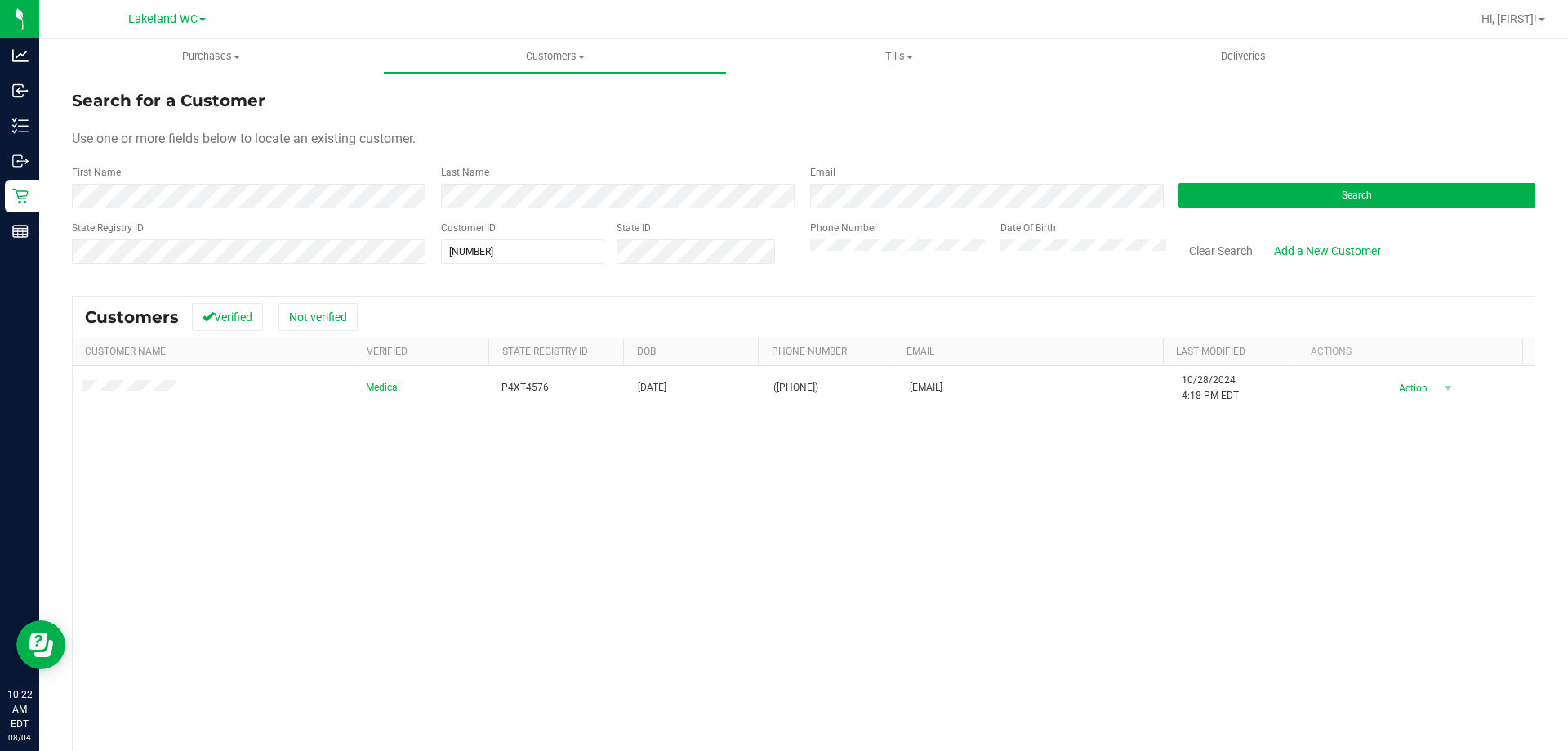 drag, startPoint x: 415, startPoint y: 545, endPoint x: 198, endPoint y: 467, distance: 230.5927 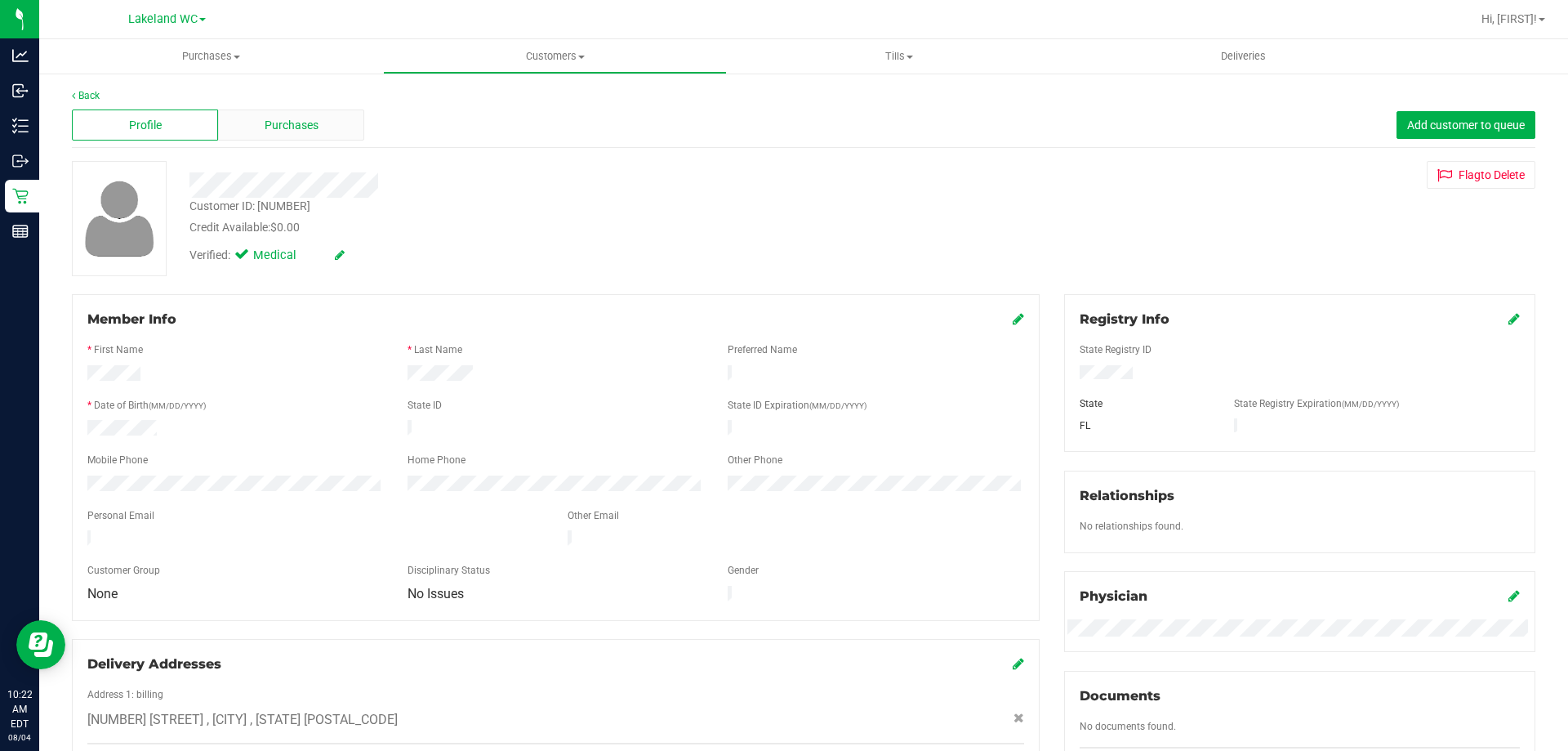 click on "Purchases" at bounding box center (292, 125) 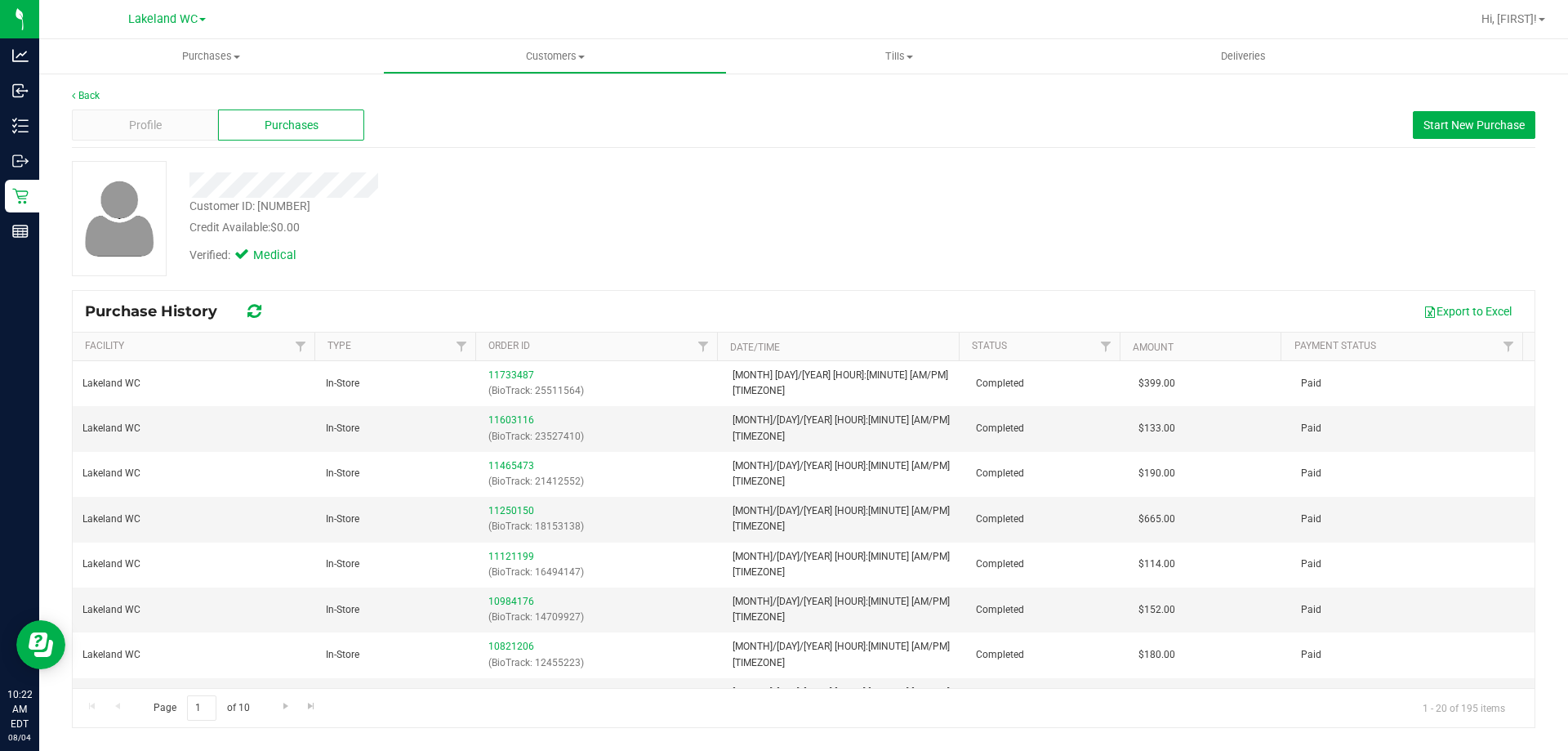 click on "Credit Available:
$0.00" at bounding box center [549, 227] 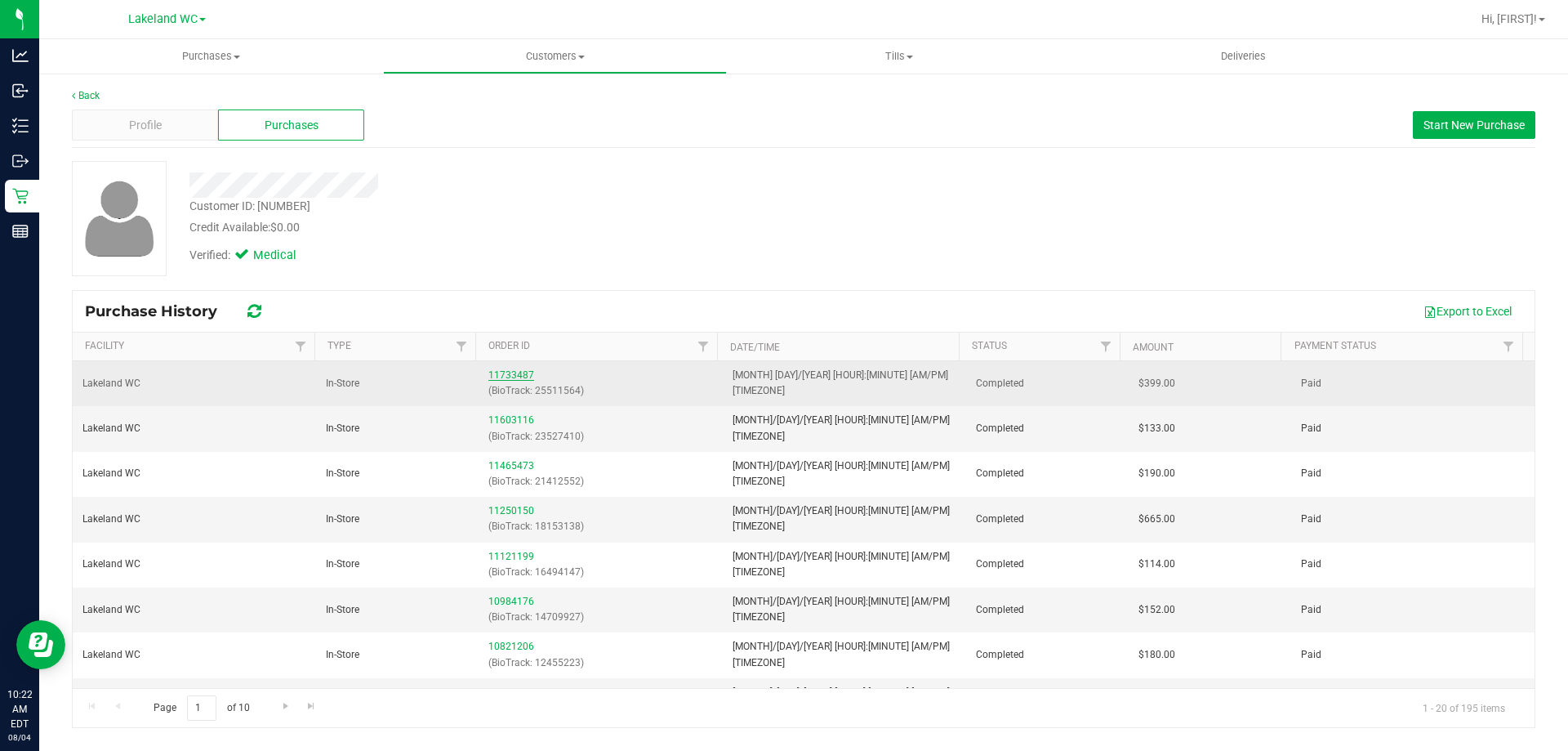 click on "11733487" at bounding box center (511, 375) 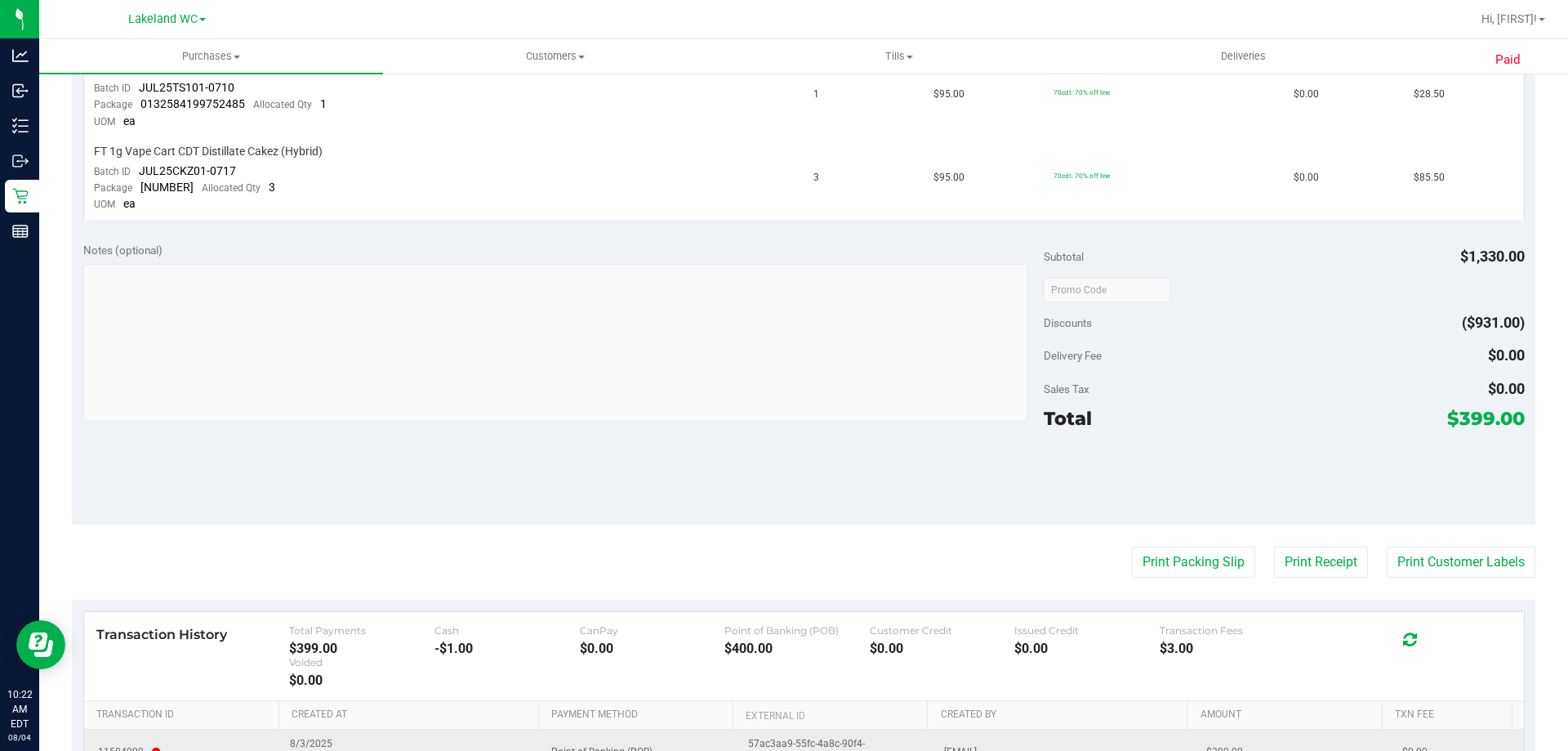 scroll, scrollTop: 843, scrollLeft: 0, axis: vertical 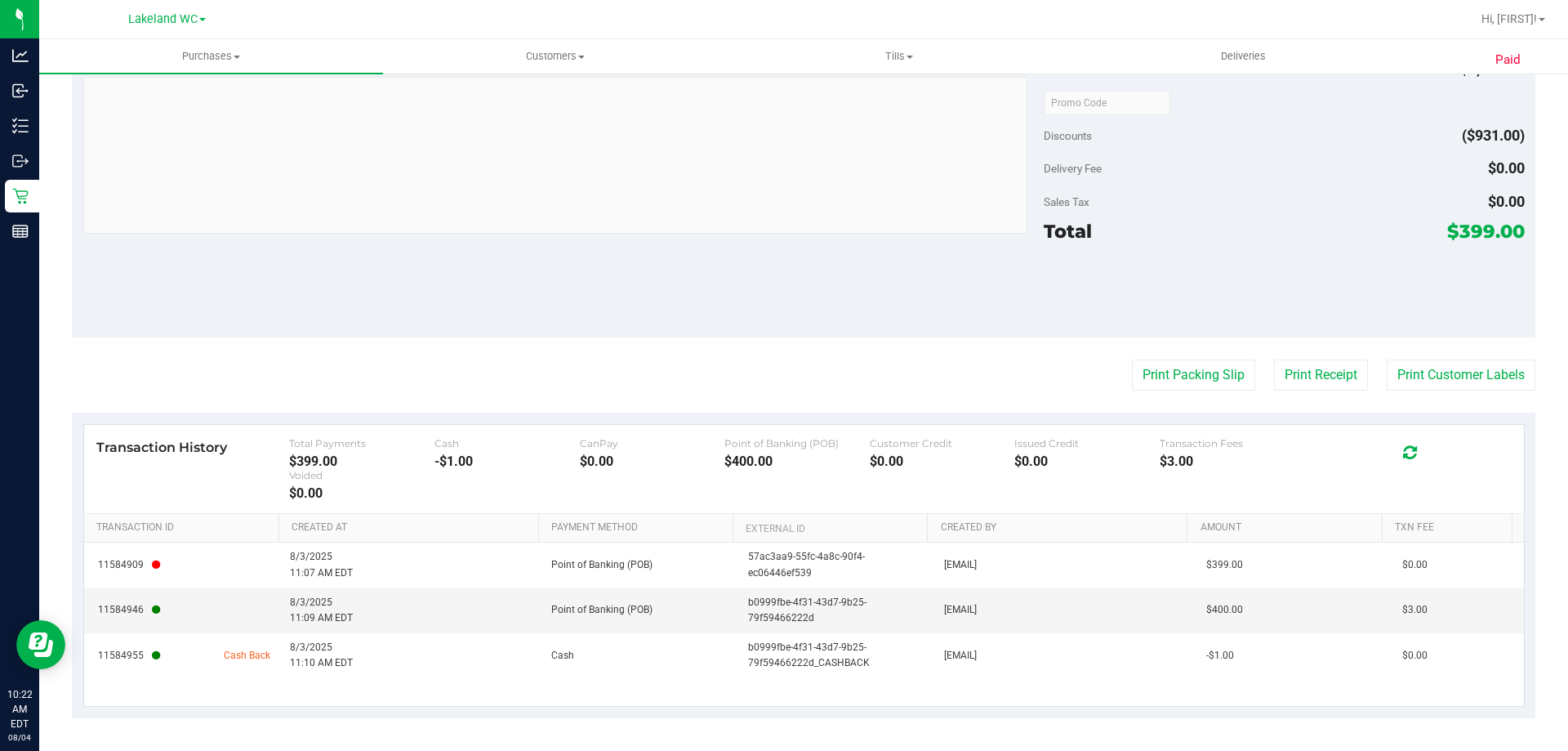 click on "Notes (optional)
Subtotal
$1,330.00
Discounts
($931.00)
Delivery Fee
$0.00
Sales Tax
$0.00
Total" at bounding box center (804, 190) 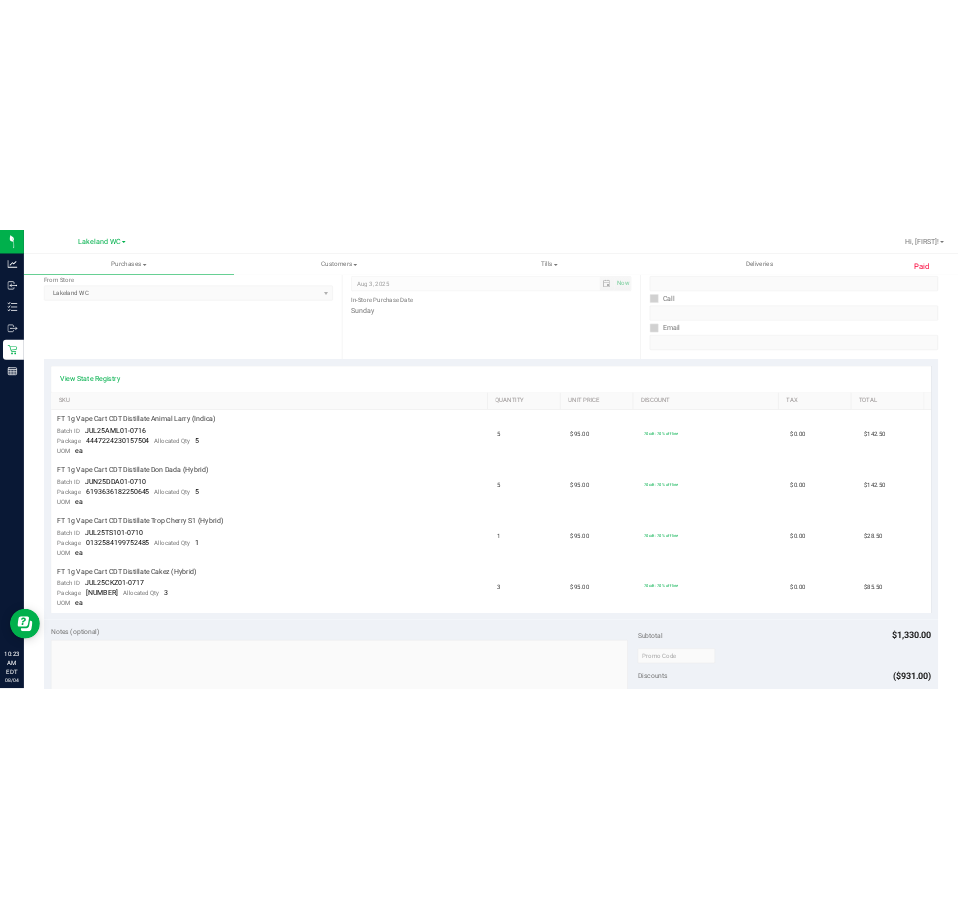 scroll, scrollTop: 0, scrollLeft: 0, axis: both 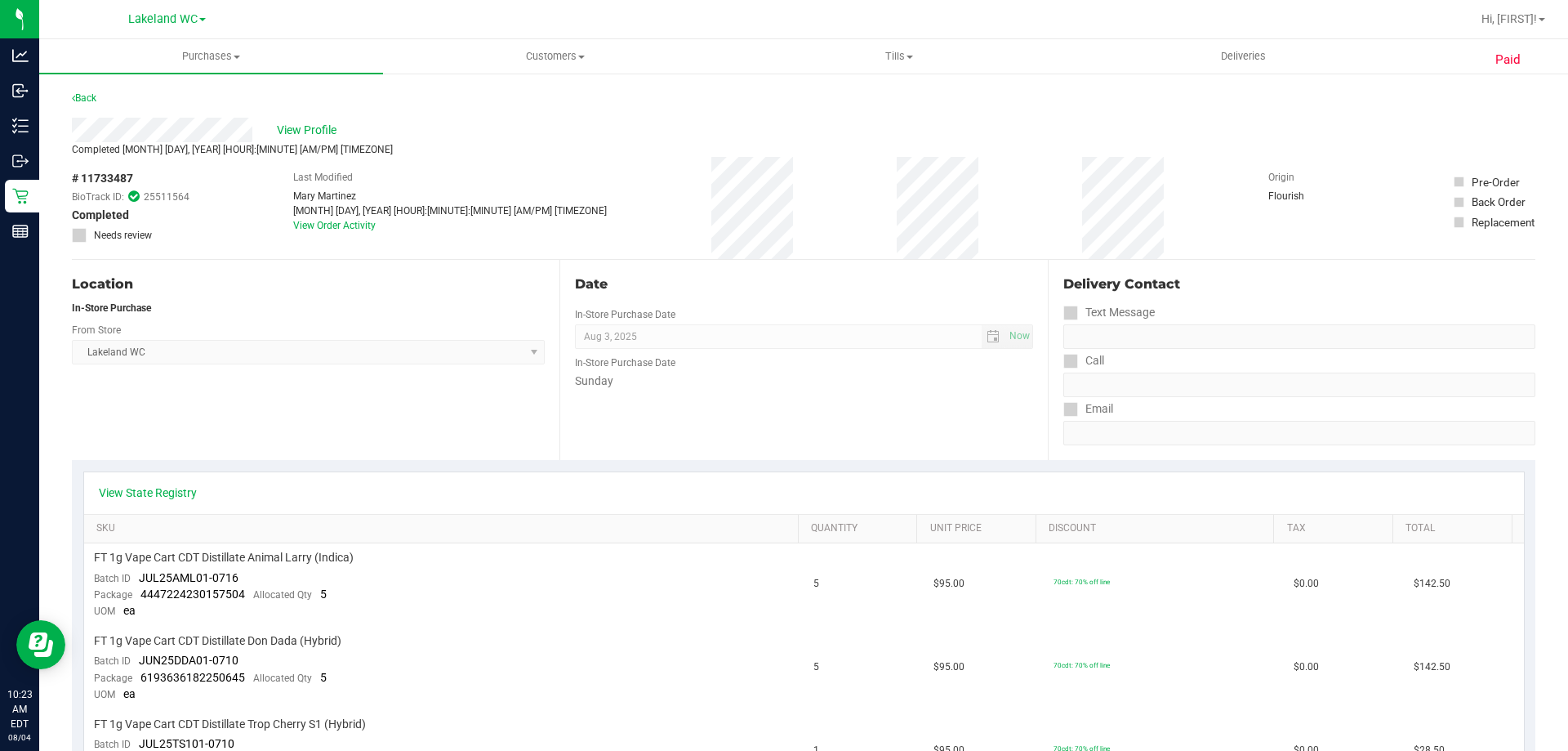 click on "Location
In-Store Purchase
From Store
Lakeland WC Select Store Bonita Springs WC Boynton Beach WC Bradenton WC Brandon WC Brooksville WC Call Center Clermont WC Crestview WC Deerfield Beach WC Delray Beach WC Deltona WC Ft Walton Beach WC Ft. Lauderdale WC Ft. Myers WC Gainesville WC Jax Atlantic WC JAX DC REP Jax WC Key West WC Lakeland WC Largo WC Lehigh Acres DC REP Merritt Island WC Miami 72nd WC Miami Beach WC Miami Dadeland WC Miramar DC REP New Port Richey WC North Palm Beach WC North Port WC Ocala WC Orange Park WC Orlando Colonial WC Orlando DC REP Orlando WC Oviedo WC Palm Bay WC Palm Coast WC Panama City WC Pensacola WC Port Orange WC Port St. Lucie WC Sebring WC South Tampa WC St. Pete WC Summerfield WC Tallahassee DC REP Tallahassee WC Tampa DC Testing Tampa Warehouse Tampa WC TX Austin DC TX Plano Retail WPB DC" at bounding box center [315, 360] 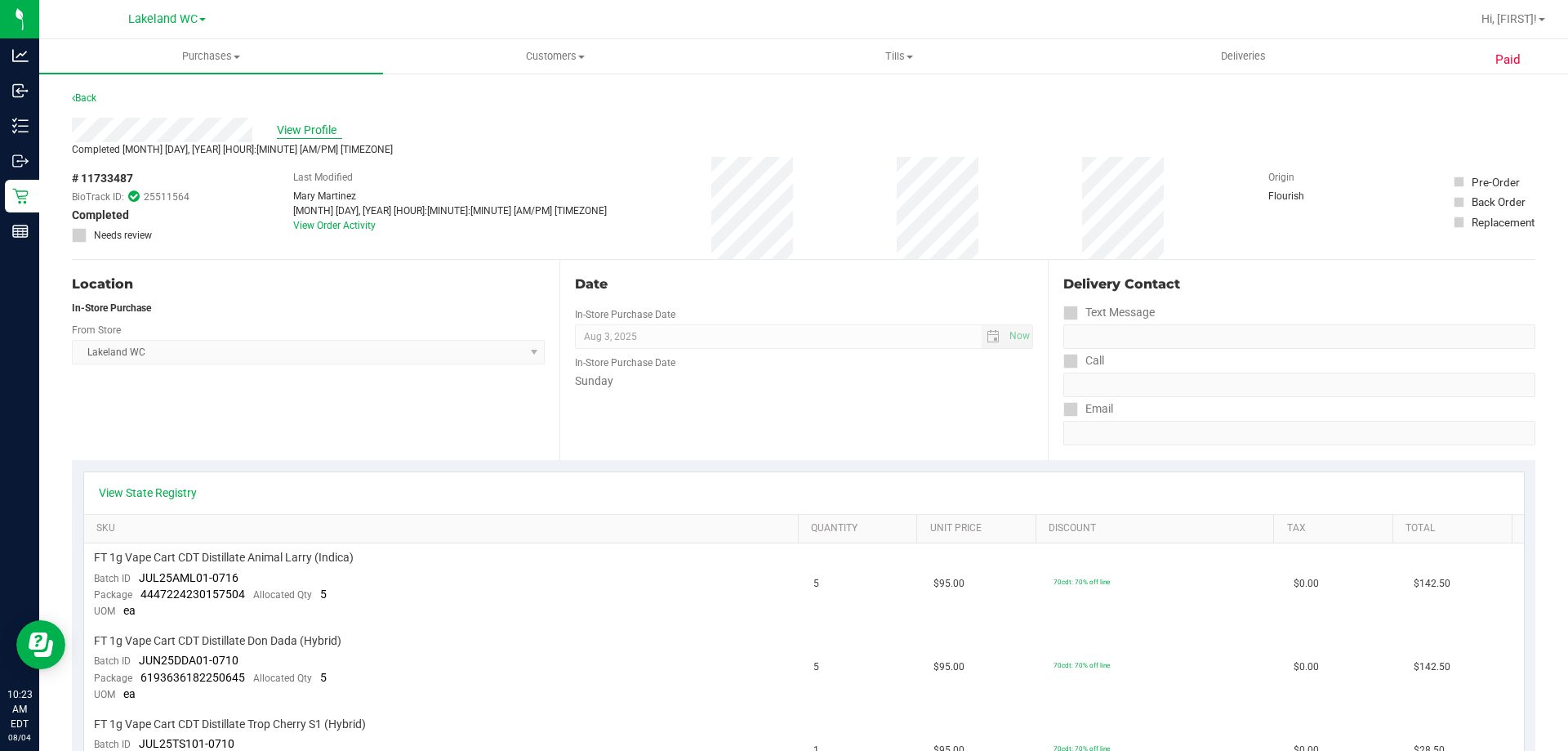 click on "View Profile" at bounding box center (310, 130) 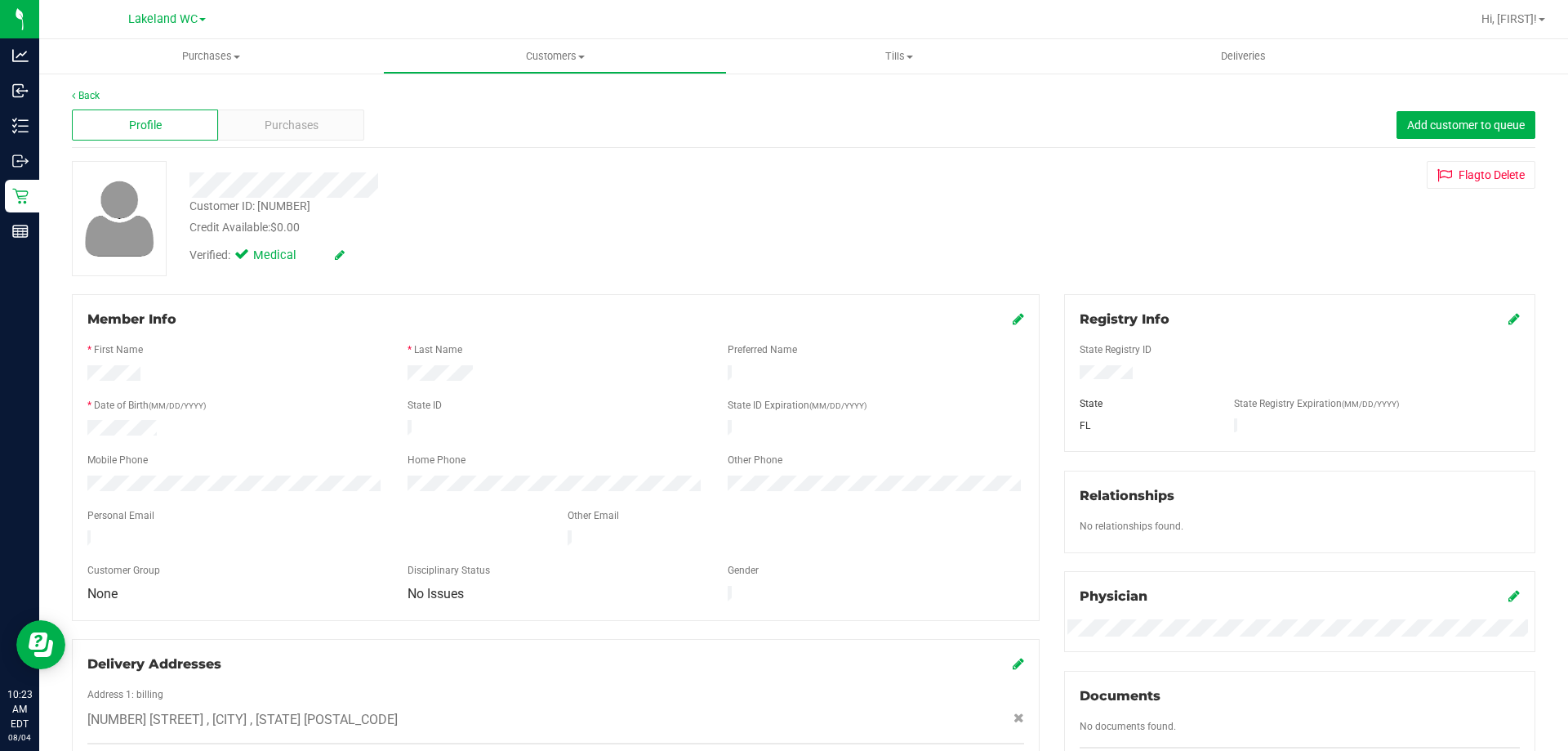 click on "Verified:
Medical" at bounding box center (549, 254) 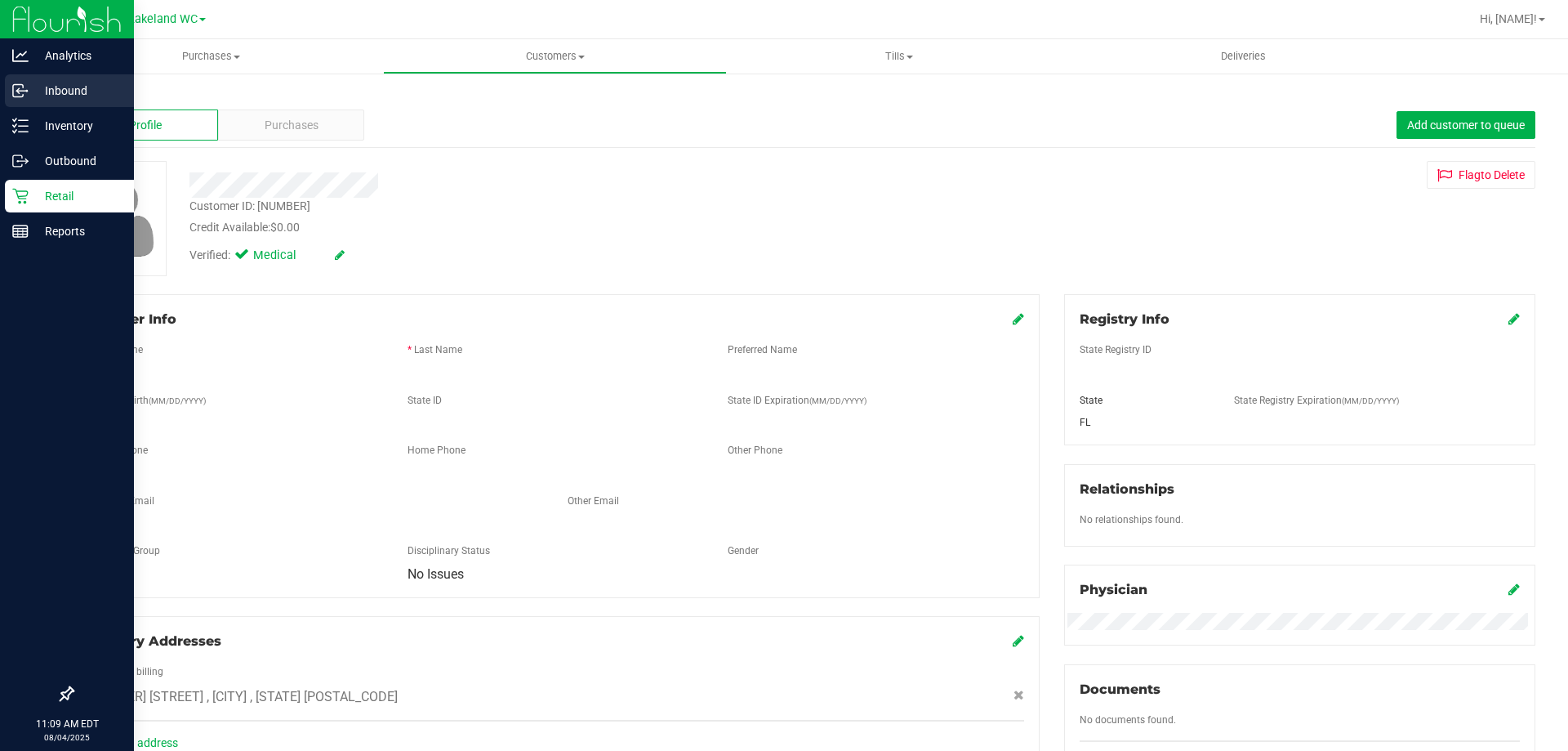 scroll, scrollTop: 0, scrollLeft: 0, axis: both 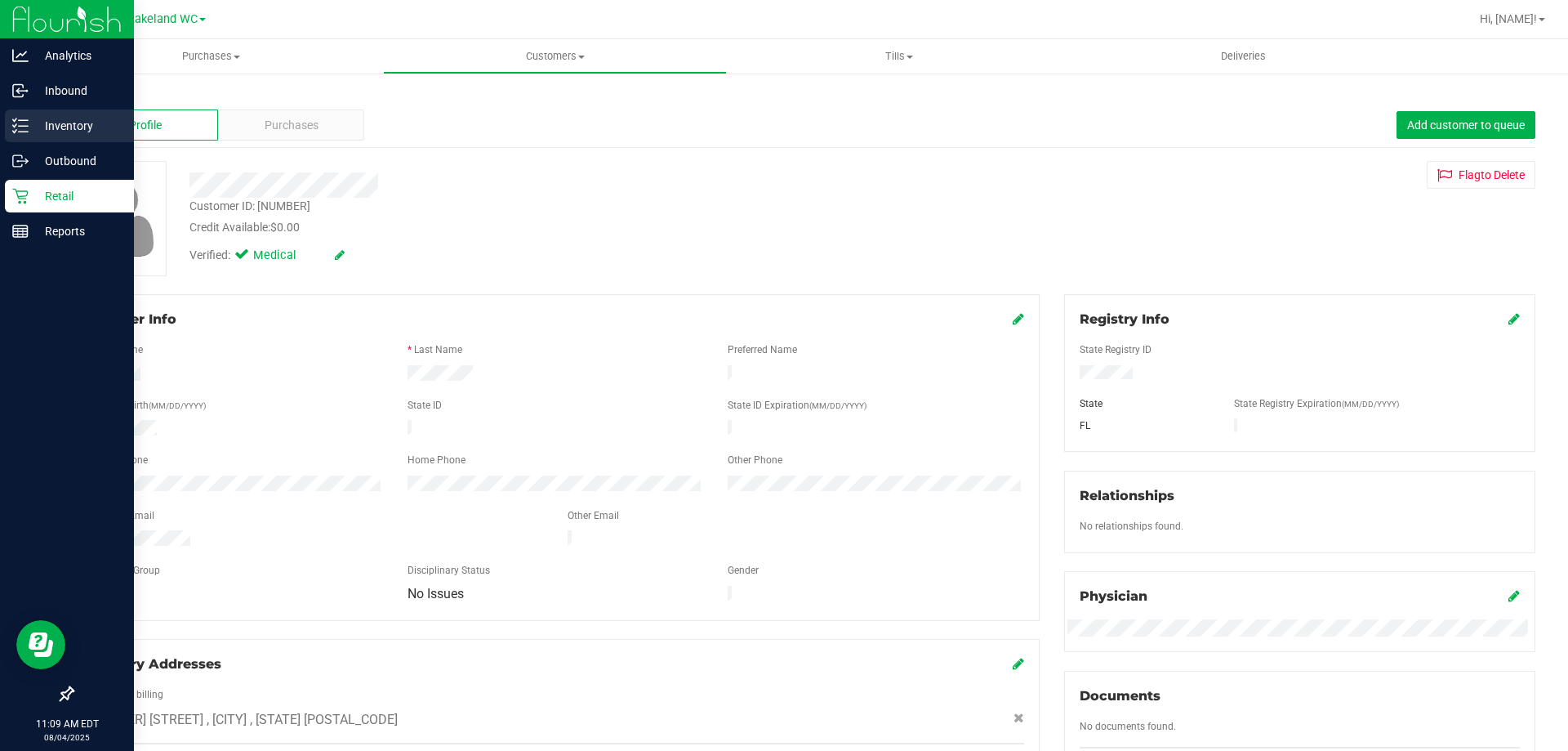 click on "Inventory" at bounding box center (78, 126) 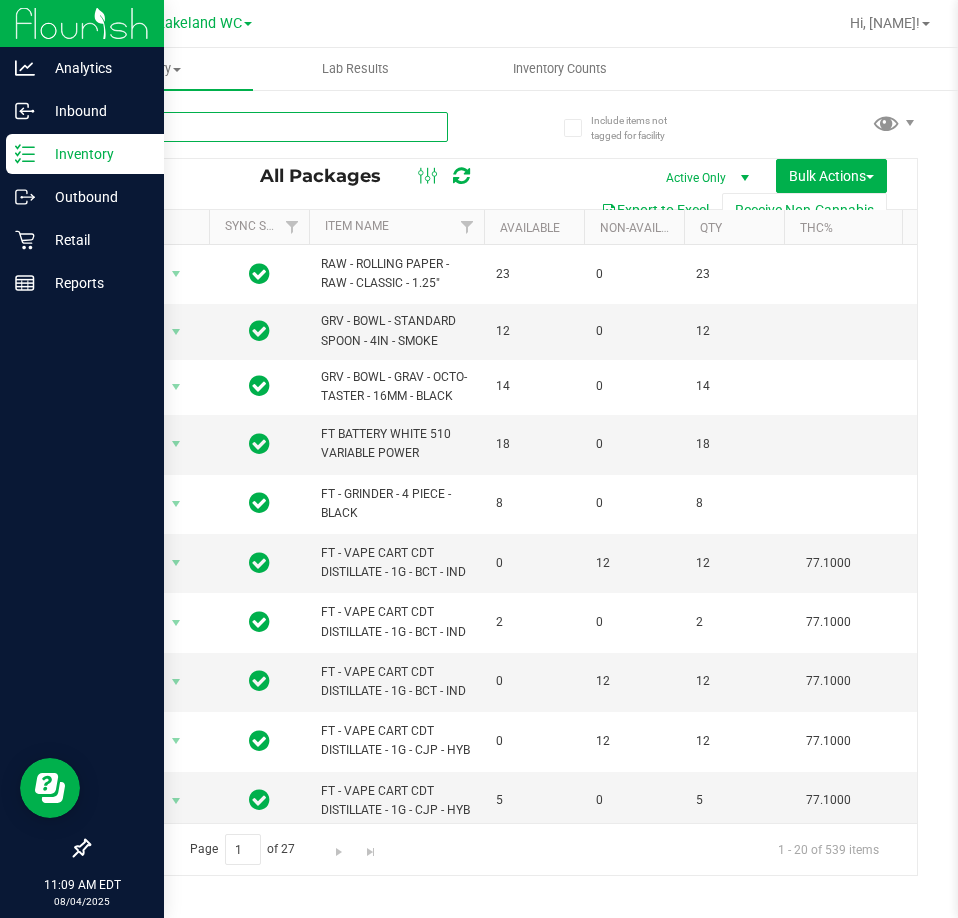 click at bounding box center [268, 127] 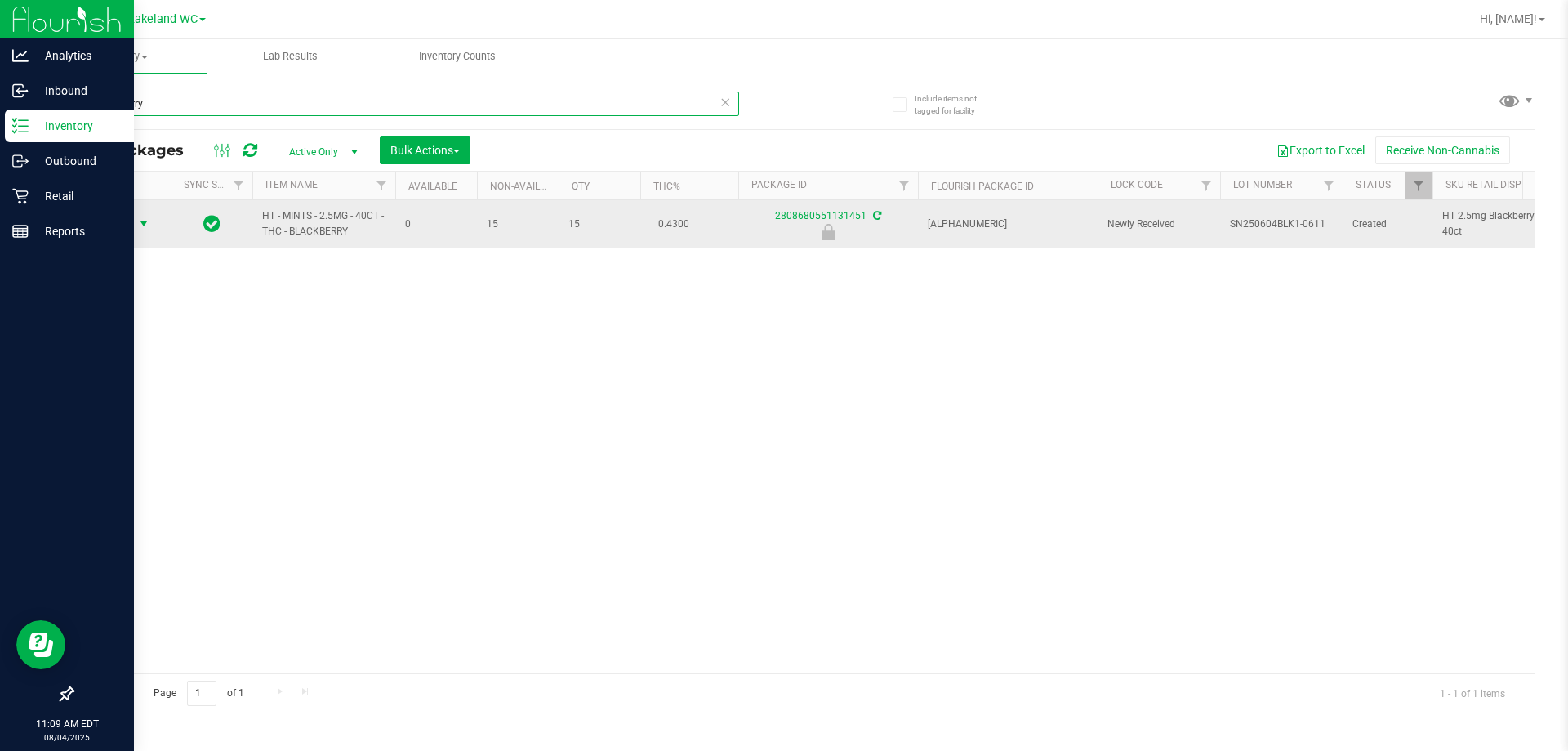 type on "blackberry" 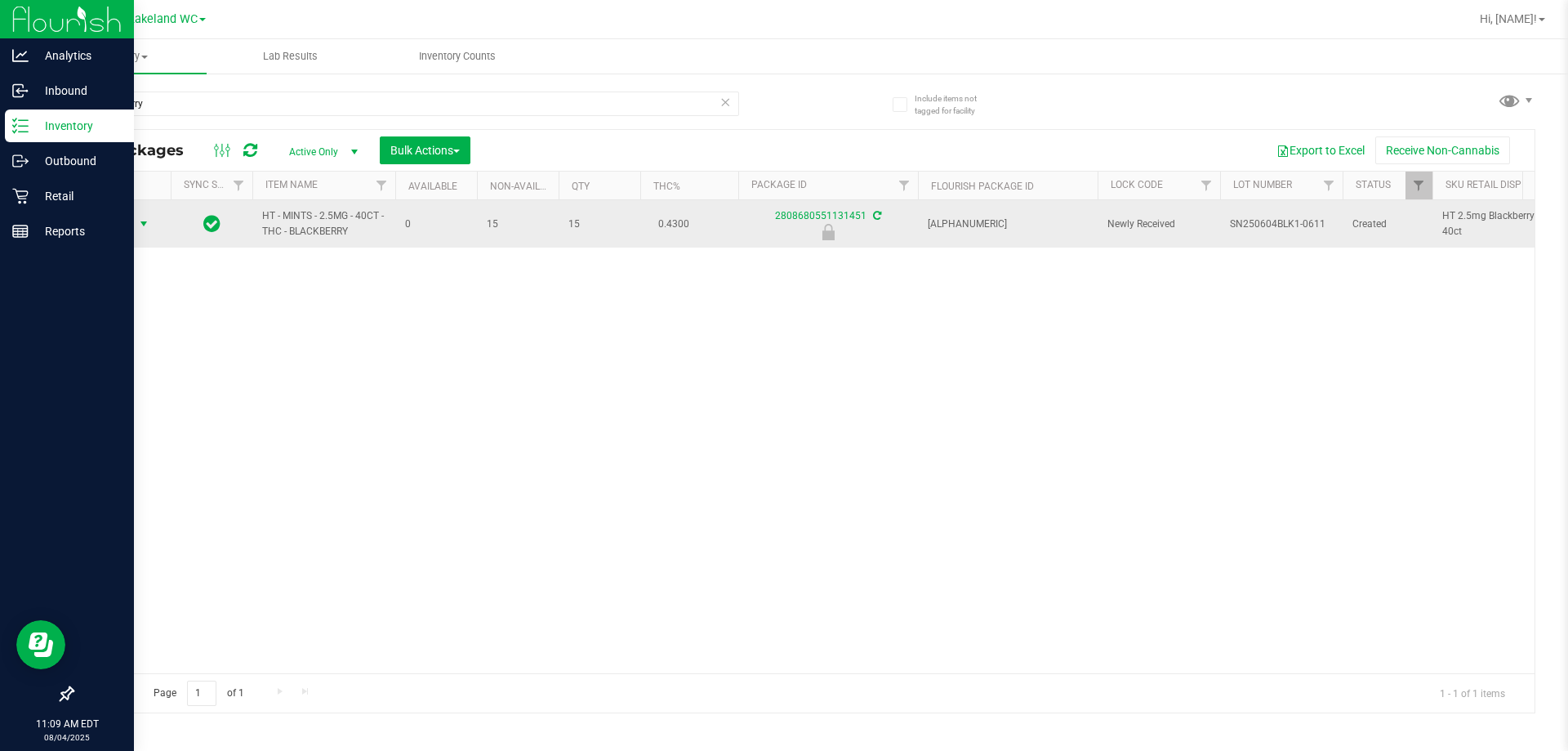 click on "Action" at bounding box center [111, 224] 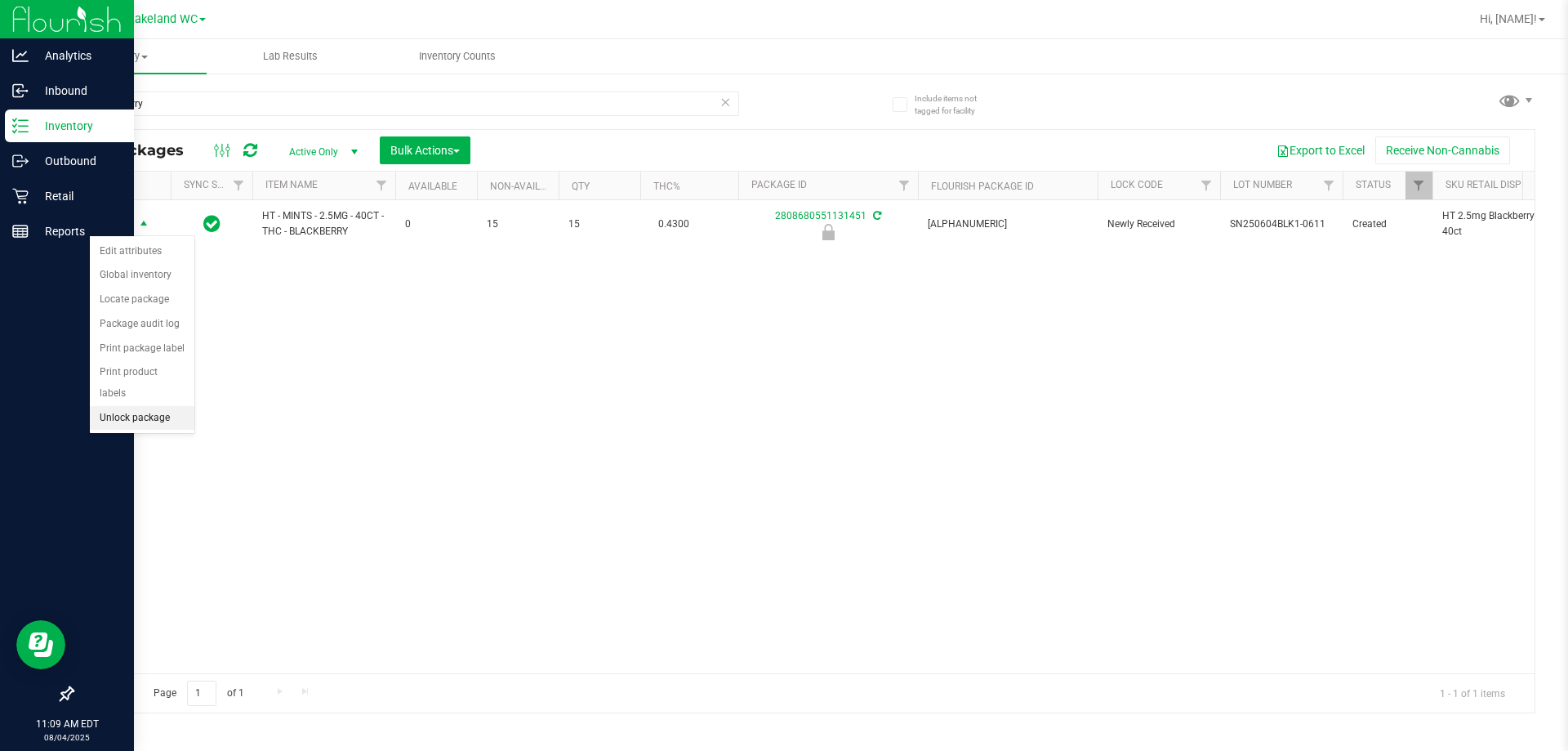 click on "Unlock package" at bounding box center (142, 418) 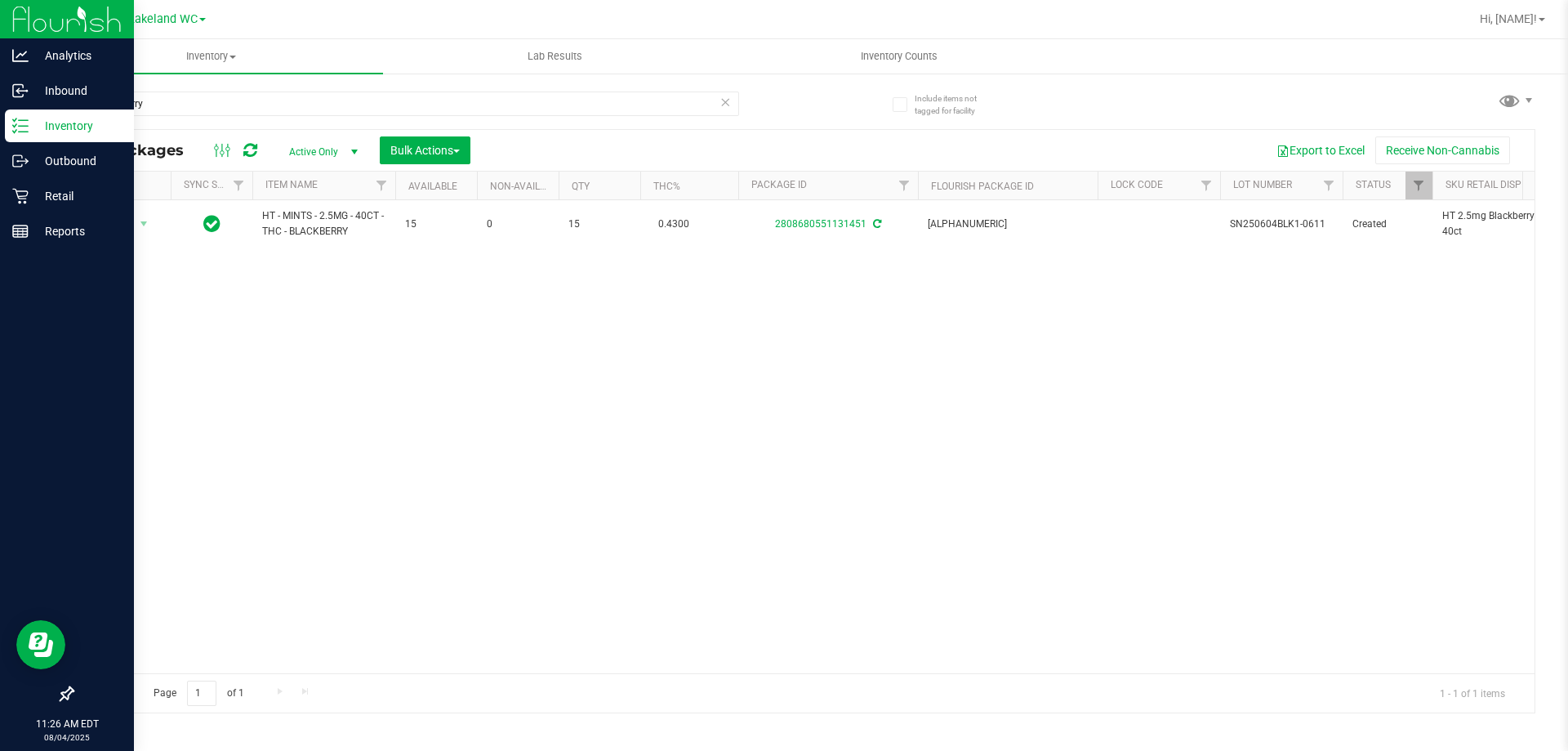 click on "Action Action Adjust qty Create package Edit attributes Global inventory Locate package Lock package Package audit log Print package label Print product labels Schedule for destruction
[TEXT] - [TEXT] - [TEXT] - [TEXT] - [TEXT] - [TEXT]
[NUMBER]
[NUMBER]
[NUMBER]
[NUMBER]
[NUMBER]
[ALPHANUMERIC]
[TEXT]
Created
[TEXT] [TEXT] [TEXT] ([TEXT]) [TEXT]
[YEAR]-[MONTH]-[DAY]
Now
[NUMBER] [CURRENCY][NUMBER]" at bounding box center [804, 436] 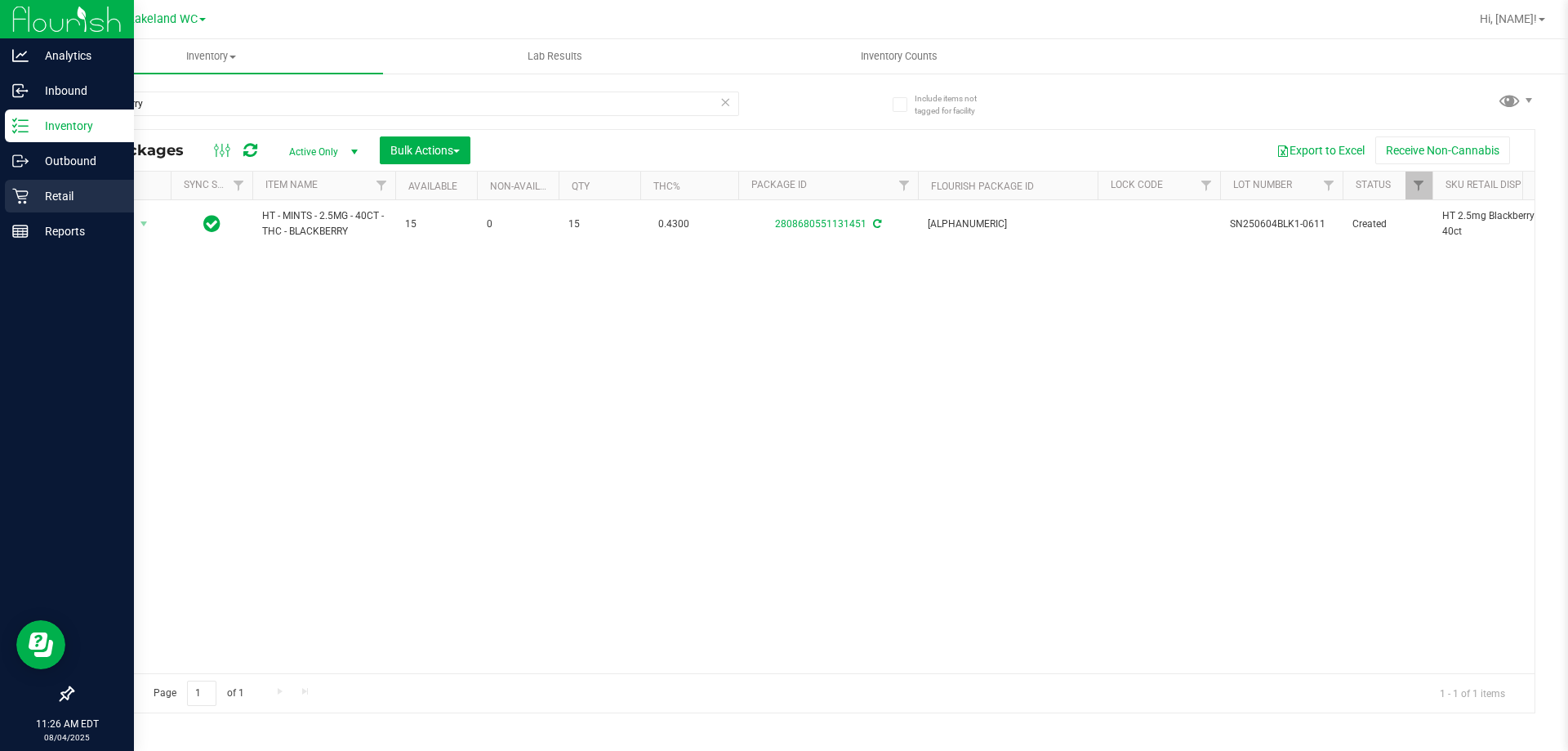 click 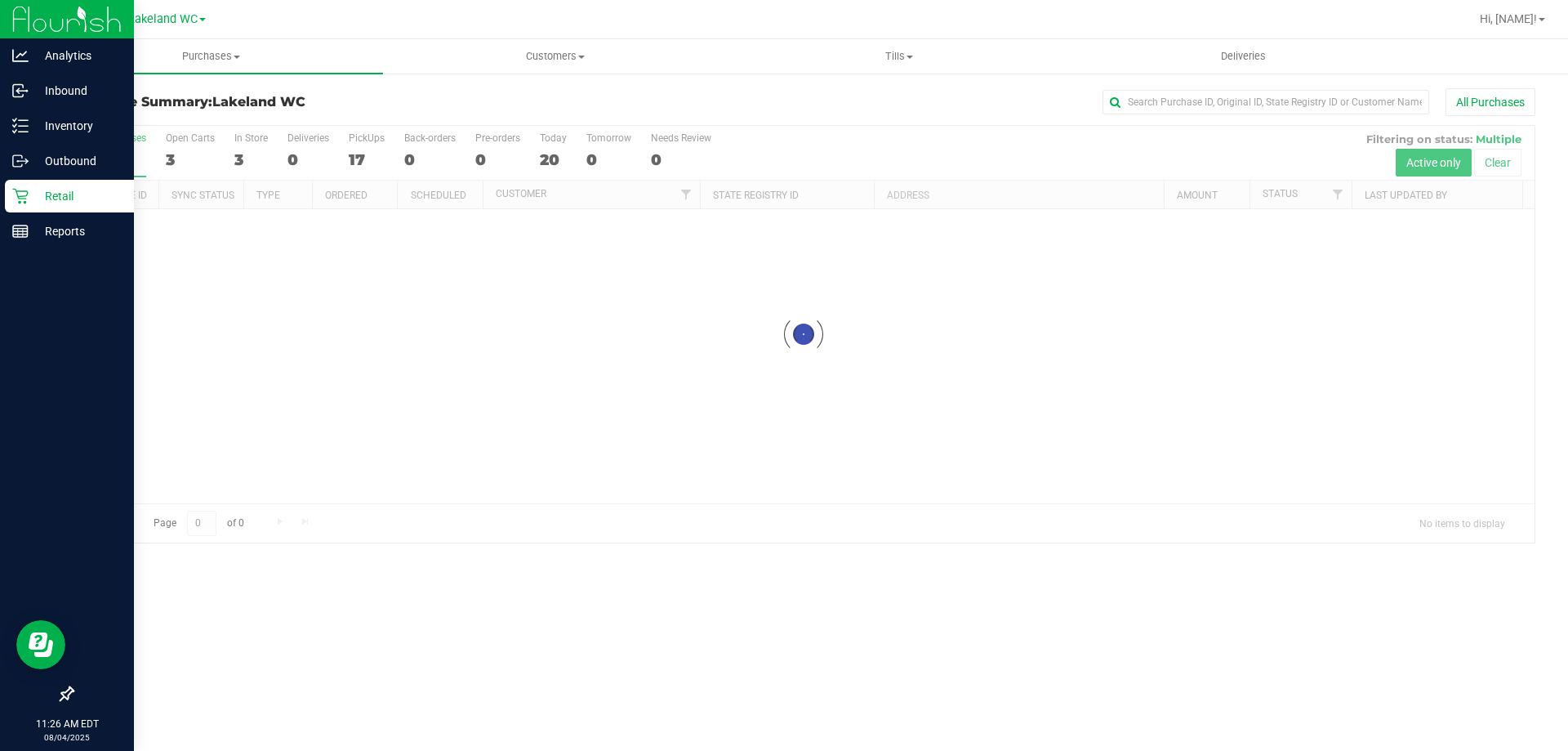 click at bounding box center (804, 334) 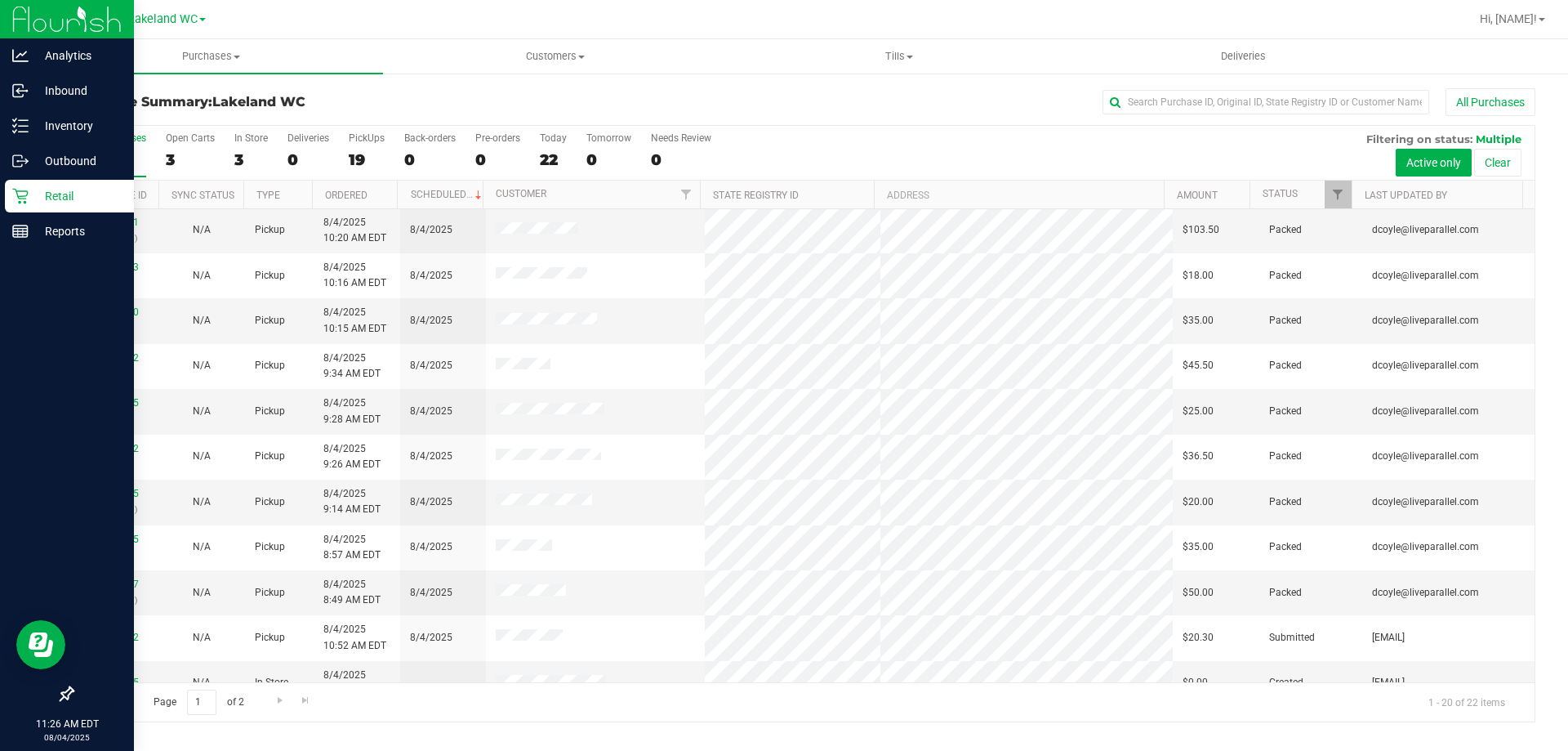 scroll, scrollTop: 431, scrollLeft: 0, axis: vertical 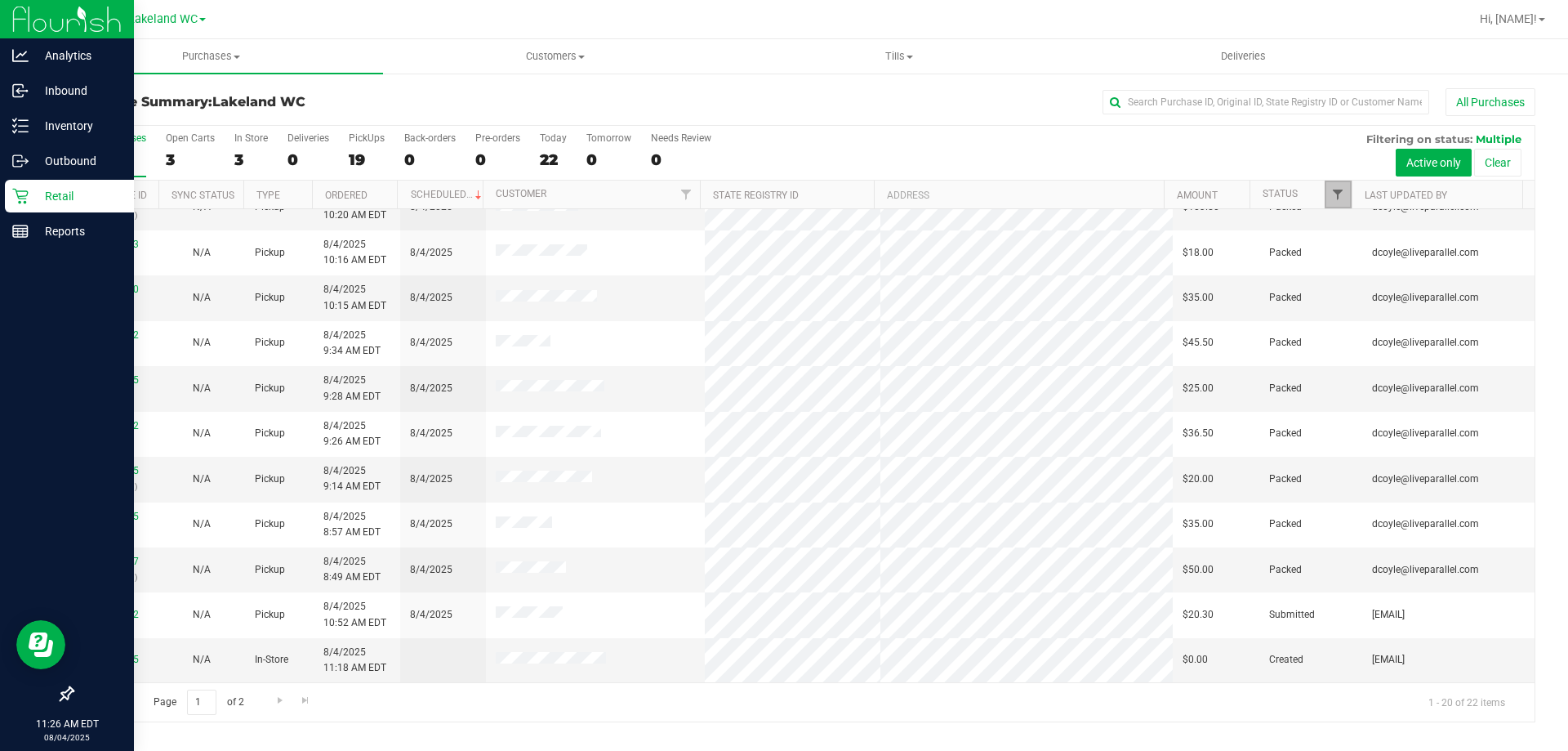 click at bounding box center (1338, 194) 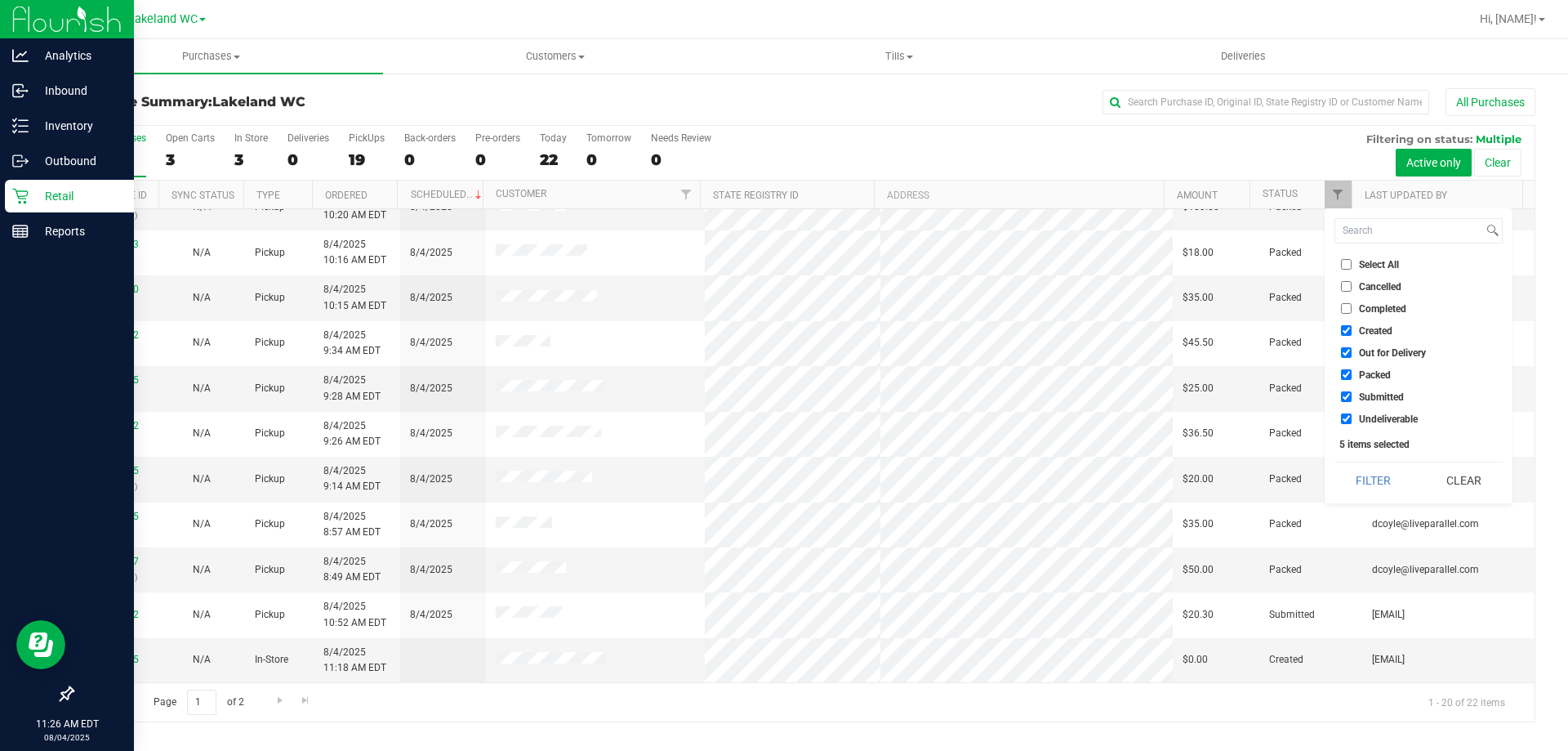 click on "Select All" at bounding box center [1379, 265] 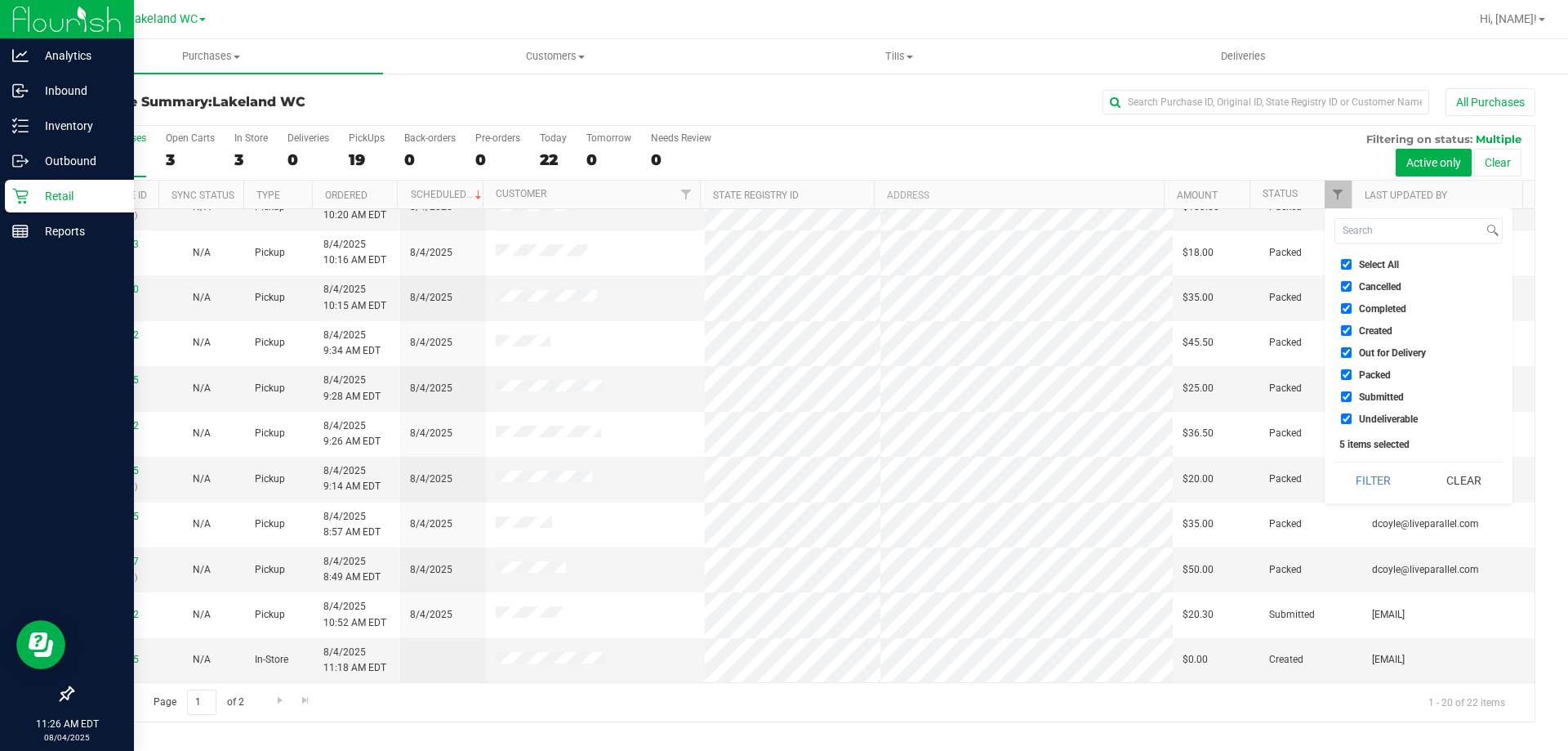 checkbox on "true" 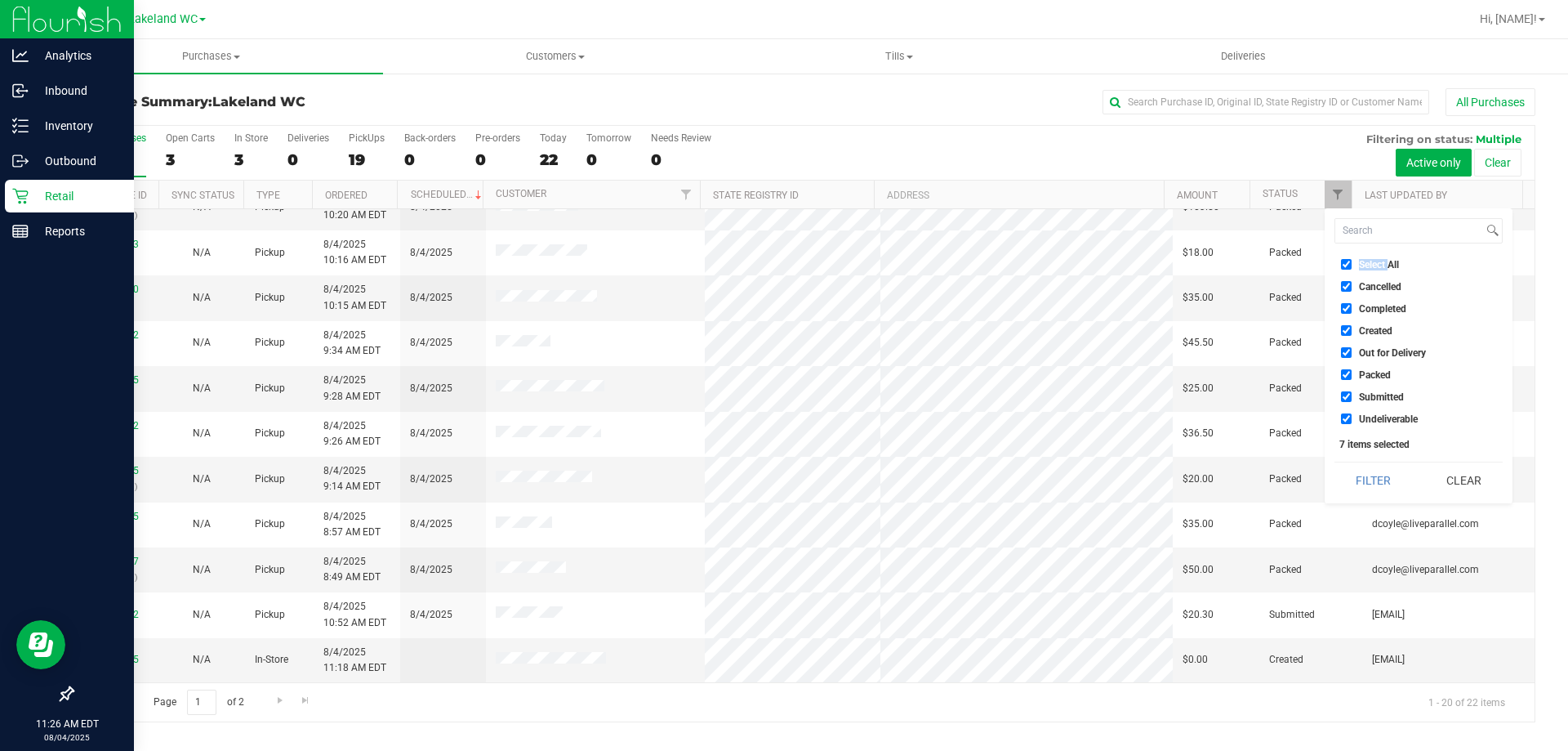 click on "Select All" at bounding box center (1379, 265) 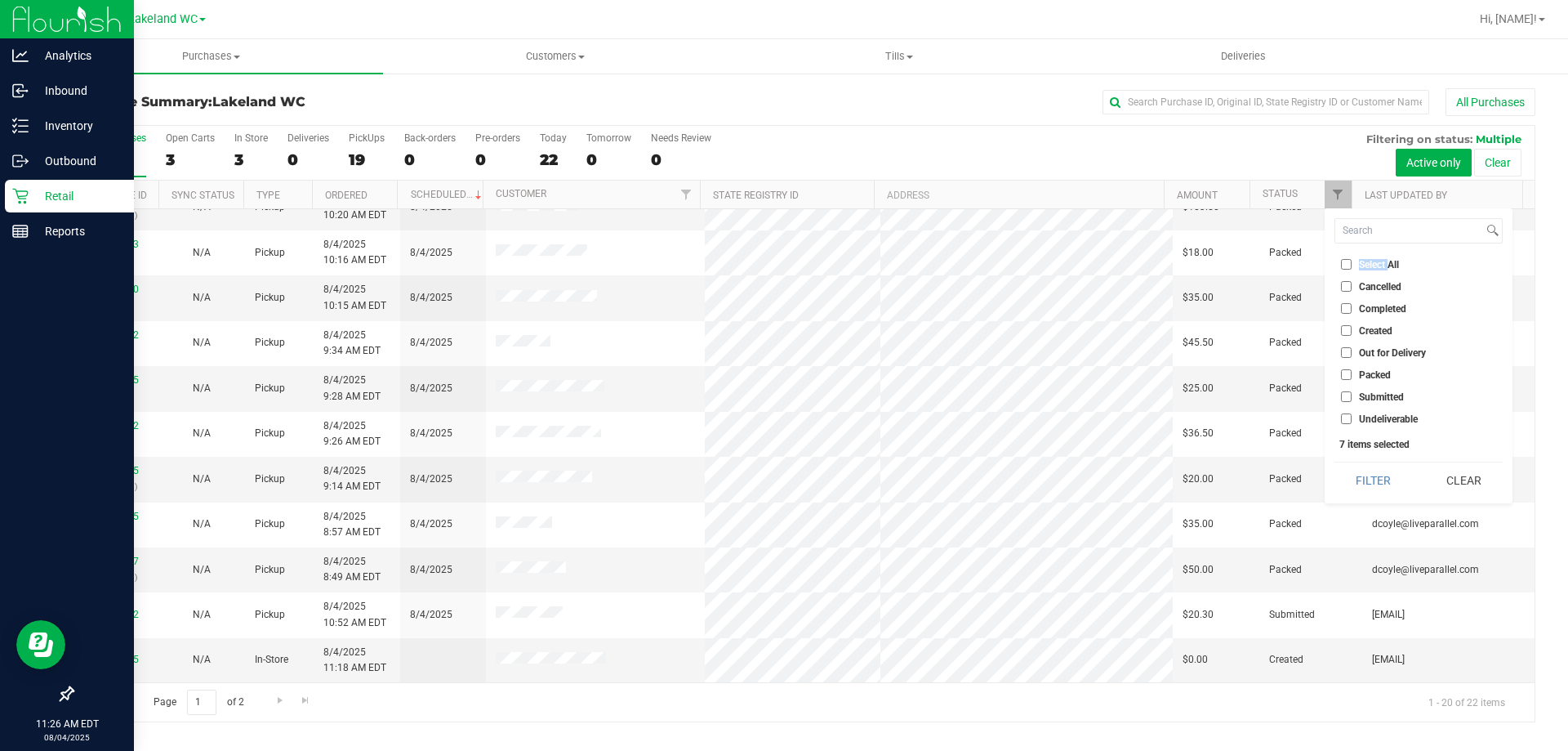 checkbox on "false" 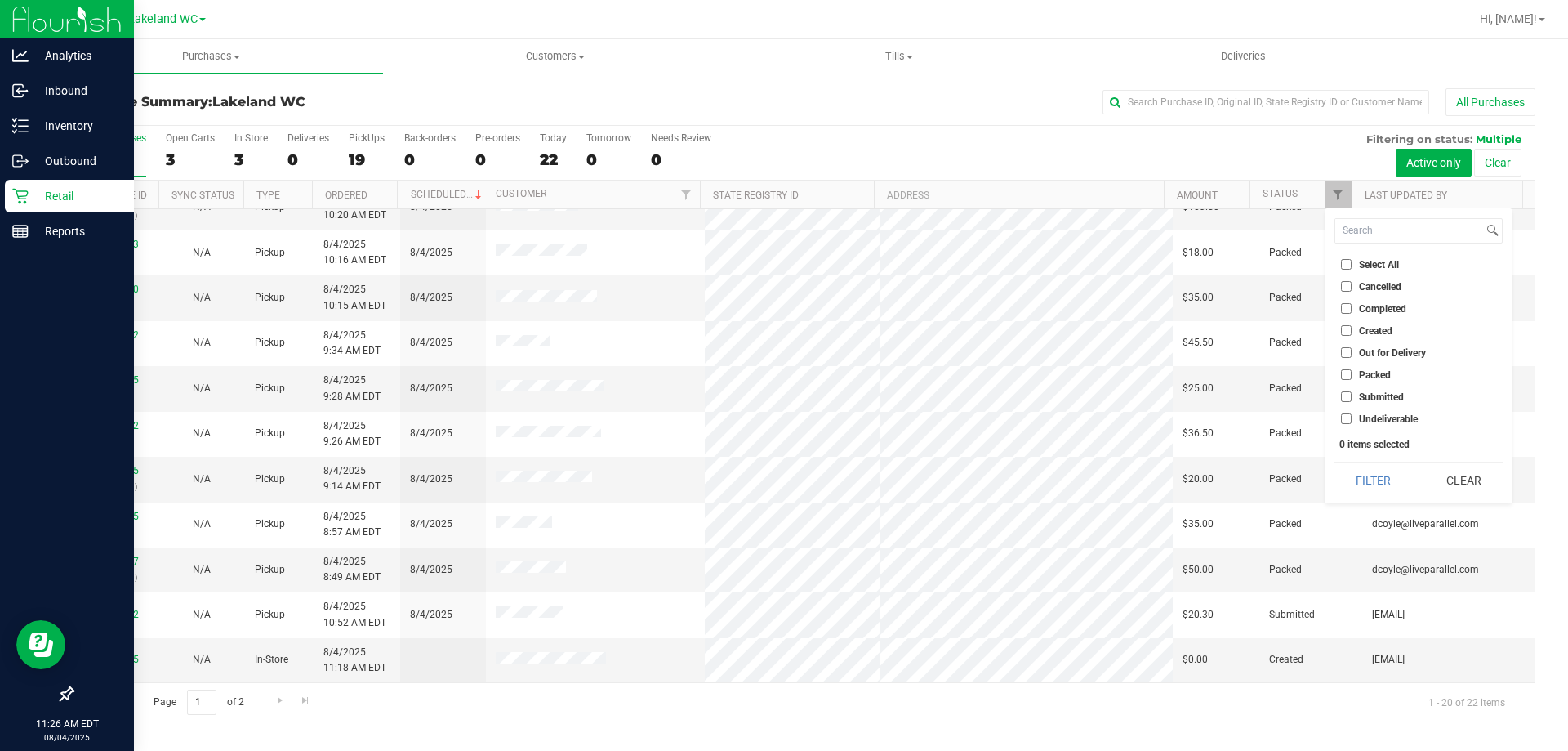 click on "Submitted" at bounding box center [1381, 397] 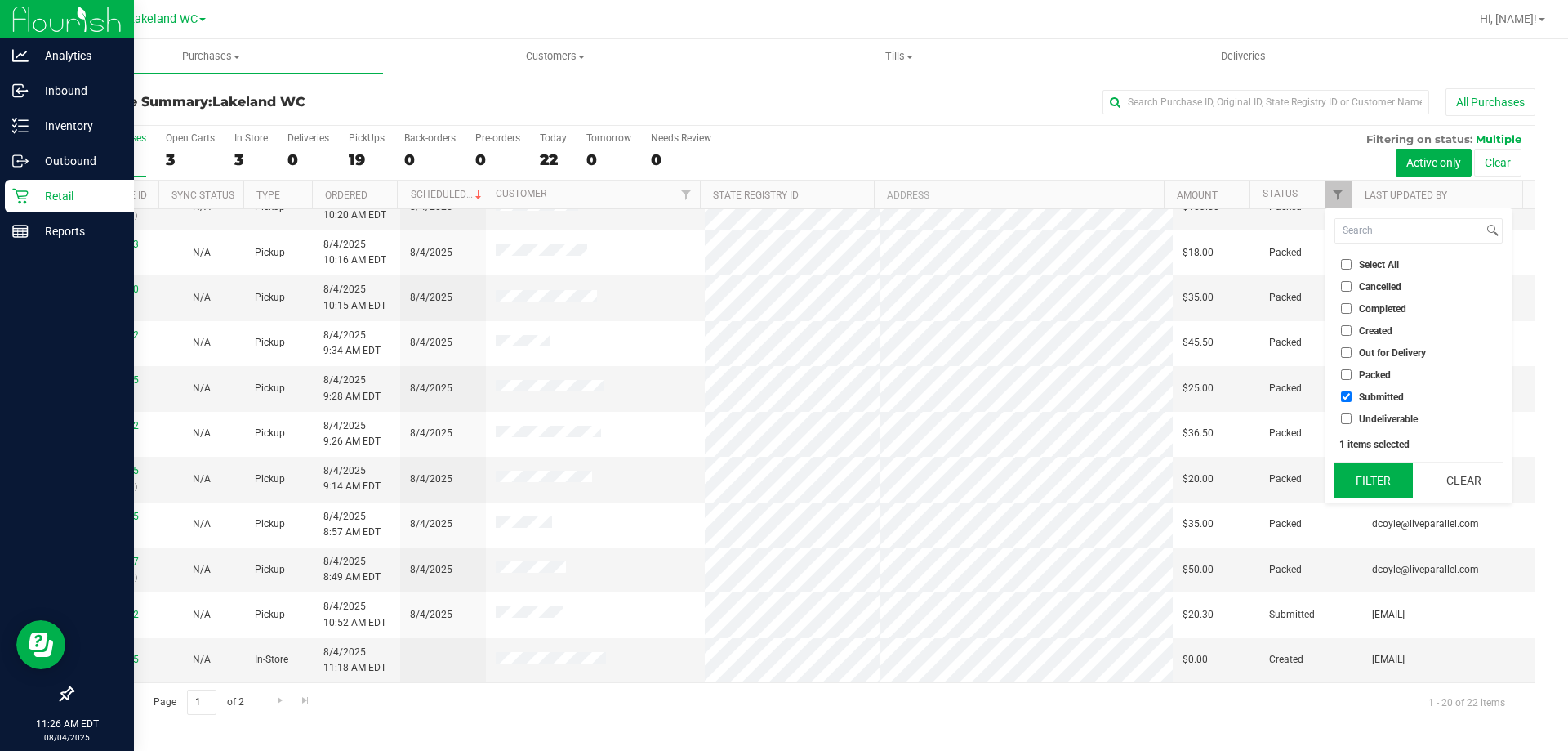 click on "Filter" at bounding box center (1374, 481) 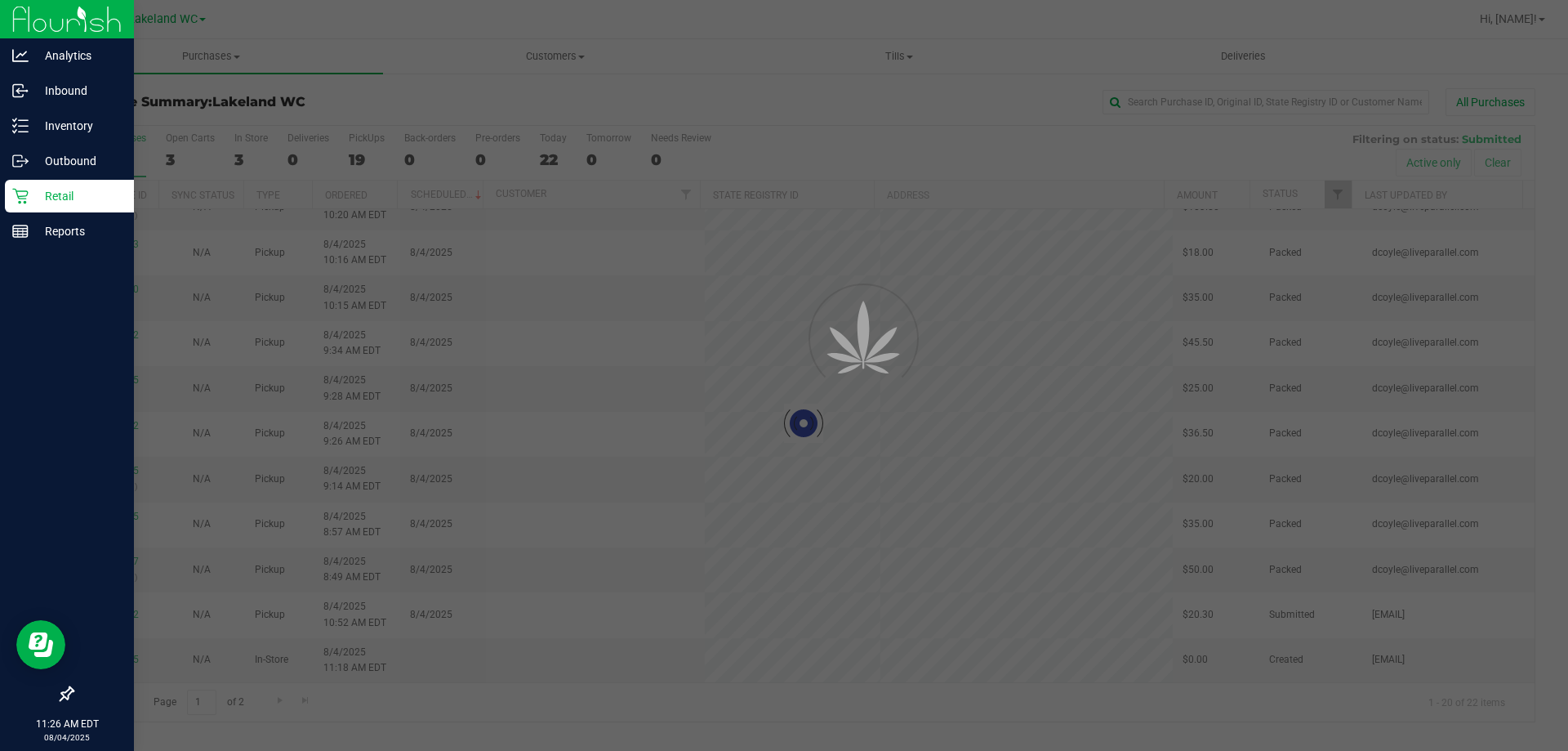 scroll, scrollTop: 0, scrollLeft: 0, axis: both 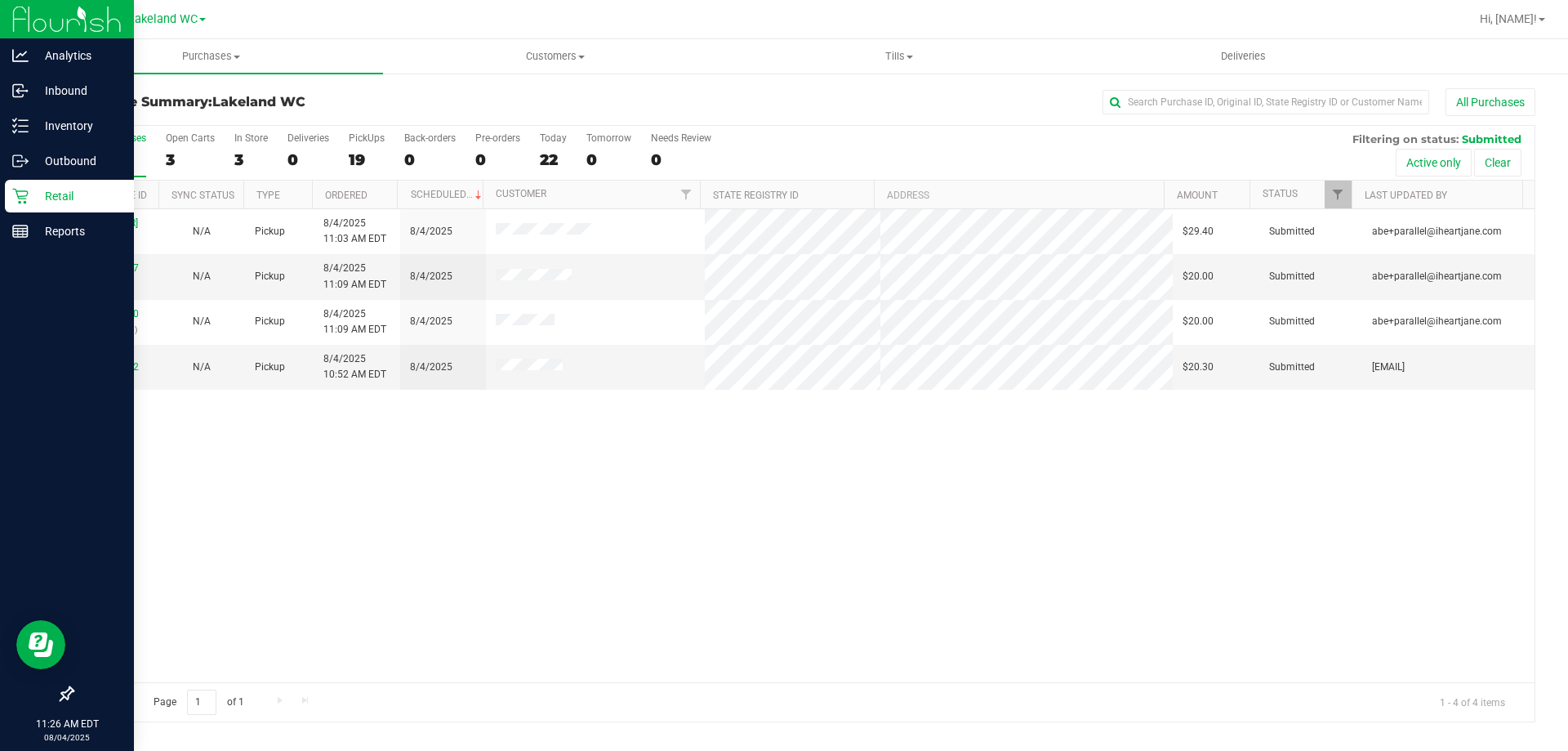 click on "$29.40
Submitted [EMAIL]
[NUMBER]
([NUMBER])
N/A
Pickup [MONTH]/[DAY]/[YEAR] [TIME] [TIMEZONE] [MONTH]/[DAY]/[YEAR]
$20.00
Submitted [EMAIL]
[NUMBER]
([NUMBER])
N/A
Pickup [MONTH]/[DAY]/[YEAR] [TIME] [TIMEZONE] [MONTH]/[DAY]/[YEAR]
$20.00
Submitted [EMAIL]
[NUMBER]" at bounding box center (804, 445) 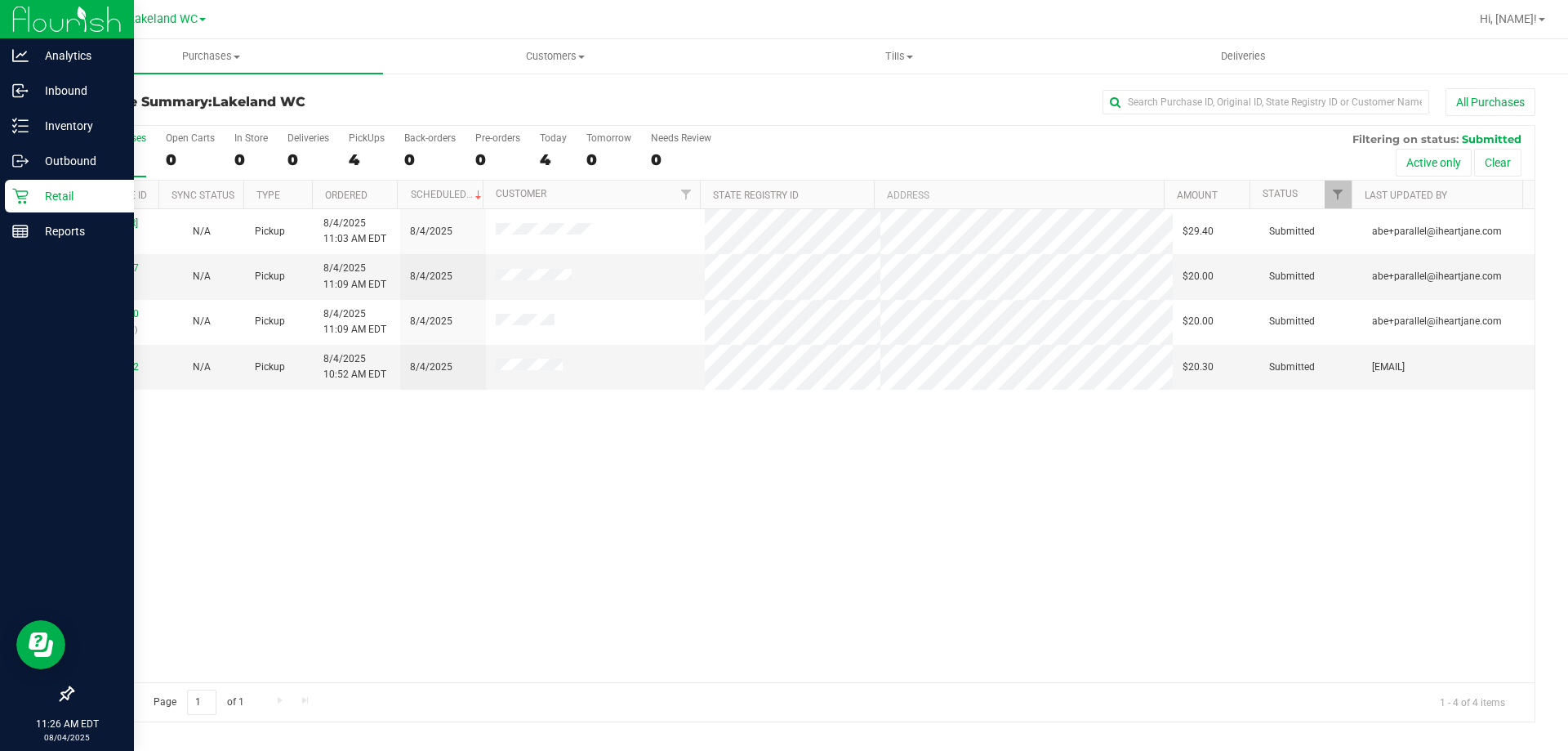 click on "$29.40
Submitted [EMAIL]
[NUMBER]
([NUMBER])
N/A
Pickup [MONTH]/[DAY]/[YEAR] [TIME] [TIMEZONE] [MONTH]/[DAY]/[YEAR]
$20.00
Submitted [EMAIL]
[NUMBER]
([NUMBER])
N/A
Pickup [MONTH]/[DAY]/[YEAR] [TIME] [TIMEZONE] [MONTH]/[DAY]/[YEAR]
$20.00
Submitted [EMAIL]
[NUMBER]" at bounding box center [804, 445] 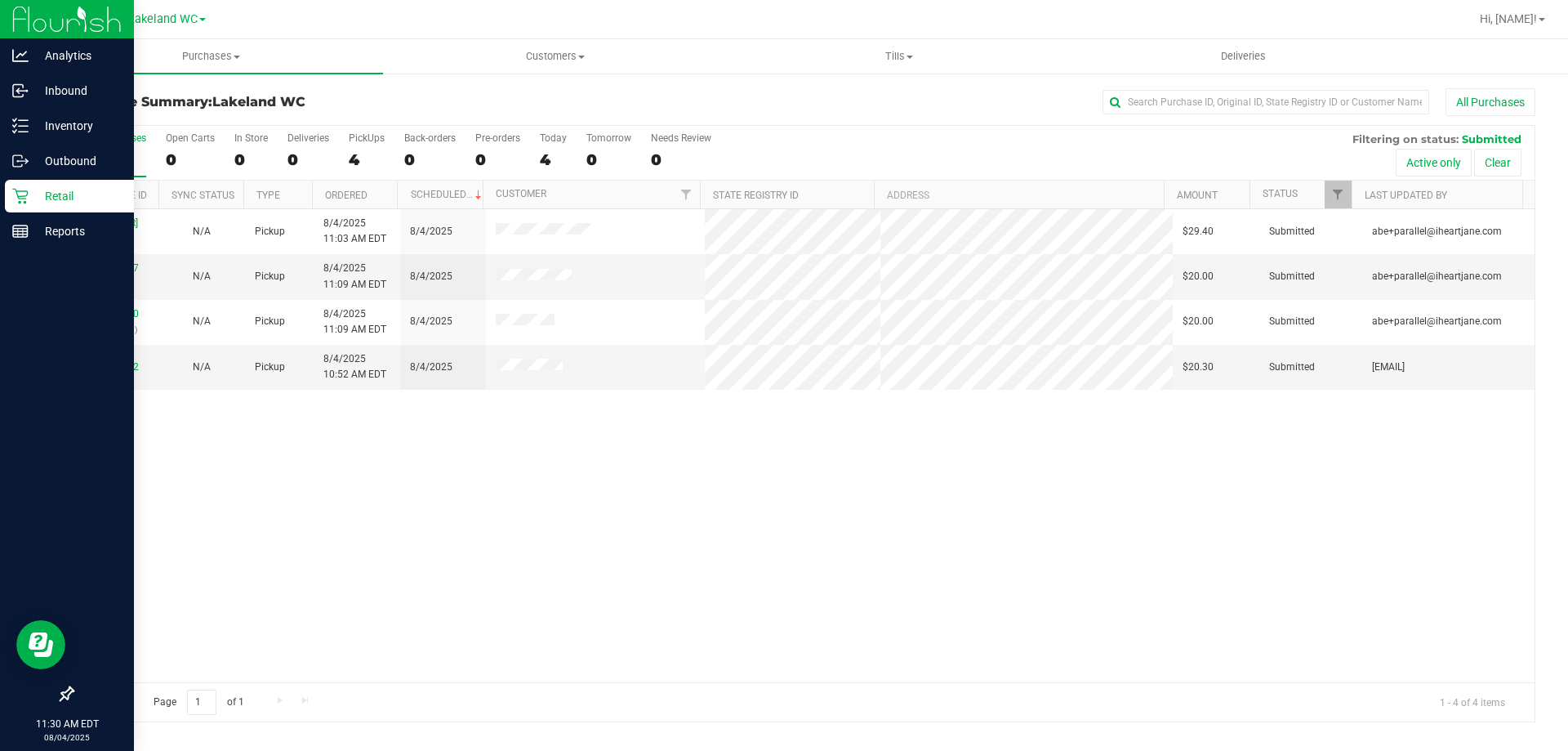 click on "$29.40
Submitted [EMAIL]
[NUMBER]
([NUMBER])
N/A
Pickup [MONTH]/[DAY]/[YEAR] [TIME] [TIMEZONE] [MONTH]/[DAY]/[YEAR]
$20.00
Submitted [EMAIL]
[NUMBER]
([NUMBER])
N/A
Pickup [MONTH]/[DAY]/[YEAR] [TIME] [TIMEZONE] [MONTH]/[DAY]/[YEAR]
$20.00
Submitted [EMAIL]
[NUMBER]" at bounding box center (804, 445) 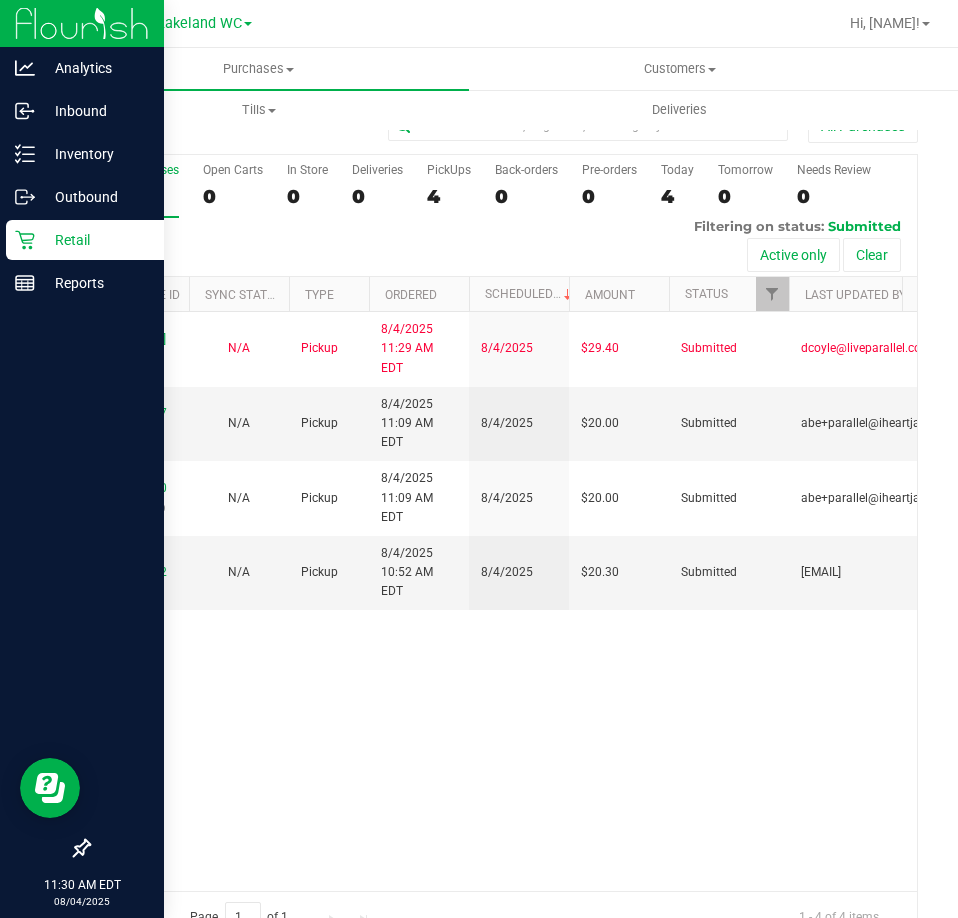 click on "Pickup [MONTH]/[DAY]/[YEAR] [TIME] [TIMEZONE] [MONTH]/[DAY]/[YEAR]
[CURRENCY][NUMBER]
Submitted [EMAIL]
[NUMBER]
([PHONE])
N/A
Pickup [MONTH]/[DAY]/[YEAR] [TIME] [TIMEZONE] [MONTH]/[DAY]/[YEAR]
[CURRENCY][NUMBER]
Submitted [EMAIL]
[NUMBER]
([PHONE])
N/A
Pickup [MONTH]/[DAY]/[YEAR] [TIME] [TIMEZONE] [MONTH]/[DAY]/[YEAR]
[CURRENCY][NUMBER]
Submitted [EMAIL]" at bounding box center (503, 601) 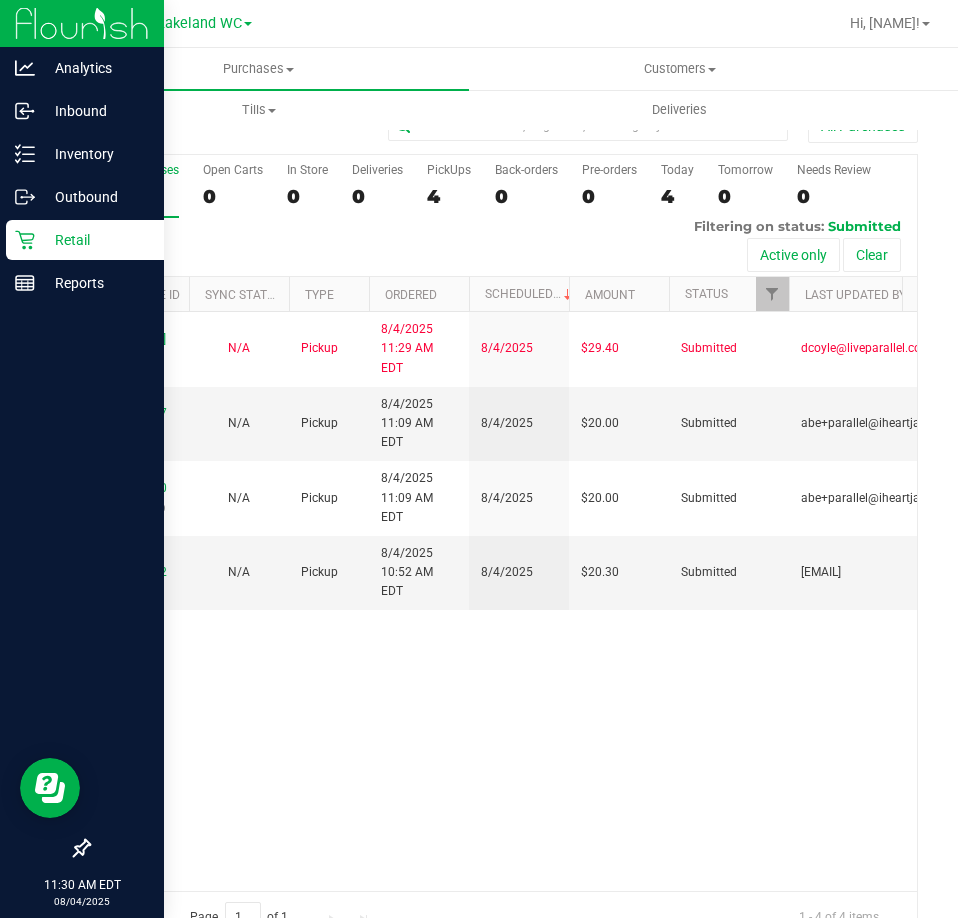 click on "Pickup [MONTH]/[DAY]/[YEAR] [TIME] [TIMEZONE] [MONTH]/[DAY]/[YEAR]
[CURRENCY][NUMBER]
Submitted [EMAIL]
[NUMBER]
([PHONE])
N/A
Pickup [MONTH]/[DAY]/[YEAR] [TIME] [TIMEZONE] [MONTH]/[DAY]/[YEAR]
[CURRENCY][NUMBER]
Submitted [EMAIL]
[NUMBER]
([PHONE])
N/A
Pickup [MONTH]/[DAY]/[YEAR] [TIME] [TIMEZONE] [MONTH]/[DAY]/[YEAR]
[CURRENCY][NUMBER]
Submitted [EMAIL]" at bounding box center (503, 601) 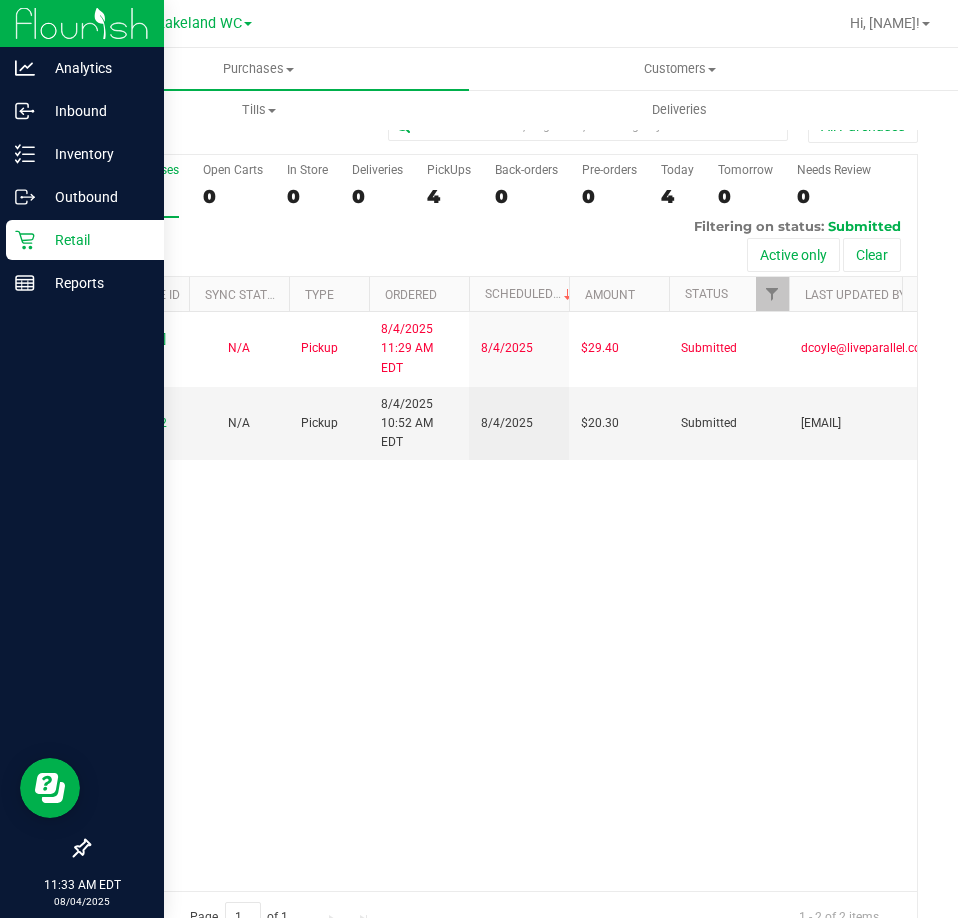 click on "$29.40
Submitted [EMAIL]
[NUMBER]
N/A
Pickup [MONTH]/[DAY]/[YEAR] [TIME] [TIMEZONE] [MONTH]/[DAY]/[YEAR]
$20.30
Submitted [EMAIL]" at bounding box center (503, 601) 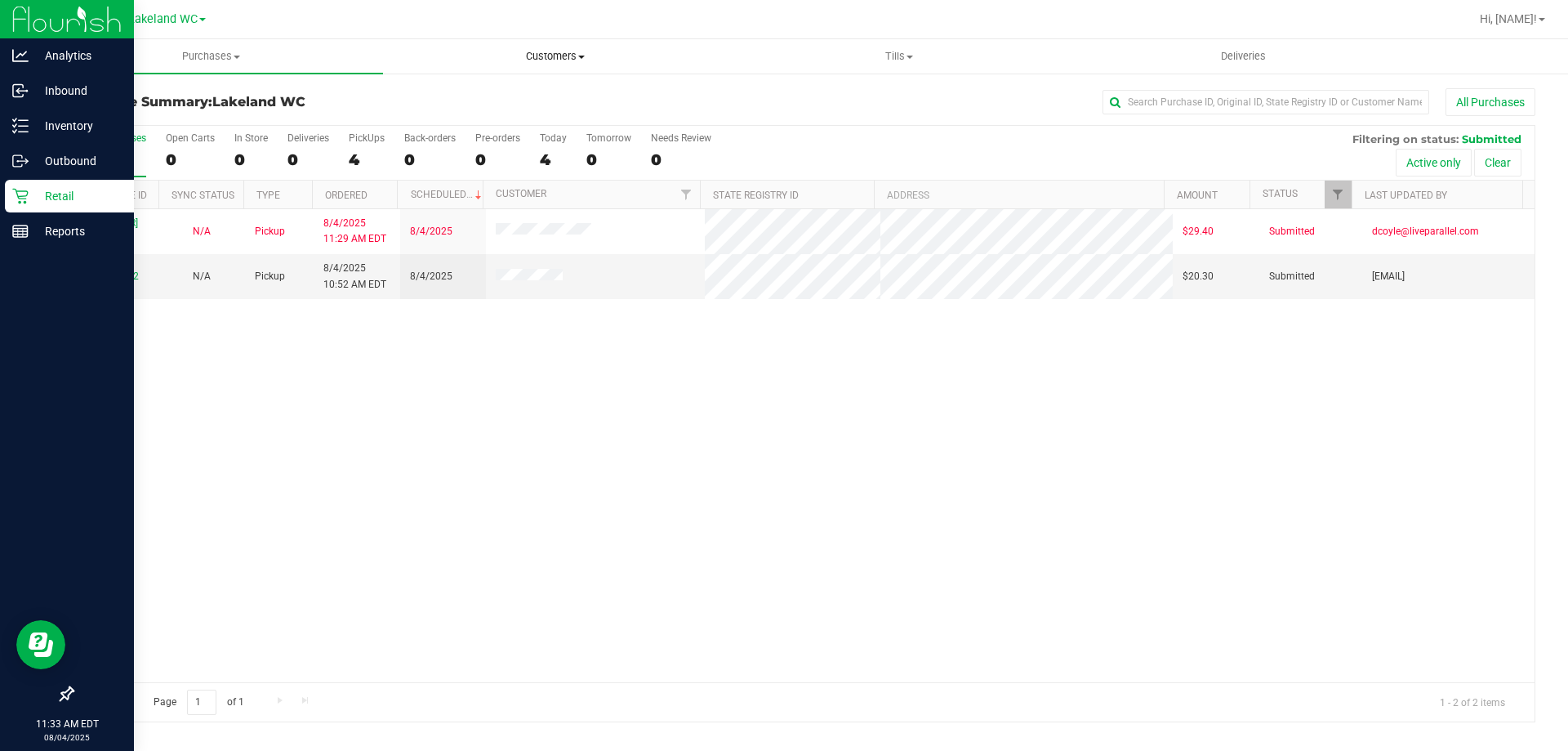 click on "Customers" at bounding box center (555, 56) 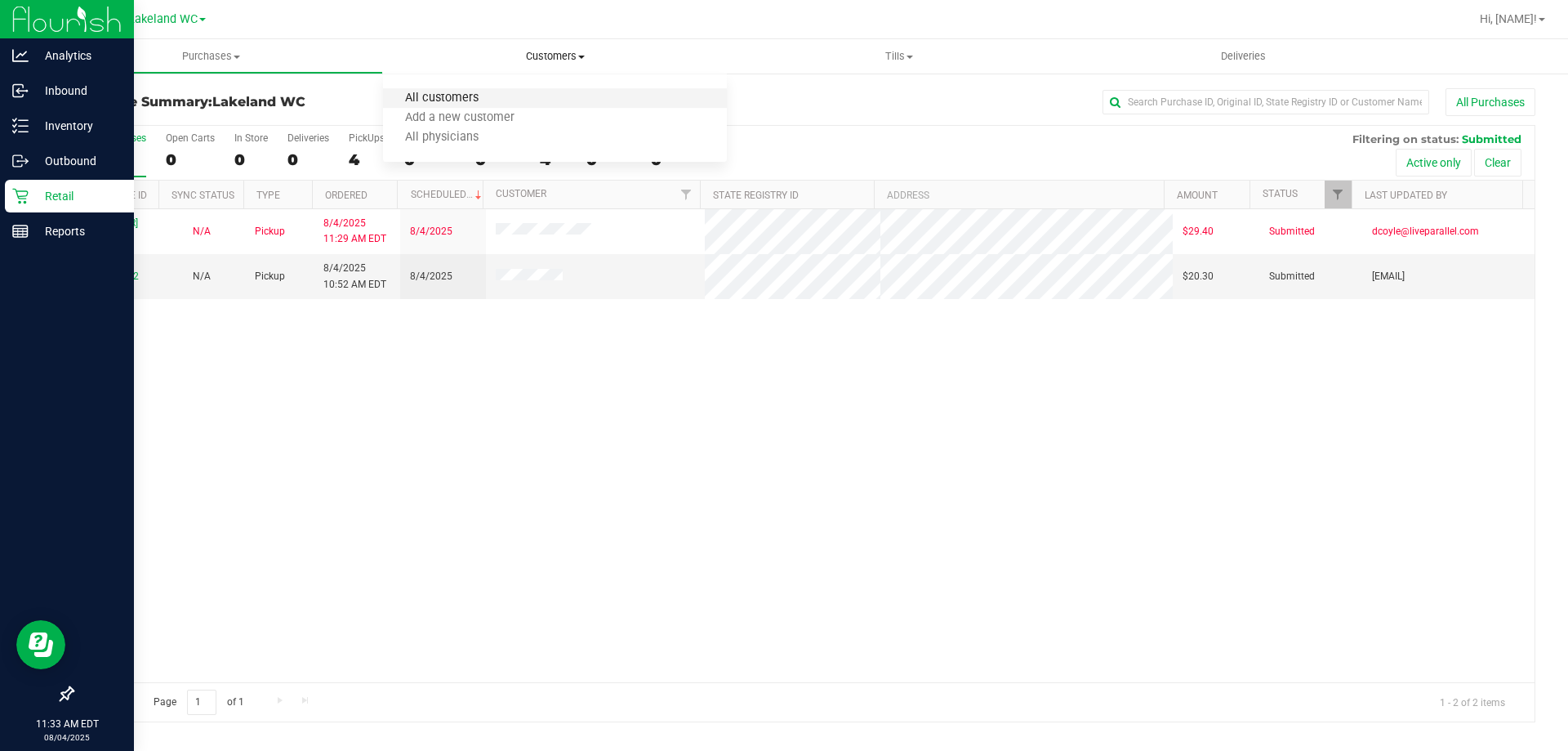 click on "All customers" at bounding box center [442, 98] 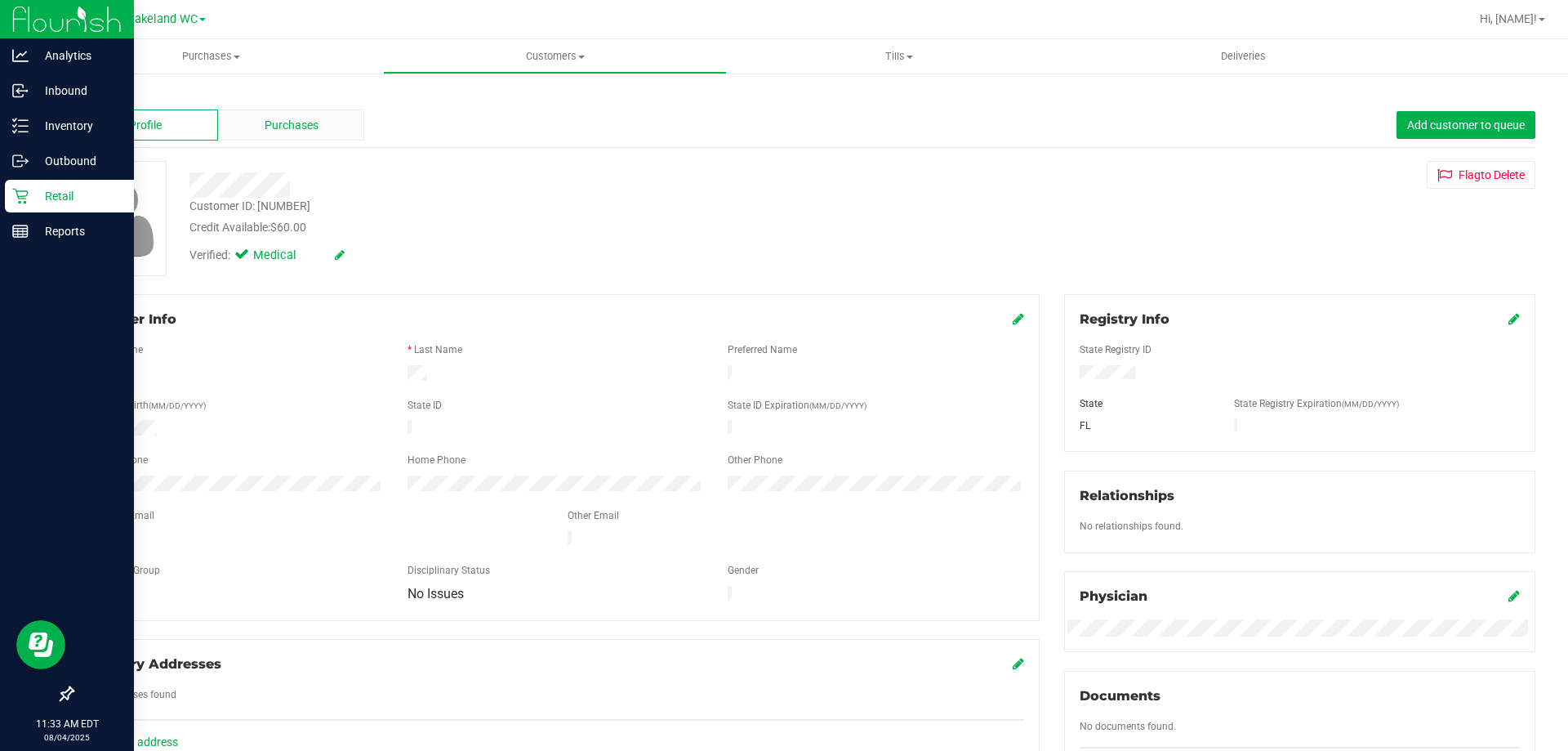 click on "Purchases" at bounding box center [292, 125] 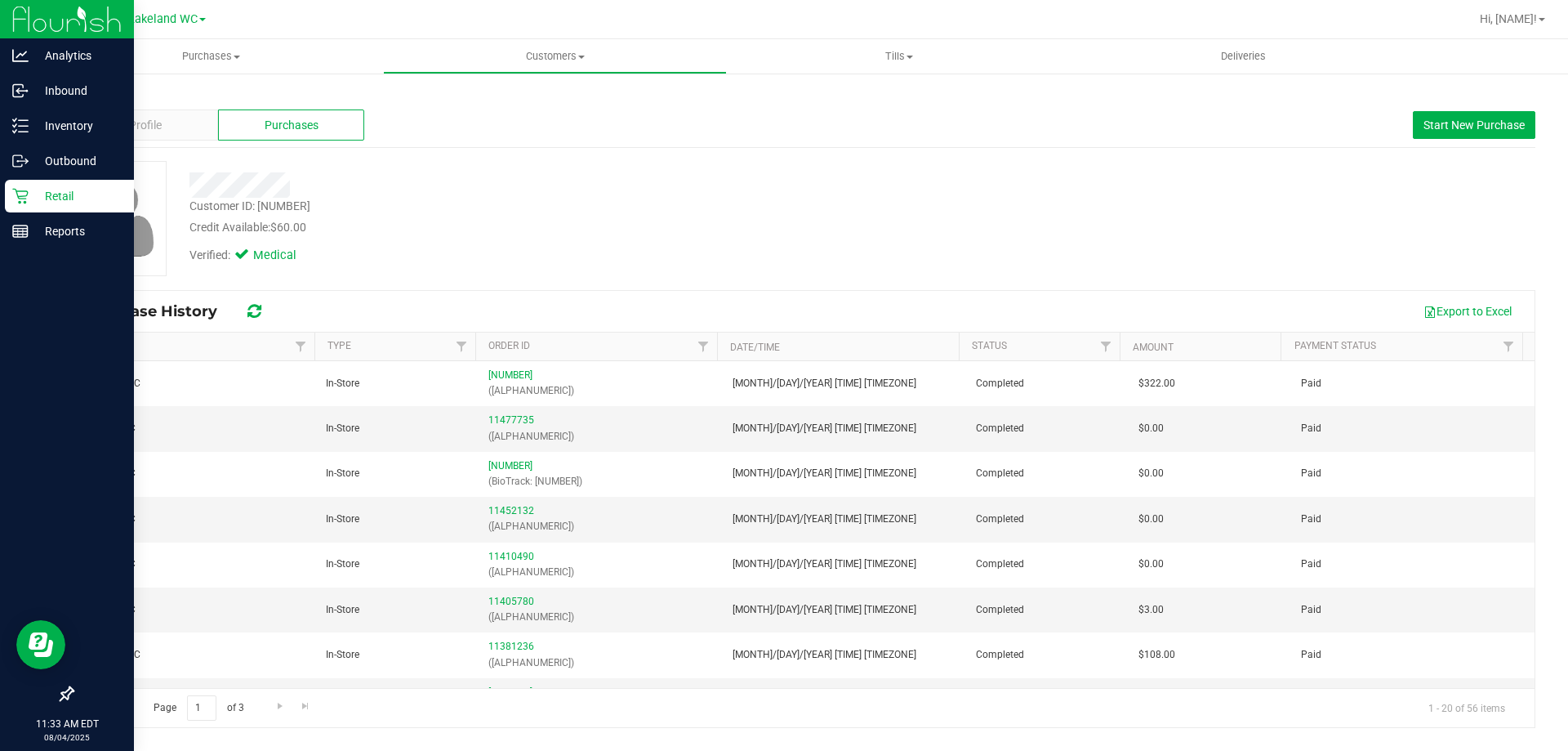 click on "Customer ID: [NUMBER]
Credit Available:
[CURRENCY][NUMBER]
Verified:
Medical" at bounding box center [804, 225] 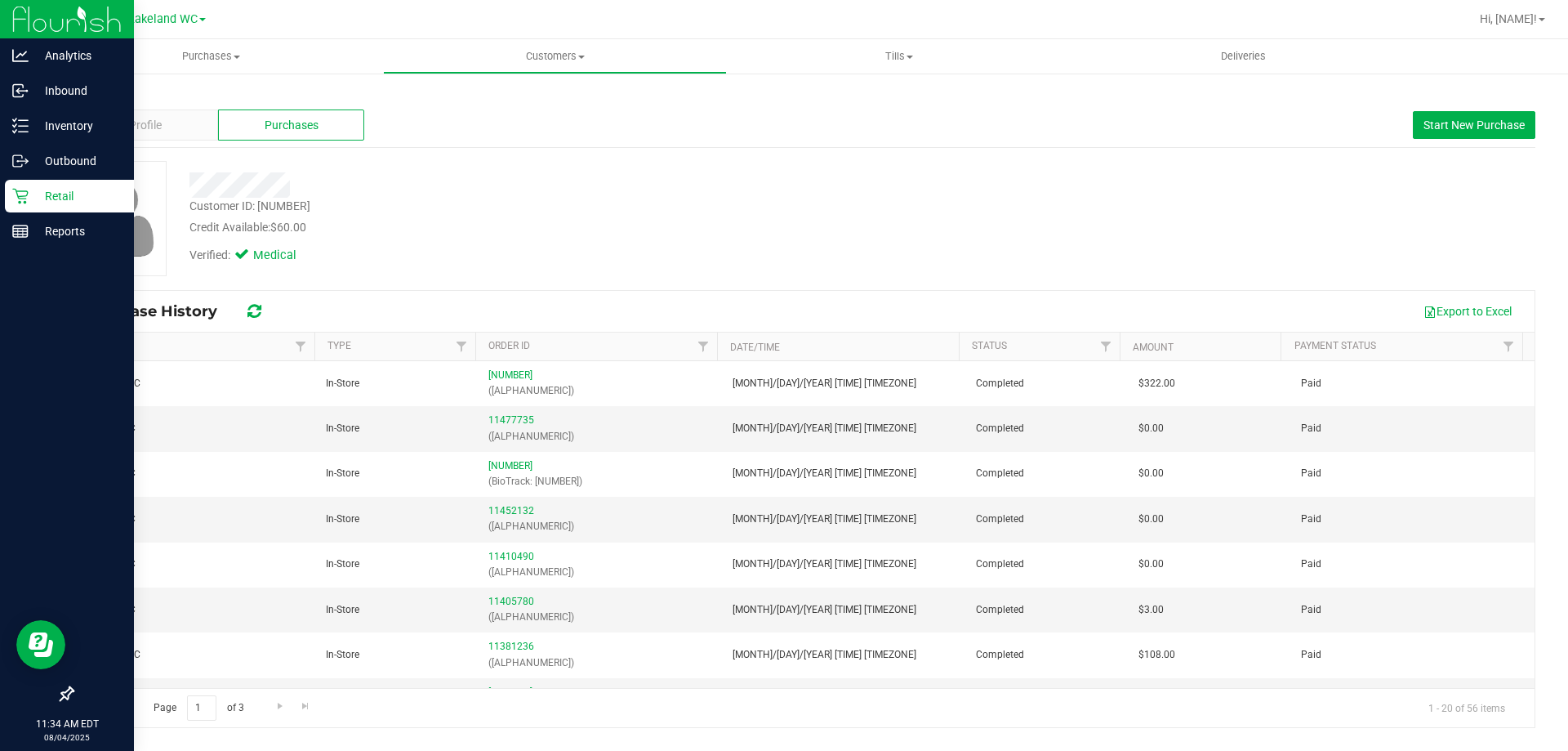 click on "Purchase History
Export to Excel" at bounding box center [804, 311] 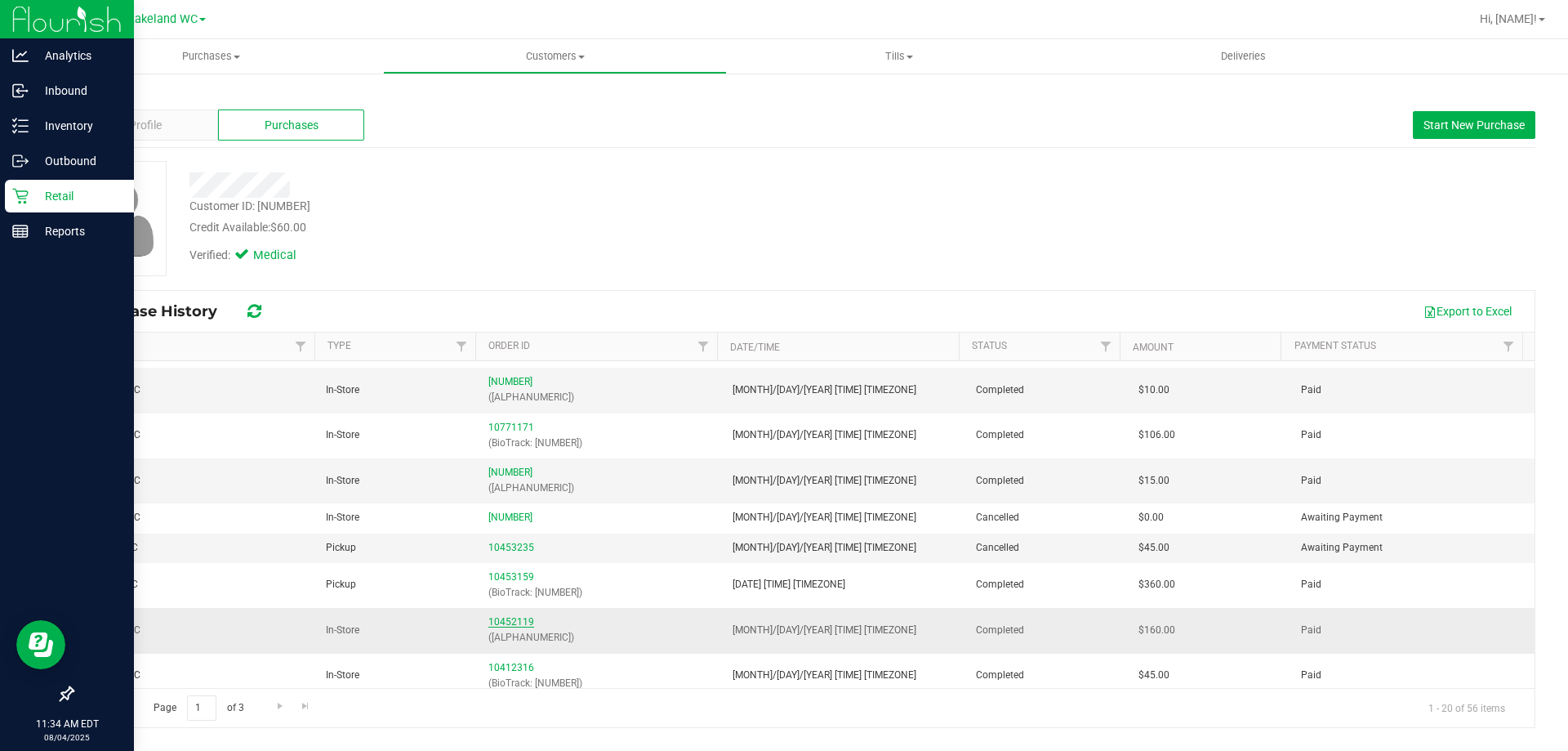 scroll, scrollTop: 531, scrollLeft: 0, axis: vertical 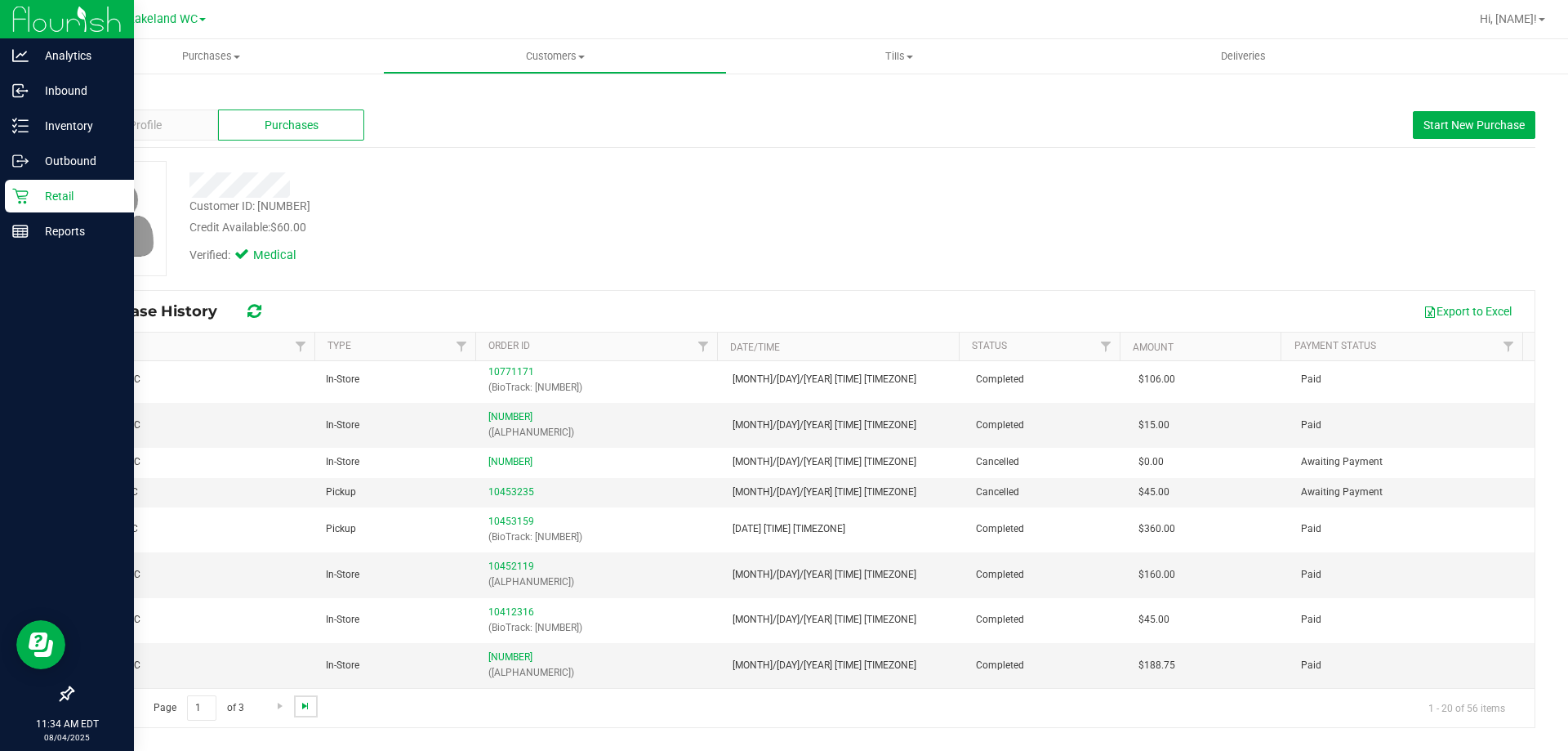 click at bounding box center [305, 706] 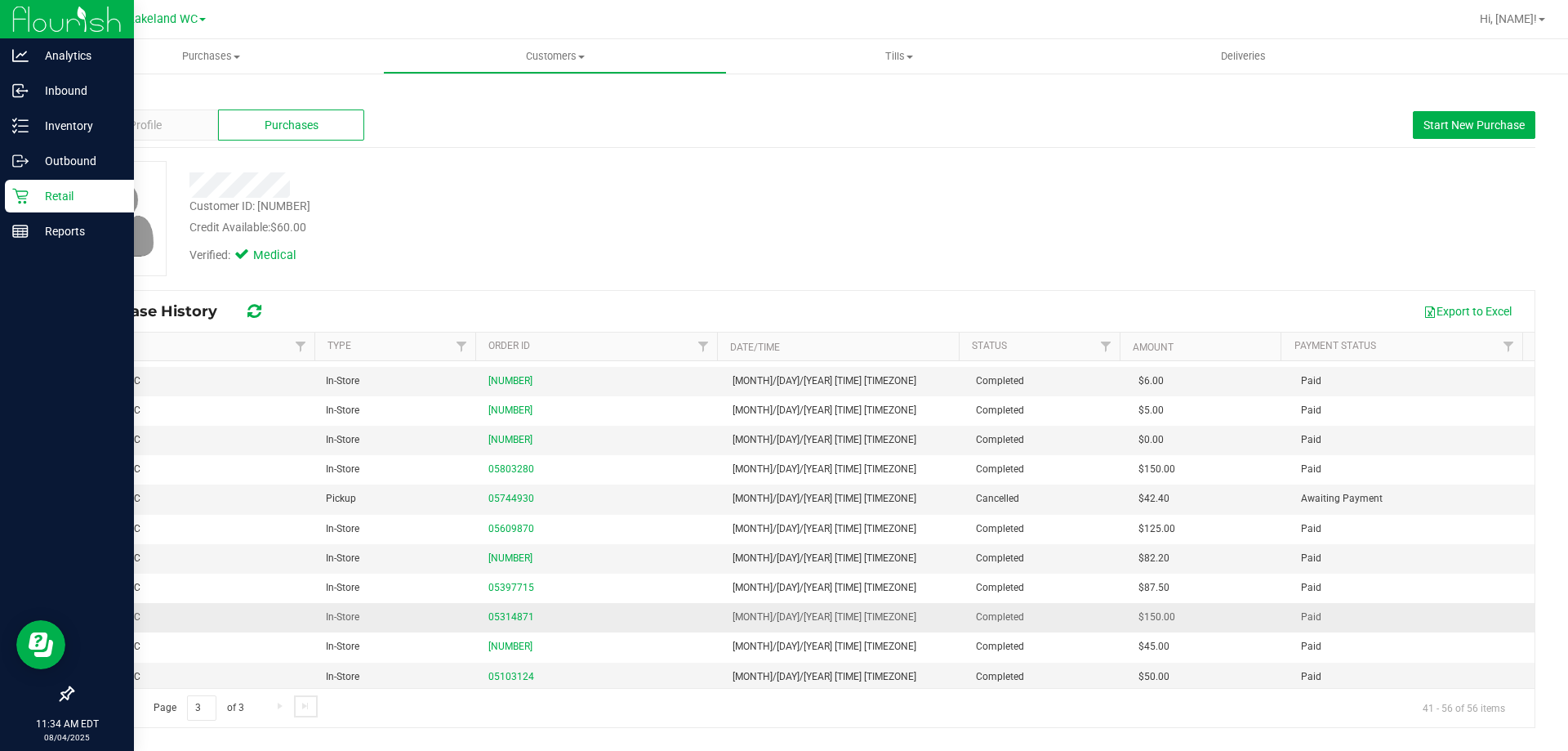 scroll, scrollTop: 145, scrollLeft: 0, axis: vertical 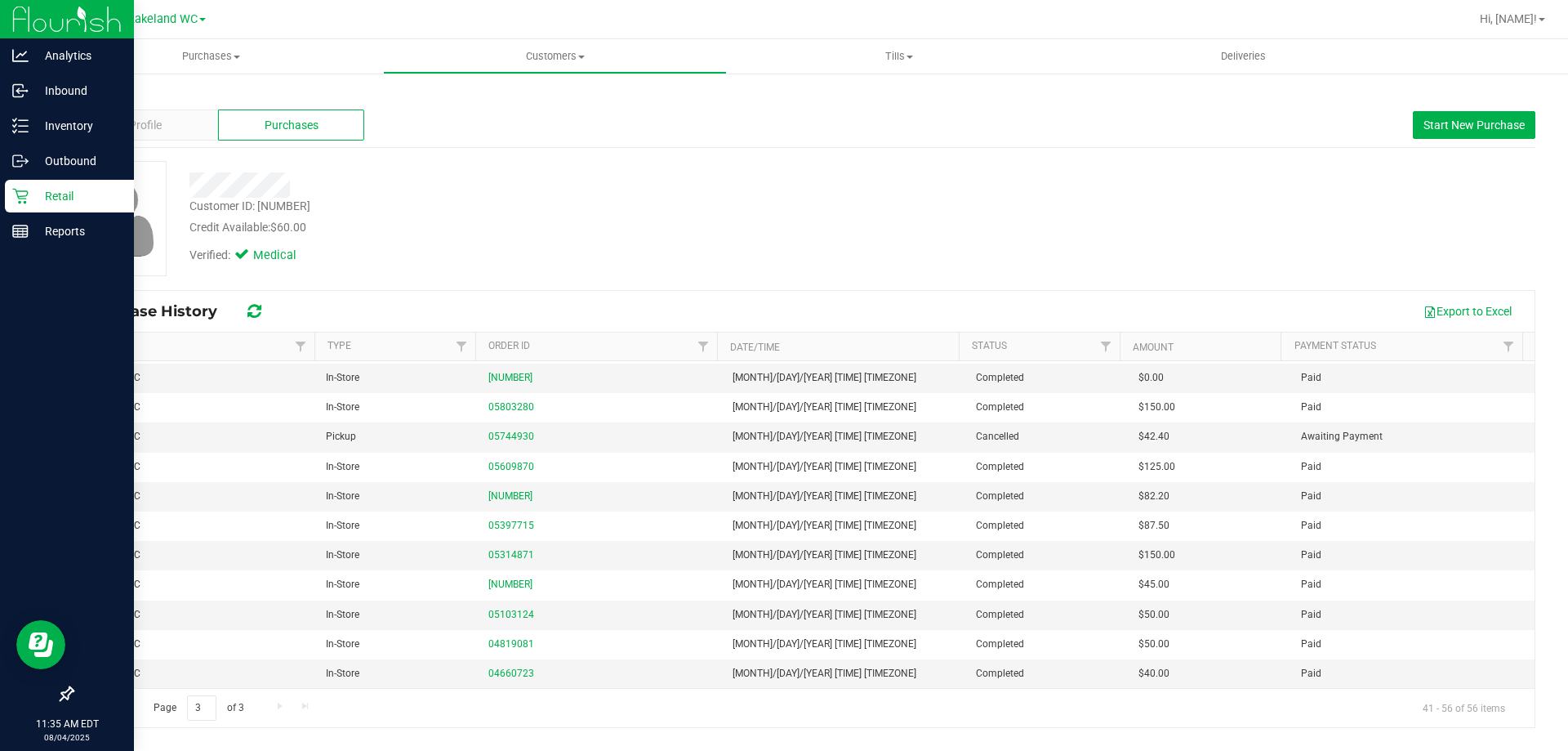 click at bounding box center [118, 706] 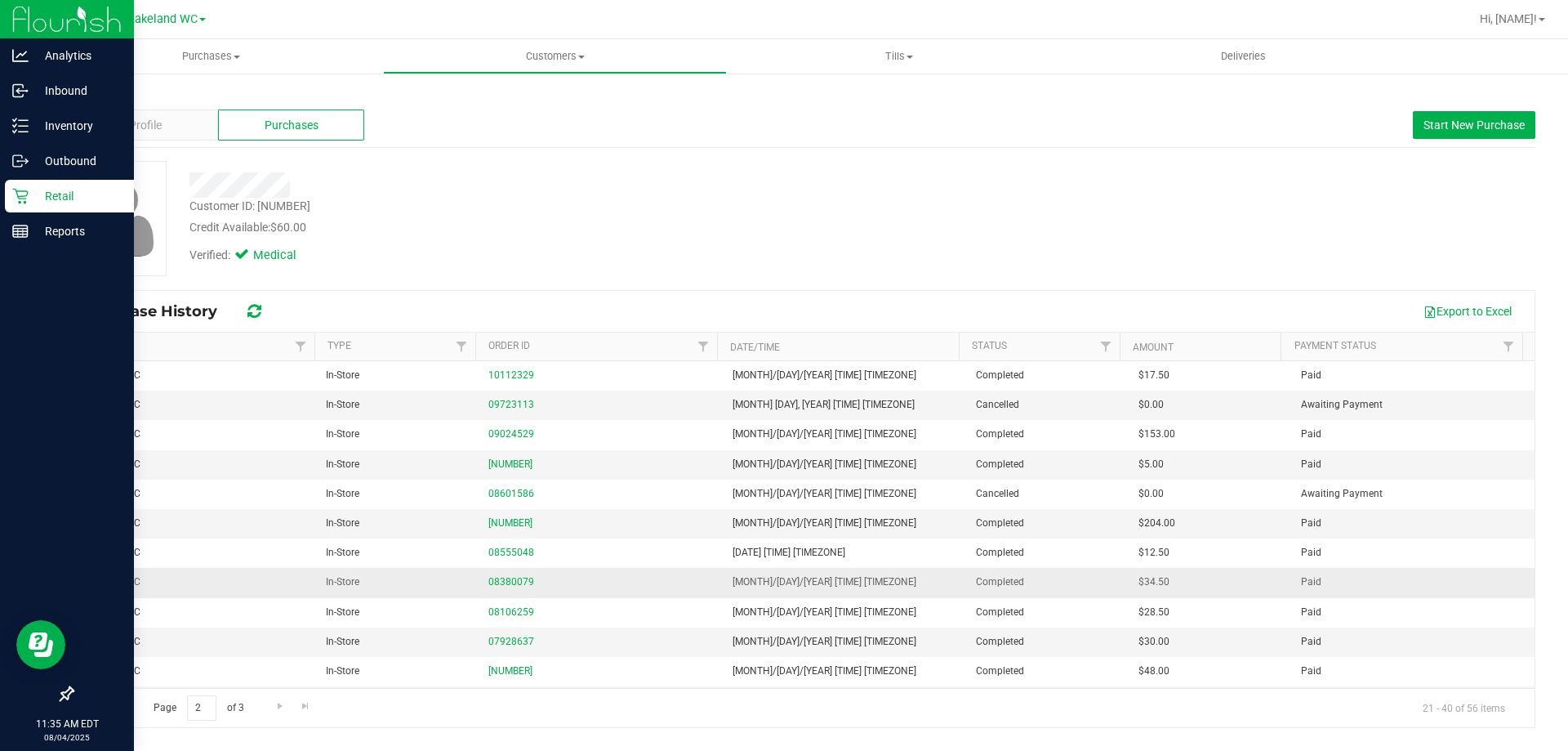 scroll, scrollTop: 264, scrollLeft: 0, axis: vertical 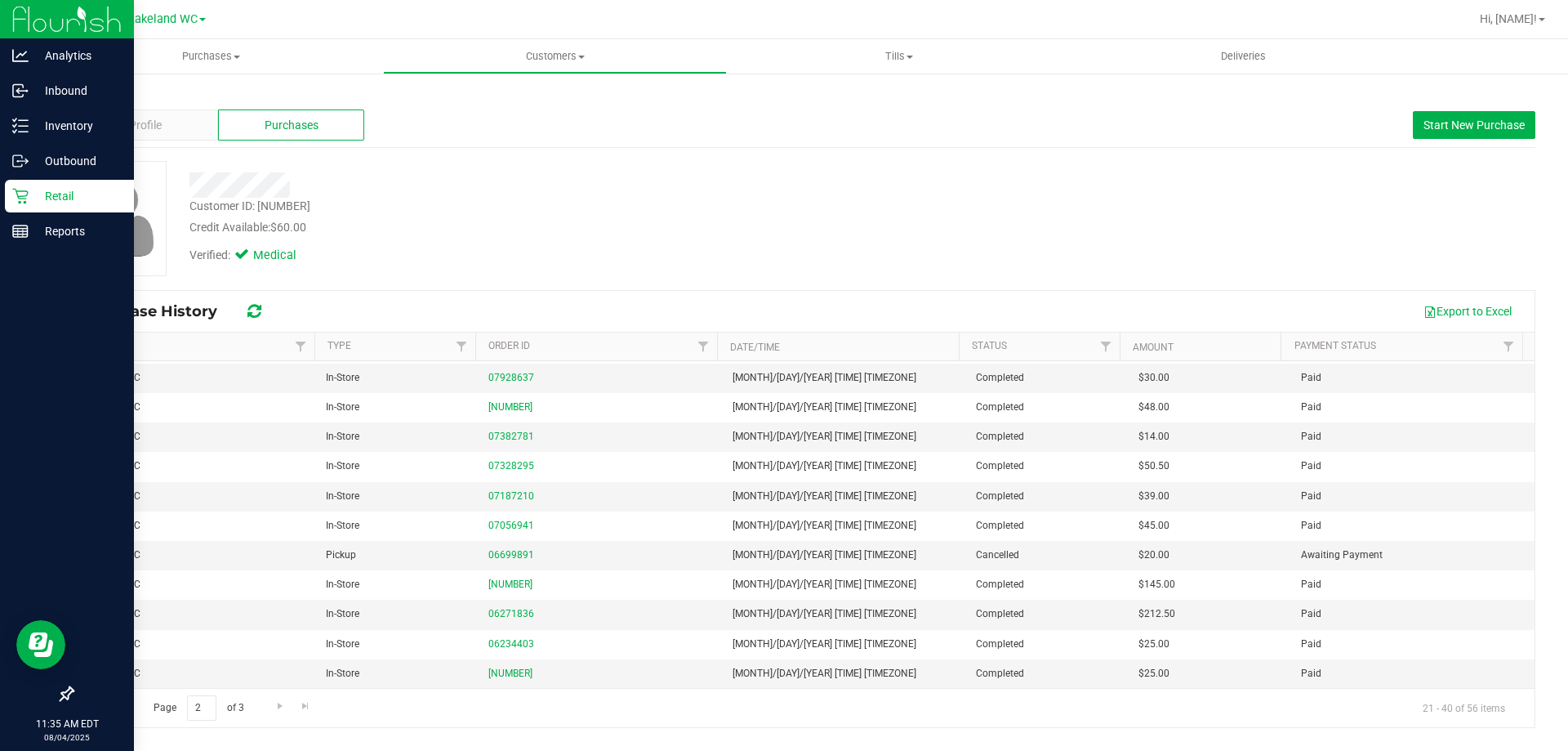click at bounding box center (118, 706) 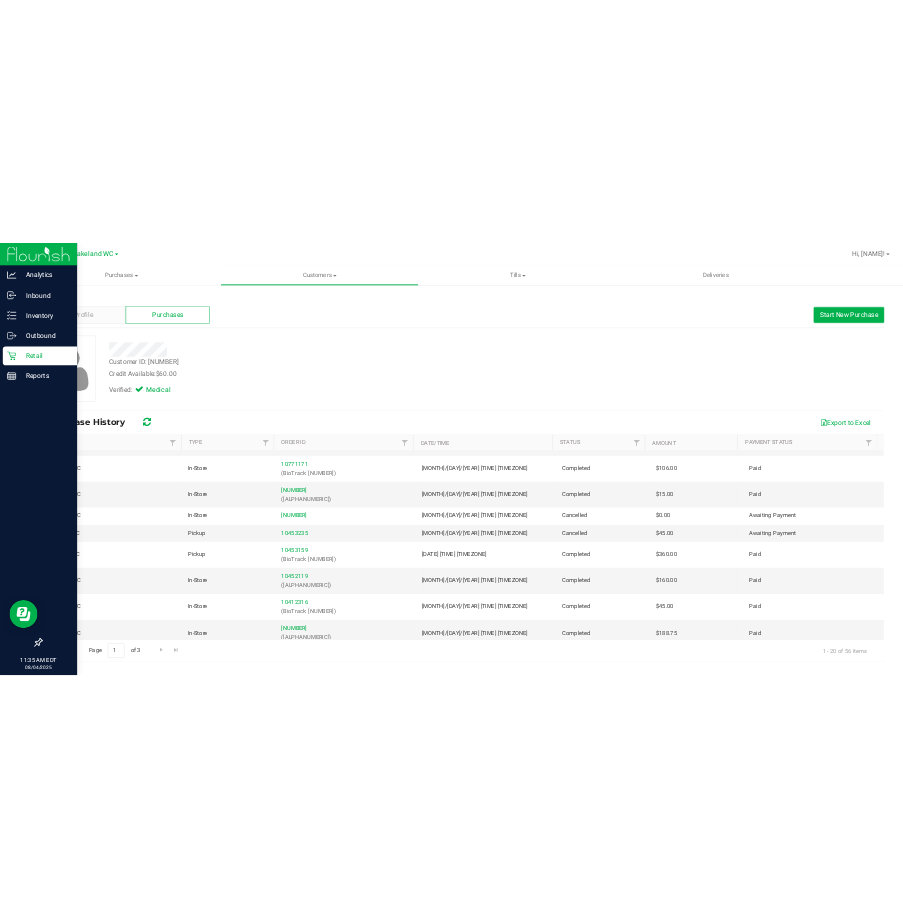scroll, scrollTop: 650, scrollLeft: 0, axis: vertical 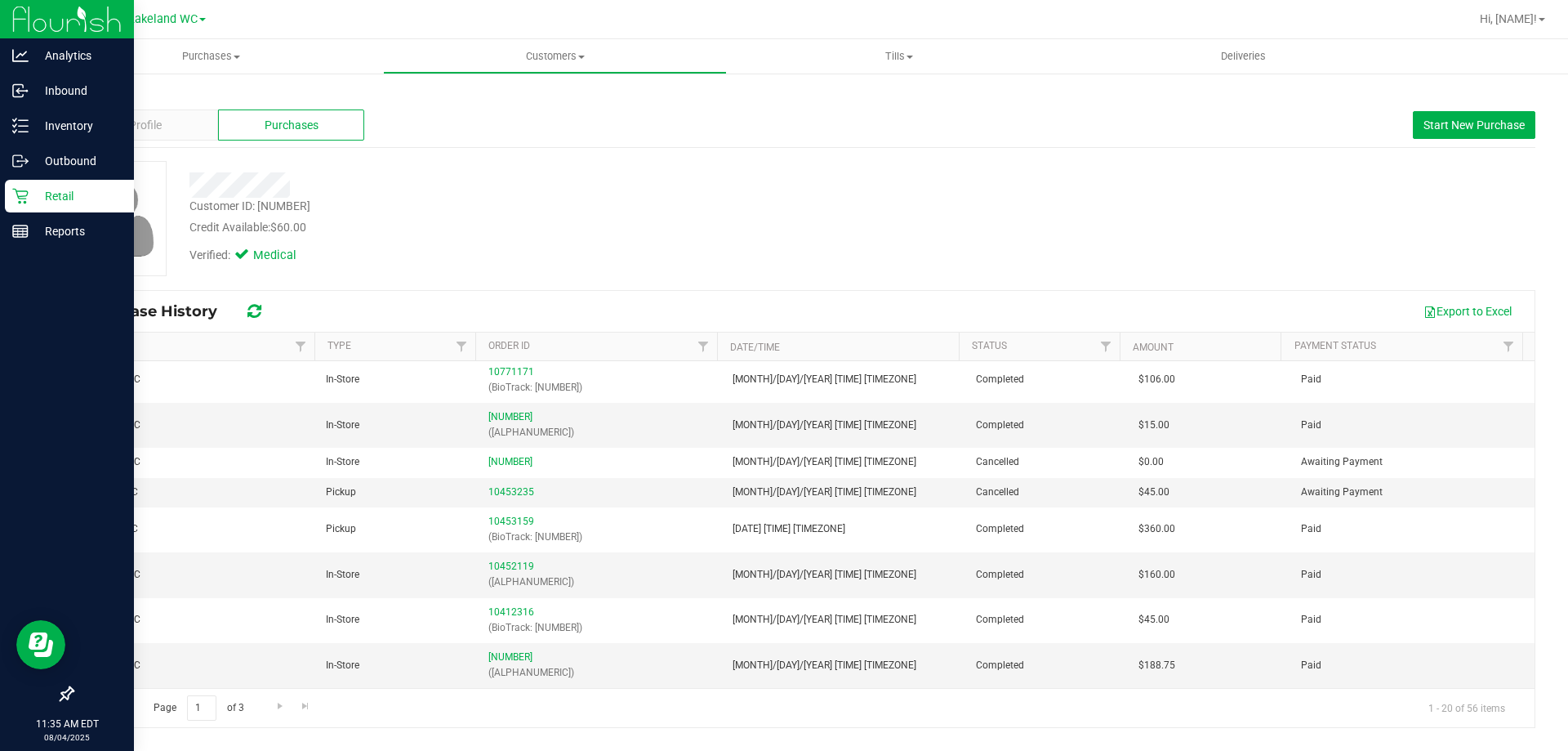 click on "Customer ID: [NUMBER]
Credit Available:
[CURRENCY][NUMBER]
Verified:
Medical" at bounding box center [549, 217] 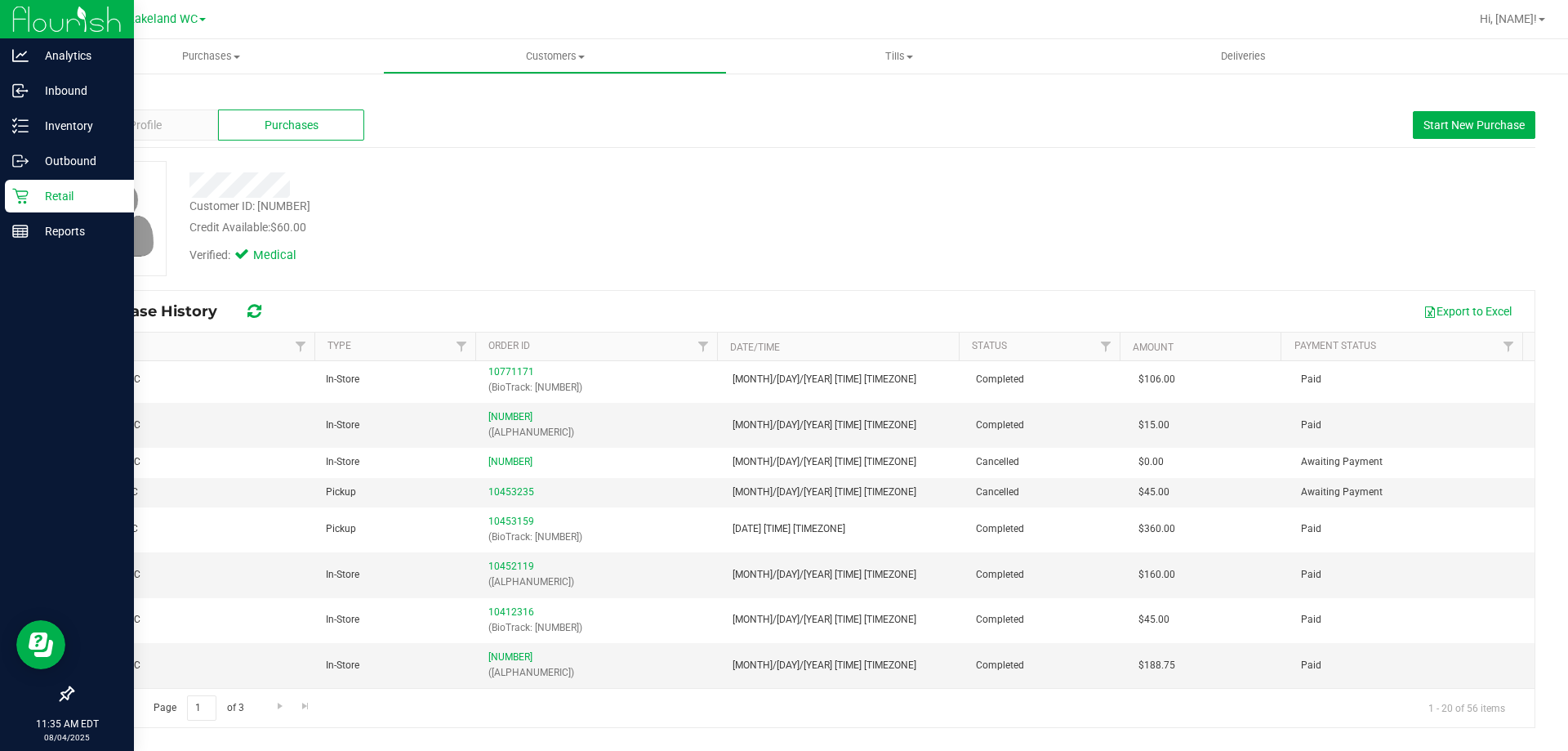 click on "Verified:
Medical" at bounding box center [549, 254] 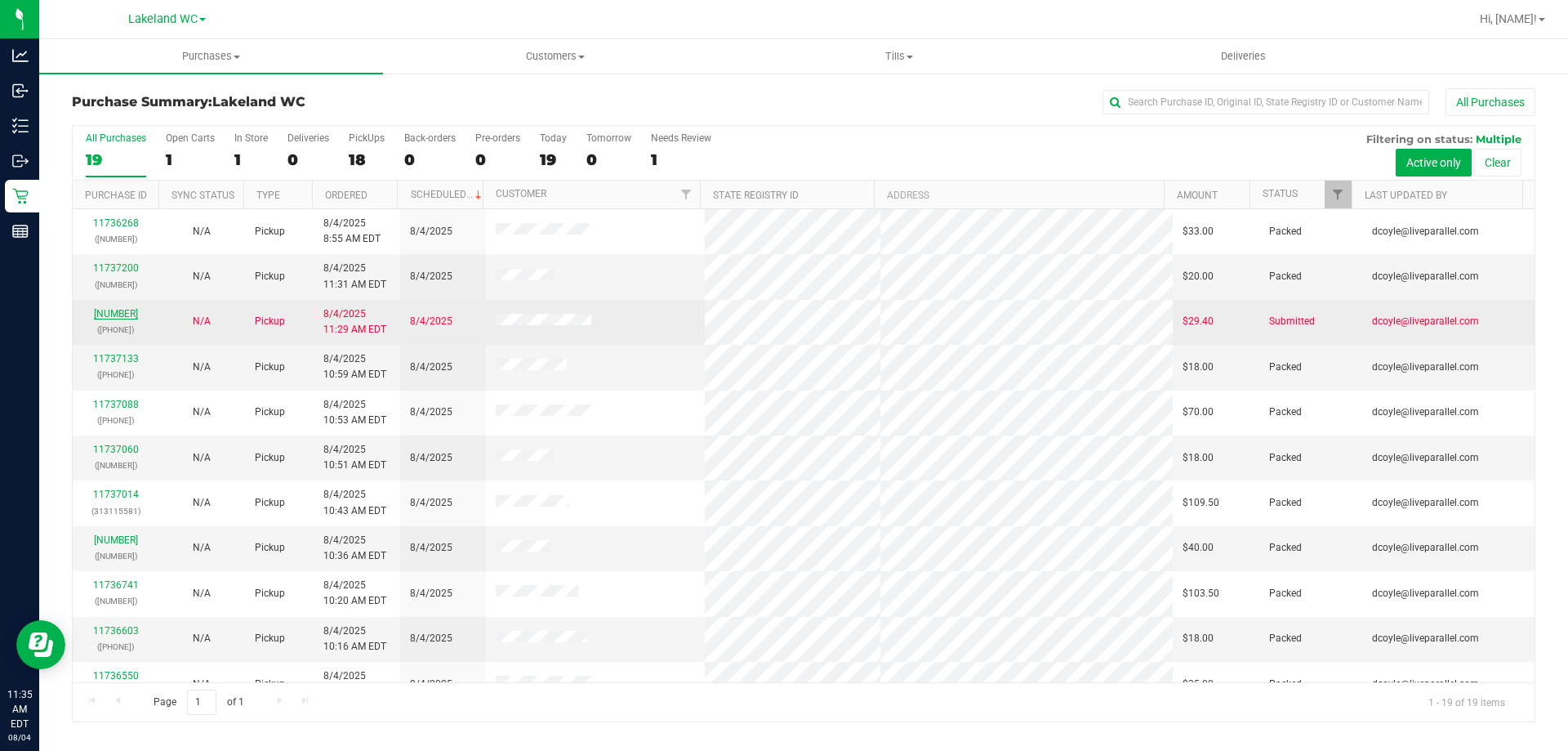 click on "[NUMBER]" at bounding box center [116, 314] 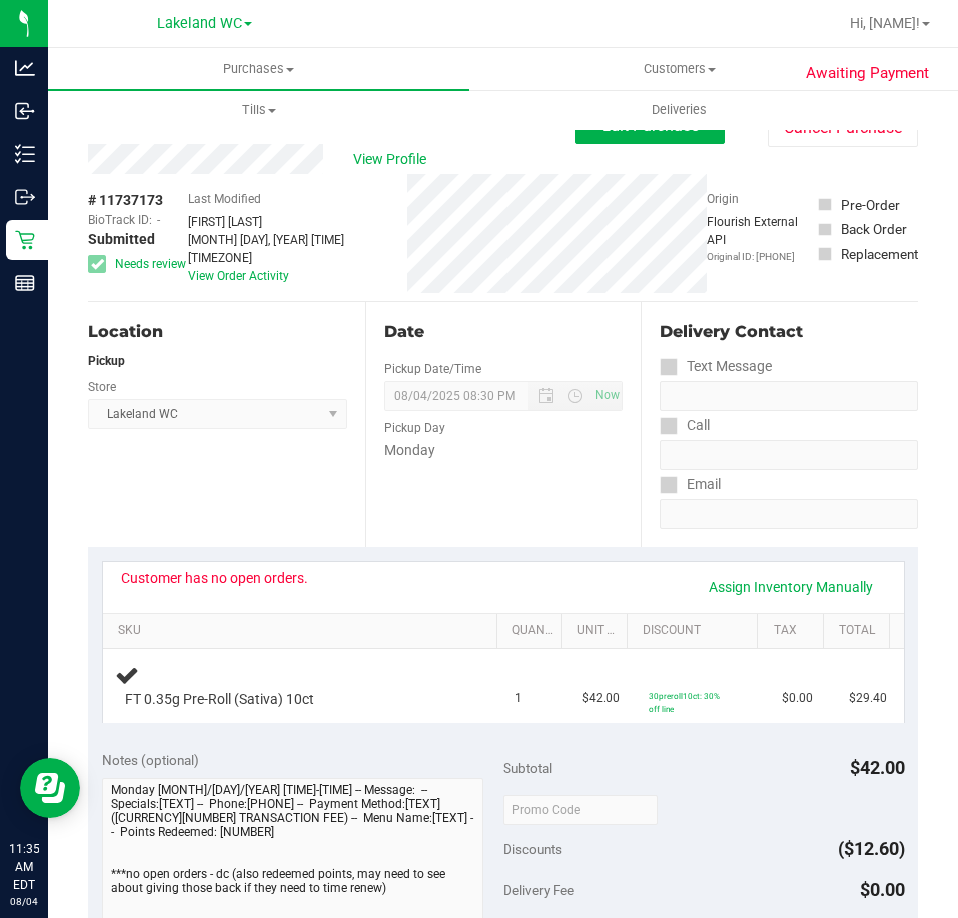 click on "Location
Pickup
Store
Lakeland WC Select Store Bonita Springs WC Boynton Beach WC Bradenton WC Brandon WC Brooksville WC Call Center Clermont WC Crestview WC Deerfield Beach WC Delray Beach WC Deltona WC Ft Walton Beach WC Ft. Lauderdale WC Ft. Myers WC Gainesville WC Jax Atlantic WC JAX DC REP Jax WC Key West WC Lakeland WC Largo WC Lehigh Acres DC REP Merritt Island WC Miami 72nd WC Miami Beach WC Miami Dadeland WC Miramar DC REP New Port Richey WC North Palm Beach WC North Port WC Ocala WC Orange Park WC Orlando Colonial WC Orlando DC REP Orlando WC Oviedo WC Palm Bay WC Palm Coast WC Panama City WC Pensacola WC Port Orange WC Port St. Lucie WC Sebring WC South Tampa WC St. Pete WC Summerfield WC Tallahassee DC REP Tallahassee WC Tampa DC Testing Tampa Warehouse Tampa WC TX Austin DC TX Plano Retail WPB DC WPB WC" at bounding box center (226, 424) 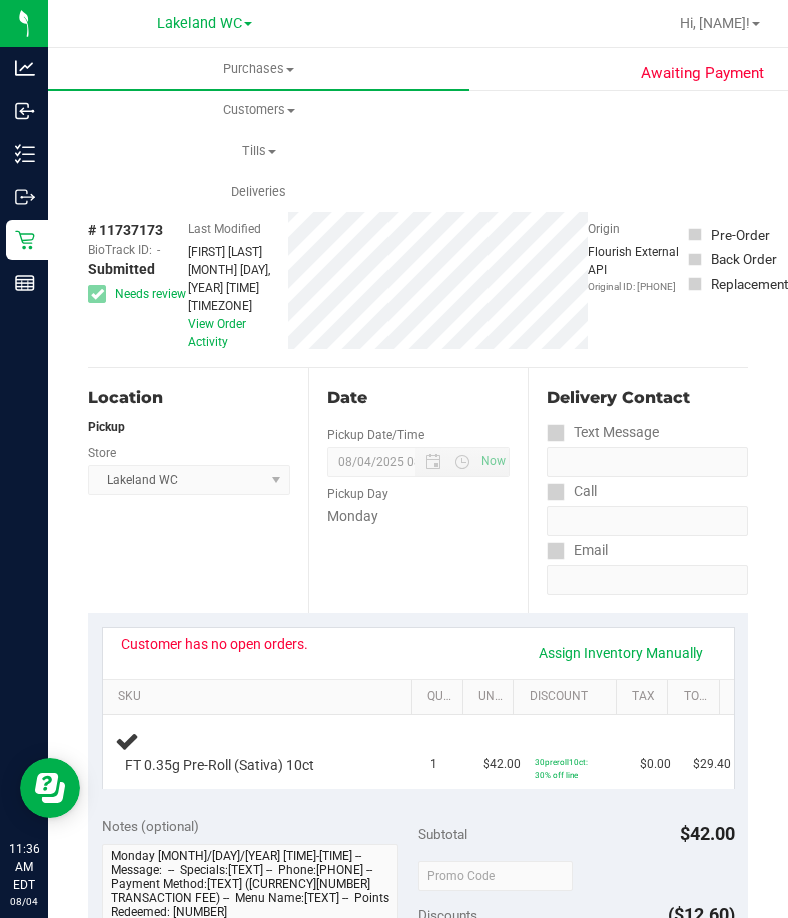 drag, startPoint x: 226, startPoint y: 558, endPoint x: 280, endPoint y: 442, distance: 127.95312 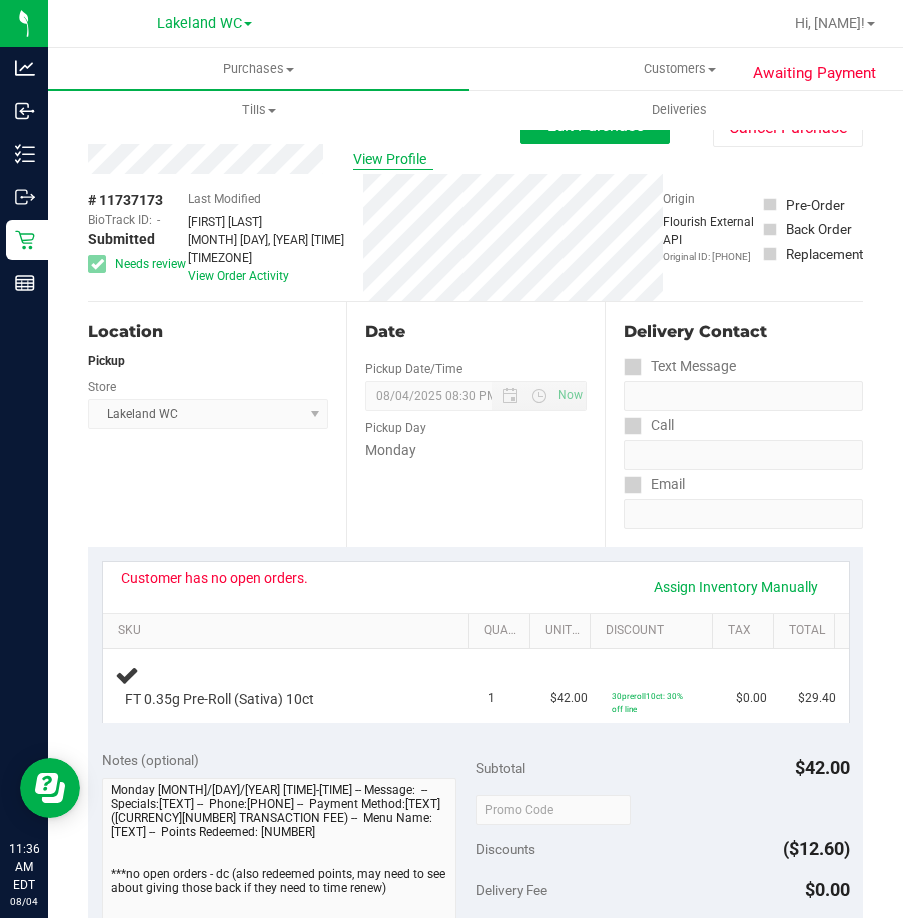 click on "View Profile" at bounding box center [393, 159] 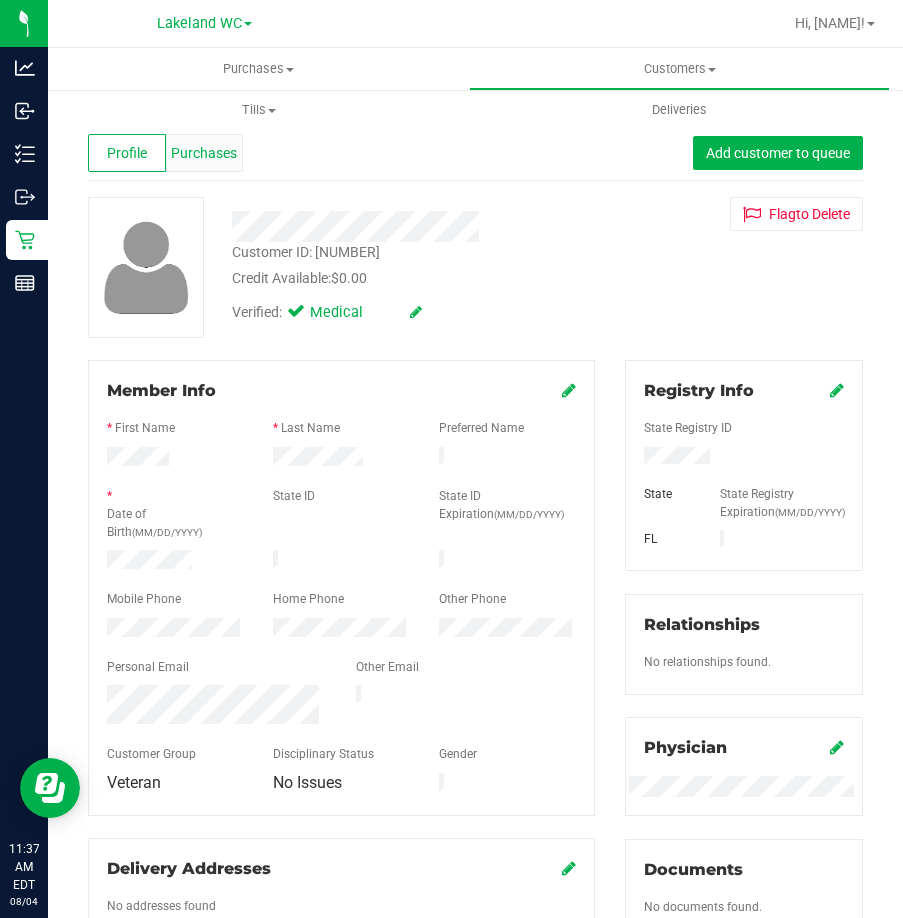 click on "Purchases" at bounding box center [204, 153] 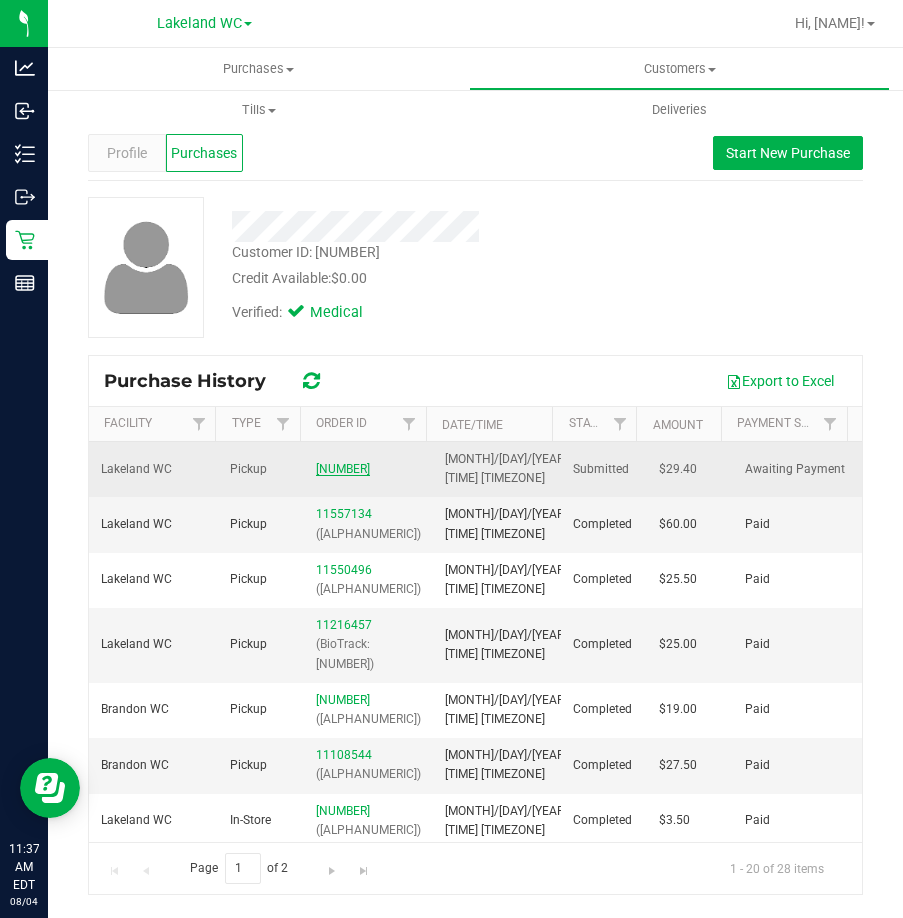 click on "[NUMBER]" at bounding box center [343, 469] 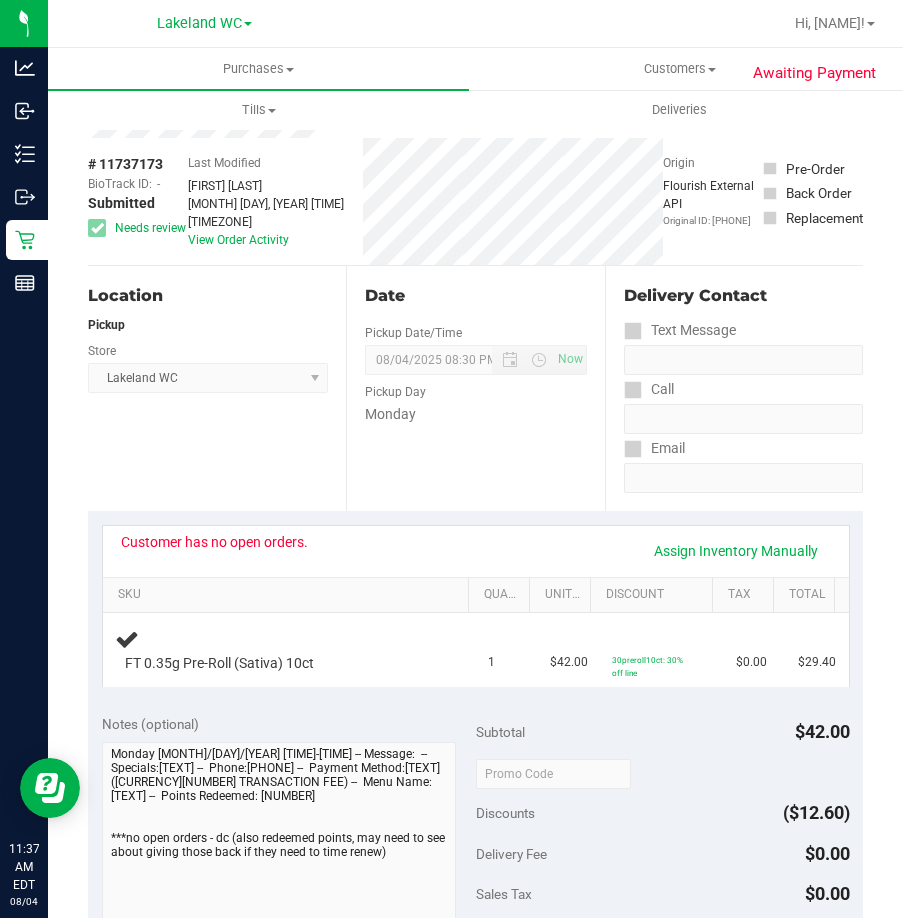 scroll, scrollTop: 0, scrollLeft: 0, axis: both 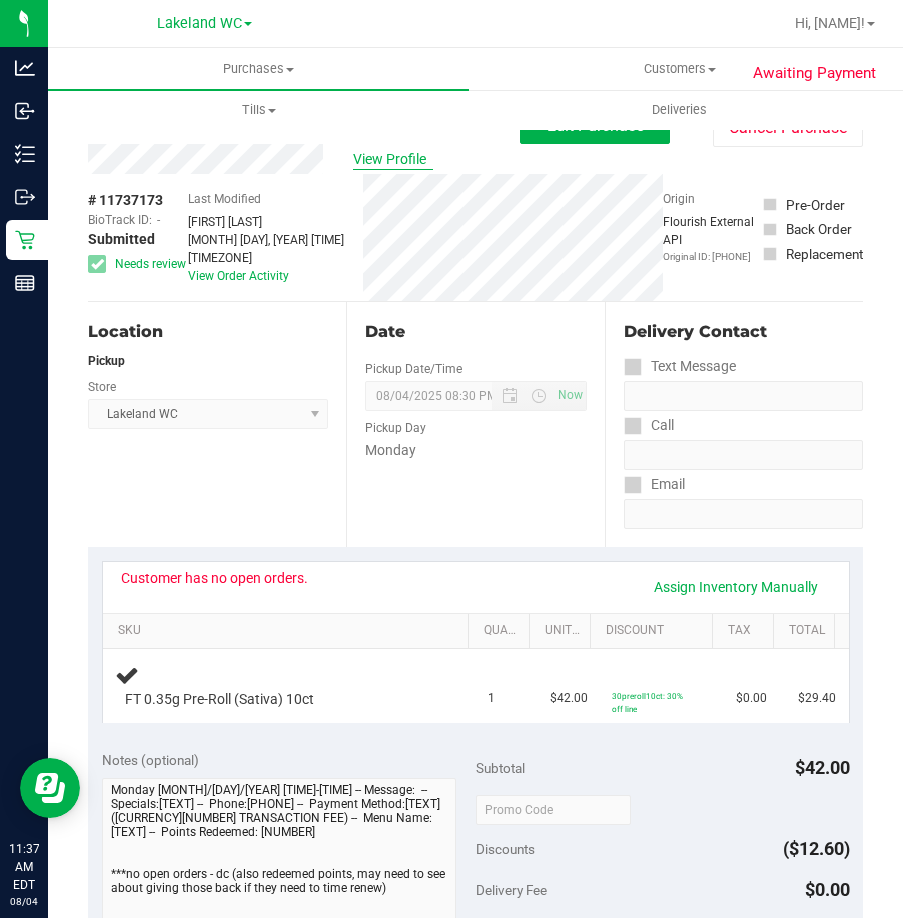click on "View Profile" at bounding box center [393, 159] 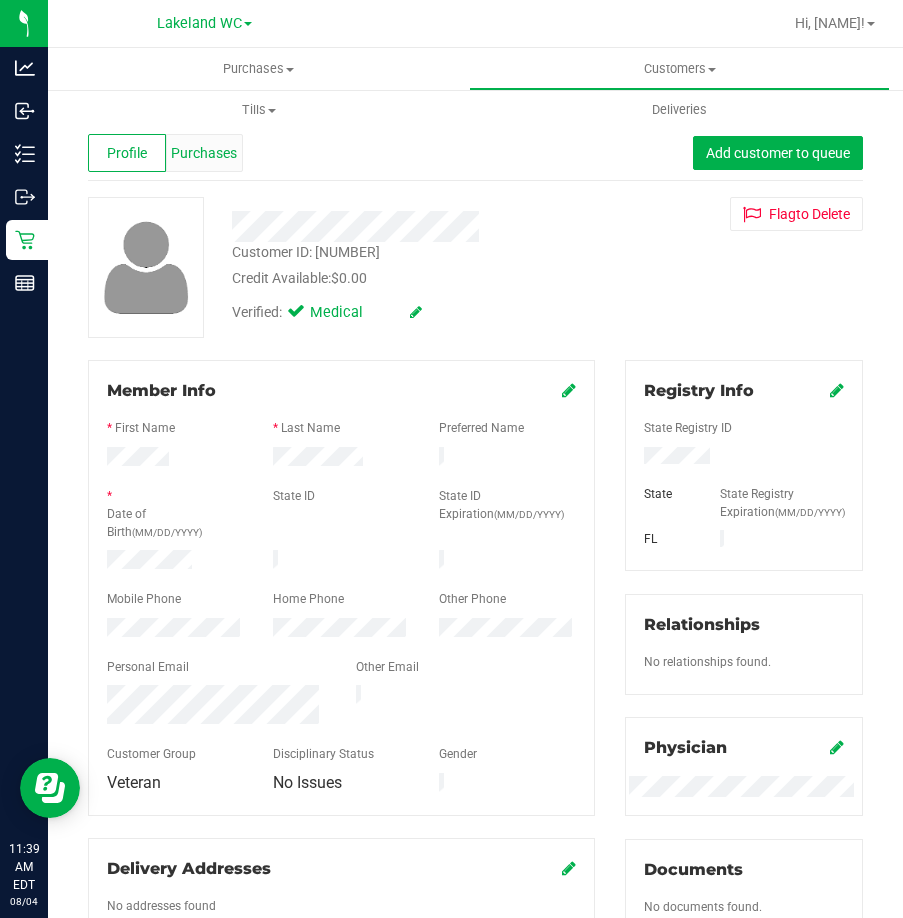 drag, startPoint x: 254, startPoint y: 158, endPoint x: 206, endPoint y: 165, distance: 48.507732 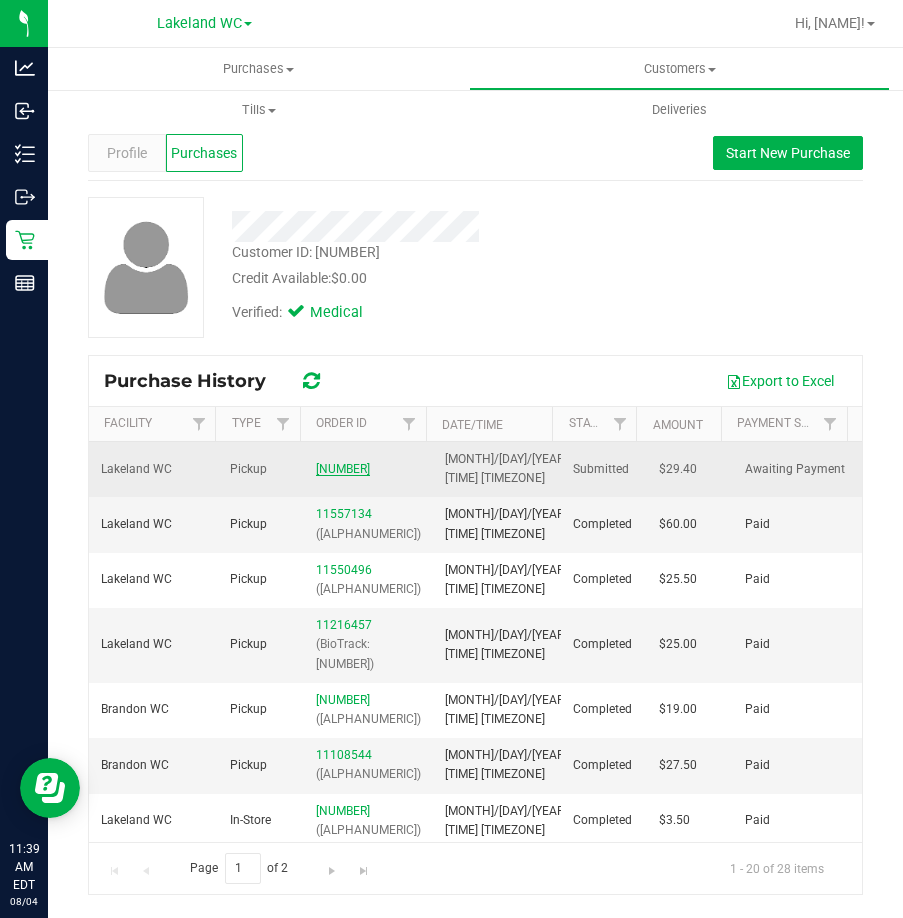 click on "[NUMBER]" at bounding box center [343, 469] 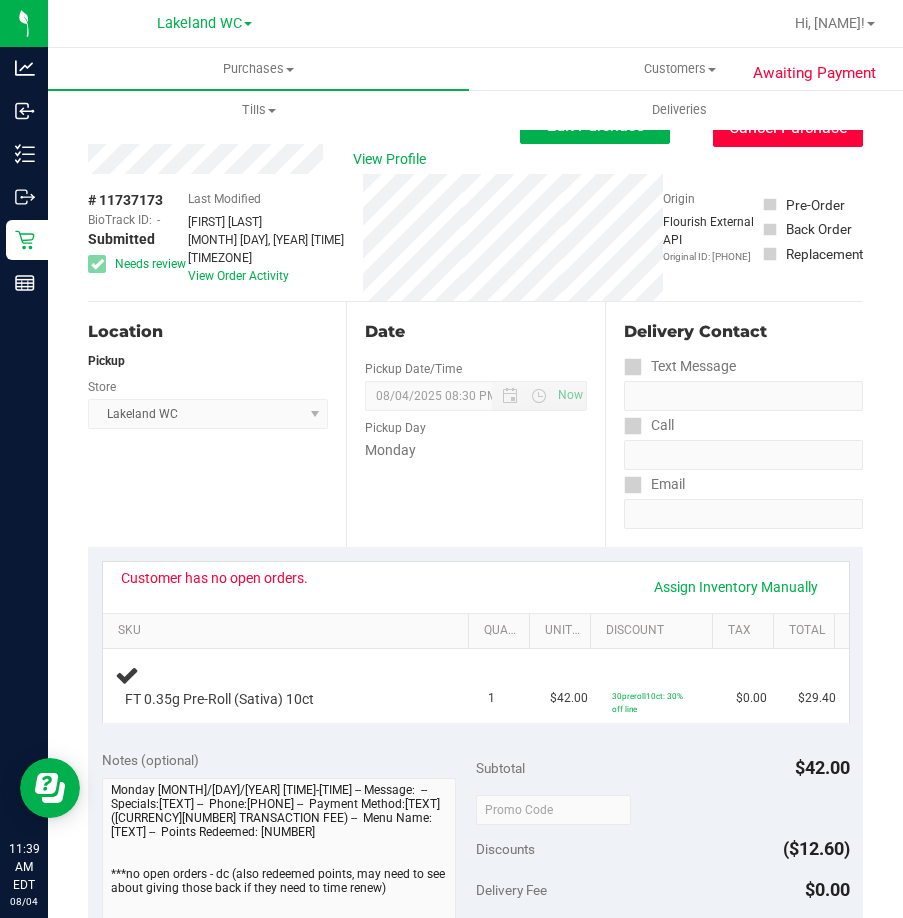 click on "Cancel Purchase" at bounding box center (788, 128) 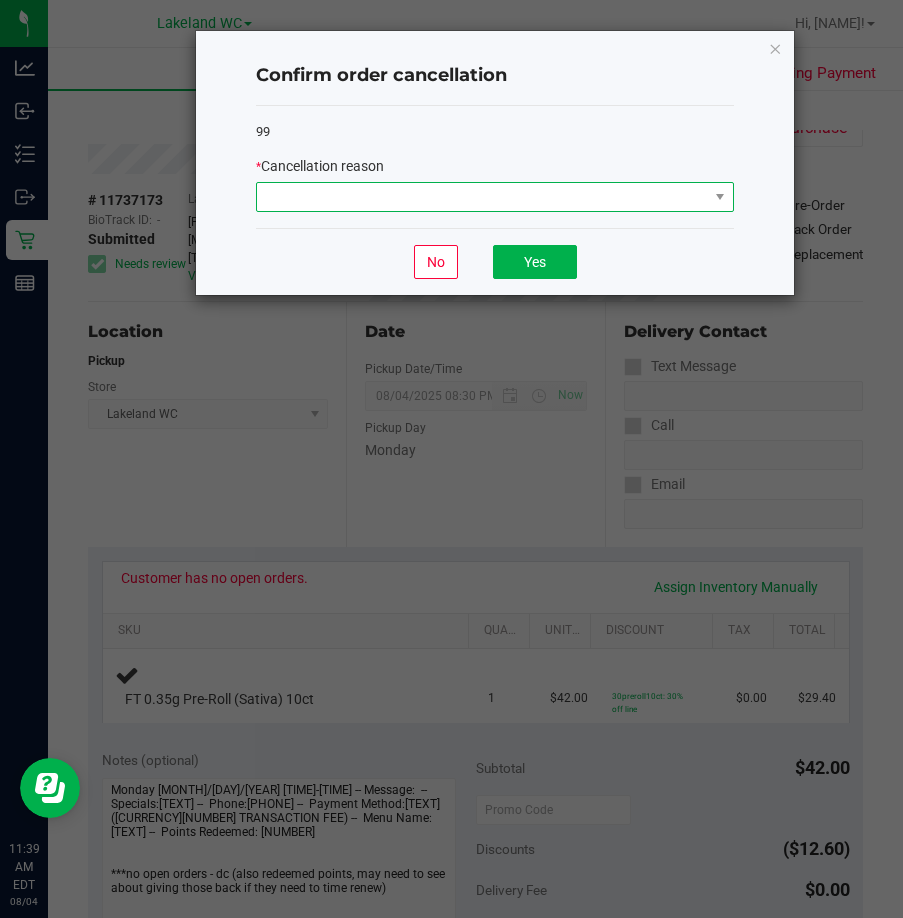 click at bounding box center [482, 197] 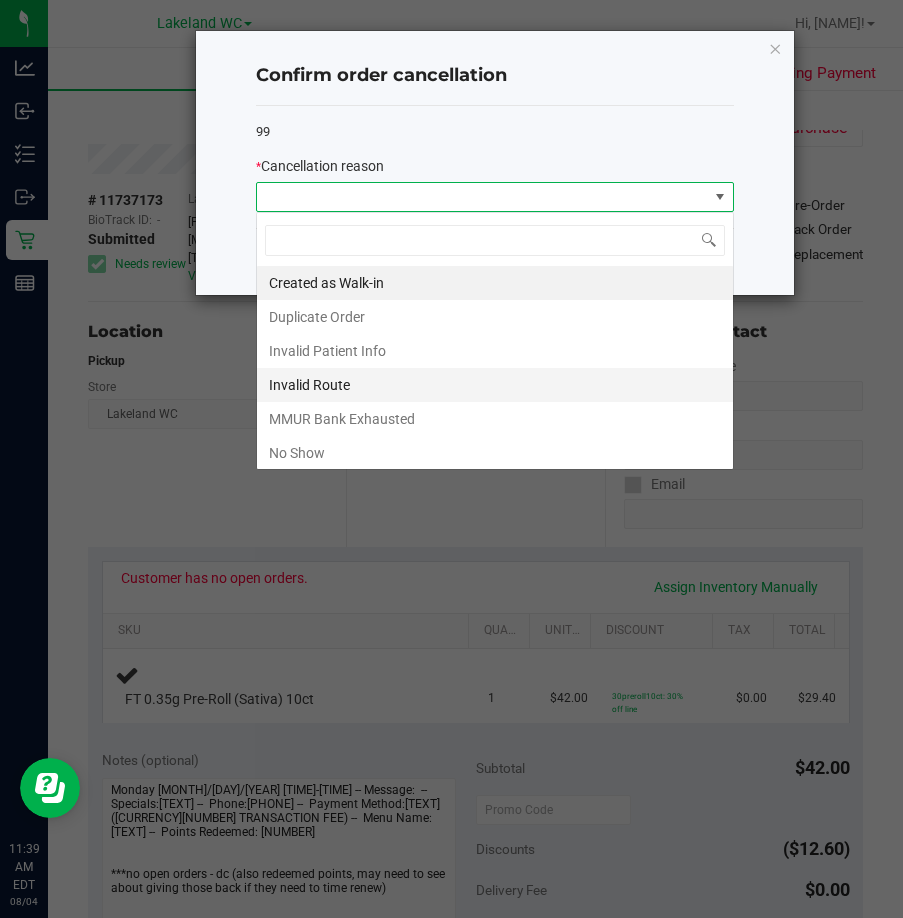 scroll, scrollTop: 99970, scrollLeft: 99522, axis: both 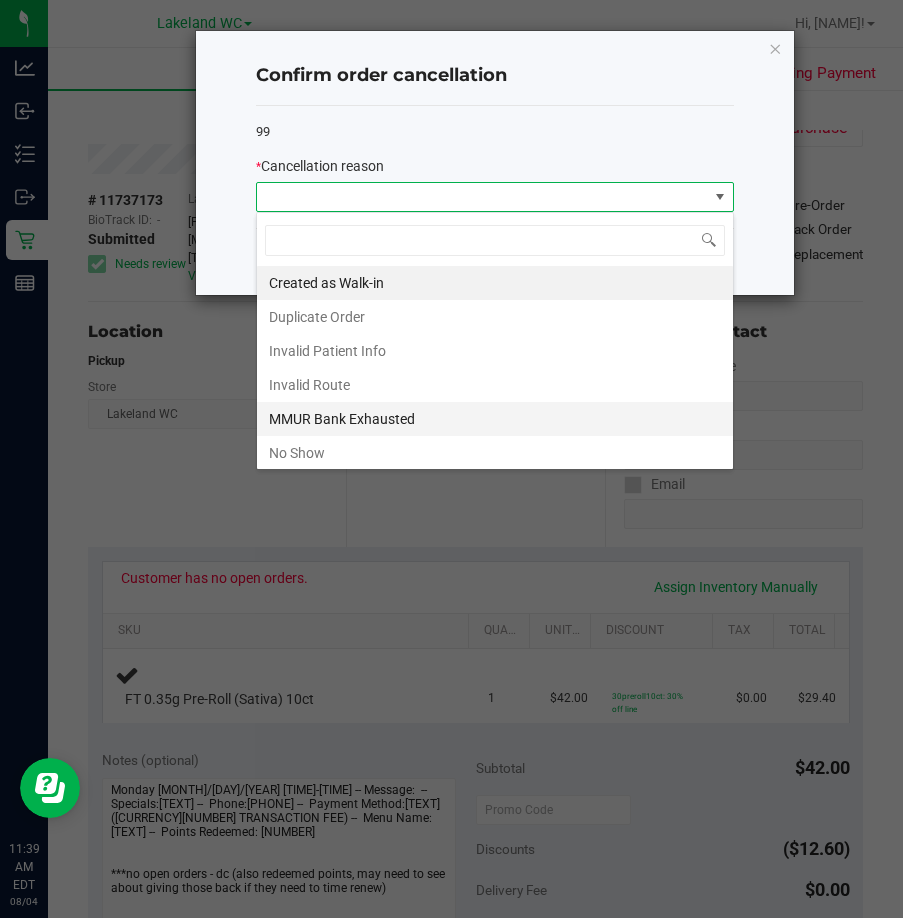 click on "MMUR Bank Exhausted" at bounding box center [495, 419] 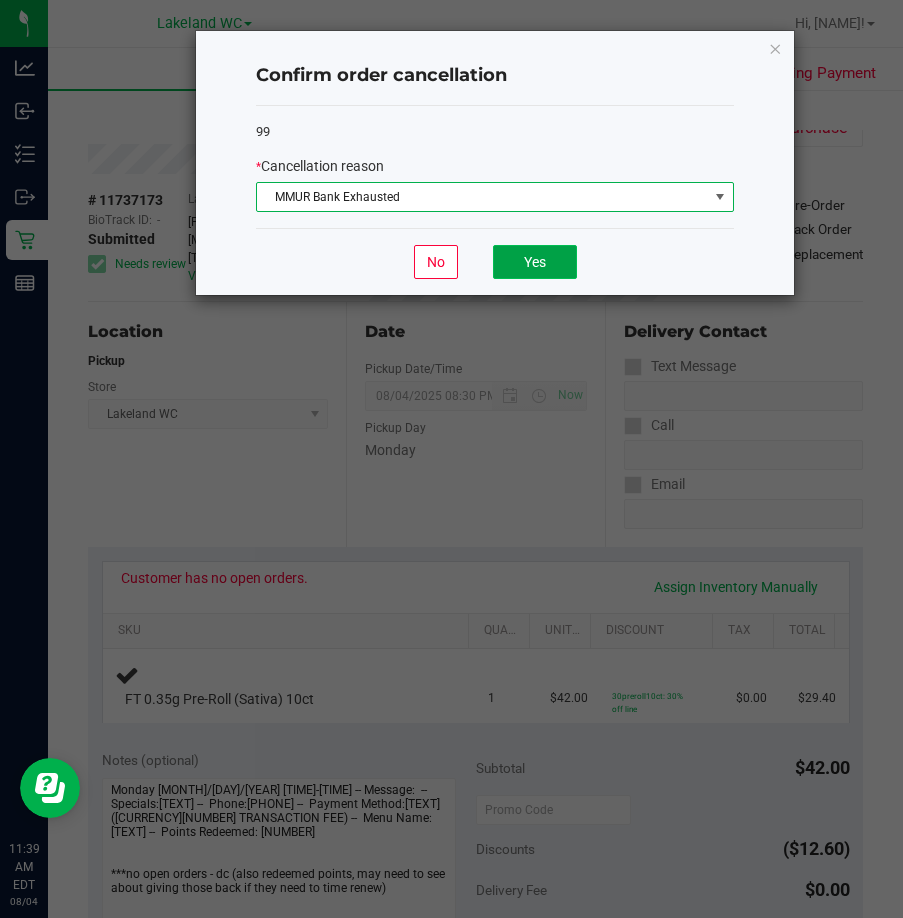 click on "Yes" 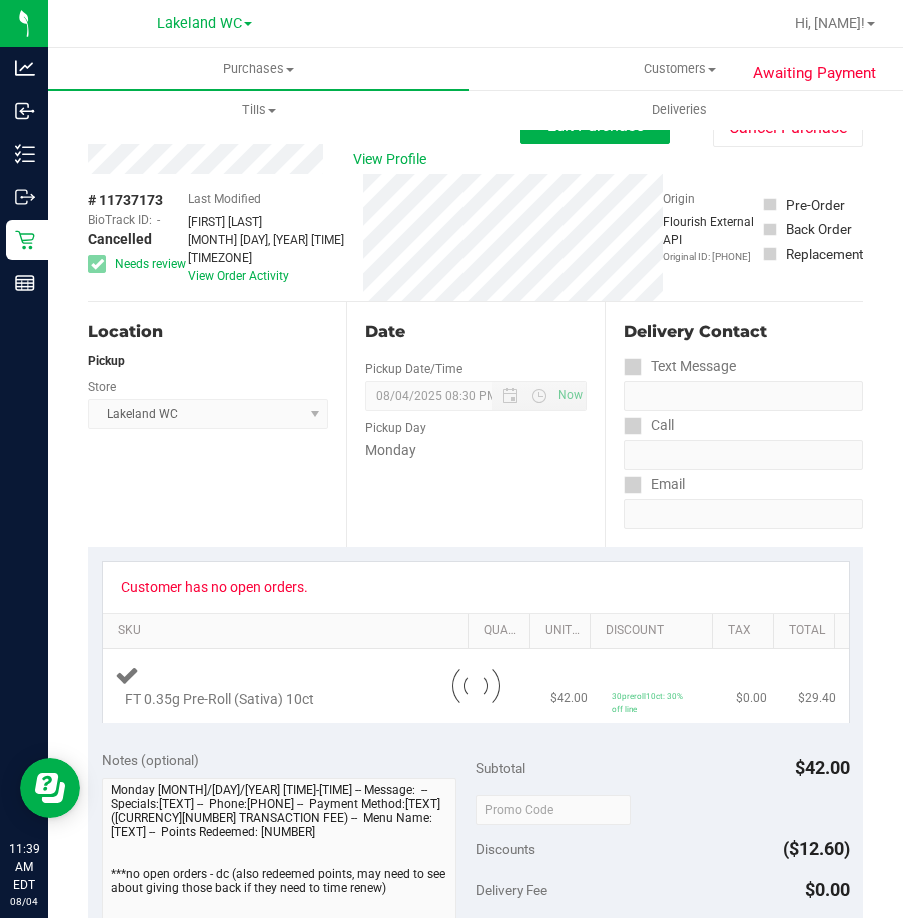 drag, startPoint x: 284, startPoint y: 514, endPoint x: 283, endPoint y: 502, distance: 12.0415945 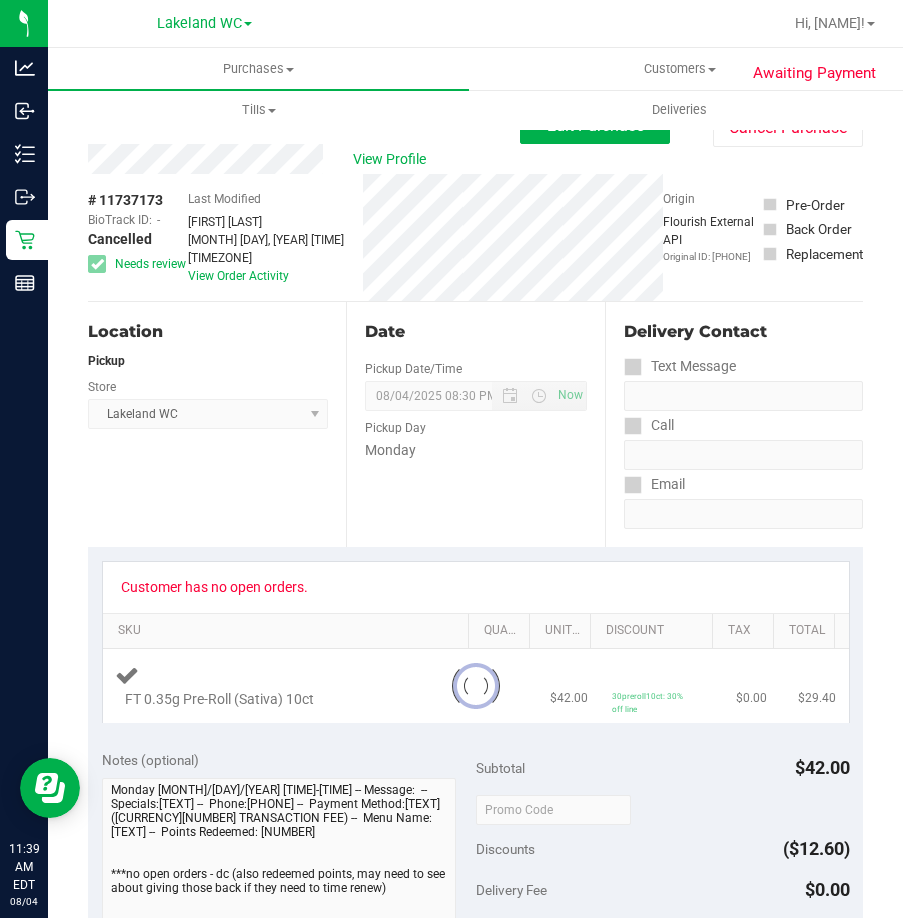 click on "Location
Pickup
Store
Lakeland WC Select Store Bonita Springs WC Boynton Beach WC Bradenton WC Brandon WC Brooksville WC Call Center Clermont WC Crestview WC Deerfield Beach WC Delray Beach WC Deltona WC Ft Walton Beach WC Ft. Lauderdale WC Ft. Myers WC Gainesville WC Jax Atlantic WC JAX DC REP Jax WC Key West WC Lakeland WC Largo WC Lehigh Acres DC REP Merritt Island WC Miami 72nd WC Miami Beach WC Miami Dadeland WC Miramar DC REP New Port Richey WC North Palm Beach WC North Port WC Ocala WC Orange Park WC Orlando Colonial WC Orlando DC REP Orlando WC Oviedo WC Palm Bay WC Palm Coast WC Panama City WC Pensacola WC Port Orange WC Port St. Lucie WC Sebring WC South Tampa WC St. Pete WC Summerfield WC Tallahassee DC REP Tallahassee WC Tampa DC Testing Tampa Warehouse Tampa WC TX Austin DC TX Plano Retail WPB DC WPB WC" at bounding box center [217, 424] 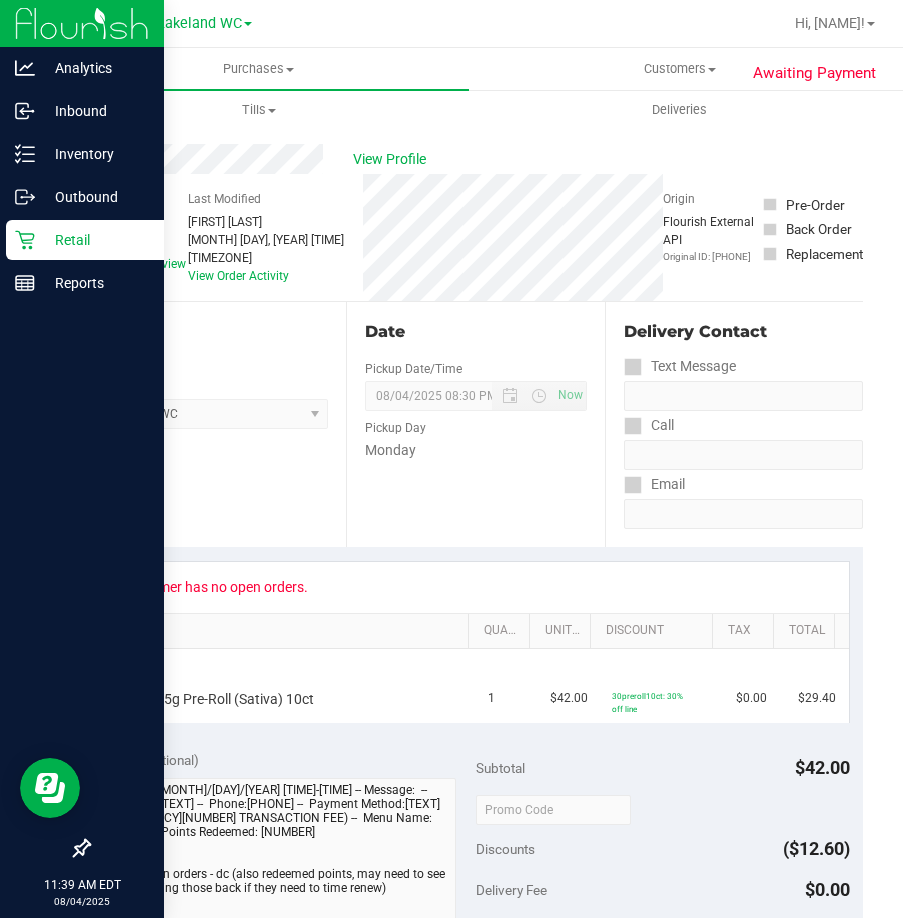 click on "Retail" at bounding box center (95, 240) 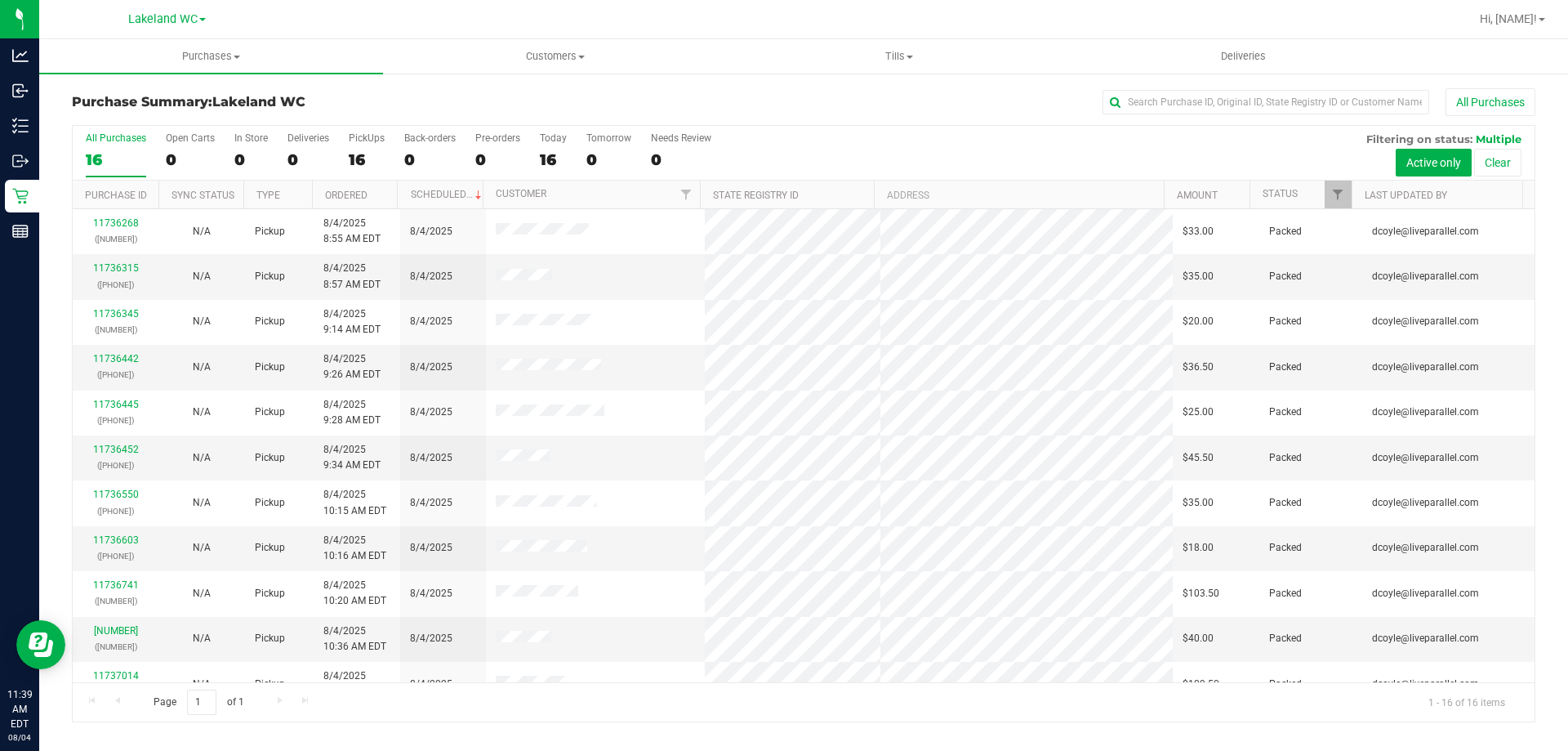 click on "All Purchases" at bounding box center (1047, 102) 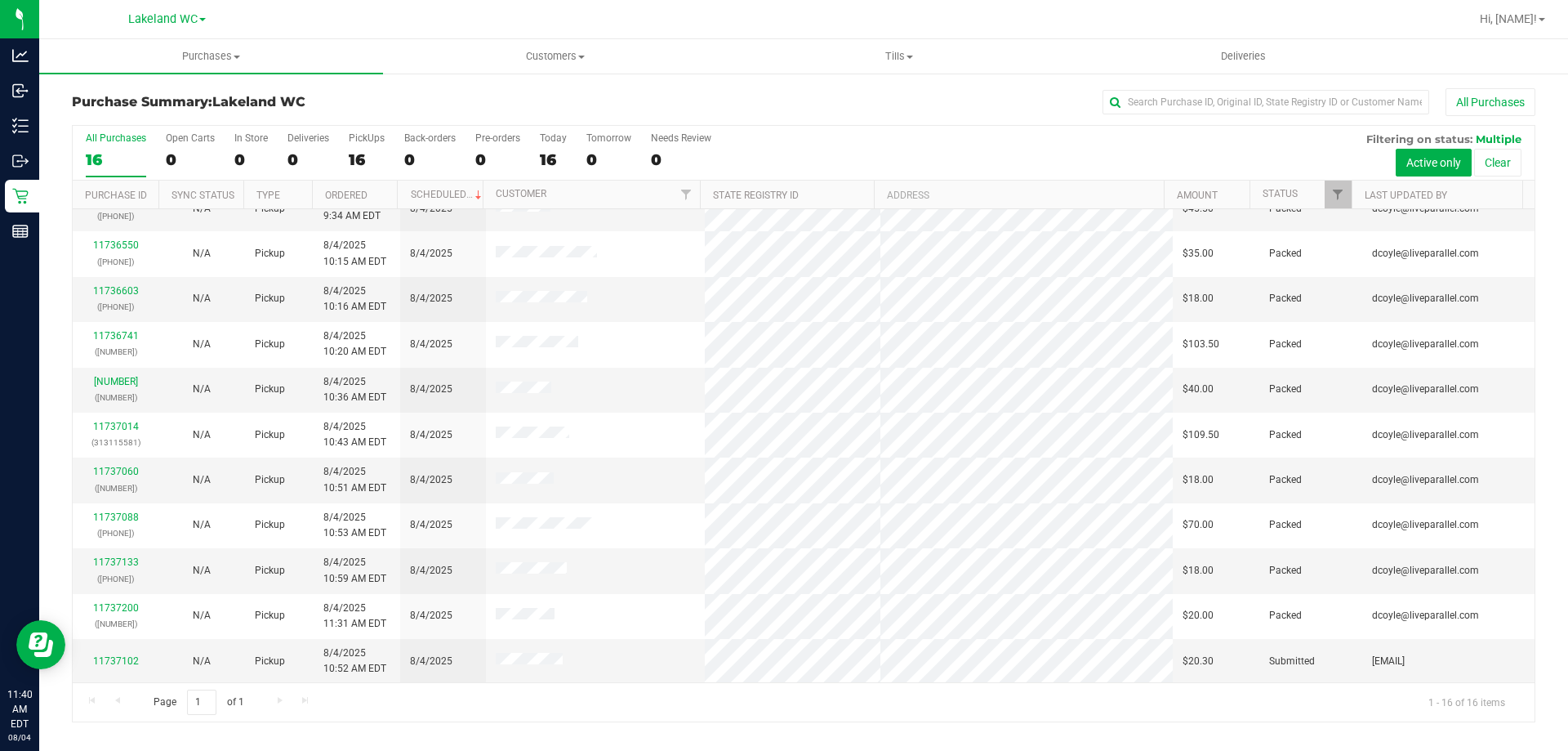 scroll, scrollTop: 251, scrollLeft: 0, axis: vertical 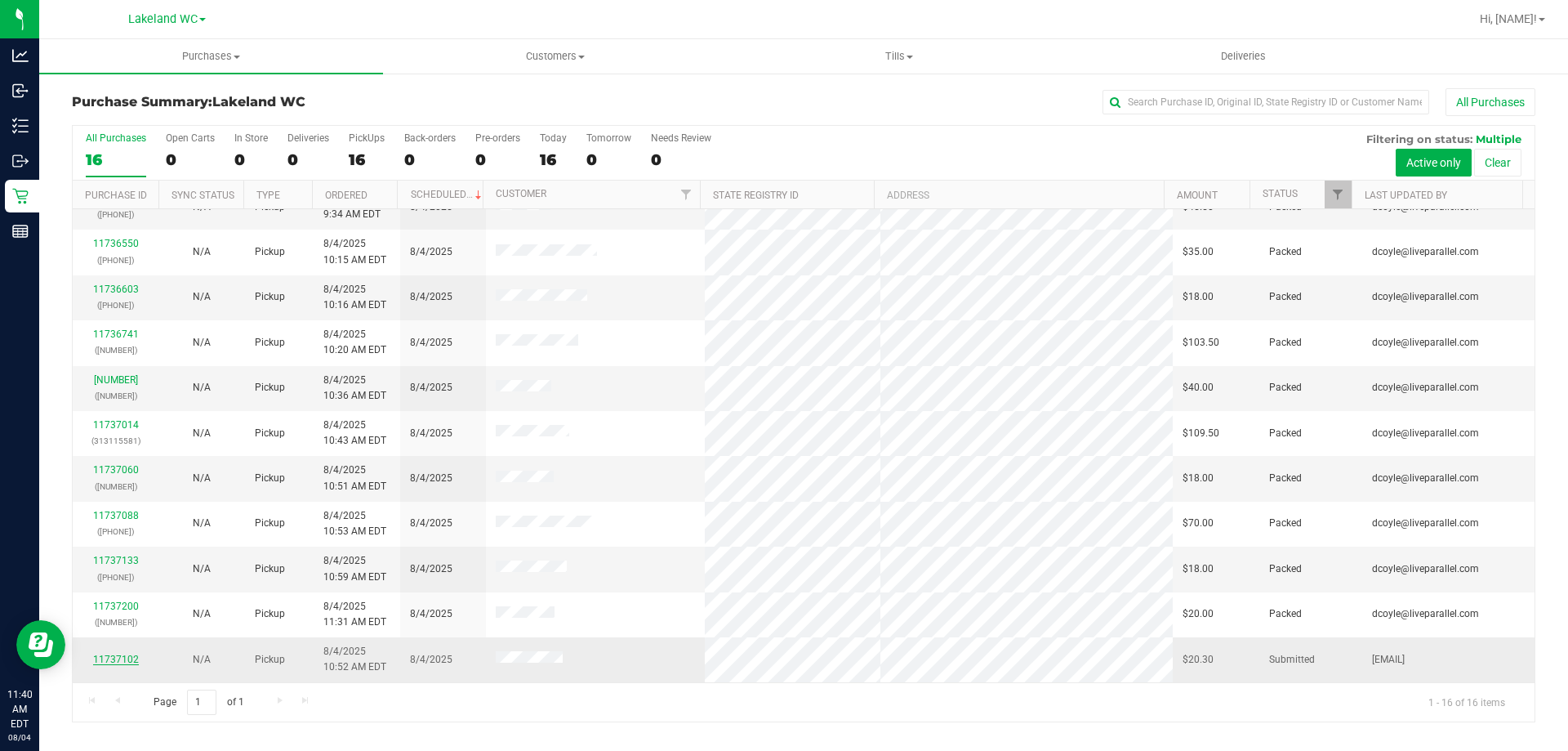 click on "11737102" at bounding box center (116, 659) 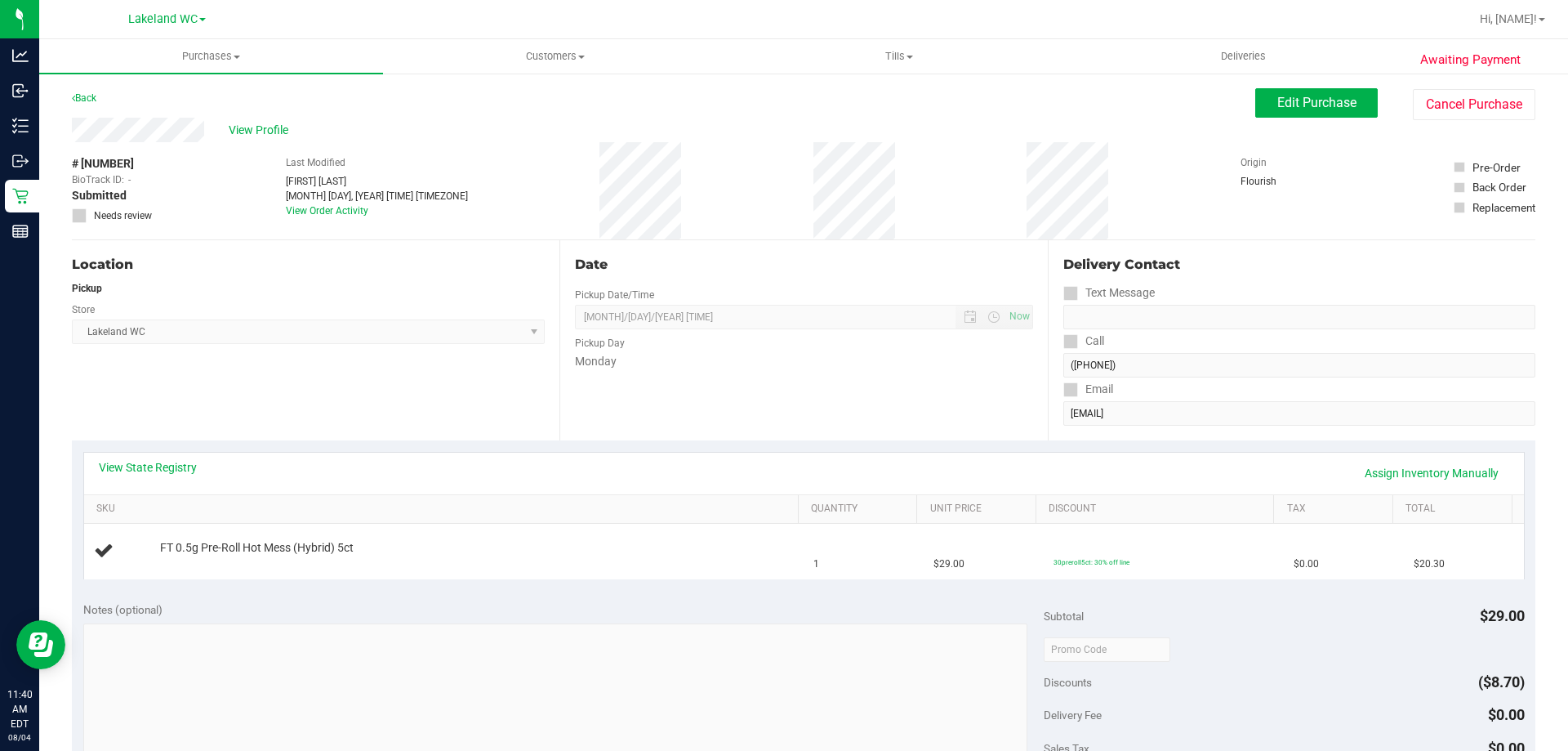 click on "Location
Pickup
Store
Lakeland WC Select Store Bonita Springs WC Boynton Beach WC Bradenton WC Brandon WC Brooksville WC Call Center Clermont WC Crestview WC Deerfield Beach WC Delray Beach WC Deltona WC Ft Walton Beach WC Ft. Lauderdale WC Ft. Myers WC Gainesville WC Jax Atlantic WC JAX DC REP Jax WC Key West WC Lakeland WC Largo WC Lehigh Acres DC REP Merritt Island WC Miami 72nd WC Miami Beach WC Miami Dadeland WC Miramar DC REP New Port Richey WC North Palm Beach WC North Port WC Ocala WC Orange Park WC Orlando Colonial WC Orlando DC REP Orlando WC Oviedo WC Palm Bay WC Palm Coast WC Panama City WC Pensacola WC Port Orange WC Port St. Lucie WC Sebring WC South Tampa WC St. Pete WC Summerfield WC Tallahassee DC REP Tallahassee WC Tampa DC Testing Tampa Warehouse Tampa WC TX Austin DC TX Plano Retail WPB DC WPB WC" at bounding box center [315, 340] 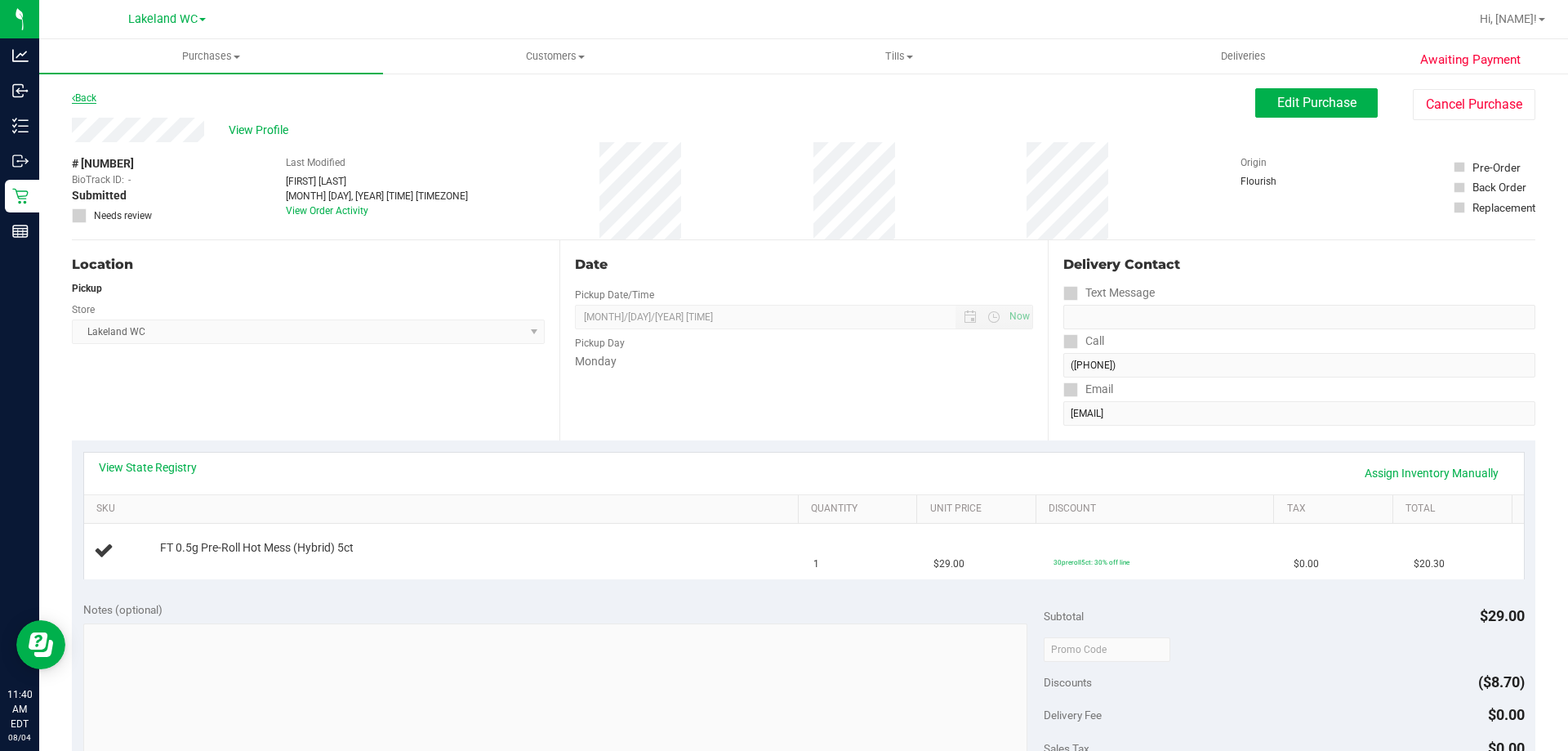 click on "Back" at bounding box center (84, 98) 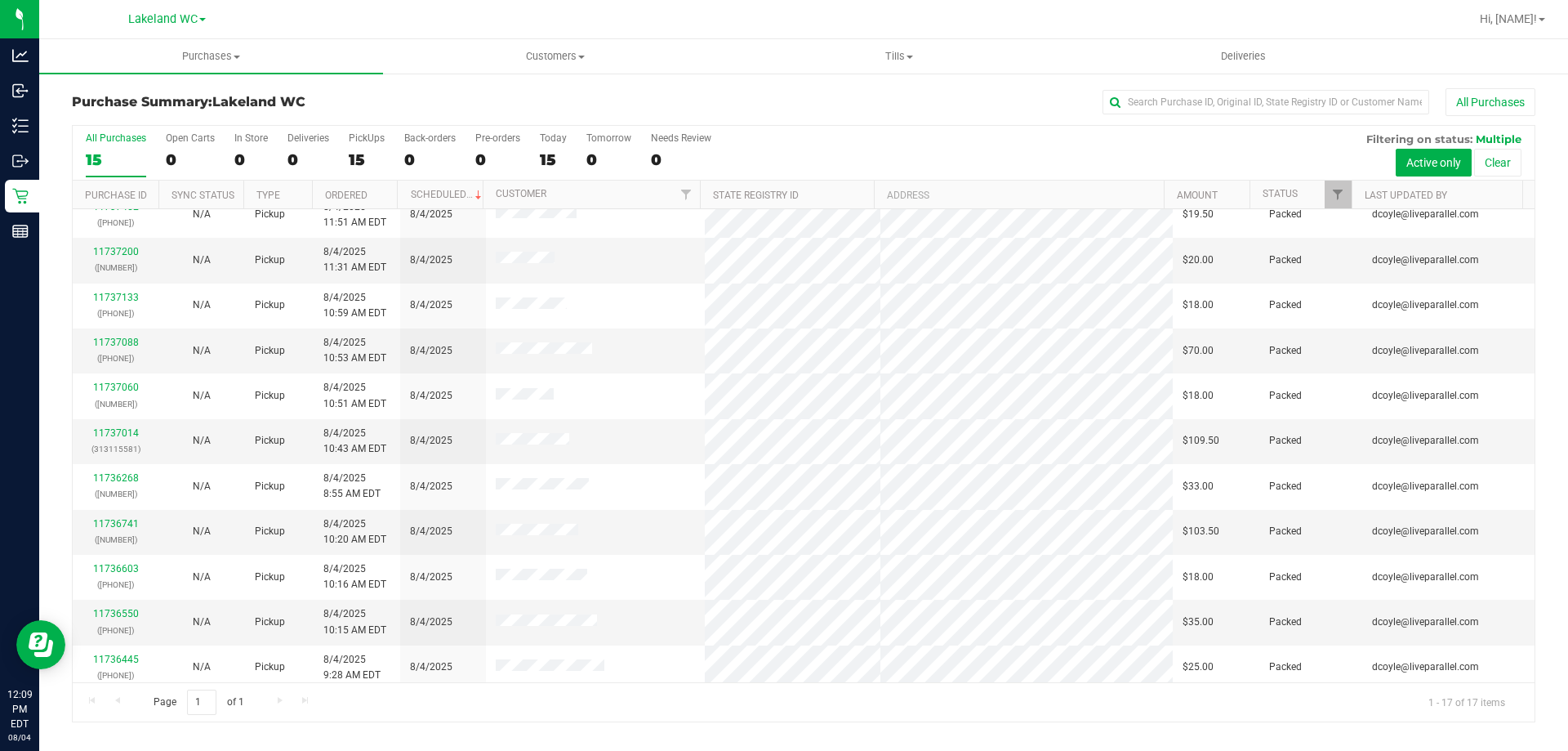 scroll, scrollTop: 0, scrollLeft: 0, axis: both 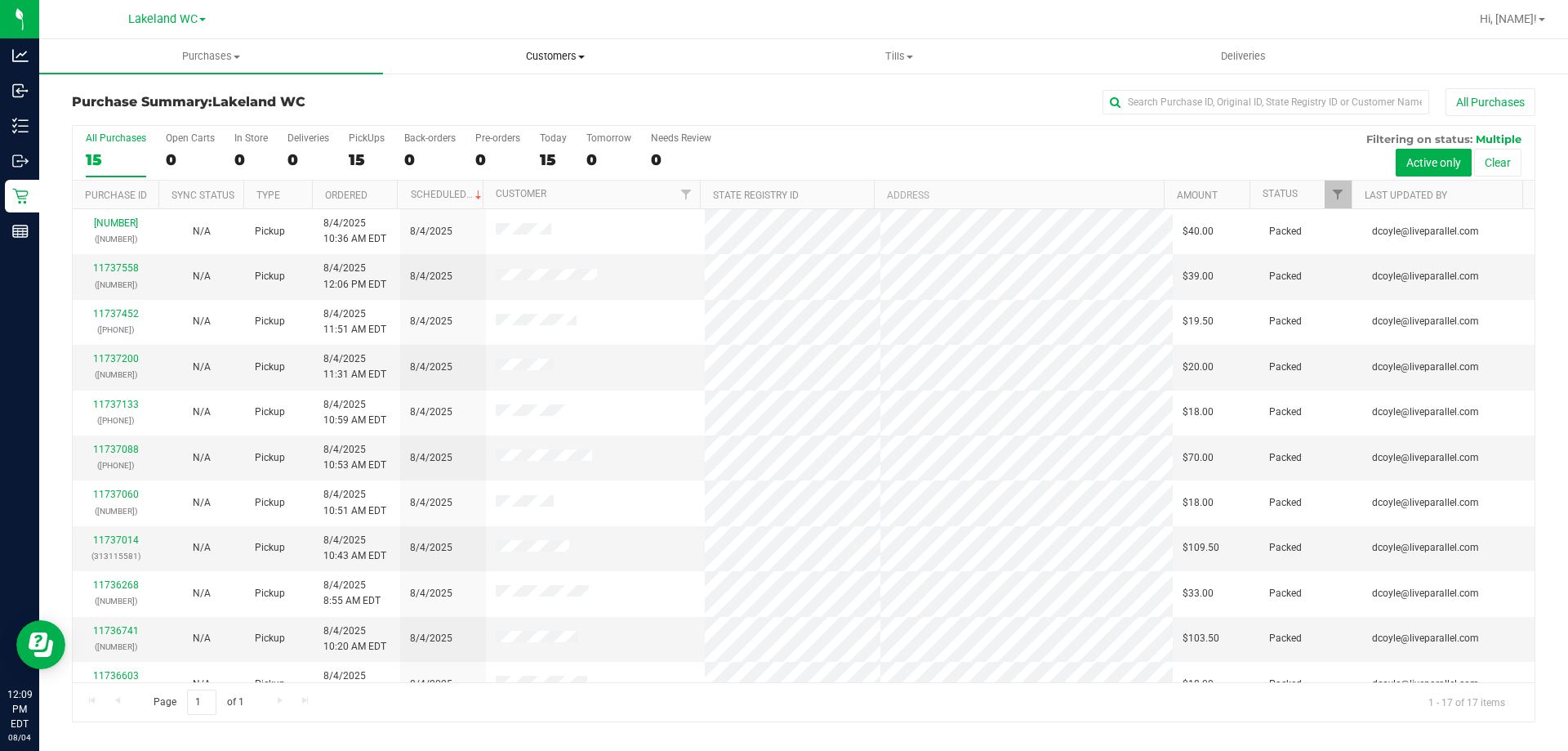 click on "Customers" at bounding box center (555, 56) 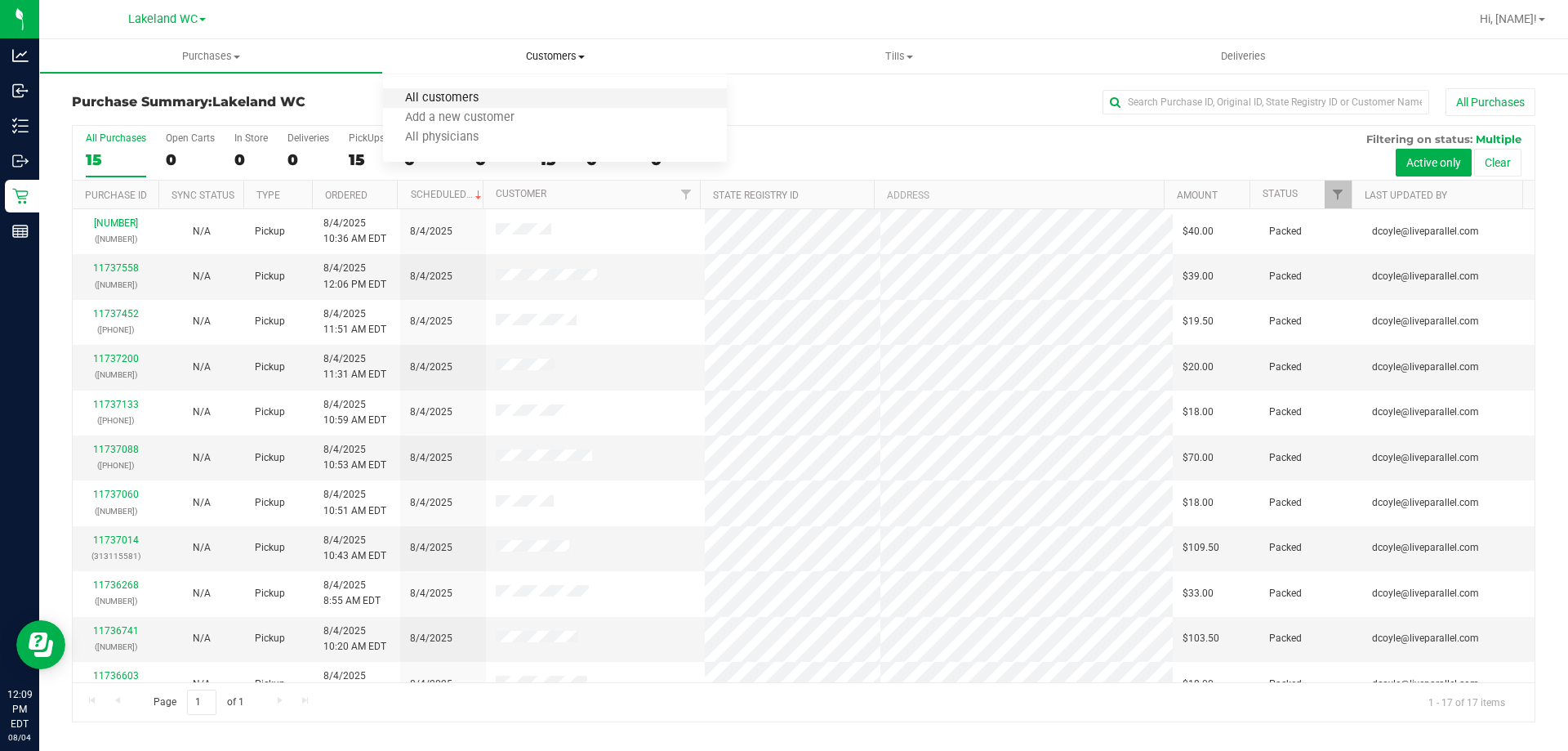 click on "All customers" at bounding box center [442, 98] 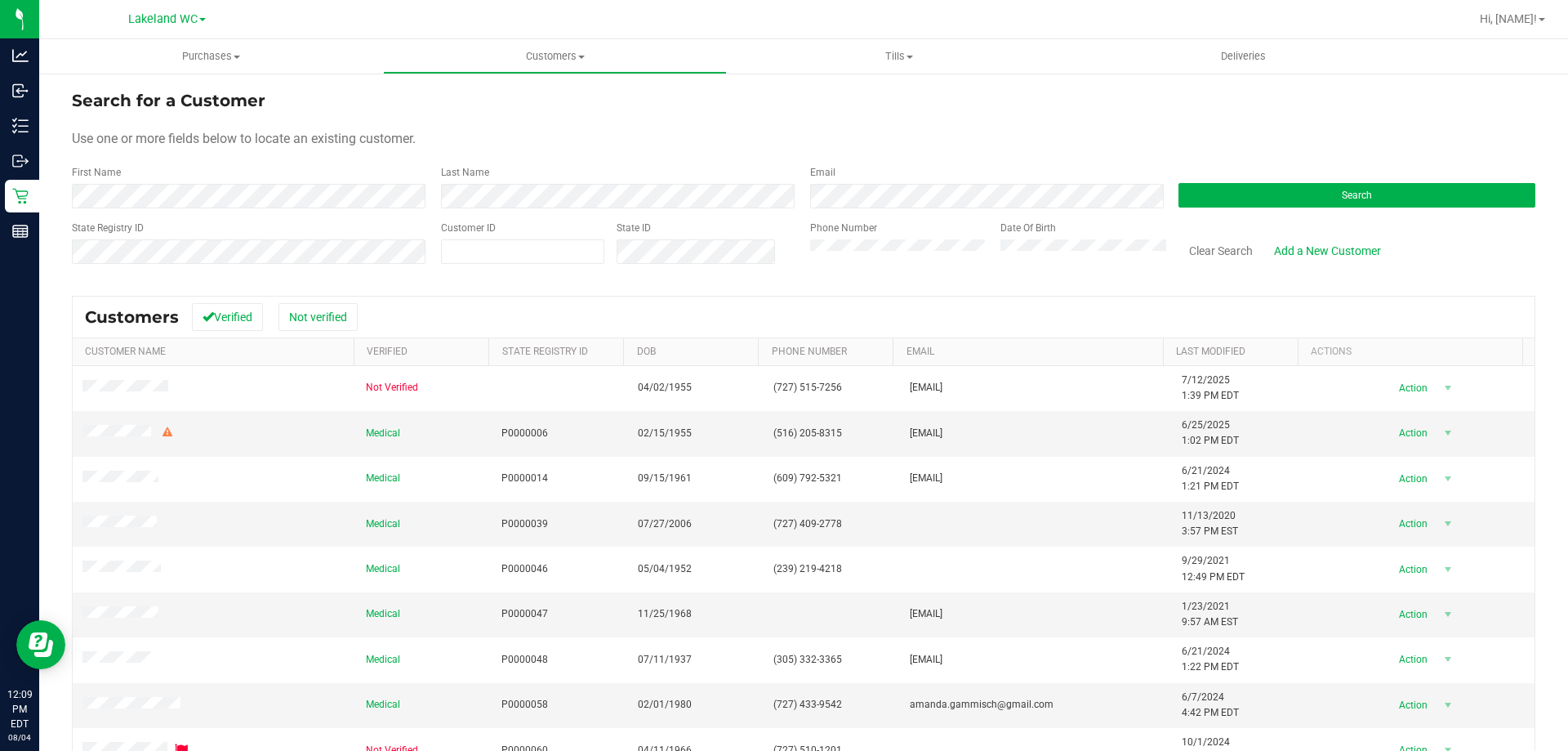 click on "Use one or more fields below to locate an existing customer." at bounding box center [804, 139] 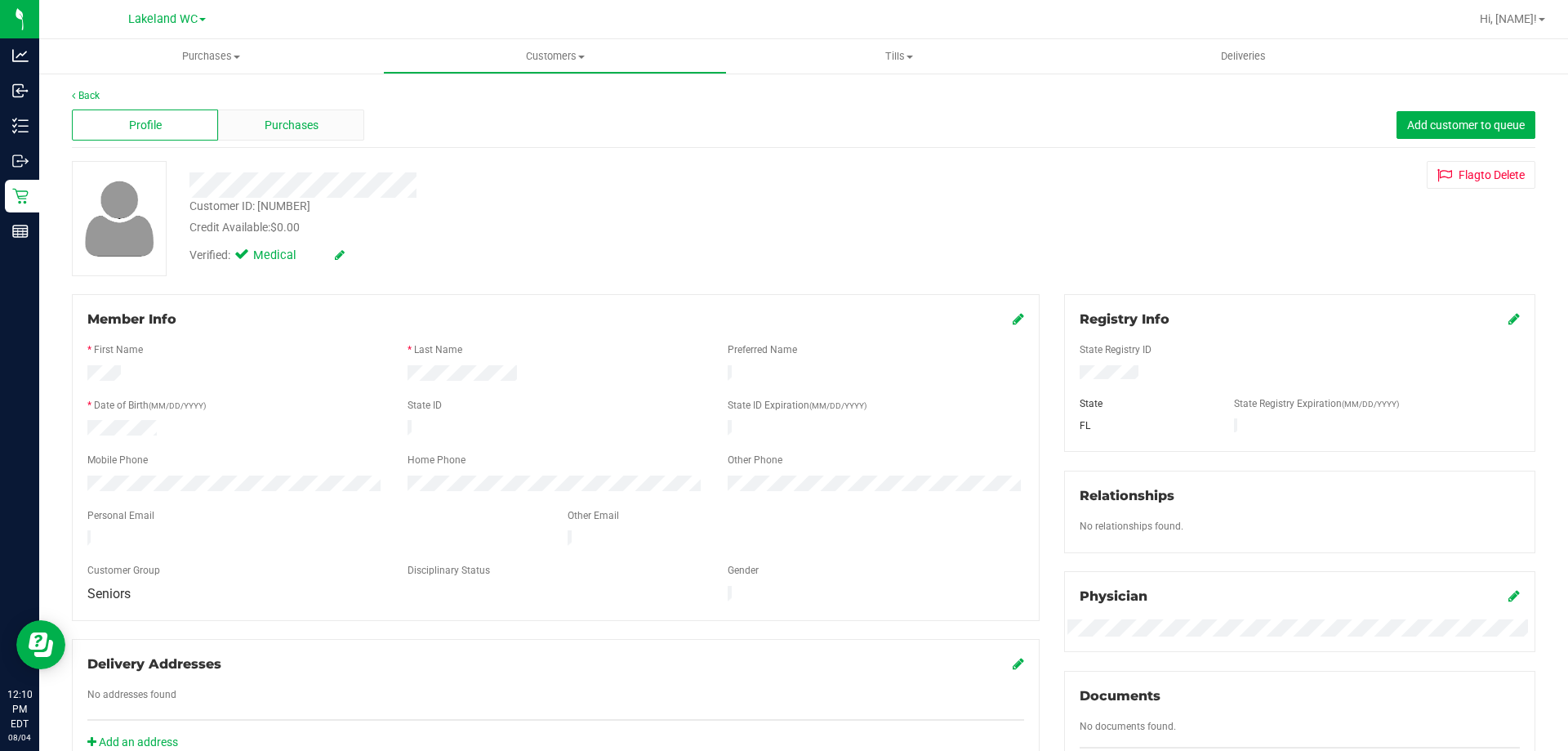 click on "Purchases" at bounding box center [291, 125] 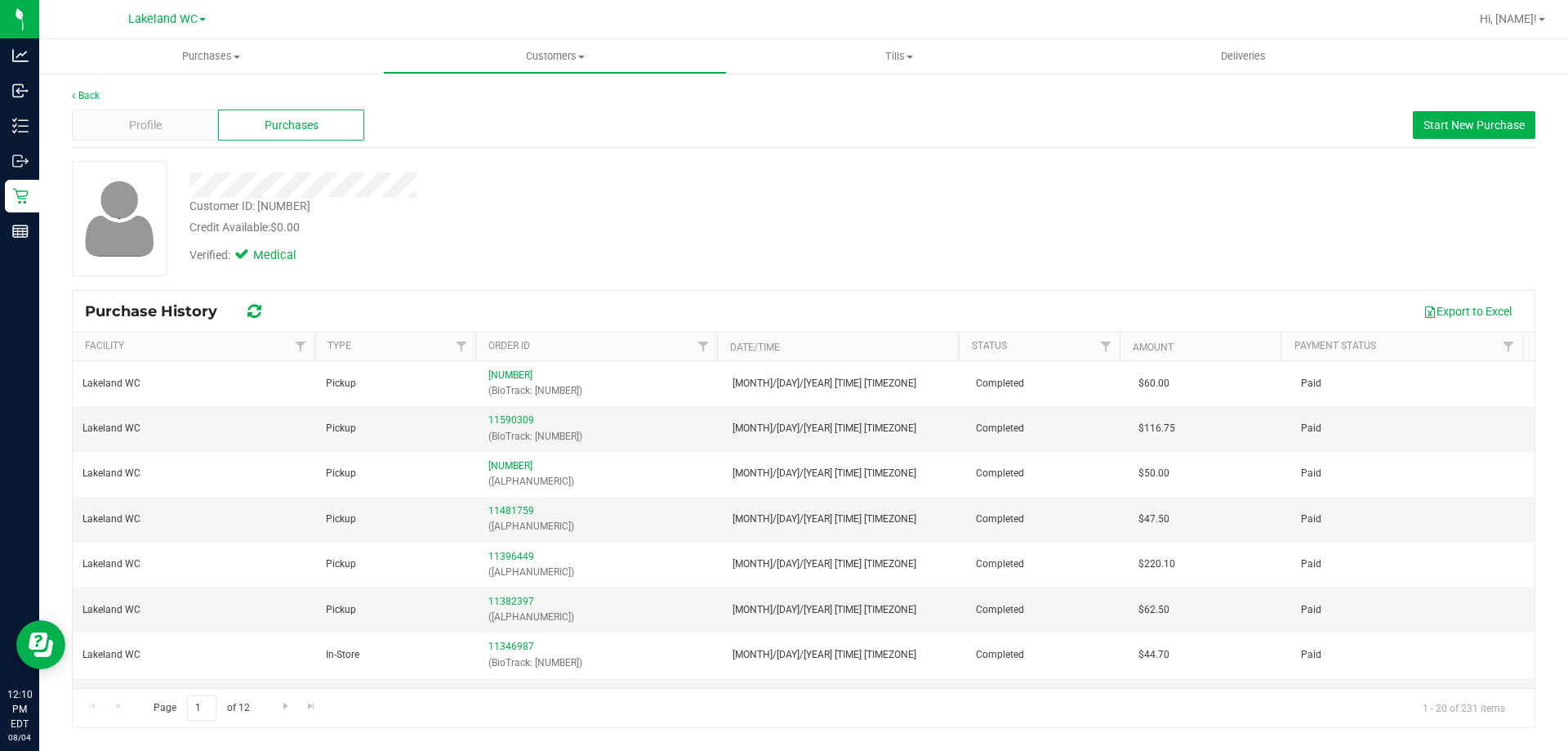 click on "Credit Available:
$0.00" at bounding box center (549, 227) 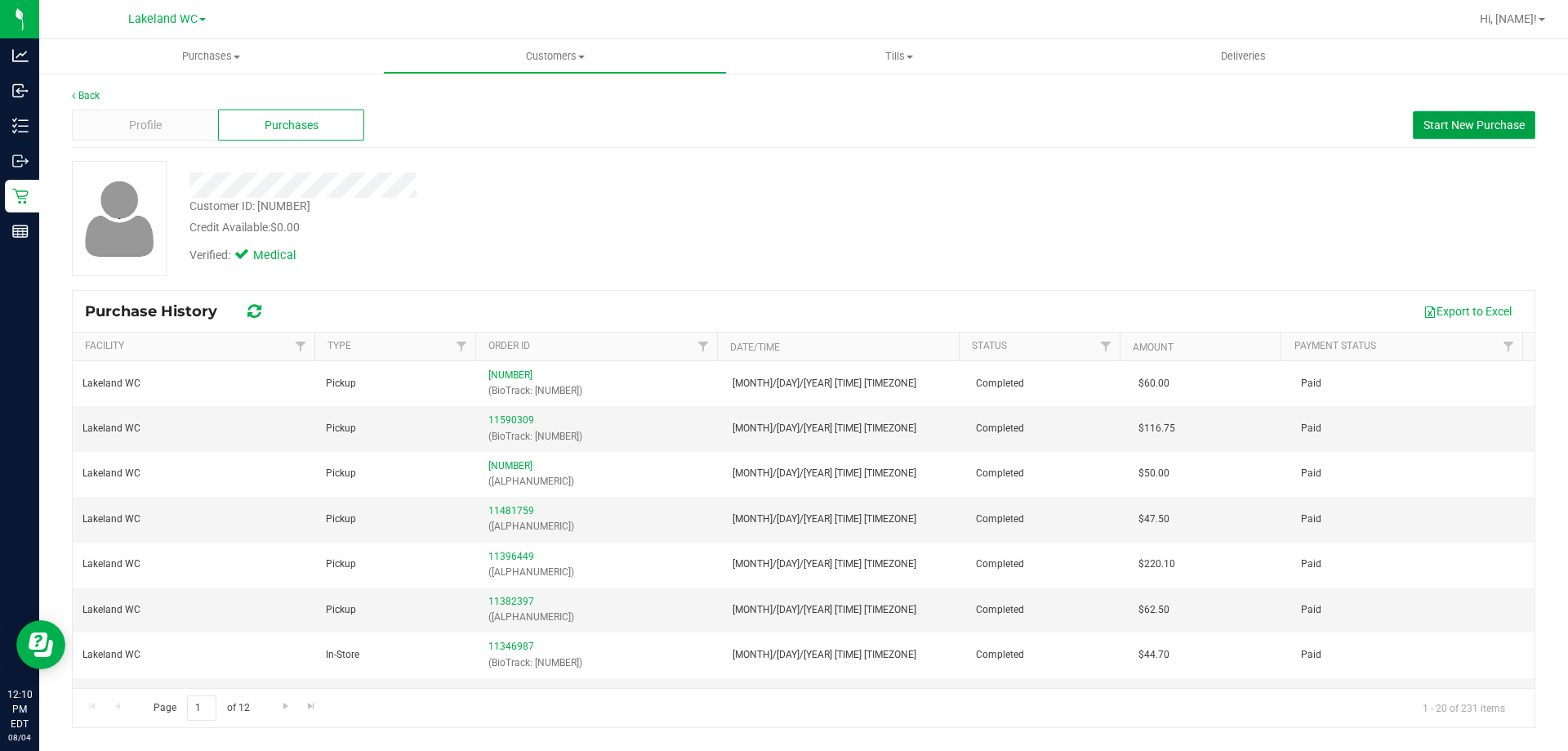 click on "Start New Purchase" at bounding box center [1474, 125] 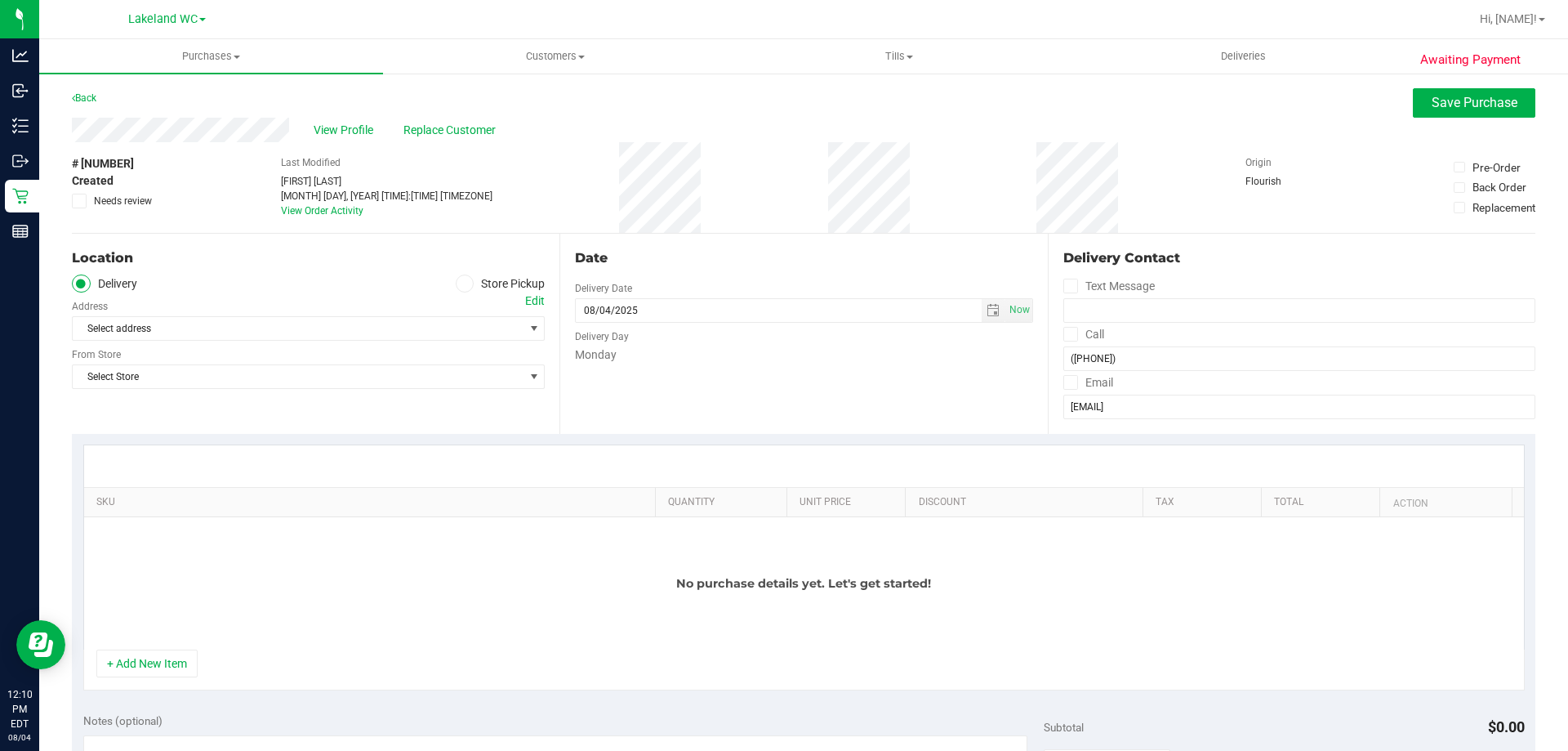 click at bounding box center (465, 284) 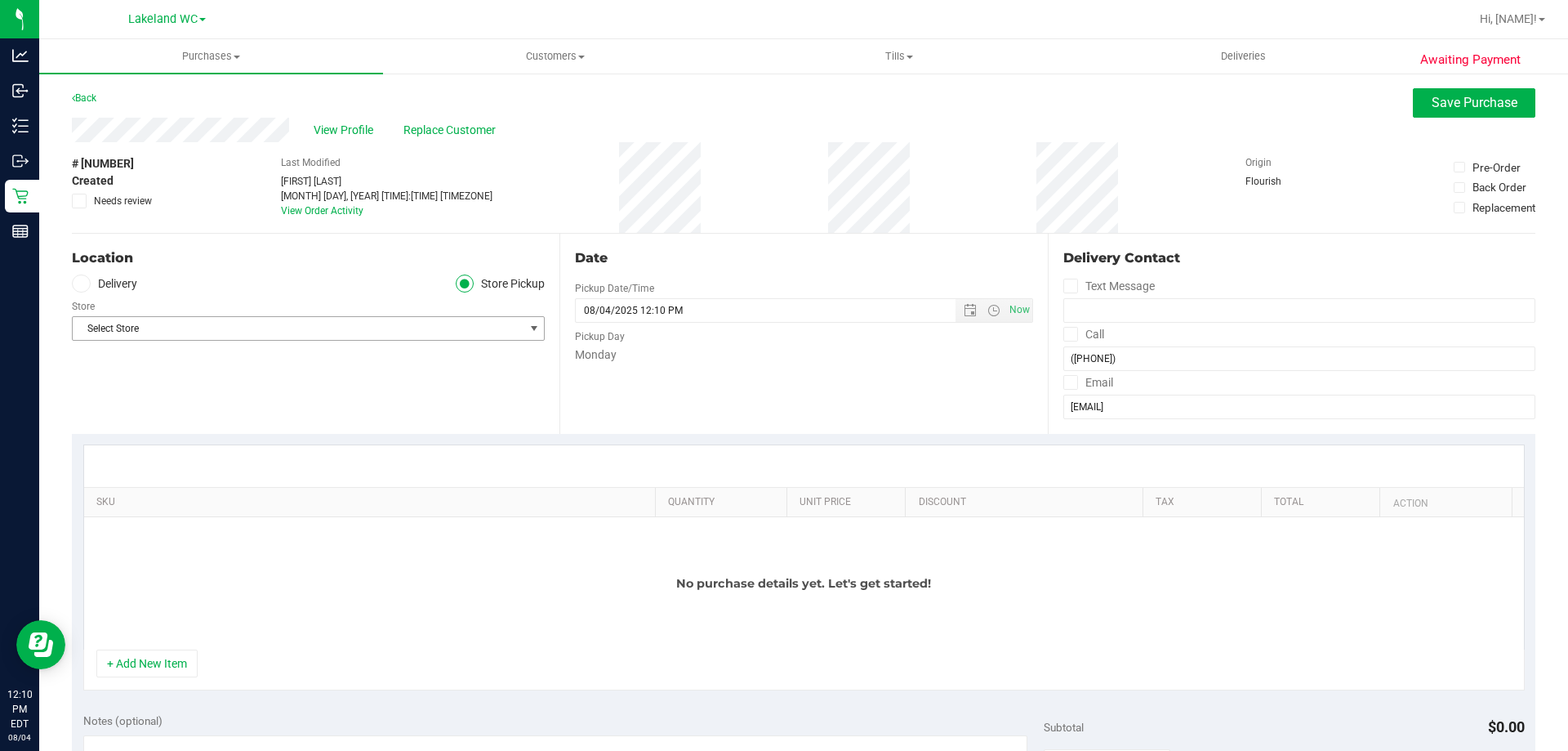 click on "Select Store" at bounding box center [298, 329] 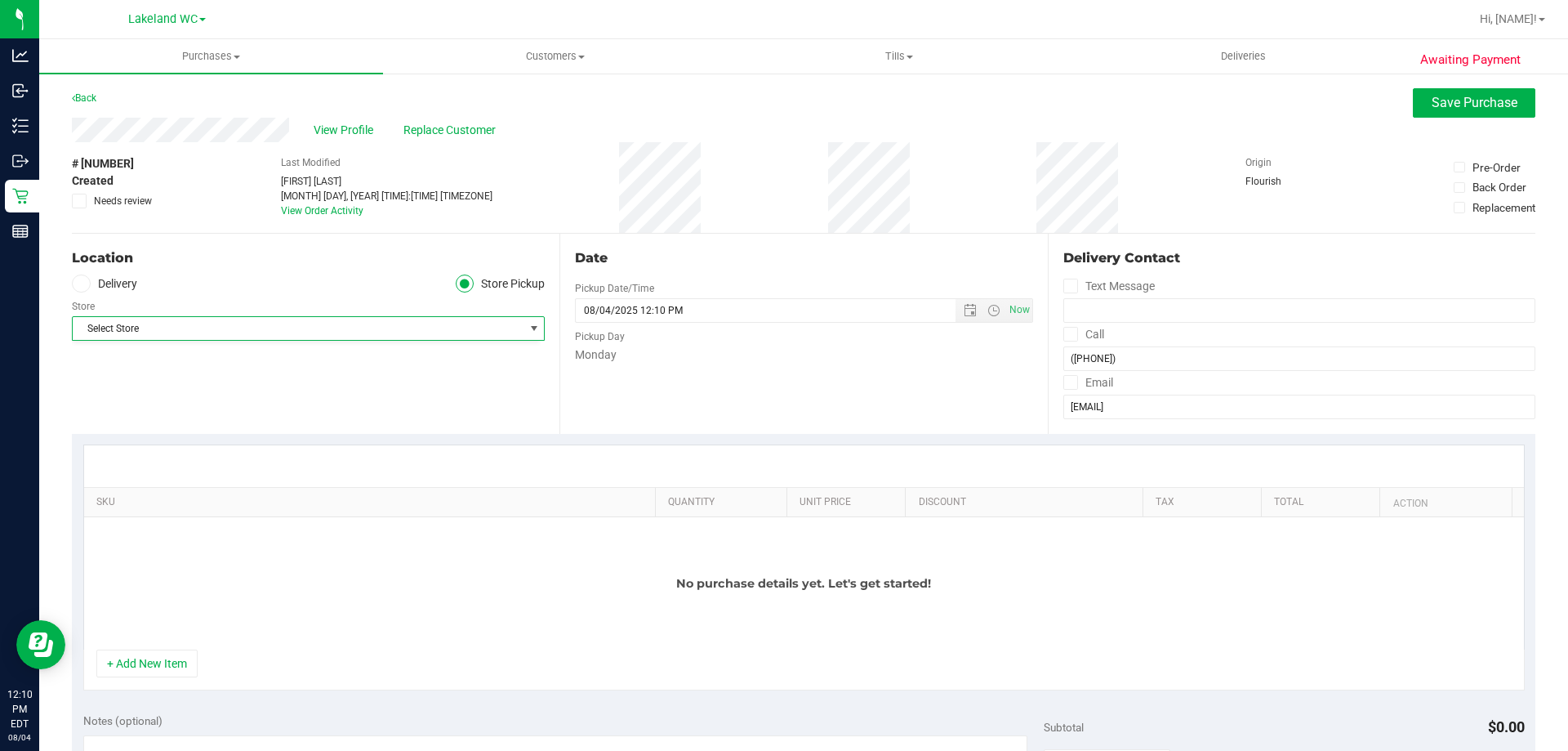 click on "Date
Pickup Date/Time
[MONTH]/[DAY]/[YEAR]
Now
[MONTH]/[DAY]/[YEAR] [TIME]
Now
Pickup Day
Monday" at bounding box center (803, 333) 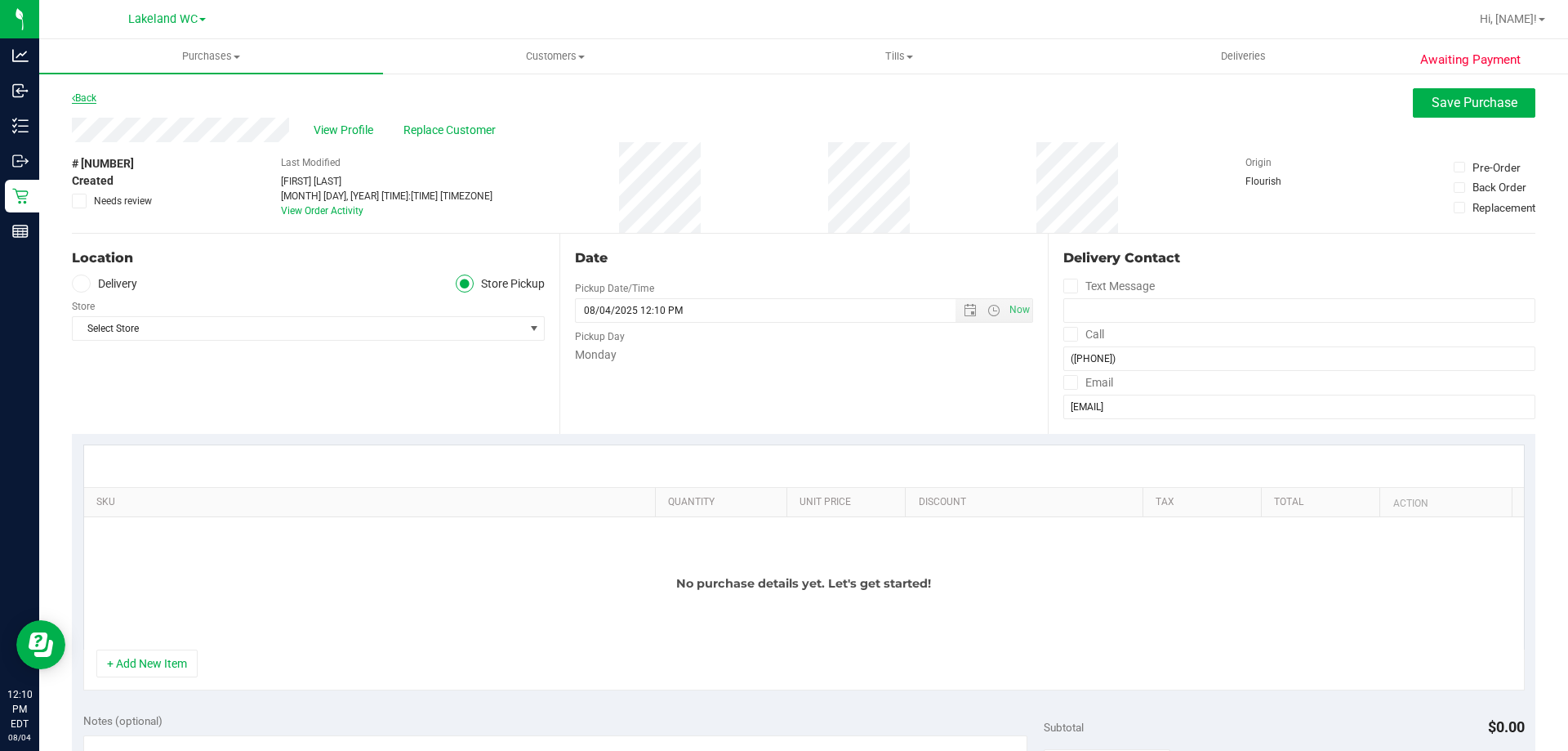 click on "Back" at bounding box center [84, 98] 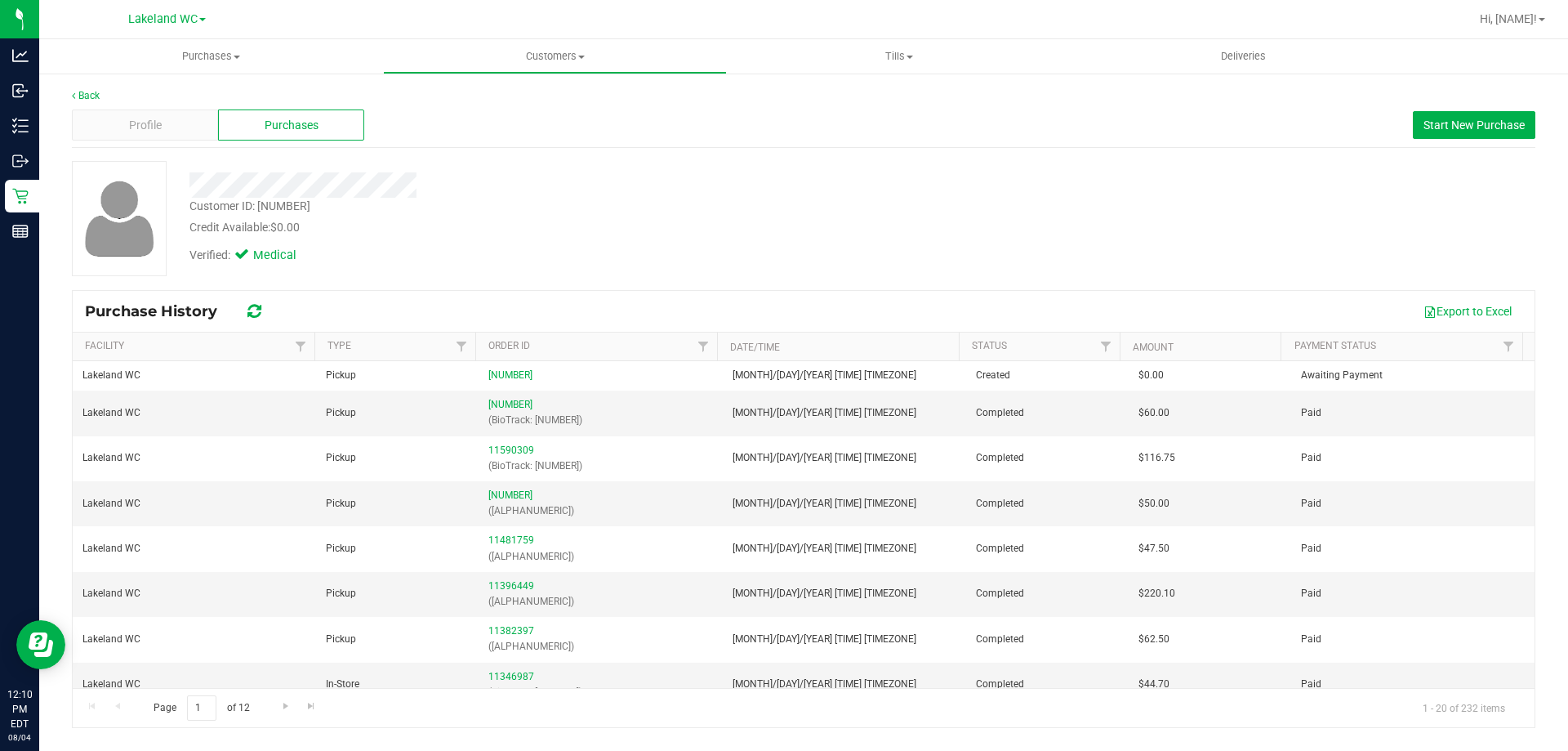 drag, startPoint x: 752, startPoint y: 284, endPoint x: 719, endPoint y: 273, distance: 34.785054 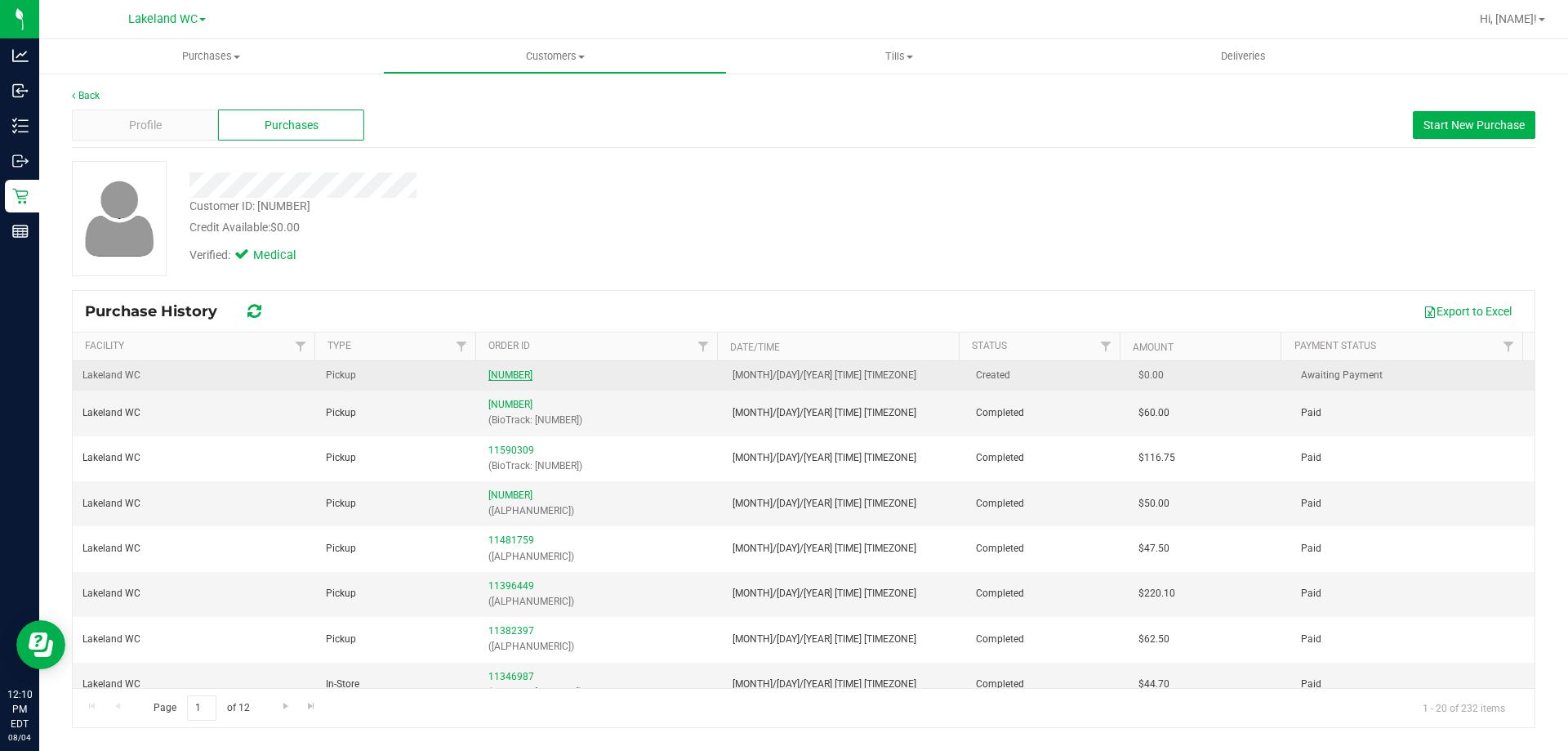 click on "[NUMBER]" at bounding box center (510, 375) 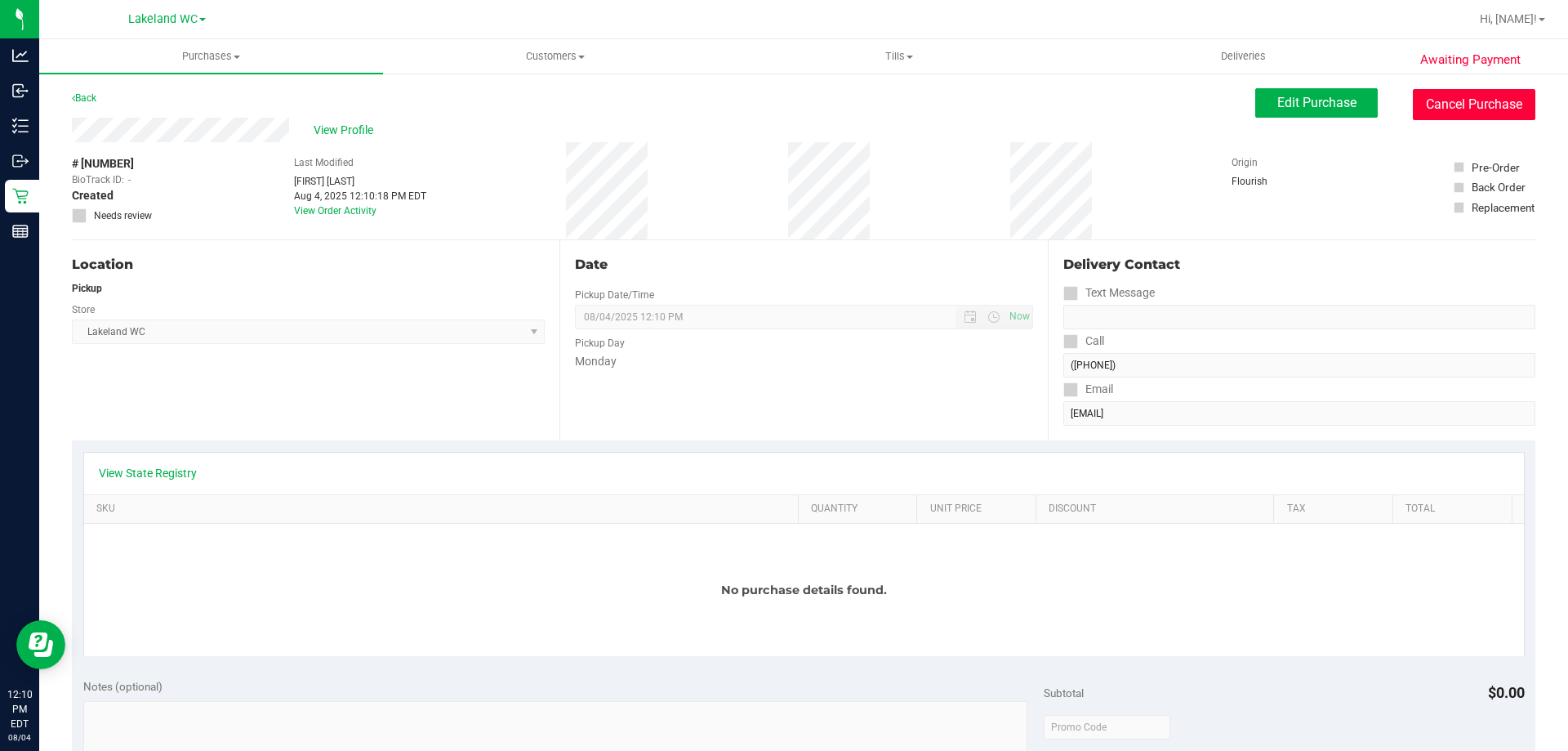 click on "Cancel Purchase" at bounding box center [1474, 105] 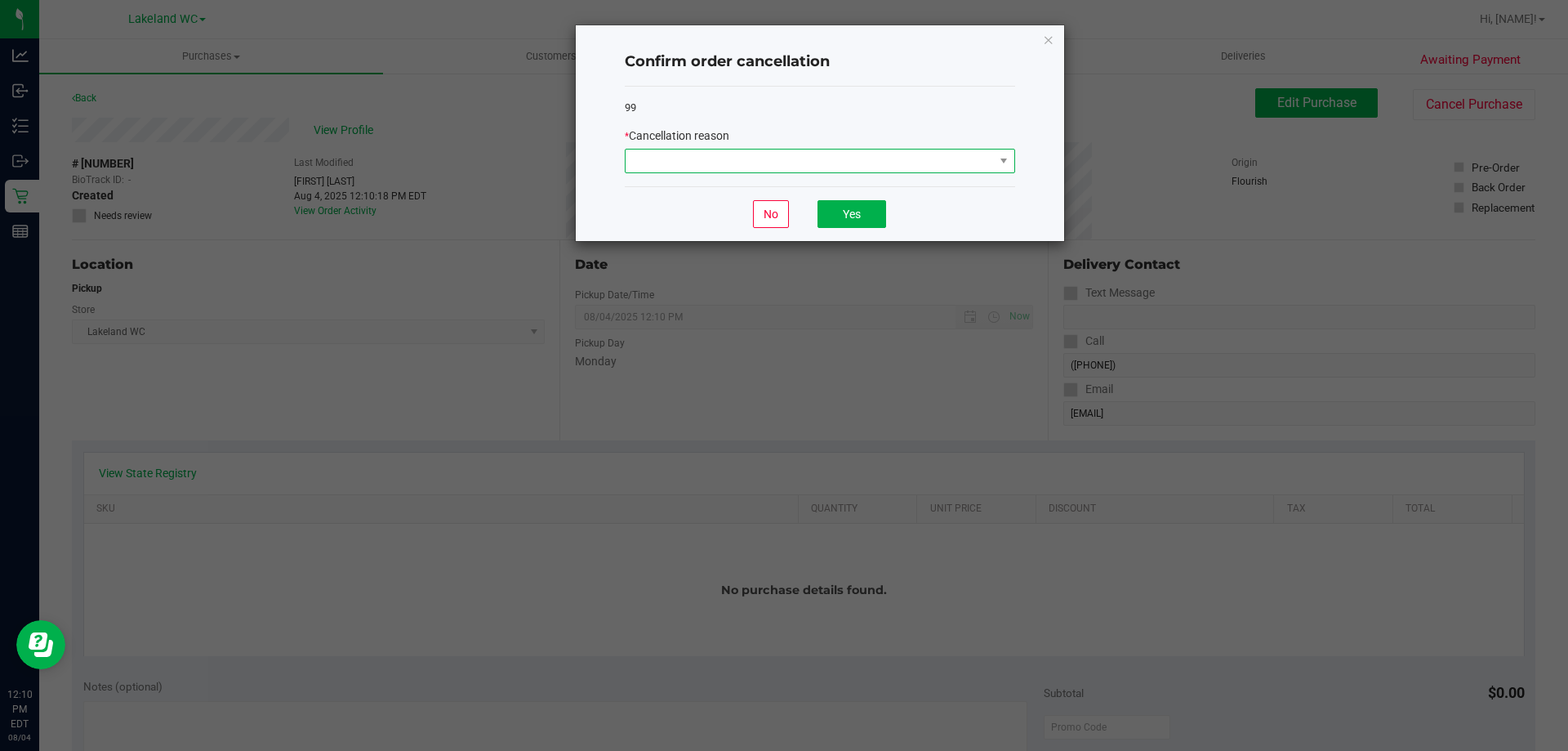 click at bounding box center (809, 161) 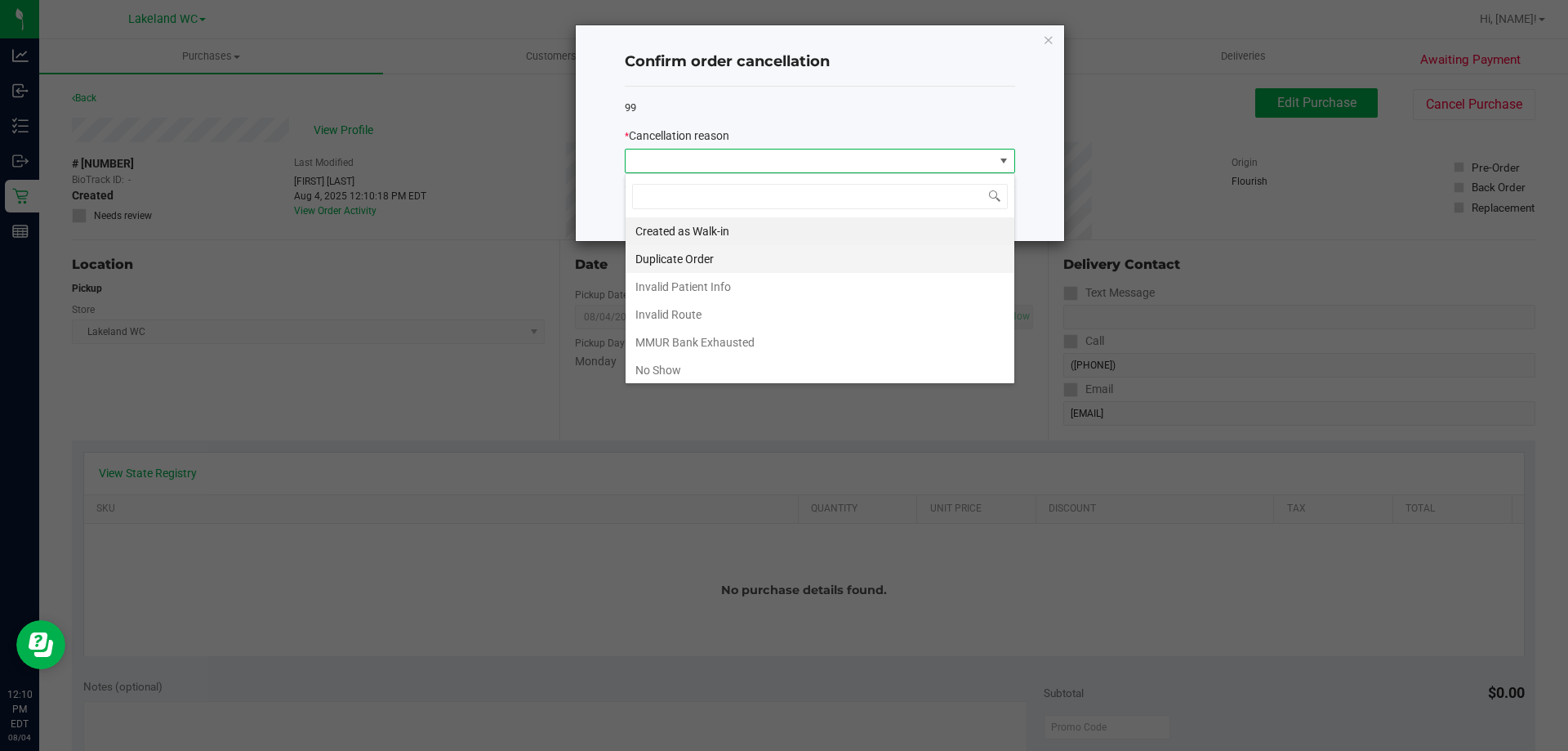 scroll, scrollTop: 81695, scrollLeft: 81276, axis: both 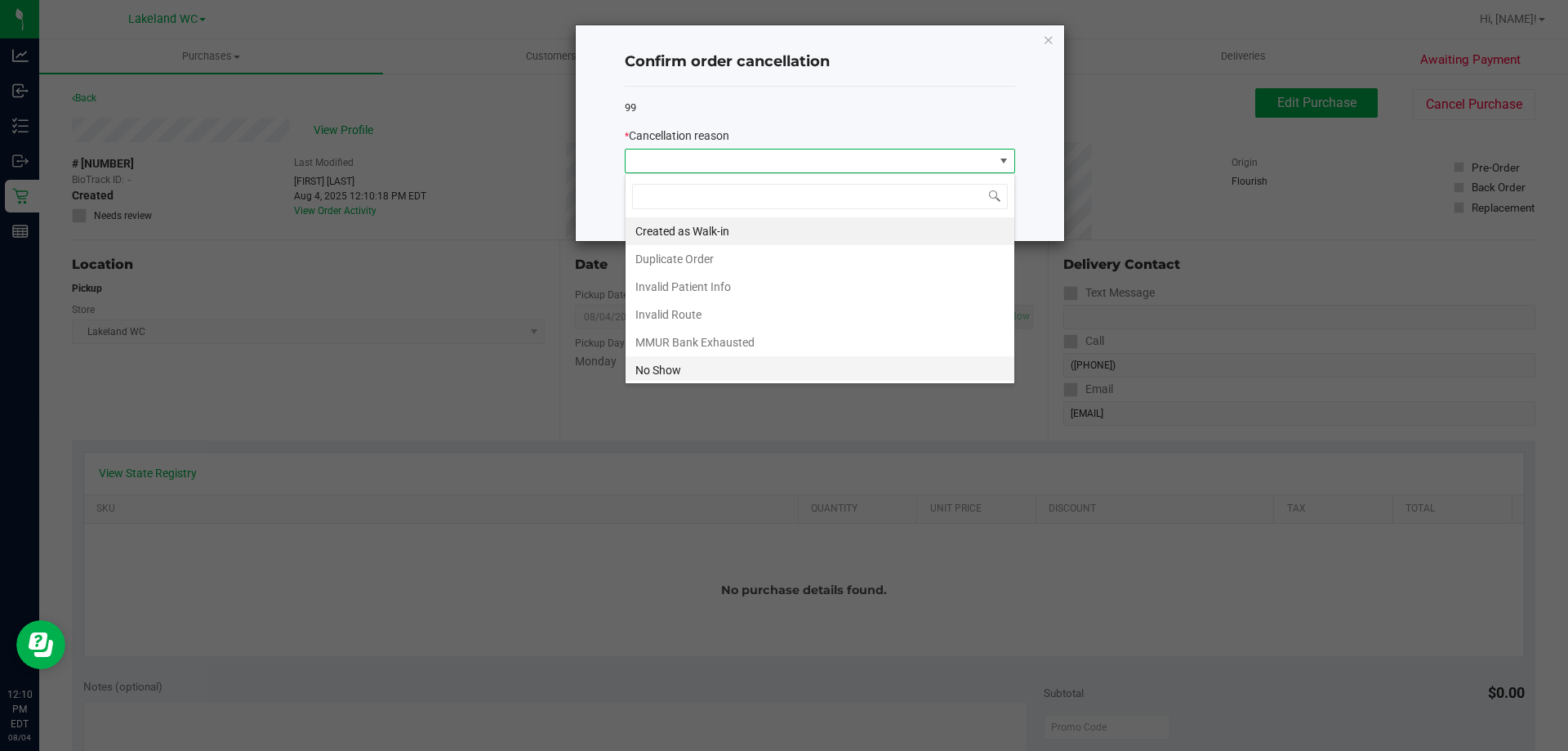 click on "No Show" at bounding box center (820, 370) 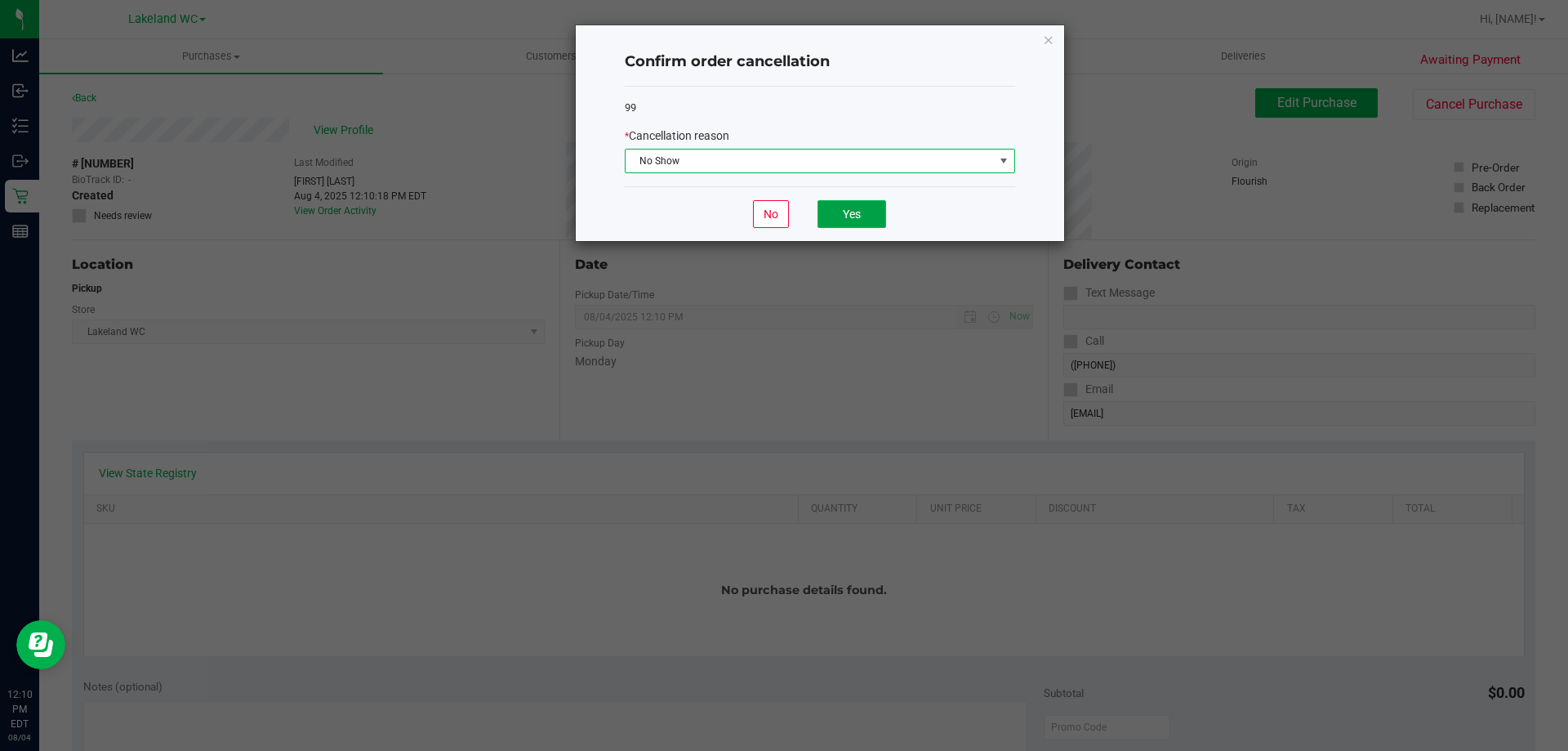 click on "Yes" 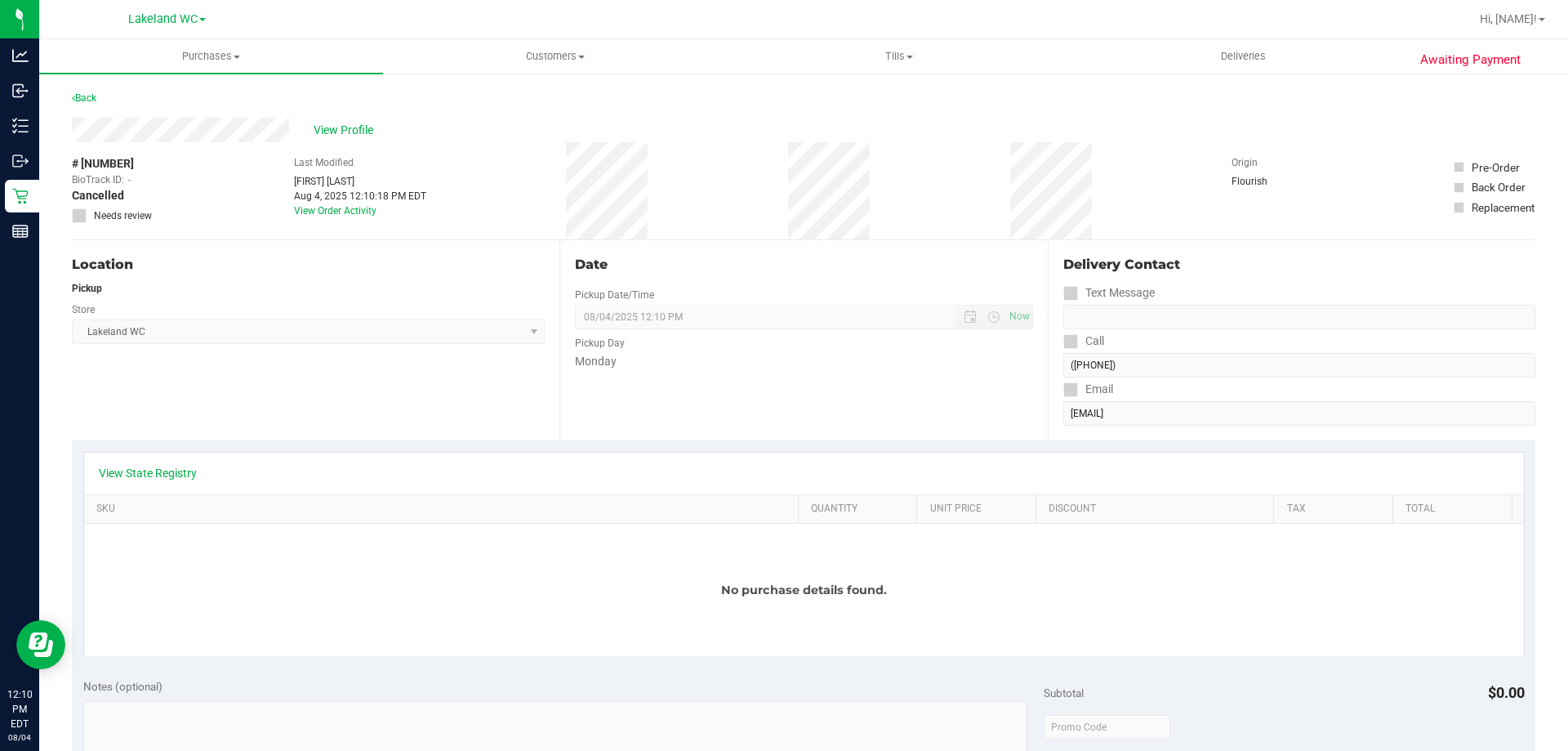 click on "Date
Pickup Date/Time
[MONTH]/[DAY]/[YEAR]
Now
[MONTH]/[DAY]/[YEAR] [TIME]
Now
Pickup Day
Monday" at bounding box center (803, 340) 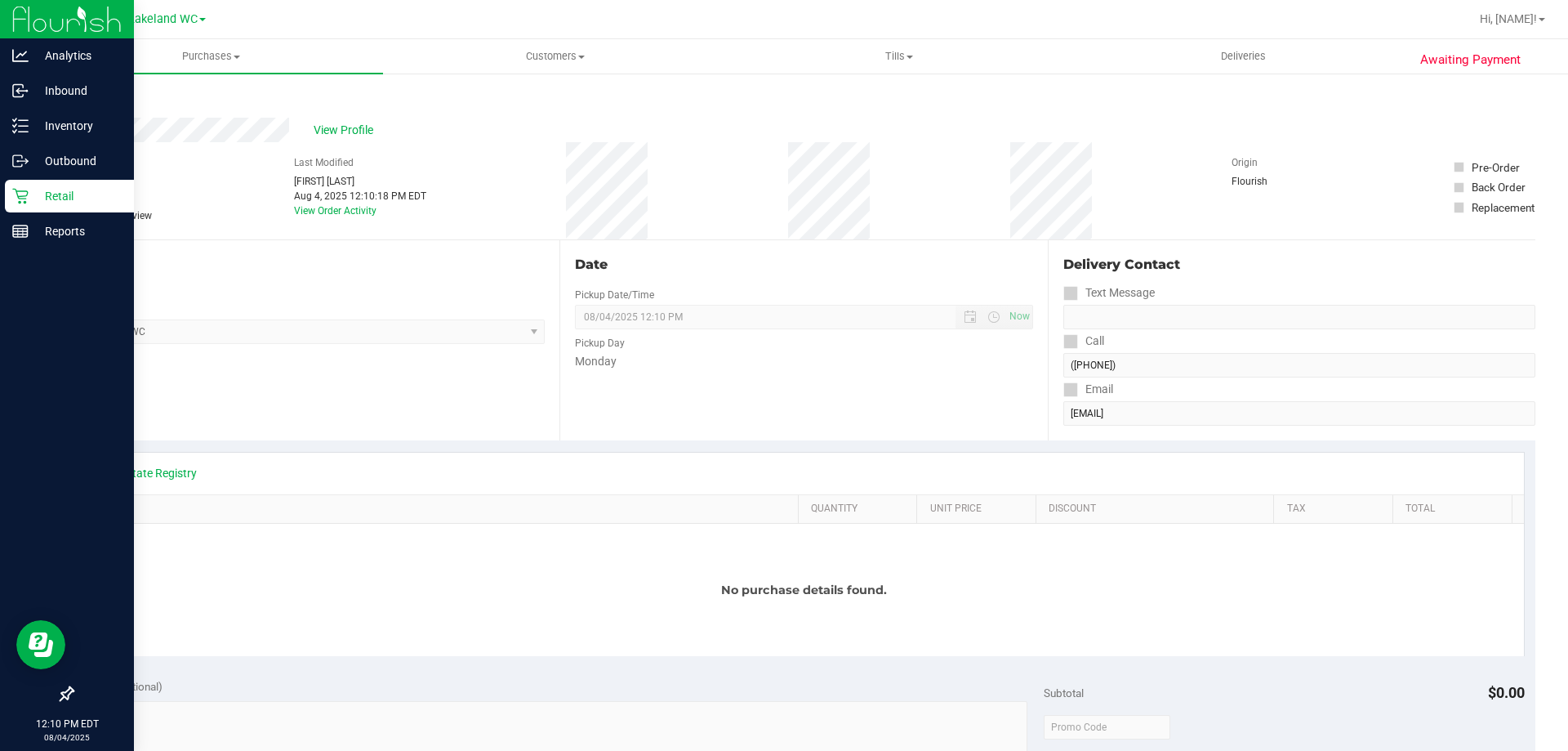 click on "Retail" at bounding box center (78, 196) 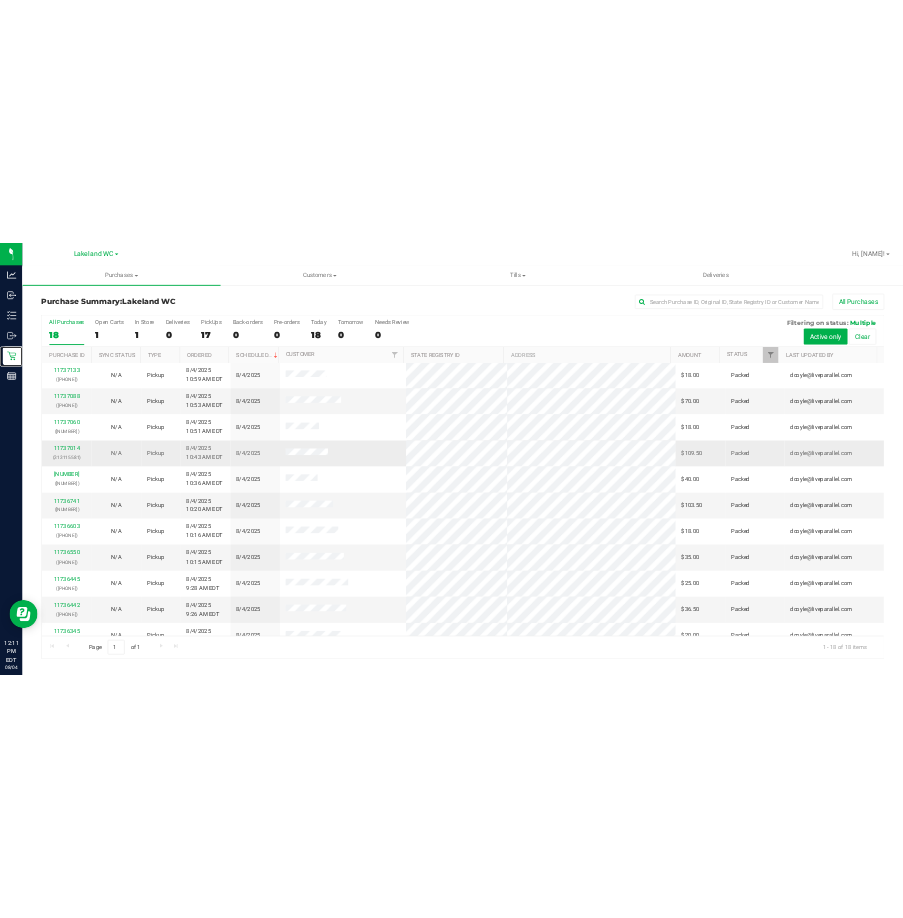 scroll, scrollTop: 417, scrollLeft: 0, axis: vertical 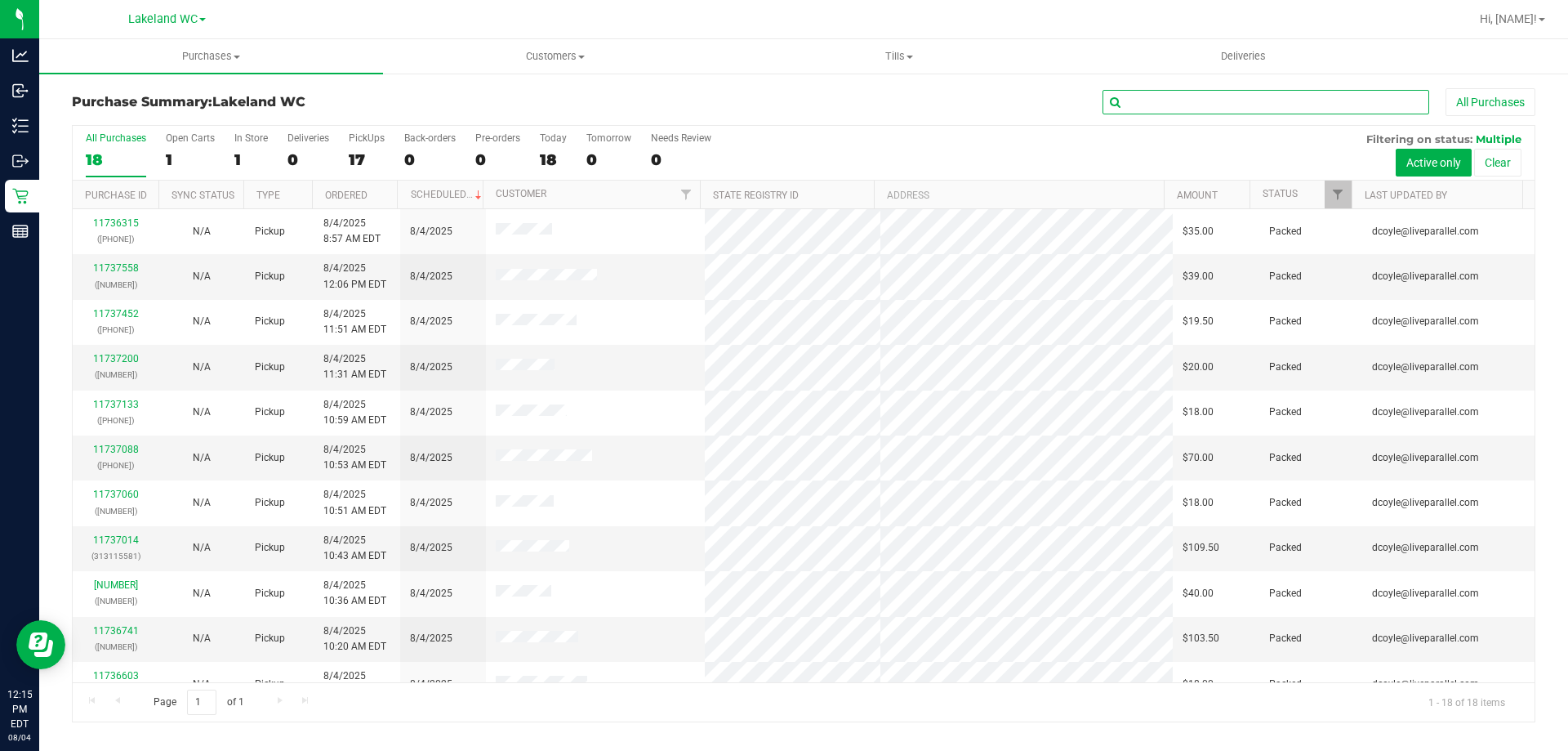 click at bounding box center (1266, 102) 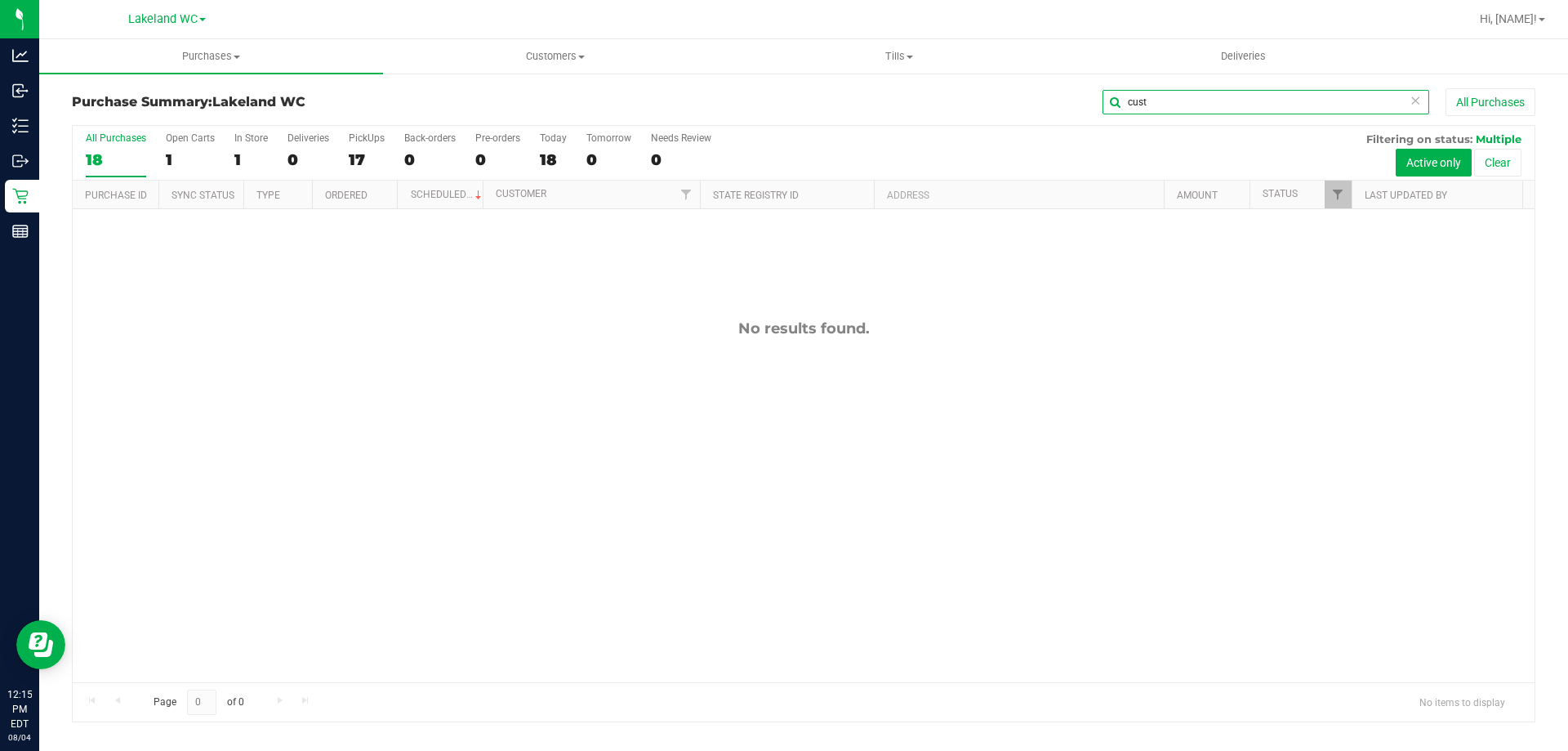 type on "cust" 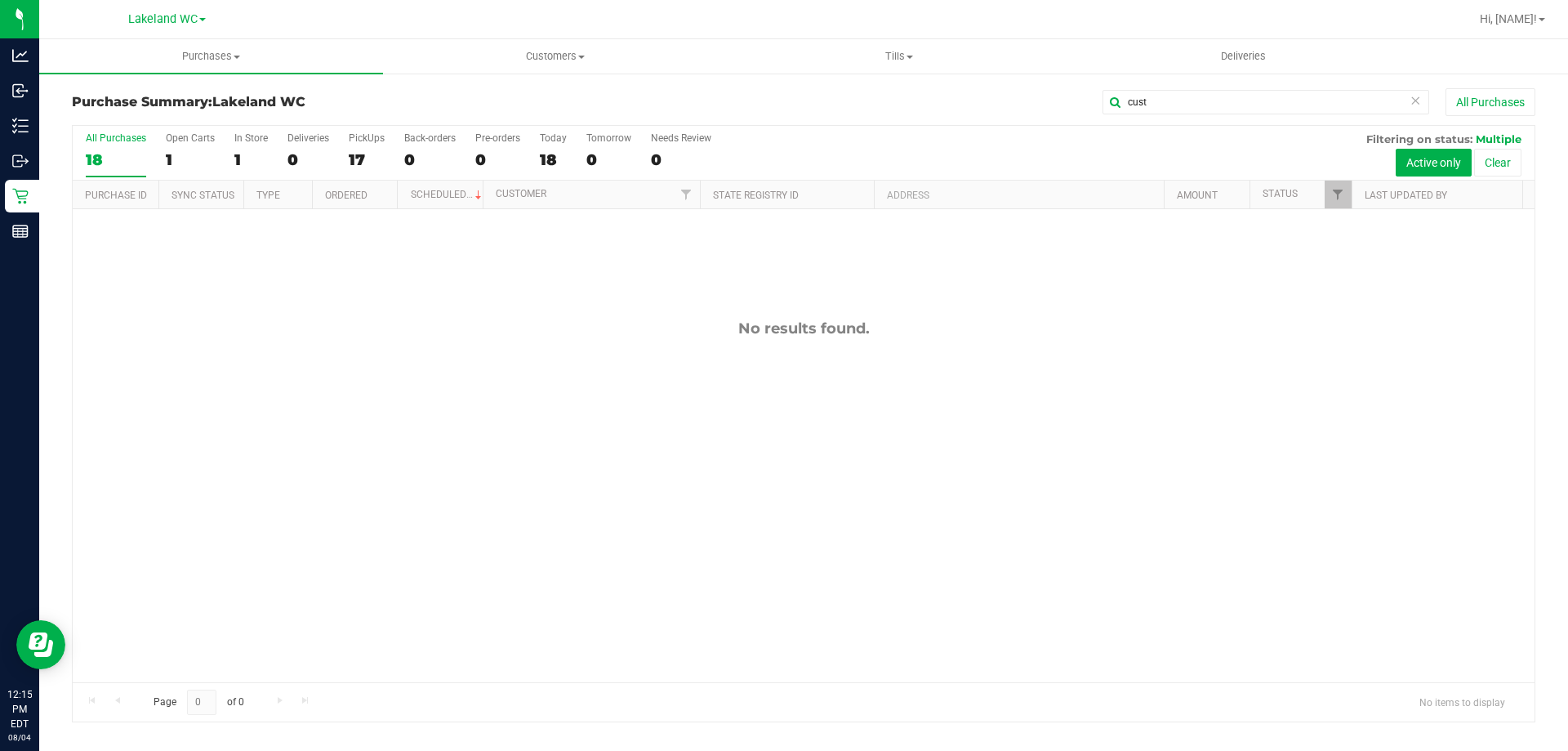 click on "No results found." at bounding box center (804, 501) 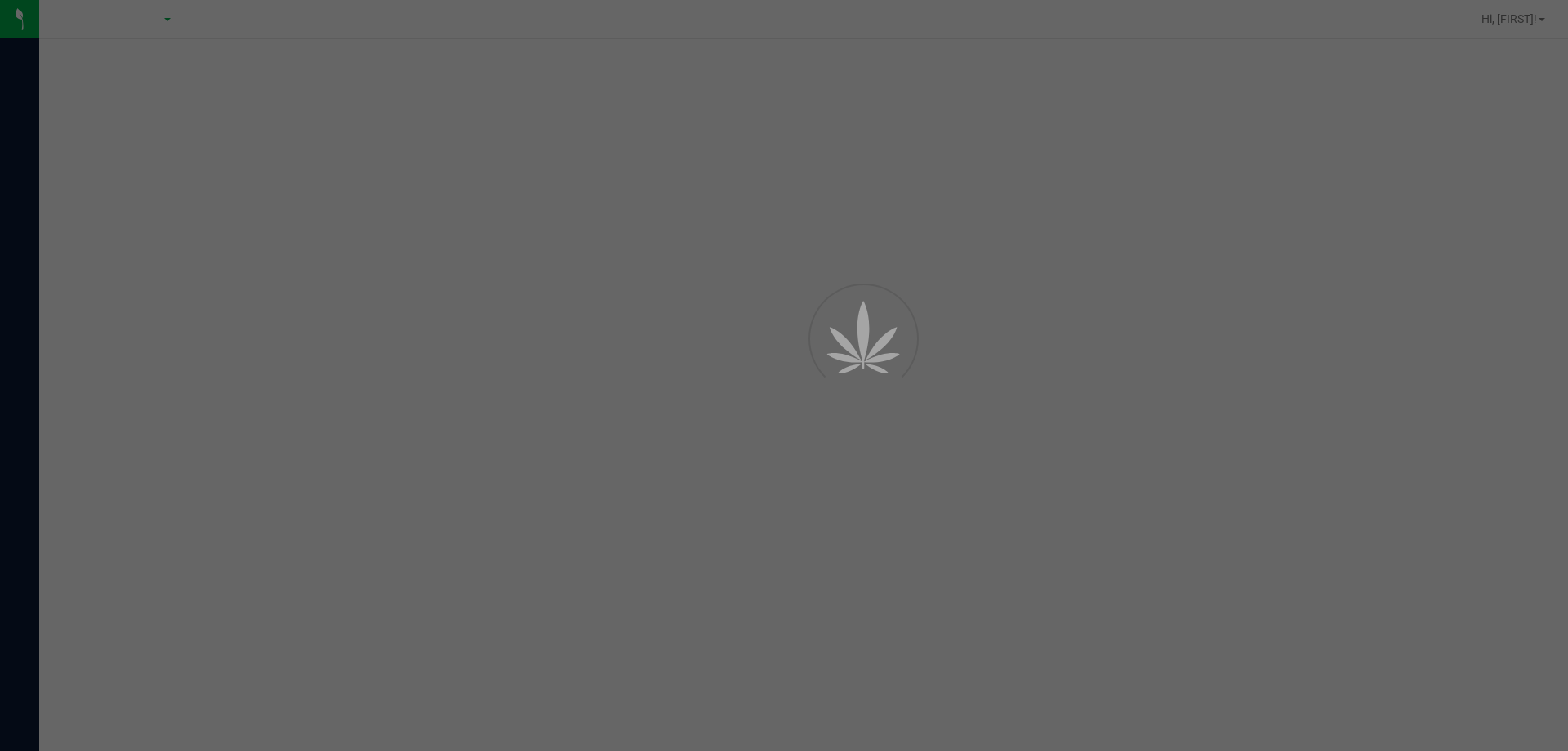 scroll, scrollTop: 0, scrollLeft: 0, axis: both 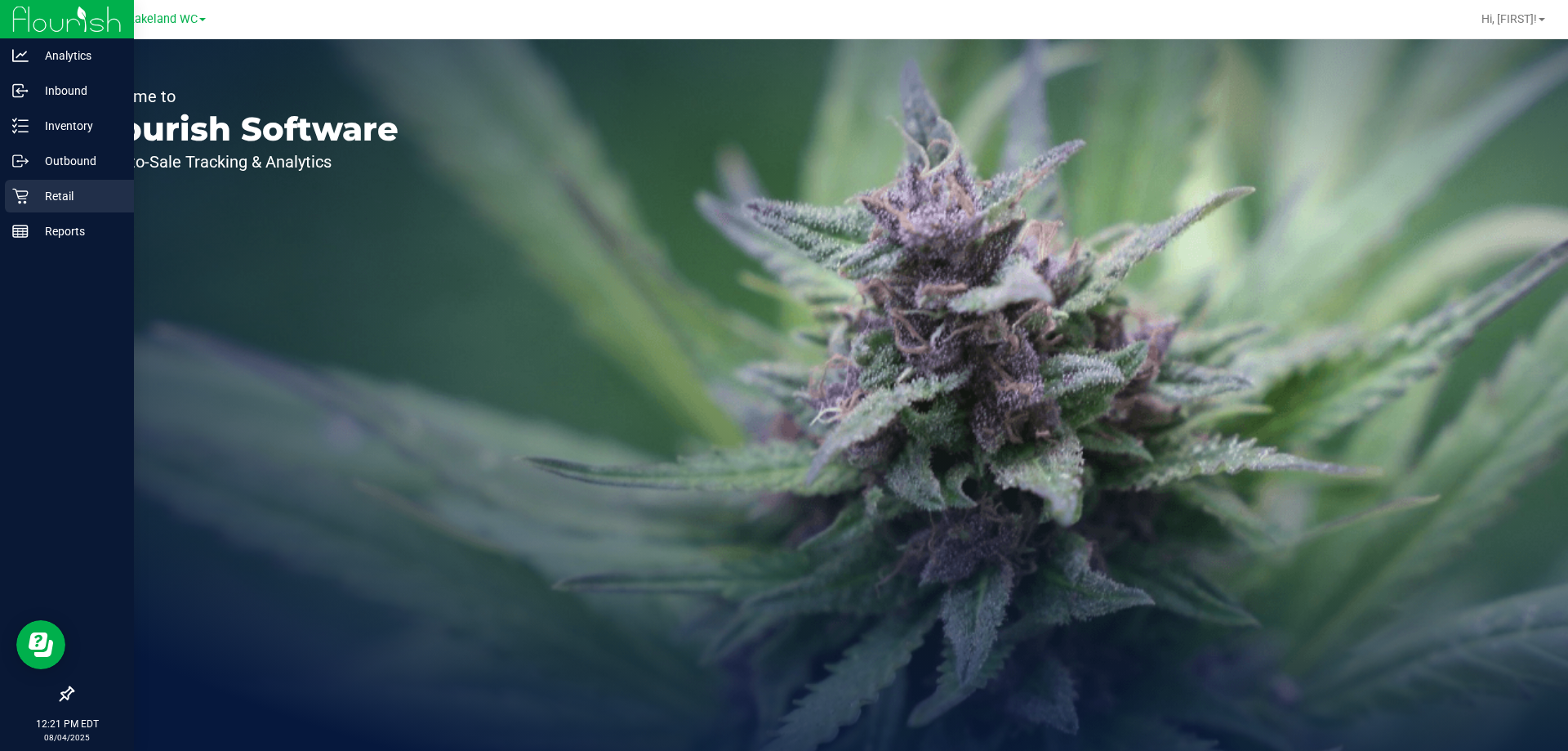 click on "Retail" at bounding box center [78, 196] 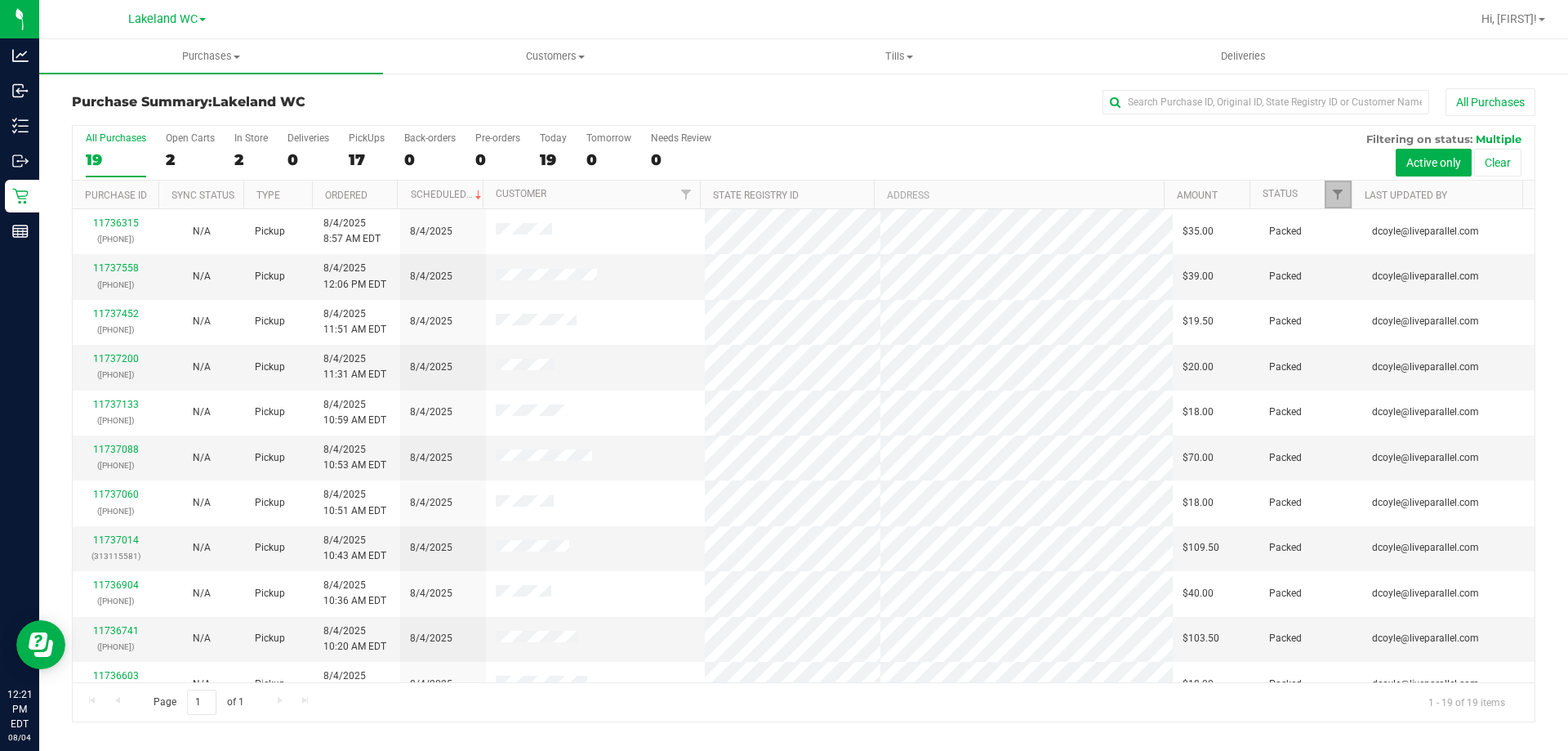 click at bounding box center [1338, 194] 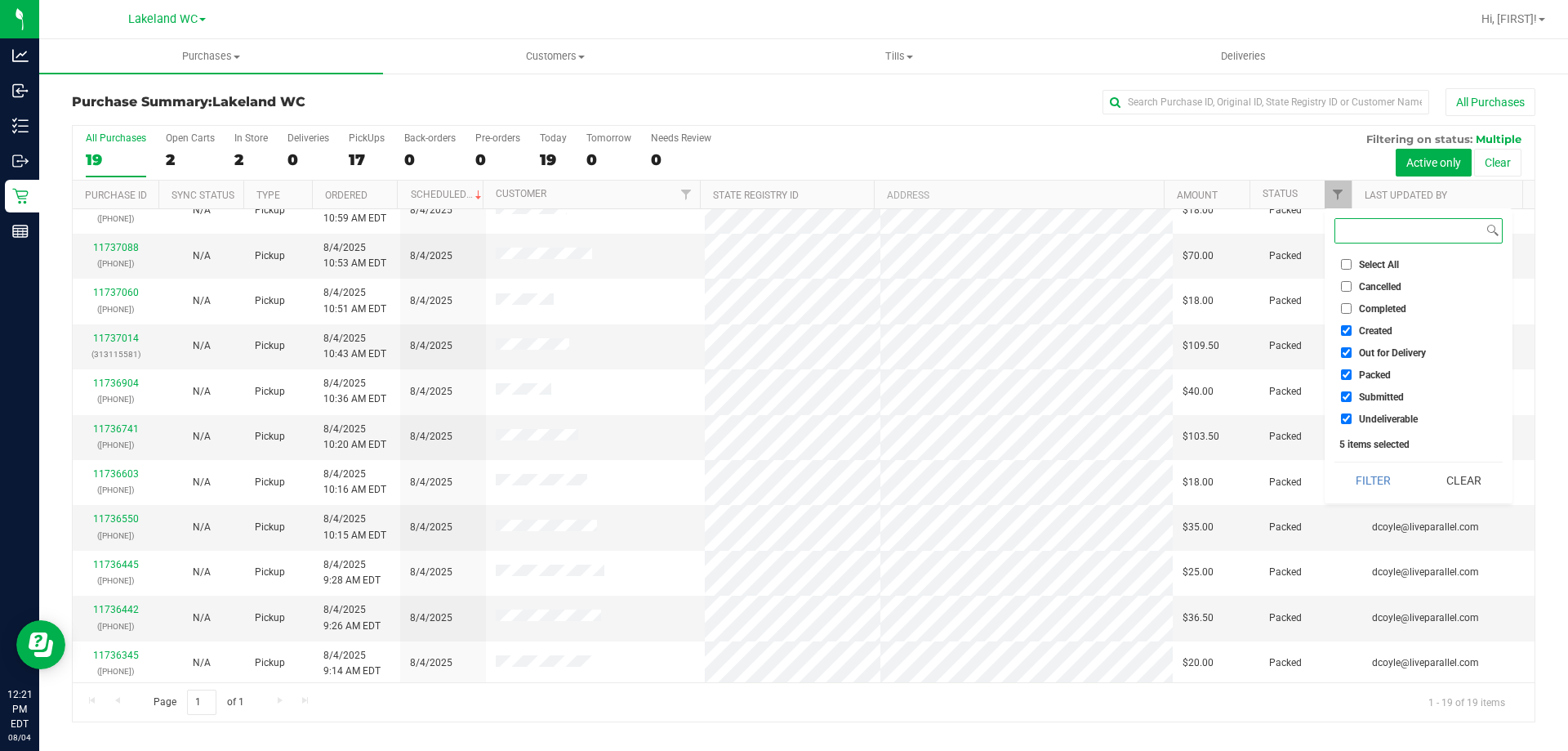 scroll, scrollTop: 387, scrollLeft: 0, axis: vertical 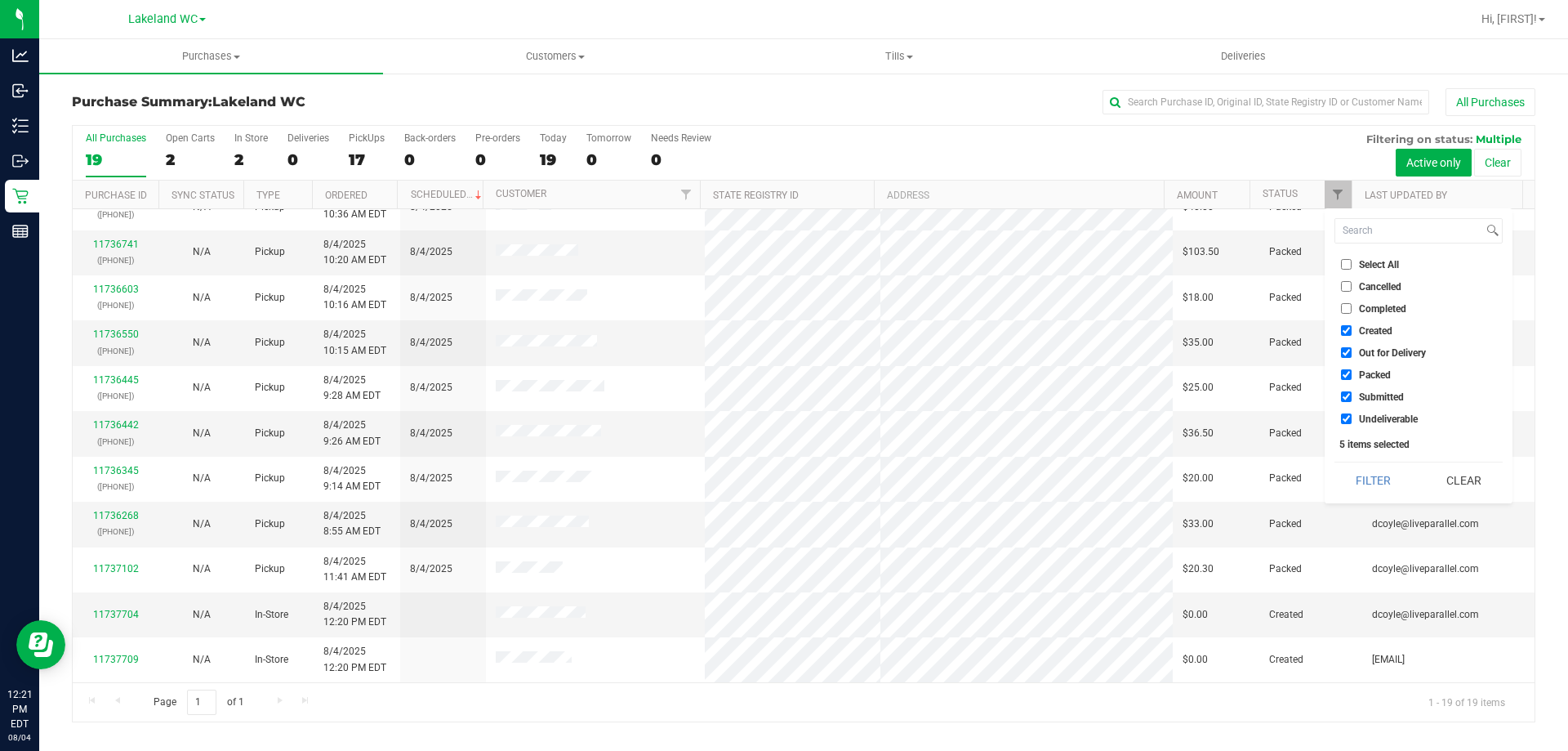 click on "Purchase Summary:
Lakeland WC
All Purchases
All Purchases
19
Open Carts
2
In Store
2
Deliveries
0
PickUps
17
Back-orders
0" at bounding box center [804, 405] 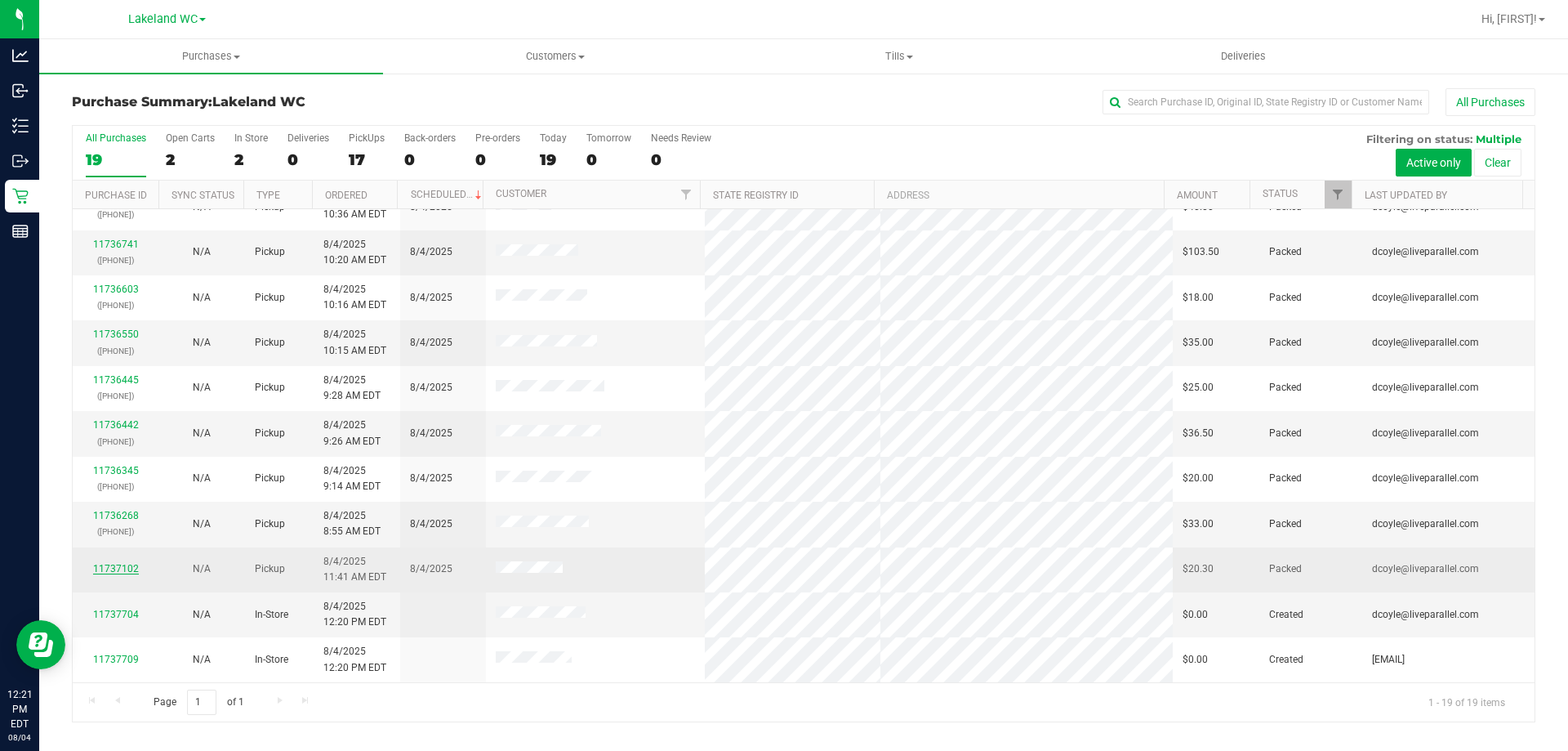 click on "11737102" at bounding box center [116, 569] 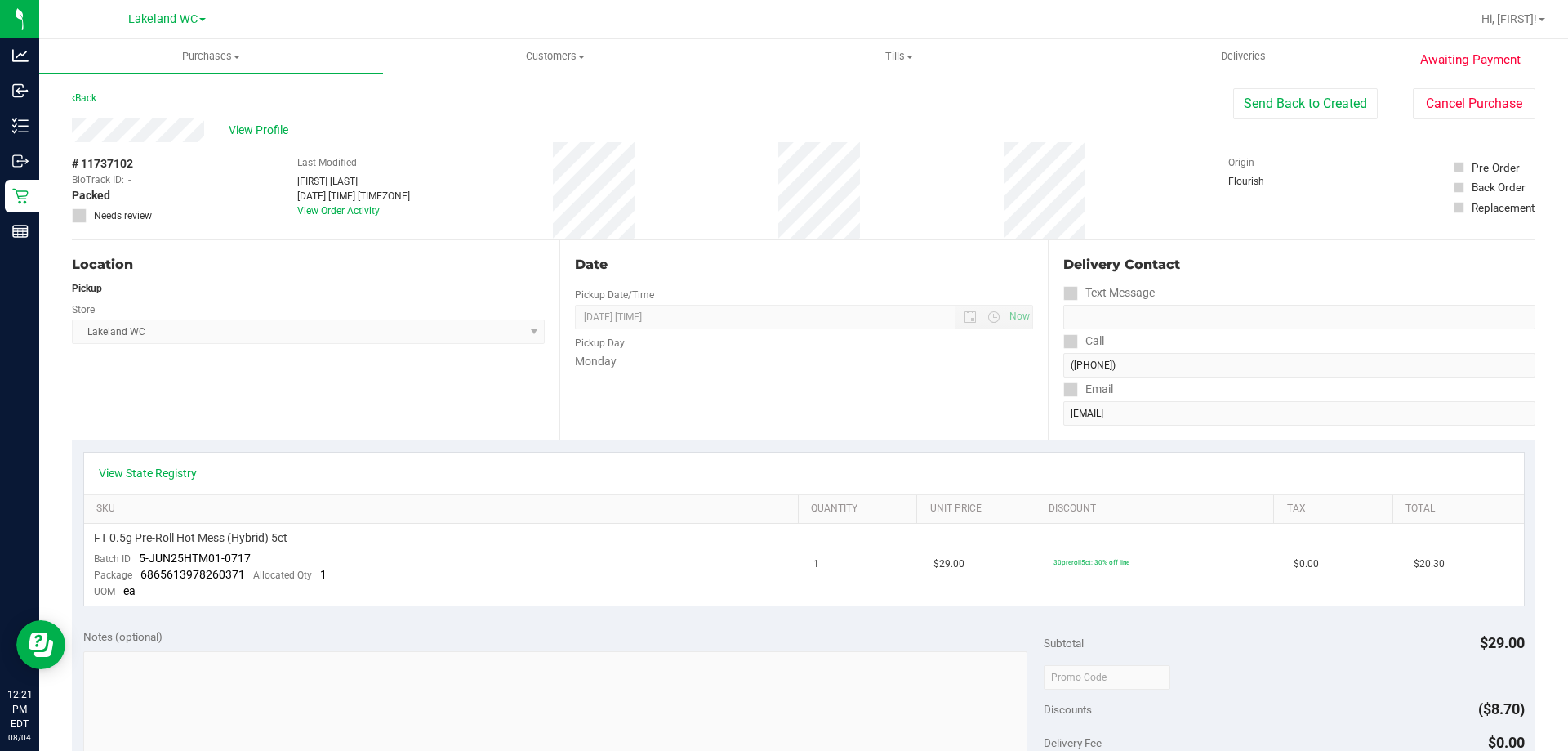 click on "Location
Pickup
Store
Lakeland WC Select Store Bonita Springs WC Boynton Beach WC Bradenton WC Brandon WC Brooksville WC Call Center Clermont WC Crestview WC Deerfield Beach WC Delray Beach WC Deltona WC Ft Walton Beach WC Ft. Lauderdale WC Ft. Myers WC Gainesville WC Jax Atlantic WC JAX DC REP Jax WC Key West WC Lakeland WC Largo WC Lehigh Acres DC REP Merritt Island WC Miami 72nd WC Miami Beach WC Miami Dadeland WC Miramar DC REP New Port Richey WC North Palm Beach WC North Port WC Ocala WC Orange Park WC Orlando Colonial WC Orlando DC REP Orlando WC Oviedo WC Palm Bay WC Palm Coast WC Panama City WC Pensacola WC Port Orange WC Port St. Lucie WC Sebring WC South Tampa WC St. Pete WC Summerfield WC Tallahassee DC REP Tallahassee WC Tampa DC Testing Tampa Warehouse Tampa WC TX Austin DC TX Plano Retail WPB DC WPB WC" at bounding box center (315, 340) 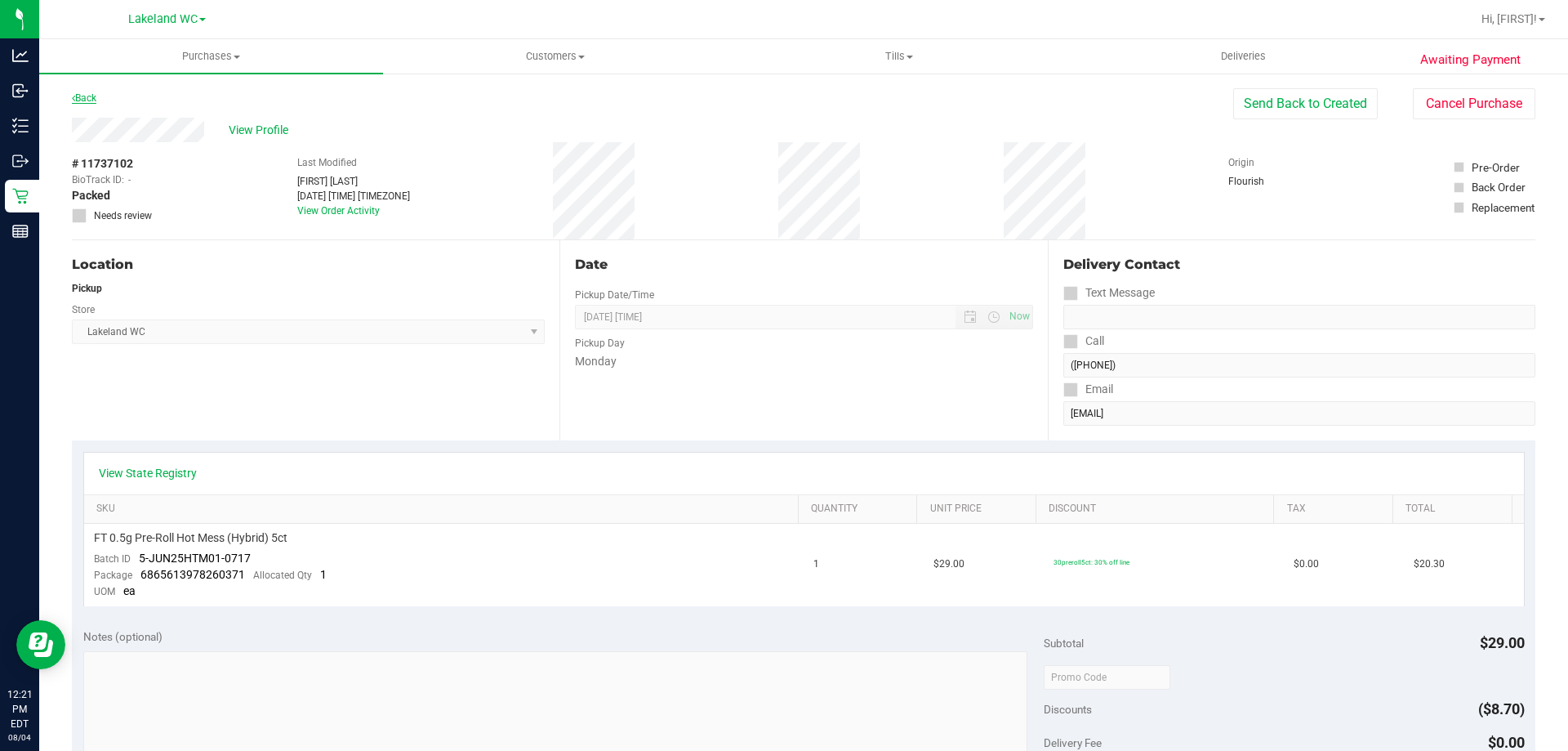 click on "Back" at bounding box center [84, 98] 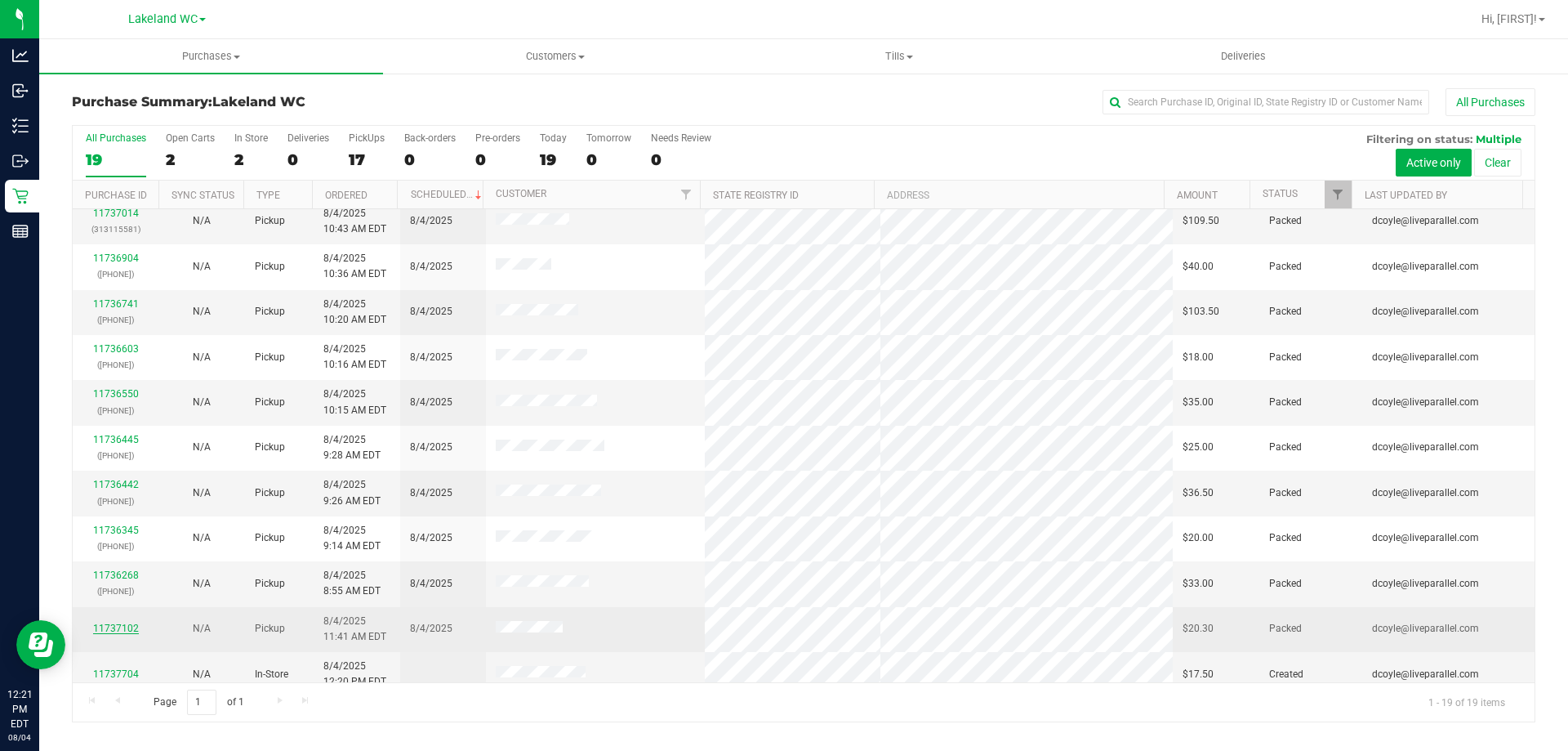 scroll, scrollTop: 387, scrollLeft: 0, axis: vertical 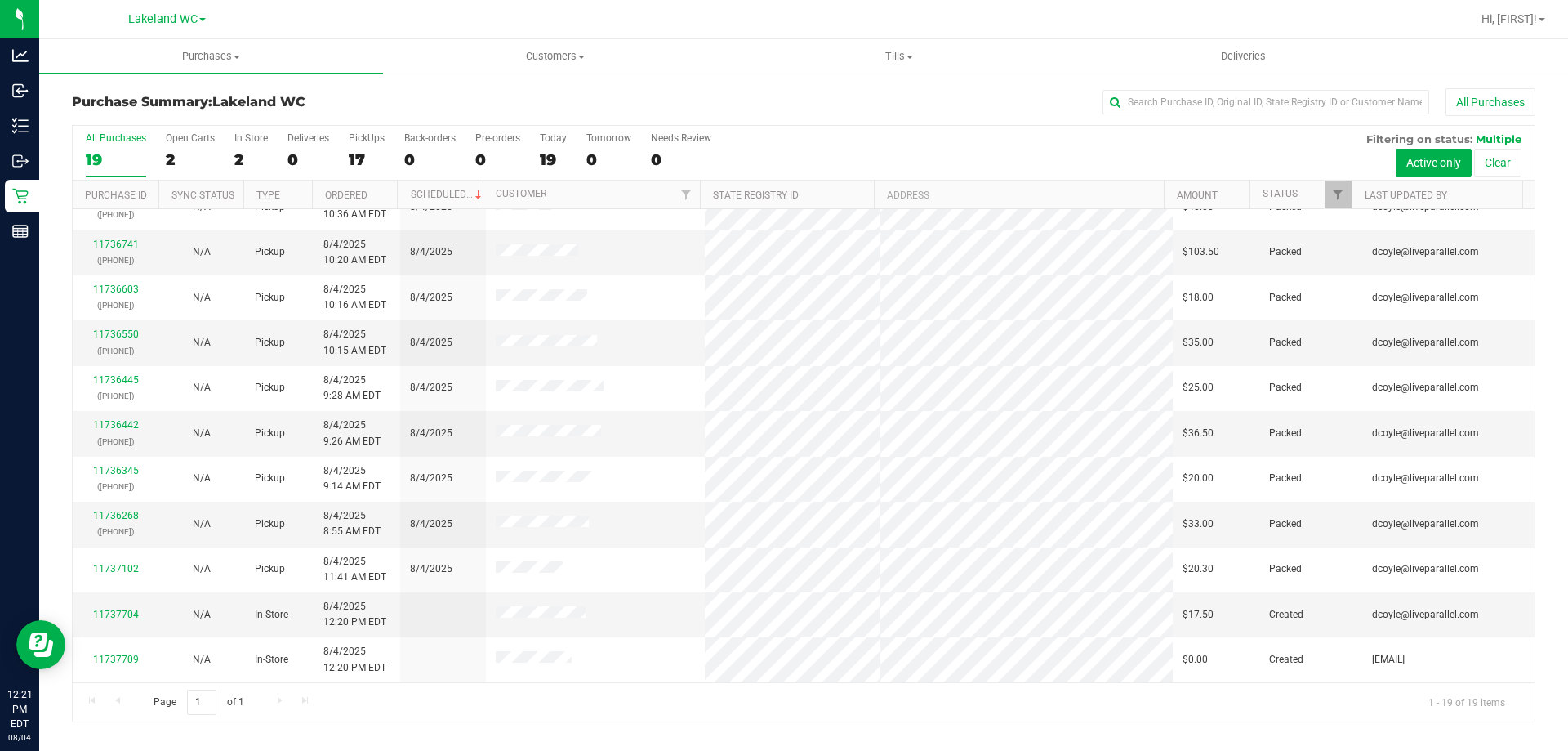 click on "All Purchases
19
Open Carts
2
In Store
2
Deliveries
0
PickUps
17
Back-orders
0
Pre-orders
0
Today
19
Tomorrow
0" at bounding box center (804, 153) 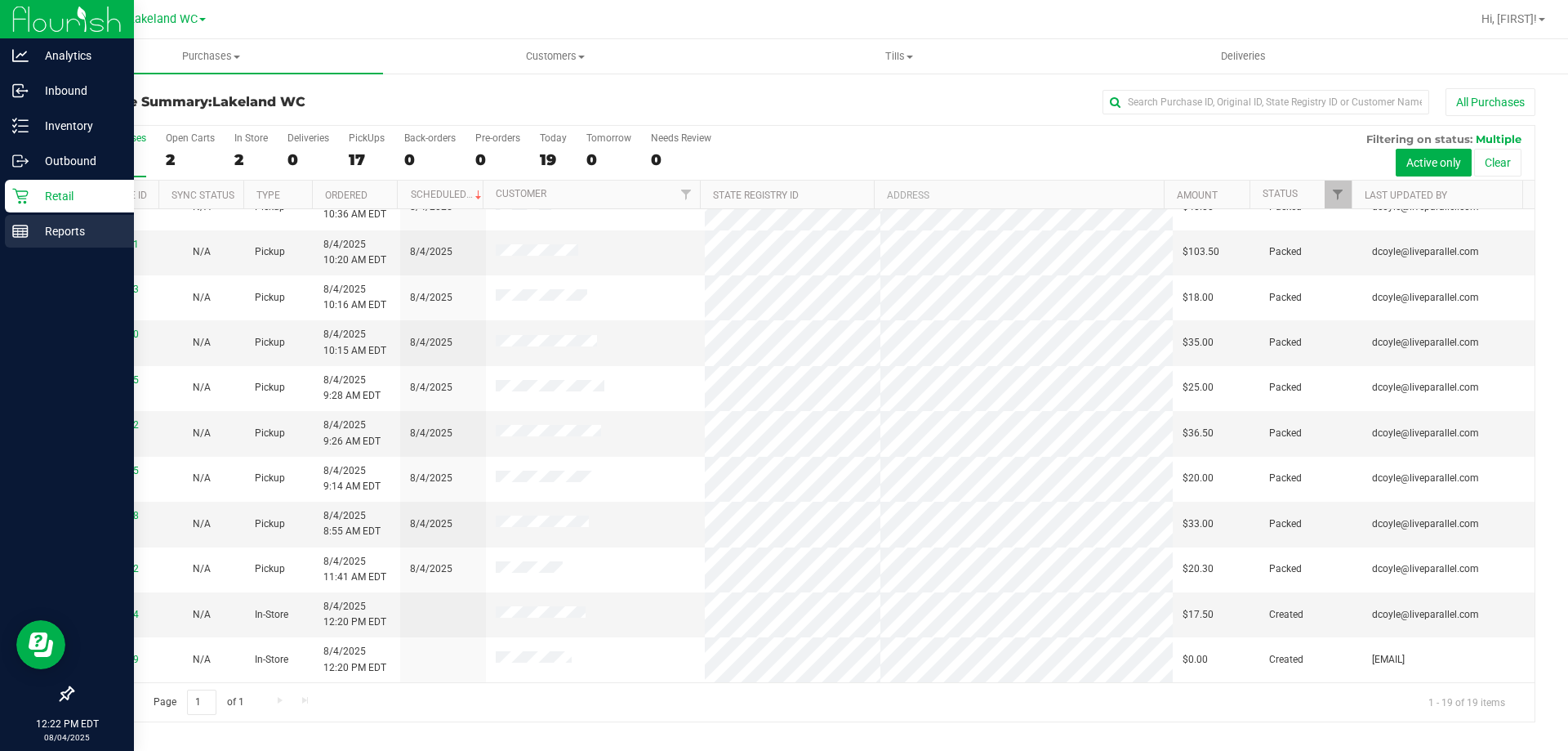 click on "Reports" at bounding box center (78, 231) 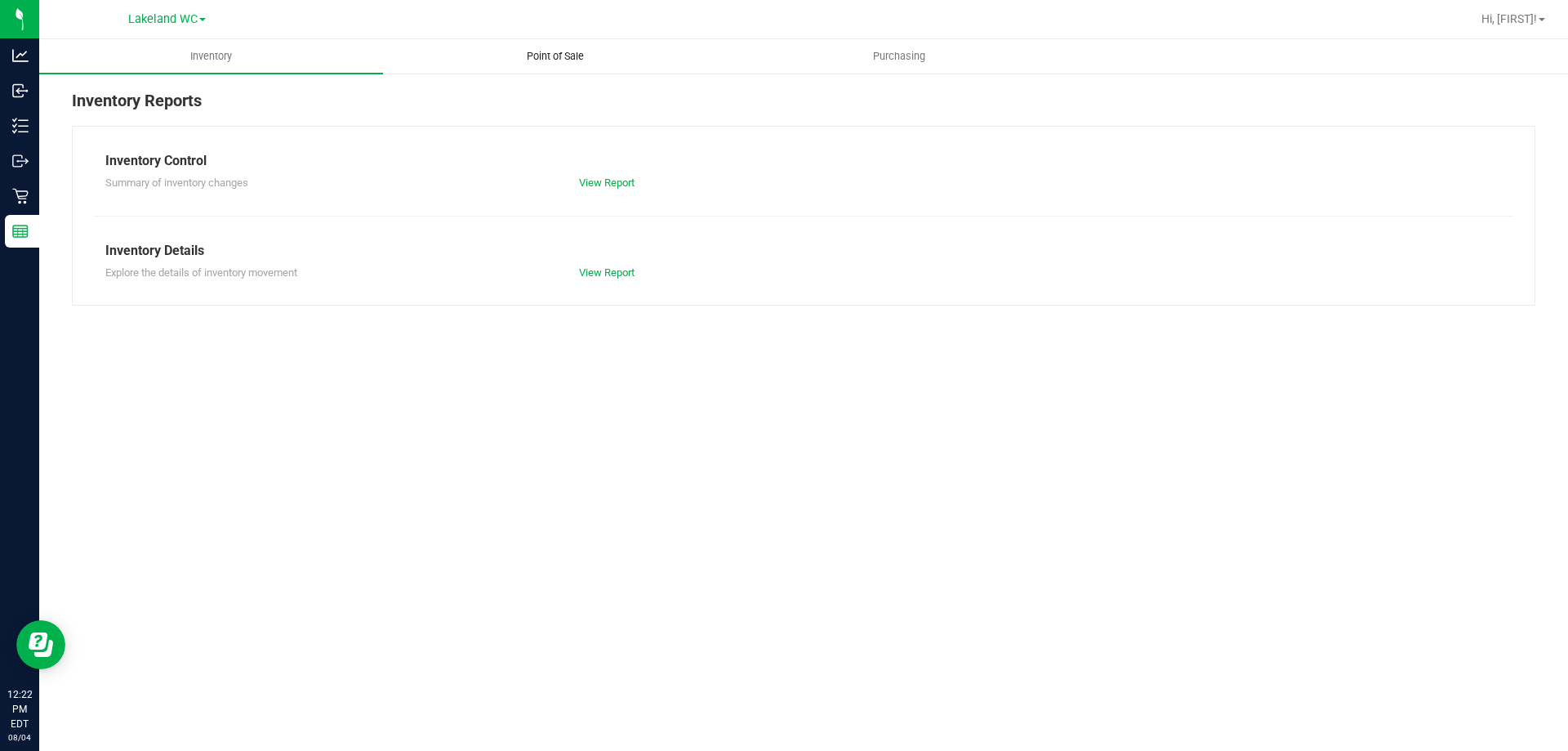 click on "Point of Sale" at bounding box center [555, 56] 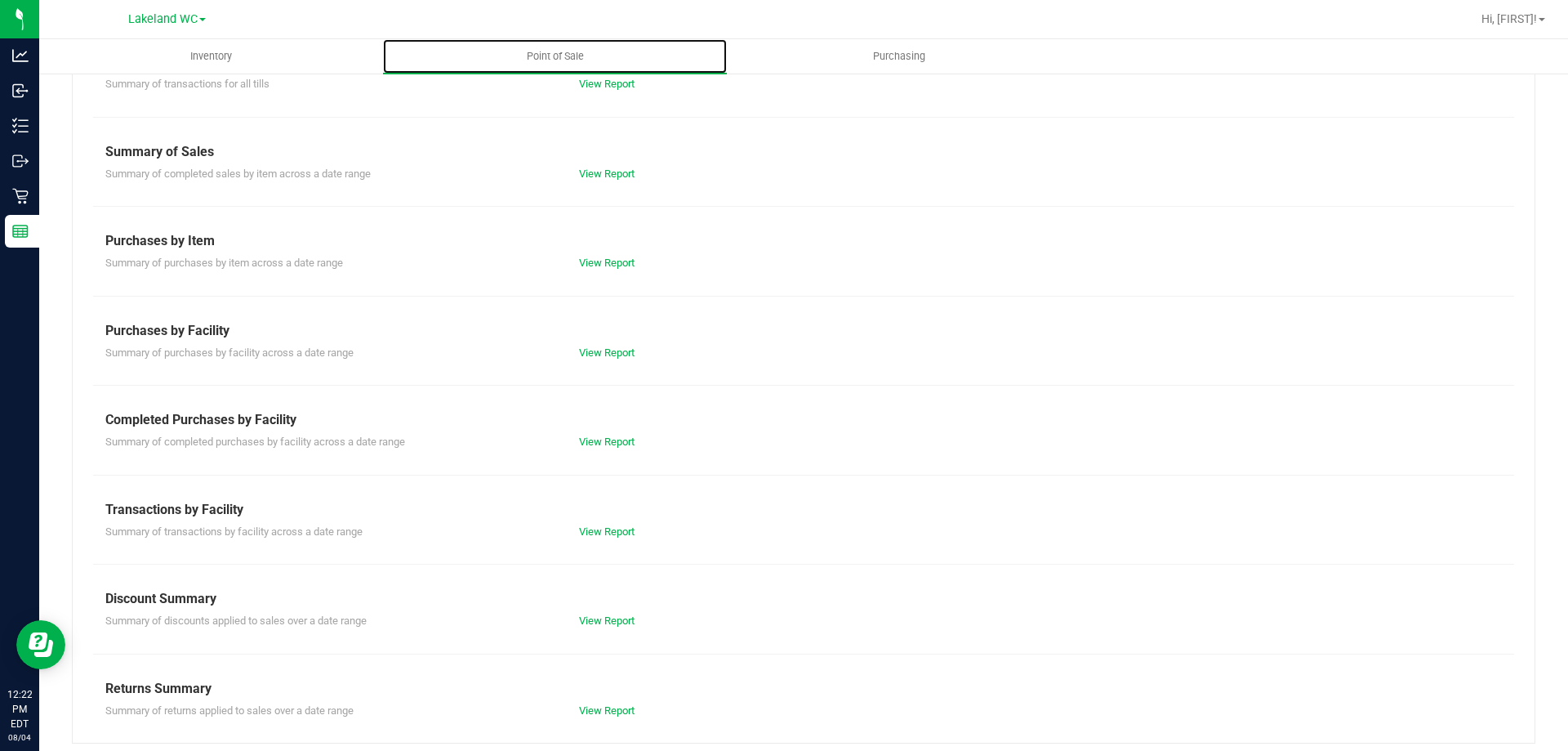 scroll, scrollTop: 108, scrollLeft: 0, axis: vertical 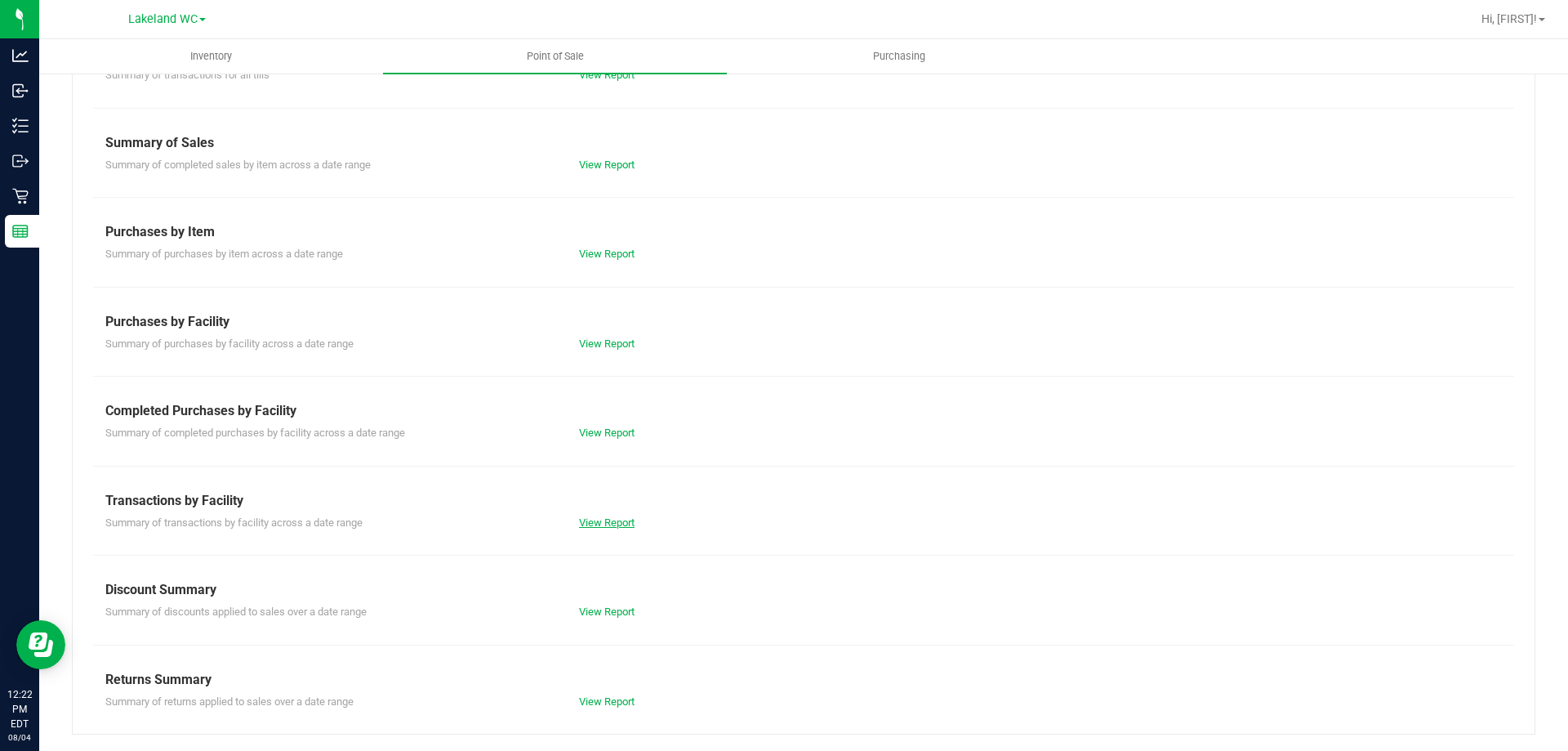 click on "View Report" at bounding box center (607, 522) 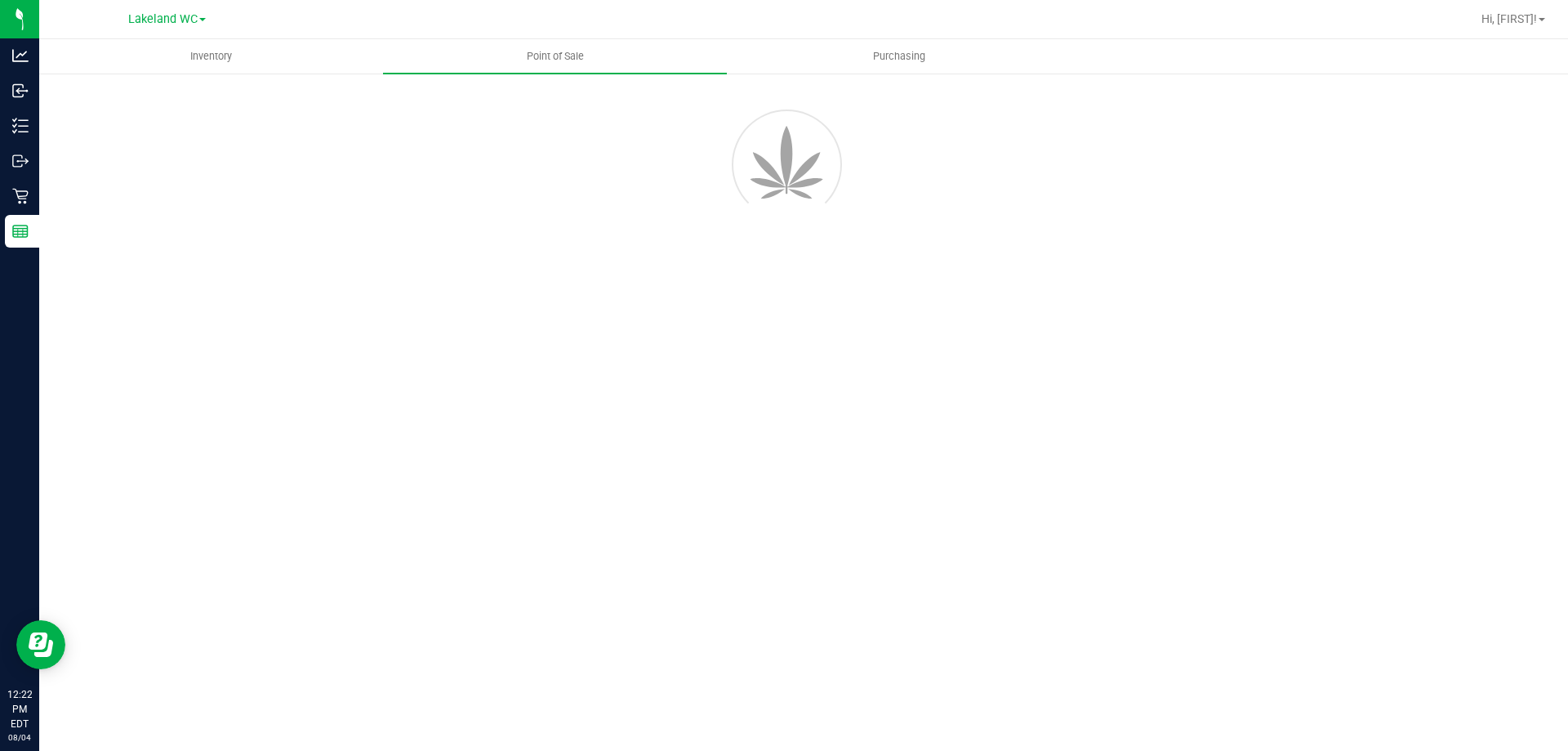 scroll, scrollTop: 0, scrollLeft: 0, axis: both 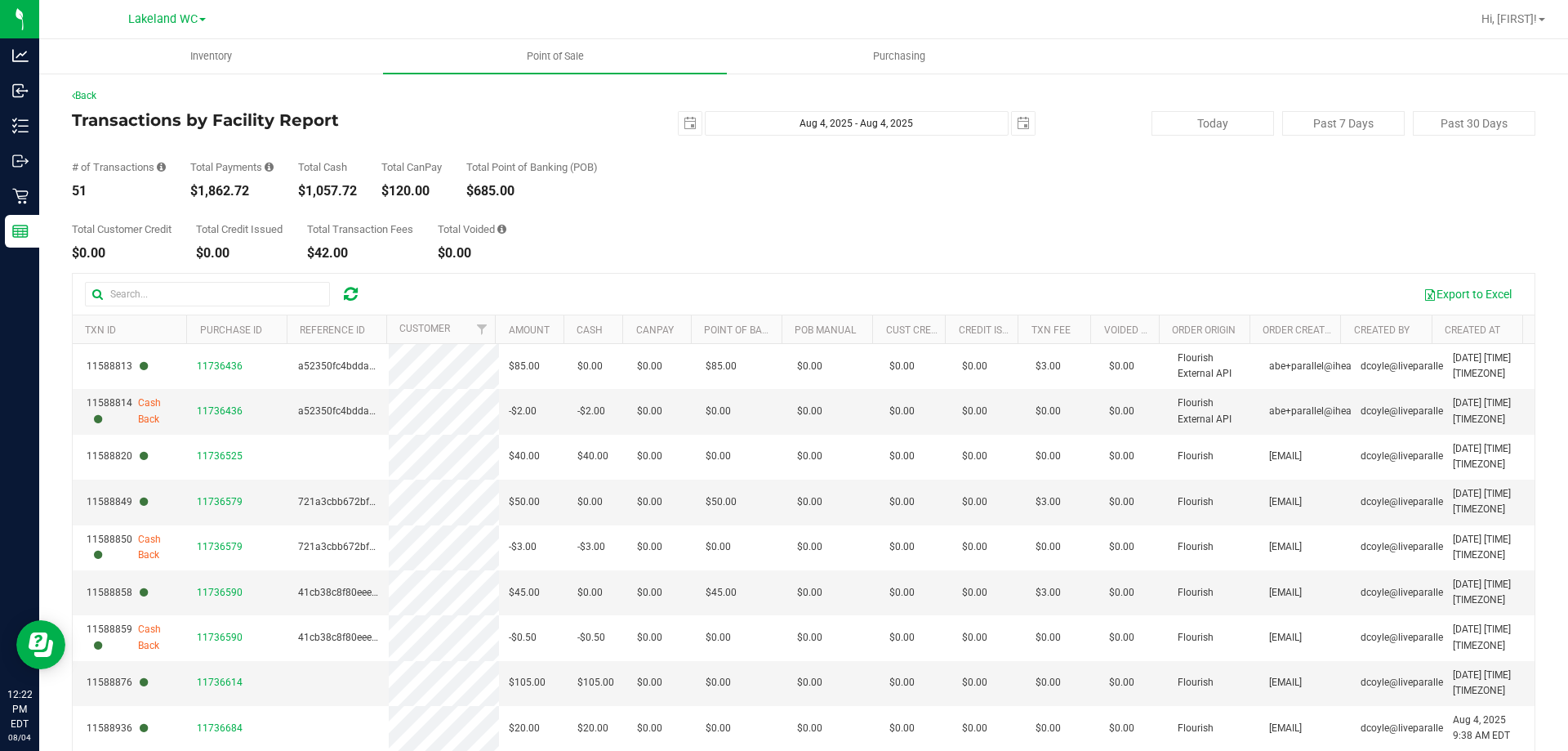 click on "Total Customer Credit
$0.00
Total Credit Issued
$0.00
Total Transaction Fees
$42.00
Total Voided
$0.00" at bounding box center [804, 229] 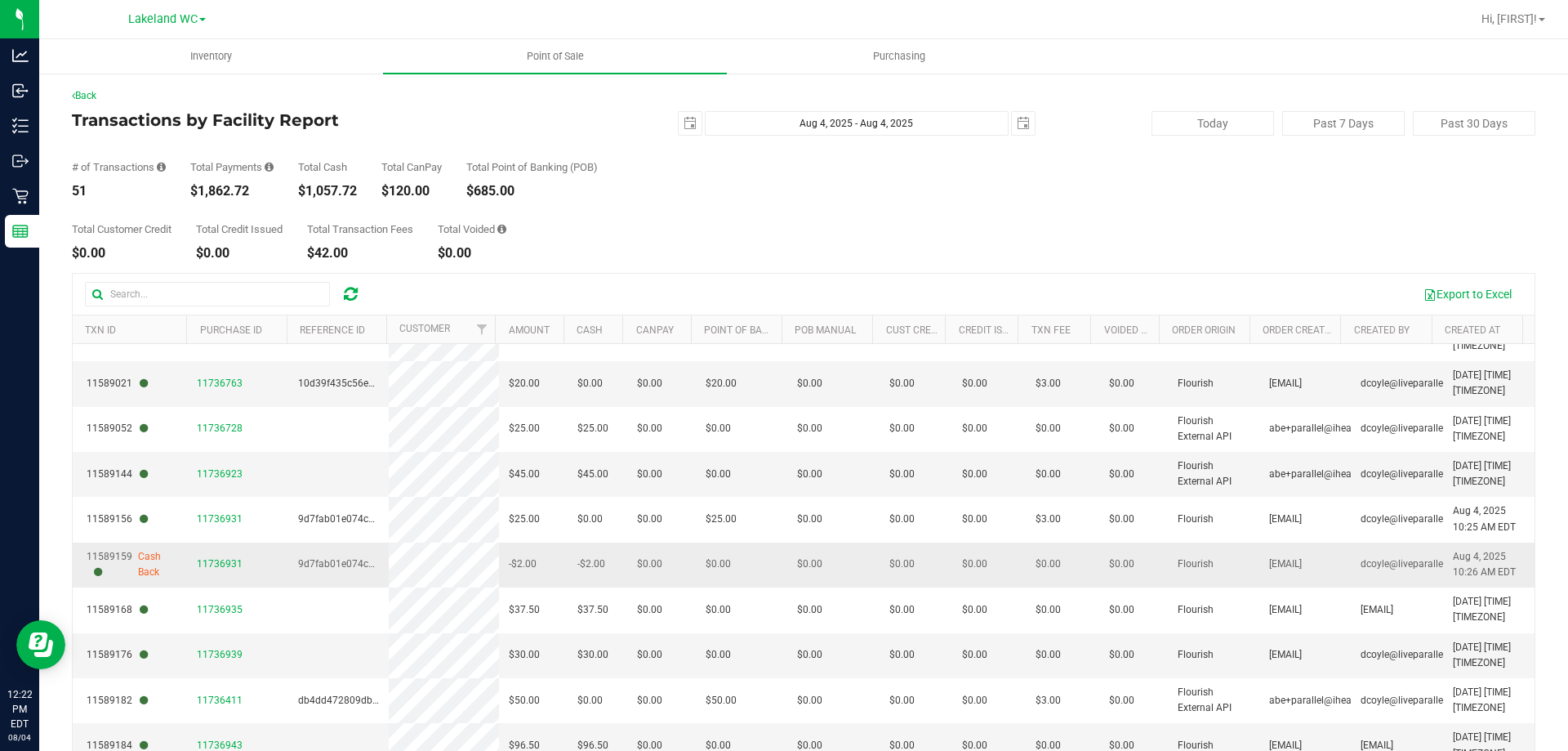 scroll, scrollTop: 884, scrollLeft: 0, axis: vertical 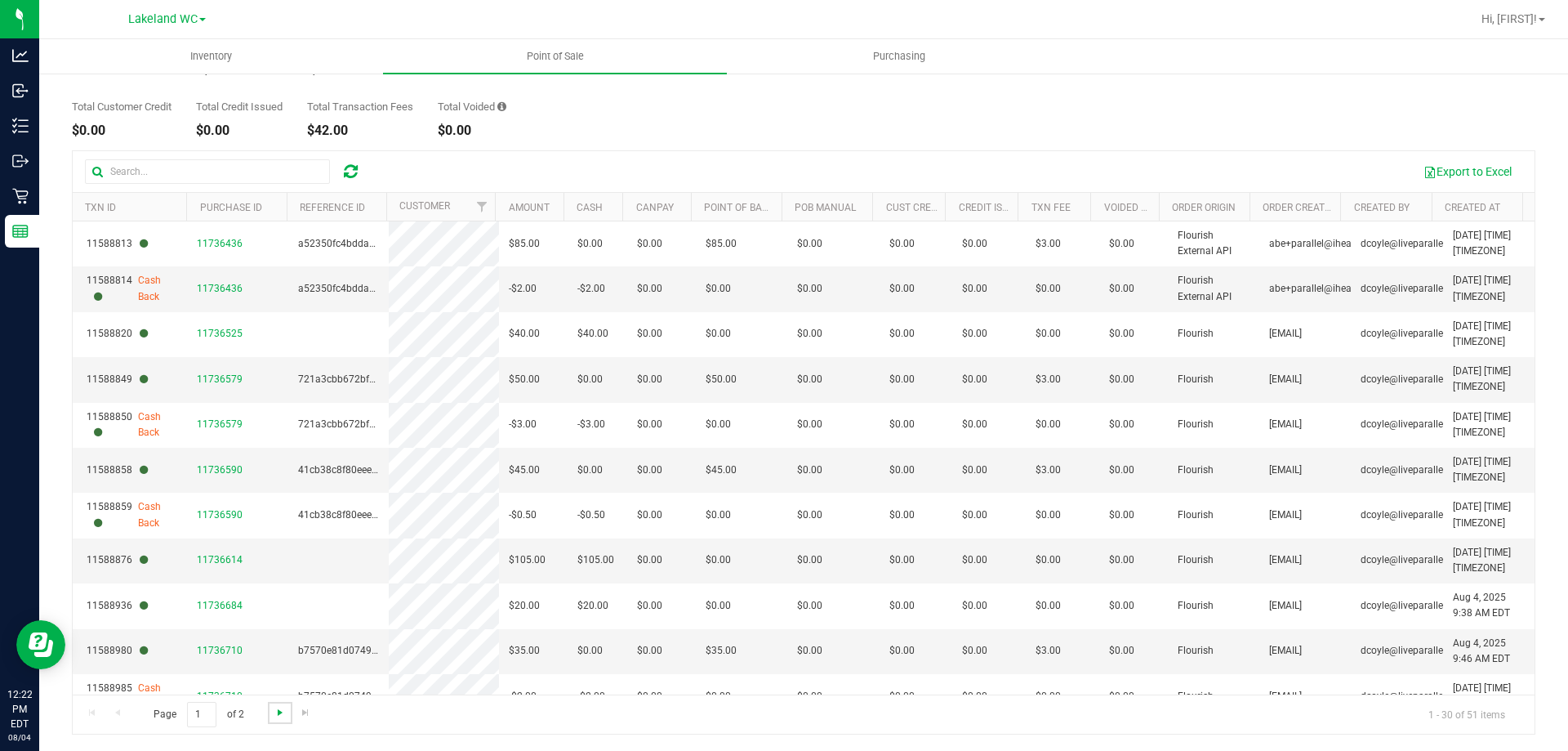 click at bounding box center (280, 713) 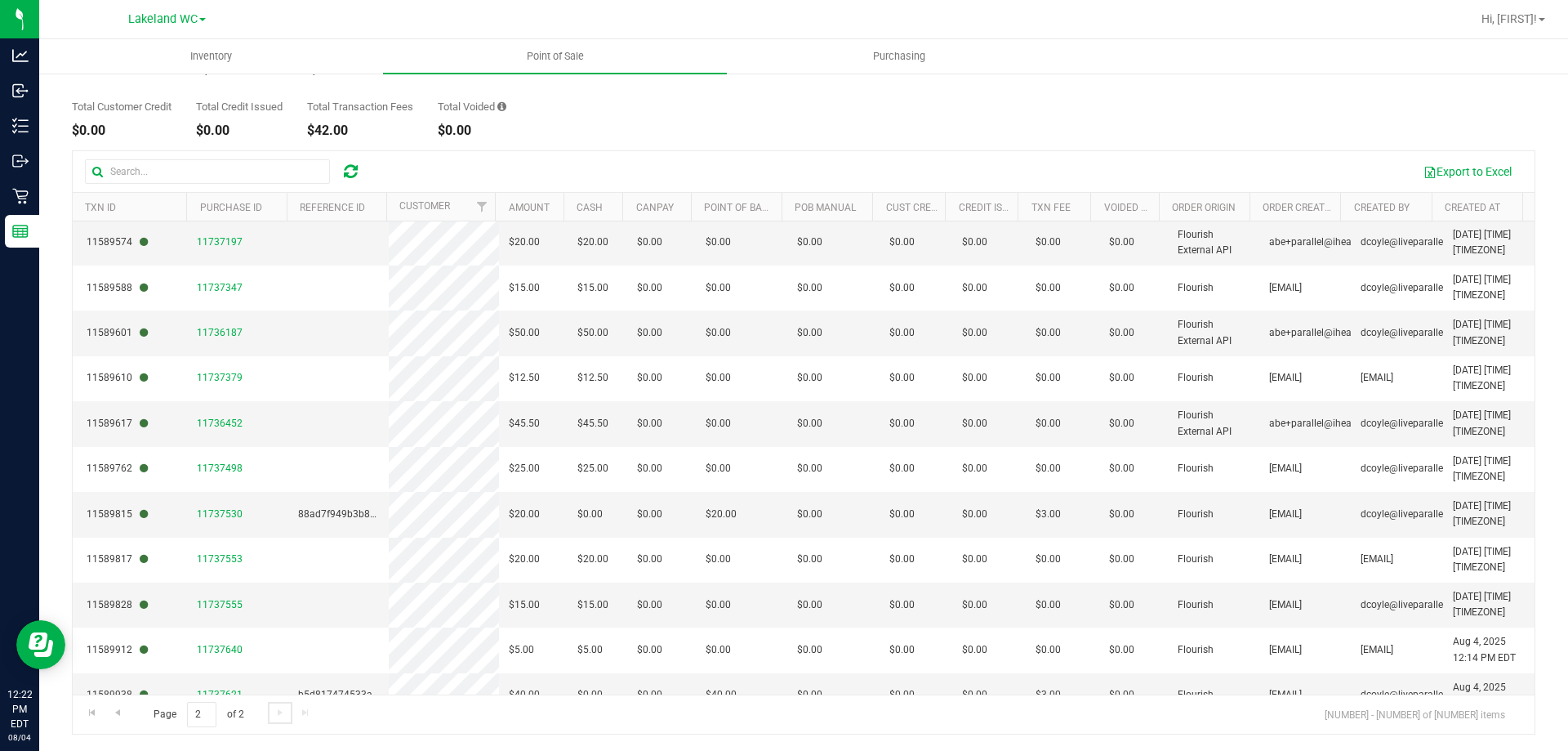 scroll, scrollTop: 477, scrollLeft: 0, axis: vertical 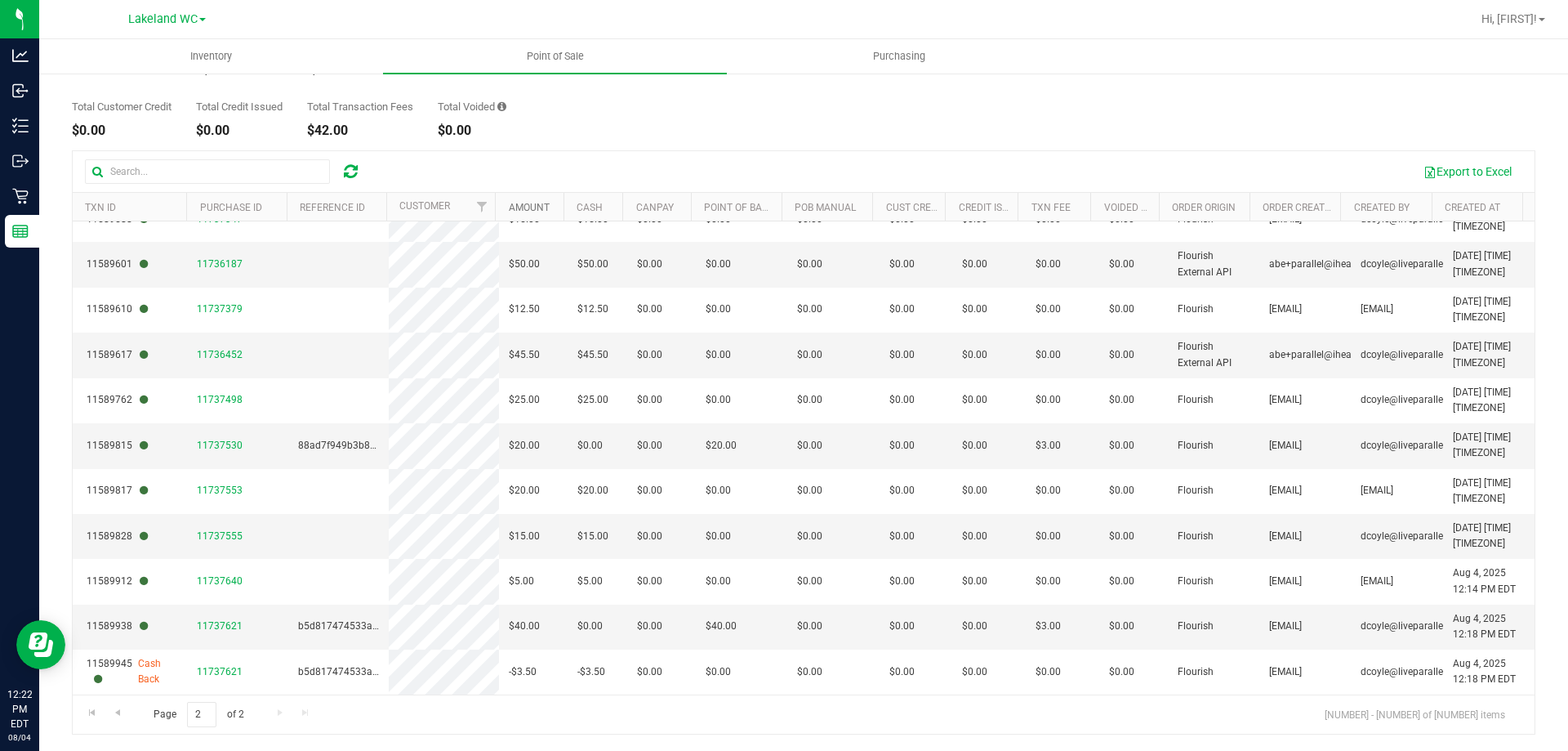 click on "Amount" at bounding box center (529, 208) 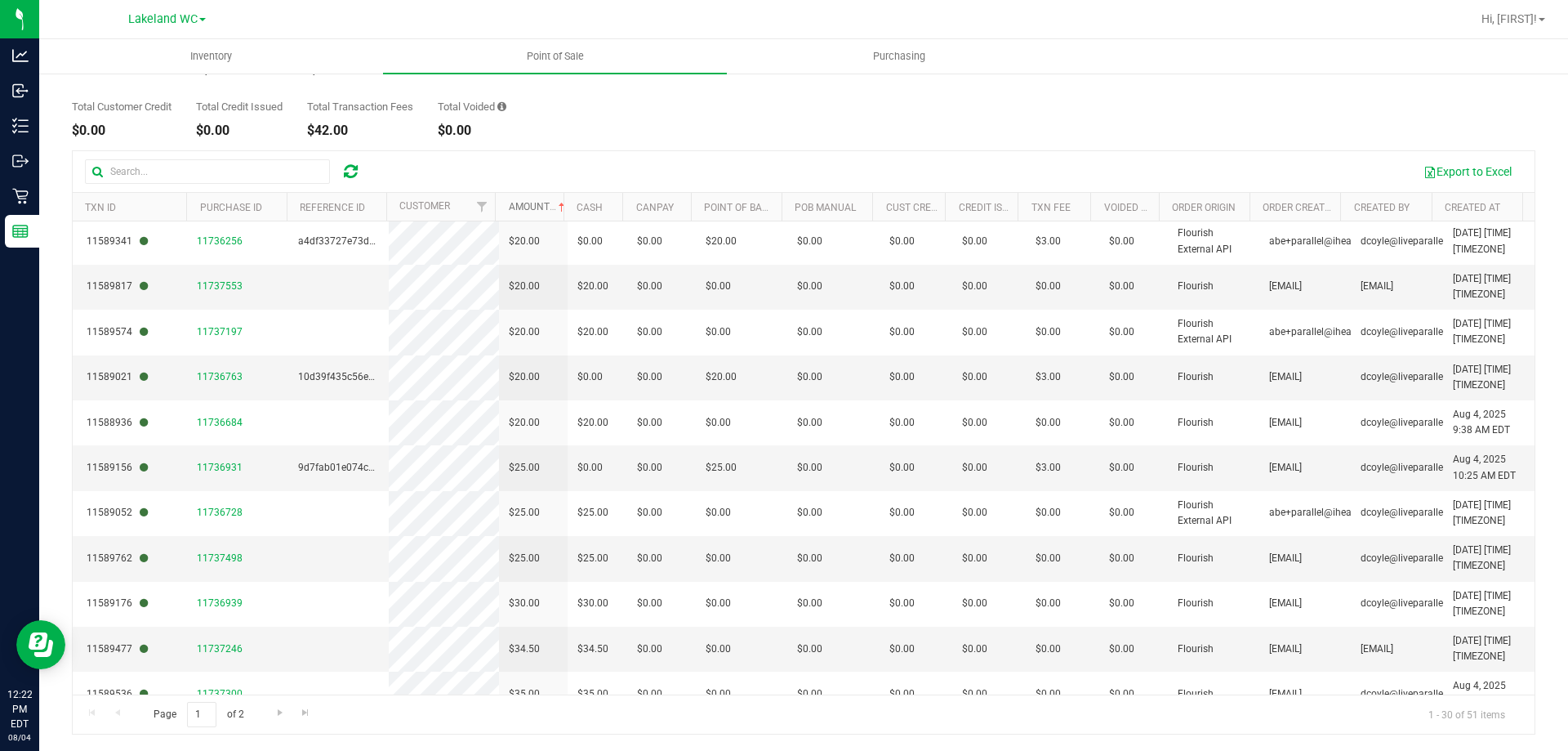 scroll, scrollTop: 884, scrollLeft: 0, axis: vertical 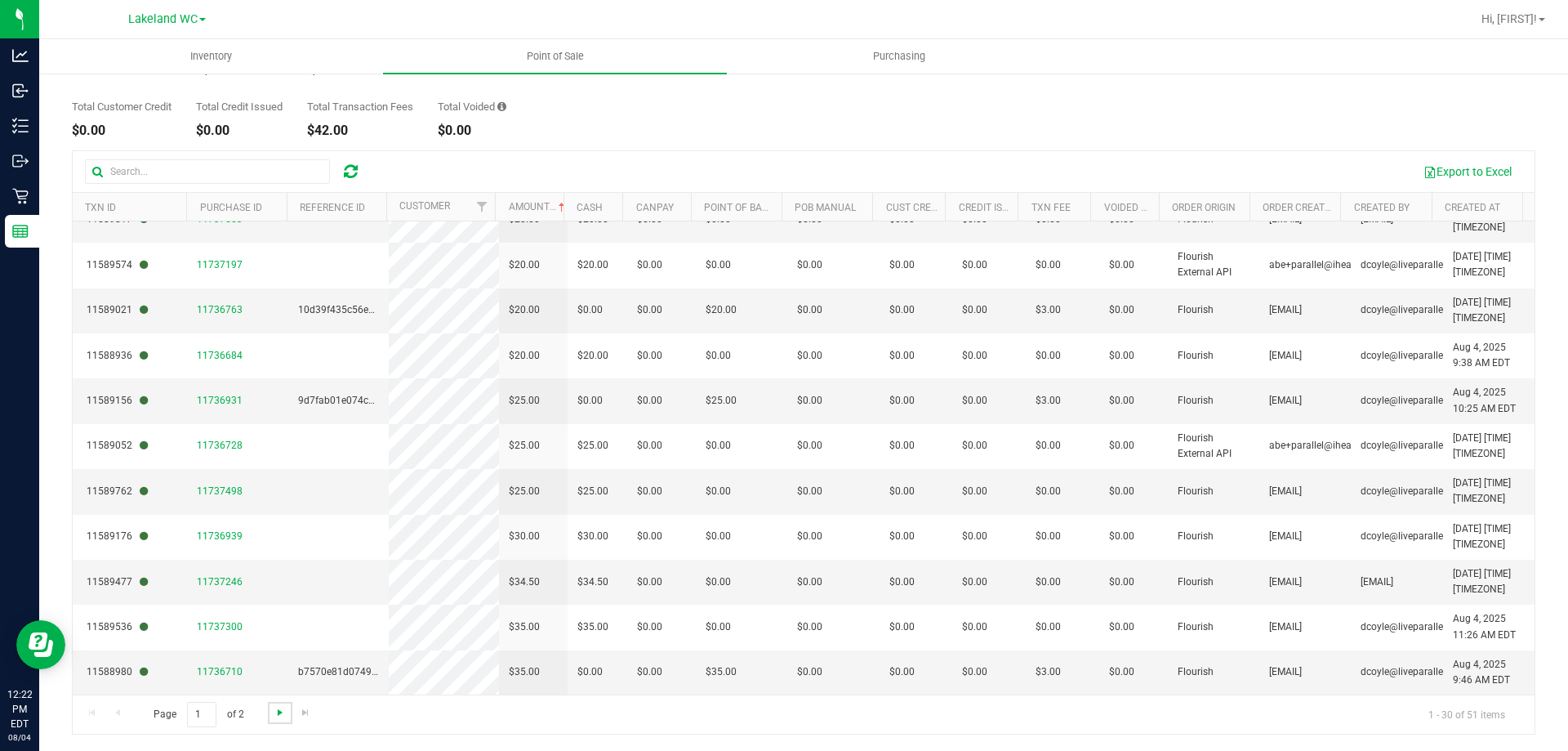 click at bounding box center (280, 713) 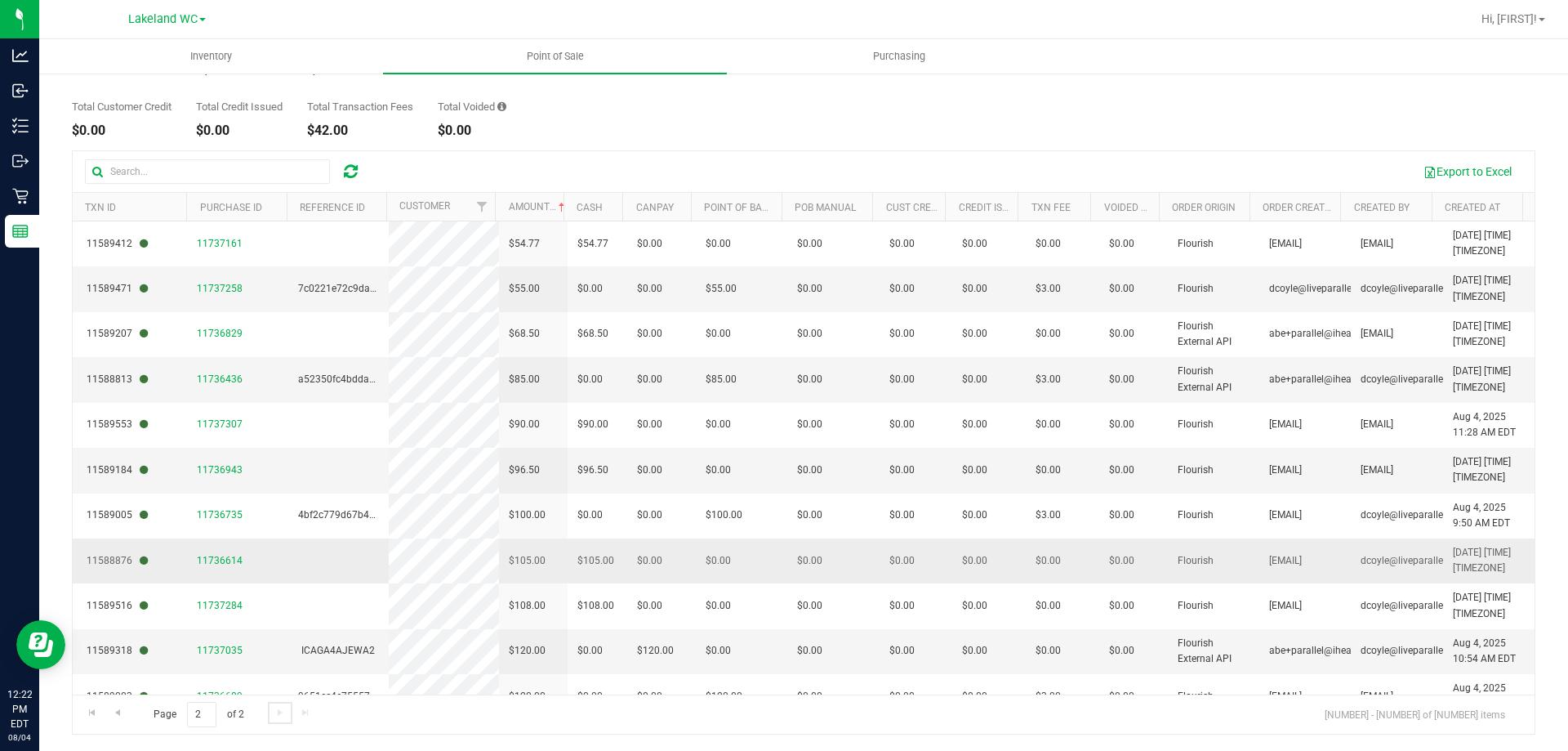 scroll, scrollTop: 477, scrollLeft: 0, axis: vertical 